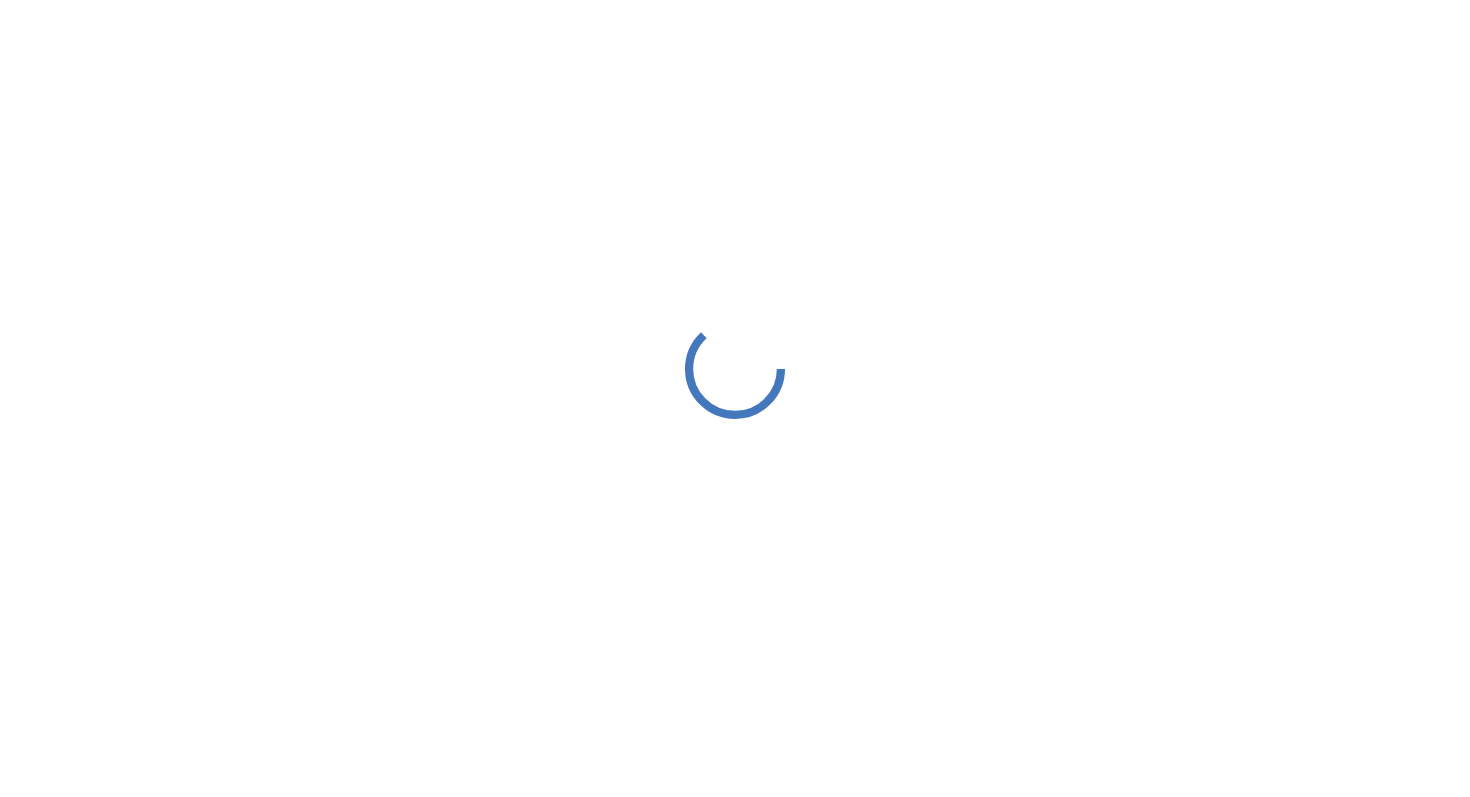scroll, scrollTop: 0, scrollLeft: 0, axis: both 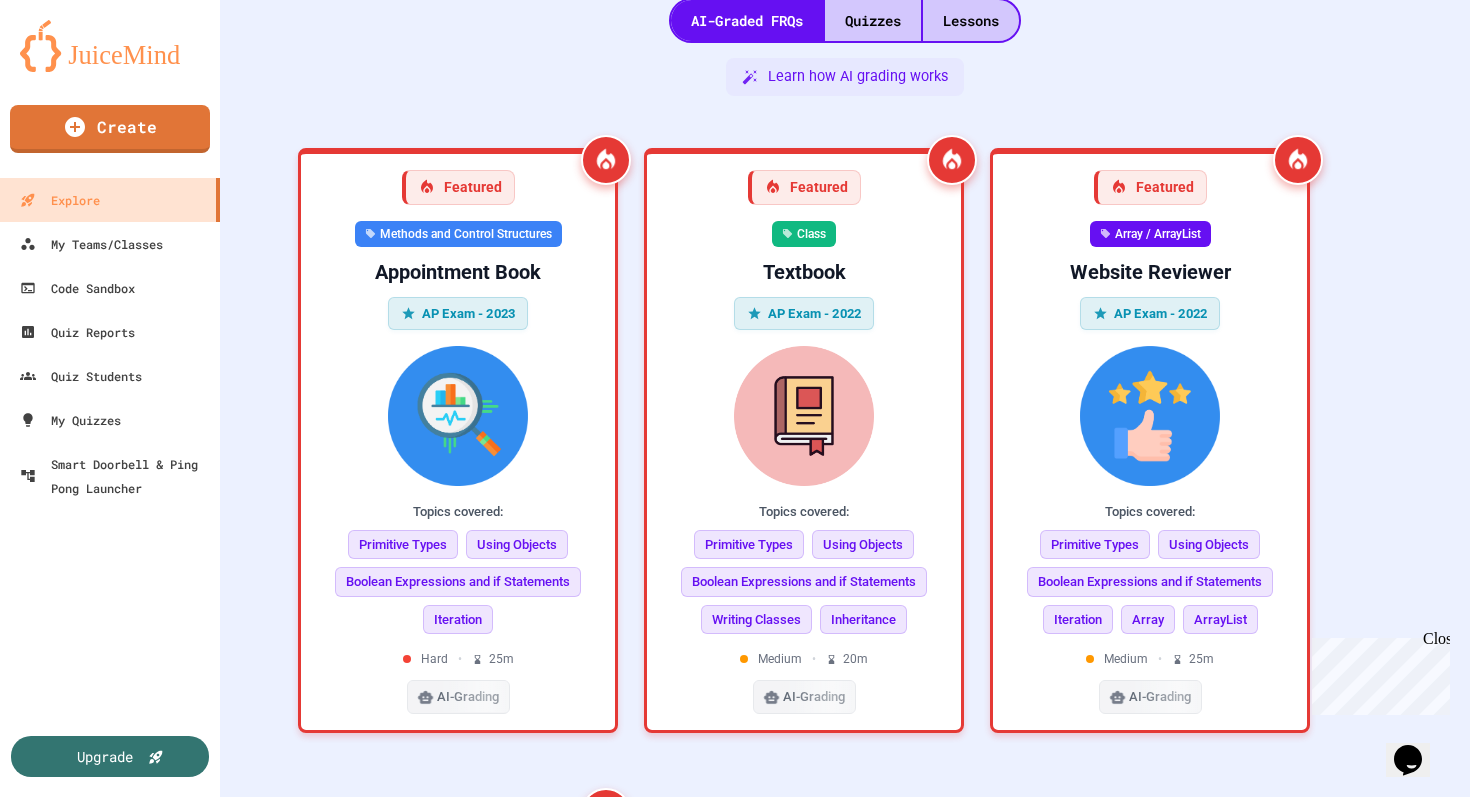 click on "Close" at bounding box center [1435, 642] 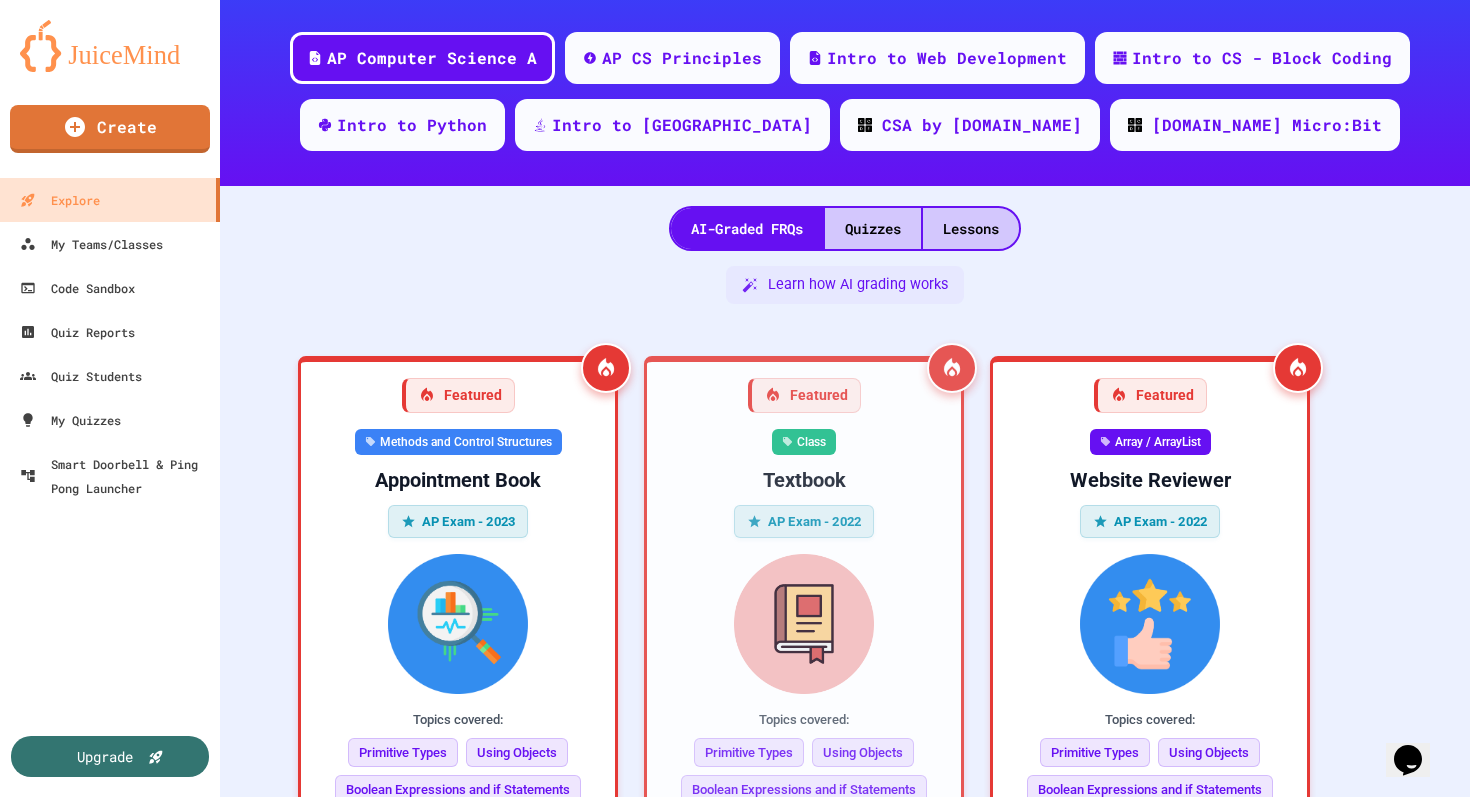 scroll, scrollTop: 0, scrollLeft: 0, axis: both 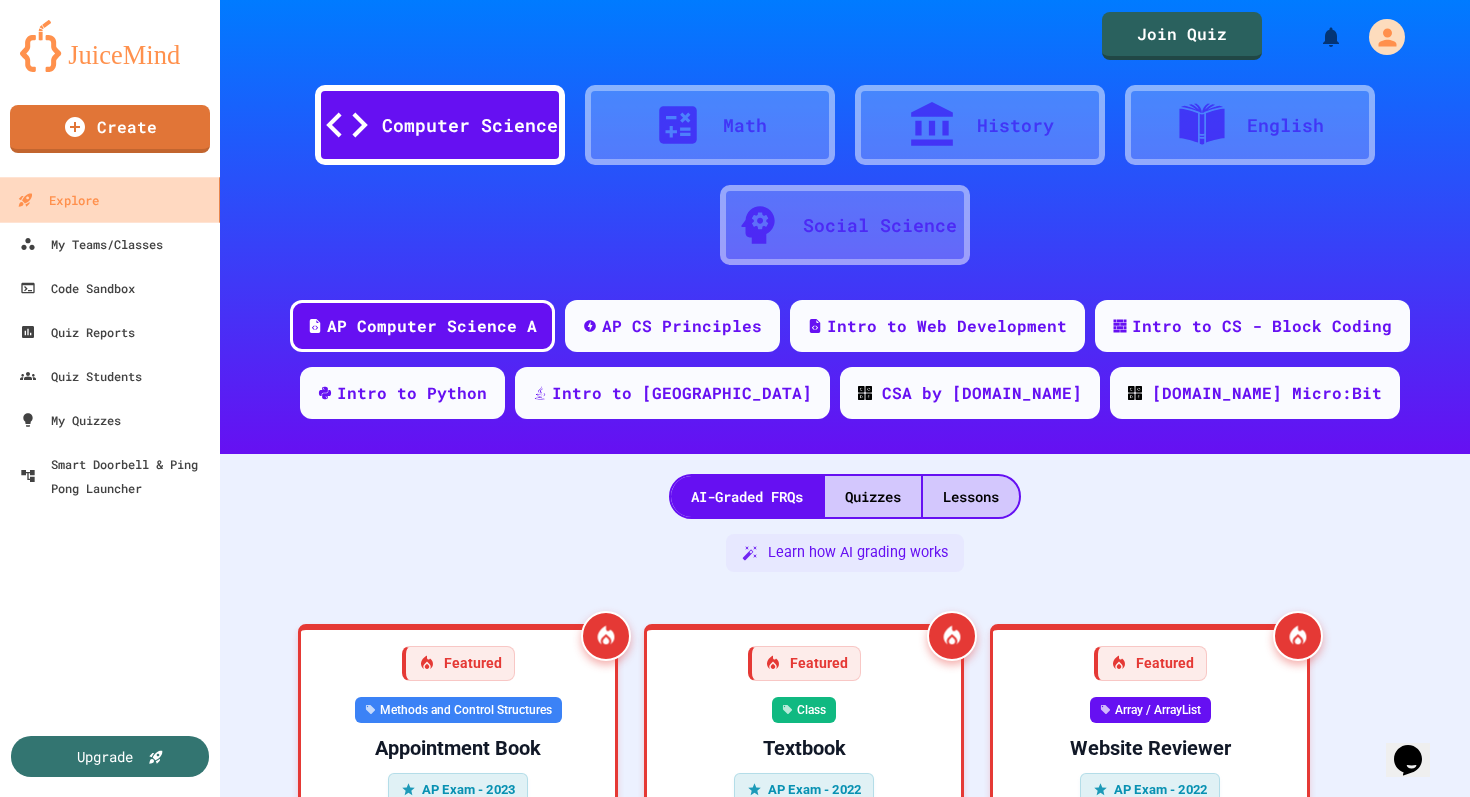 click on "Explore" at bounding box center (110, 199) 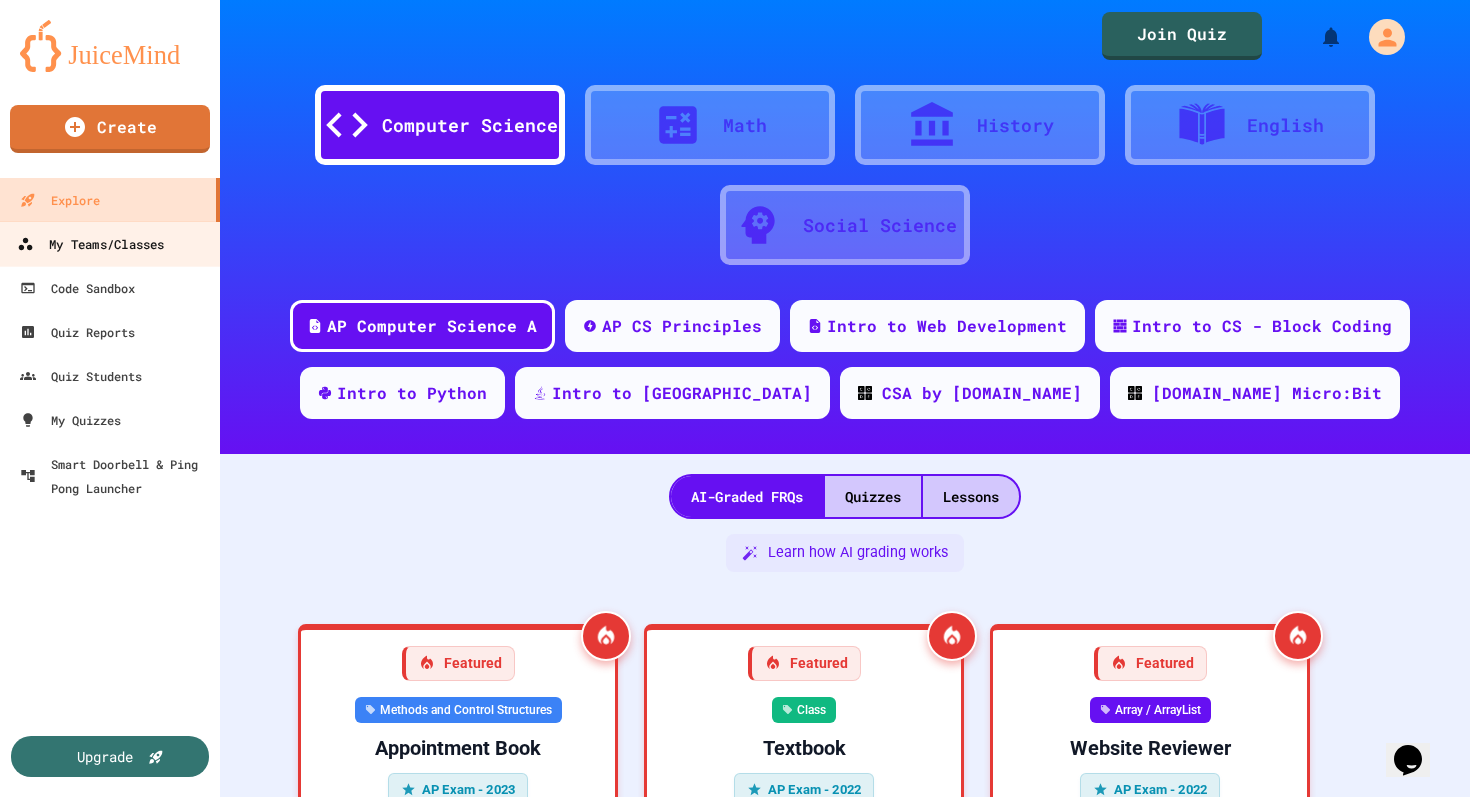 click on "My Teams/Classes" at bounding box center [90, 244] 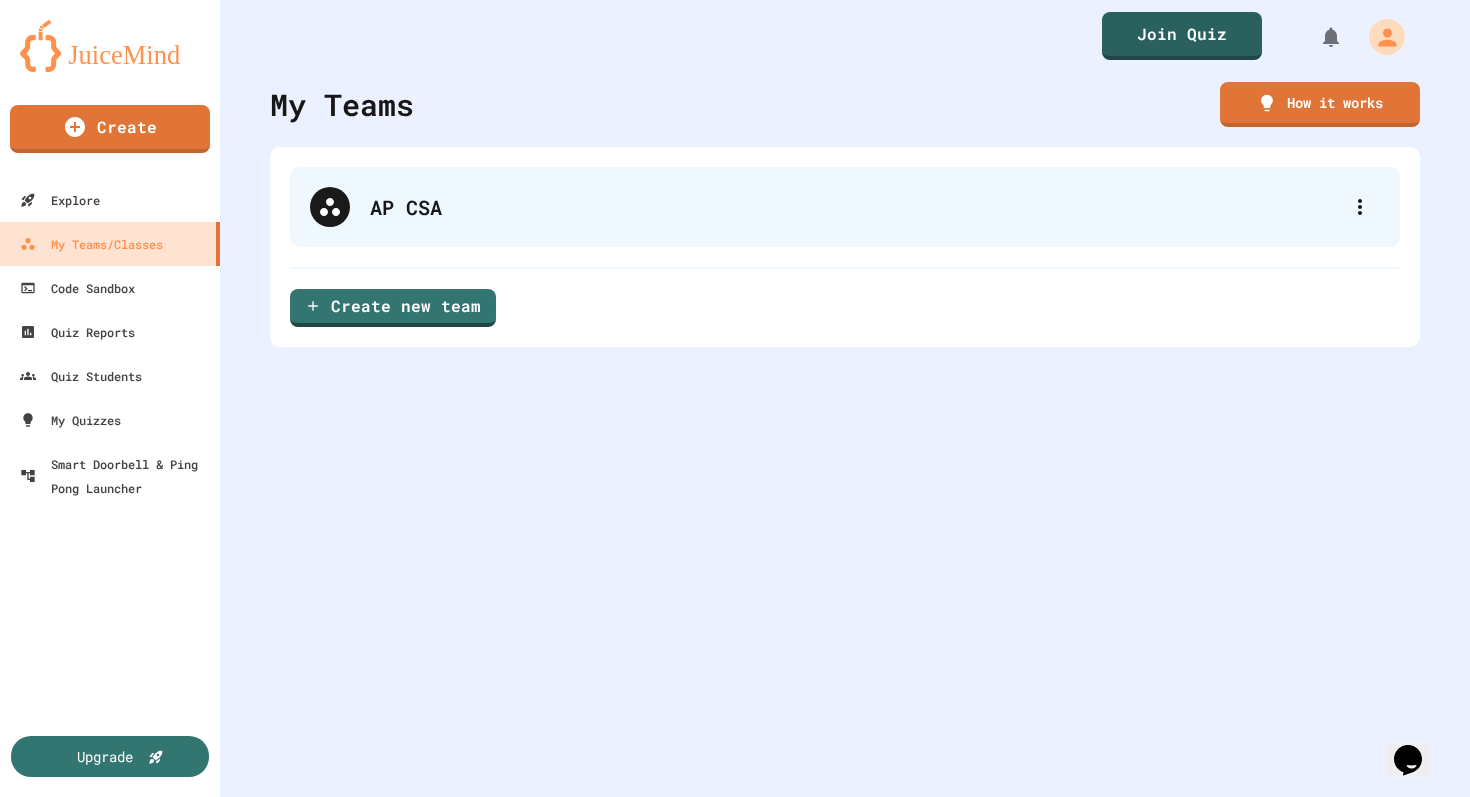 click on "AP CSA" at bounding box center (855, 207) 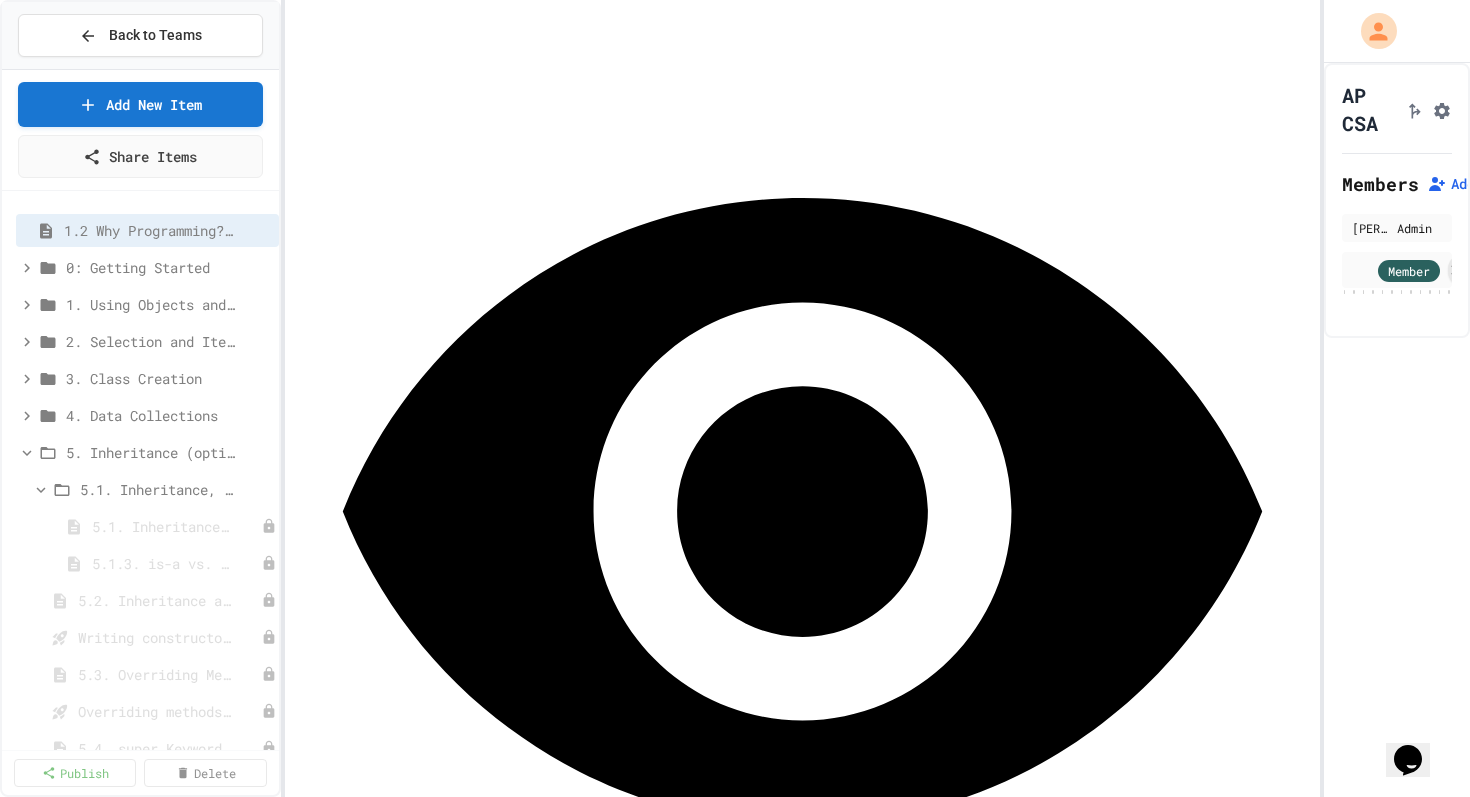 select on "***" 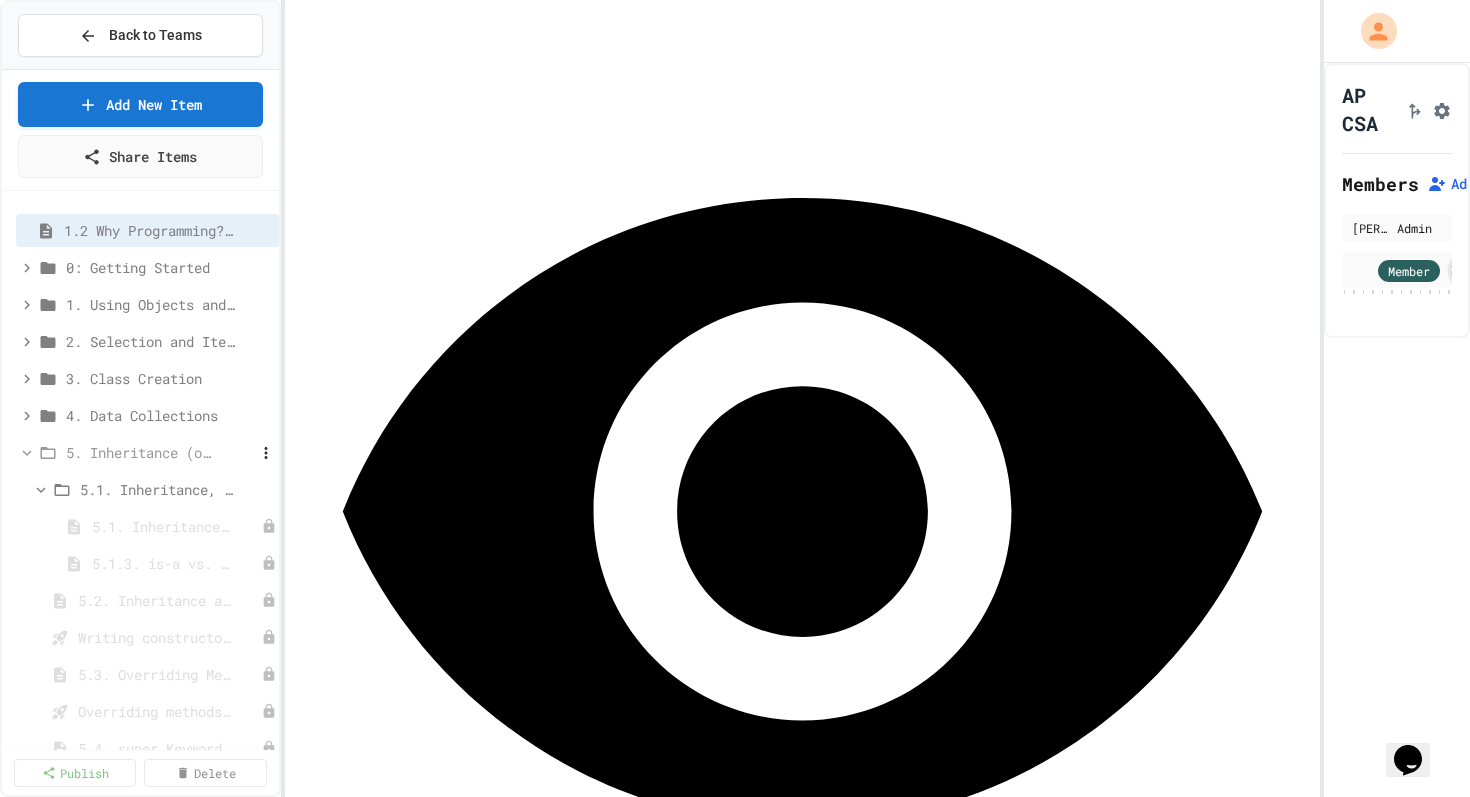click 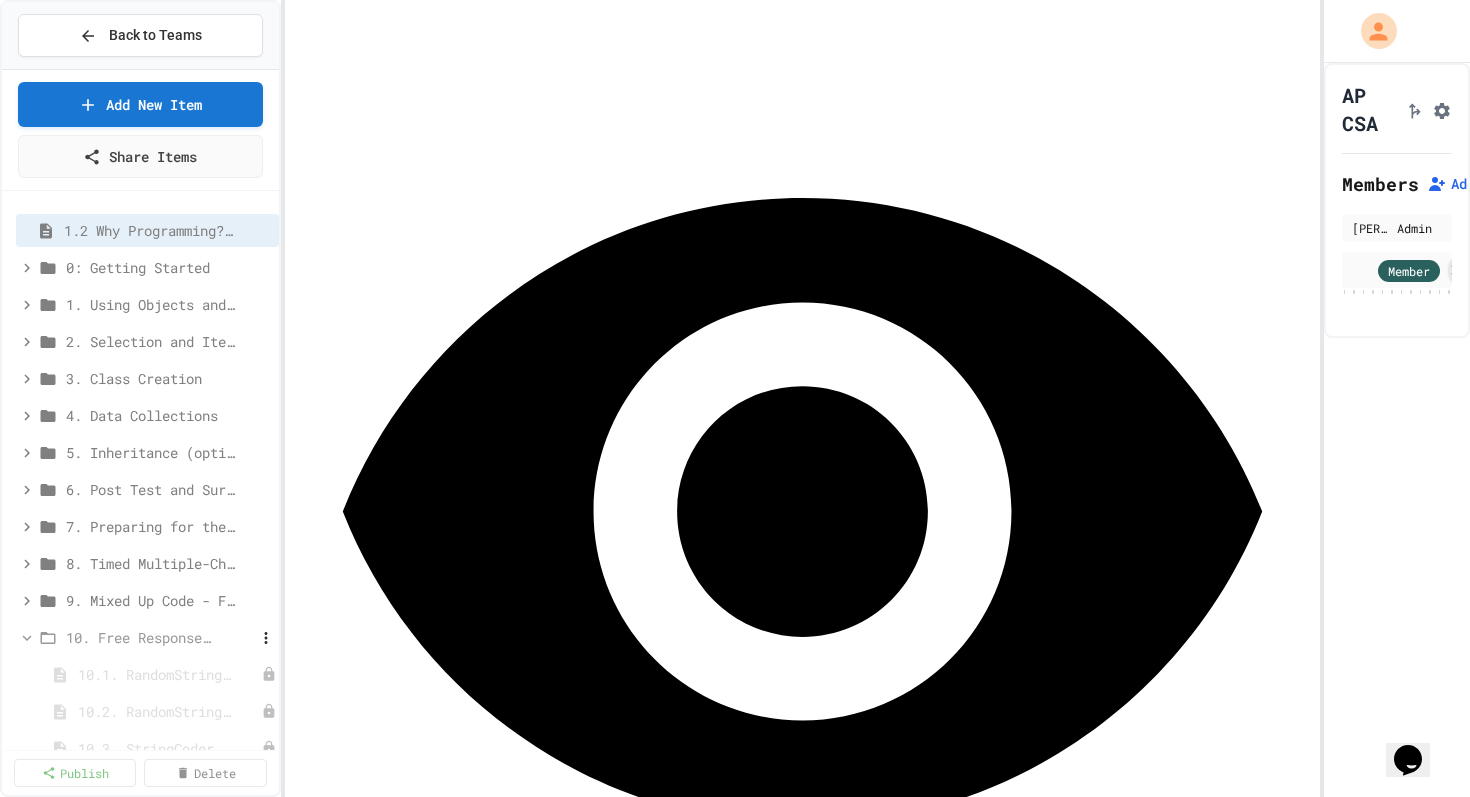 click 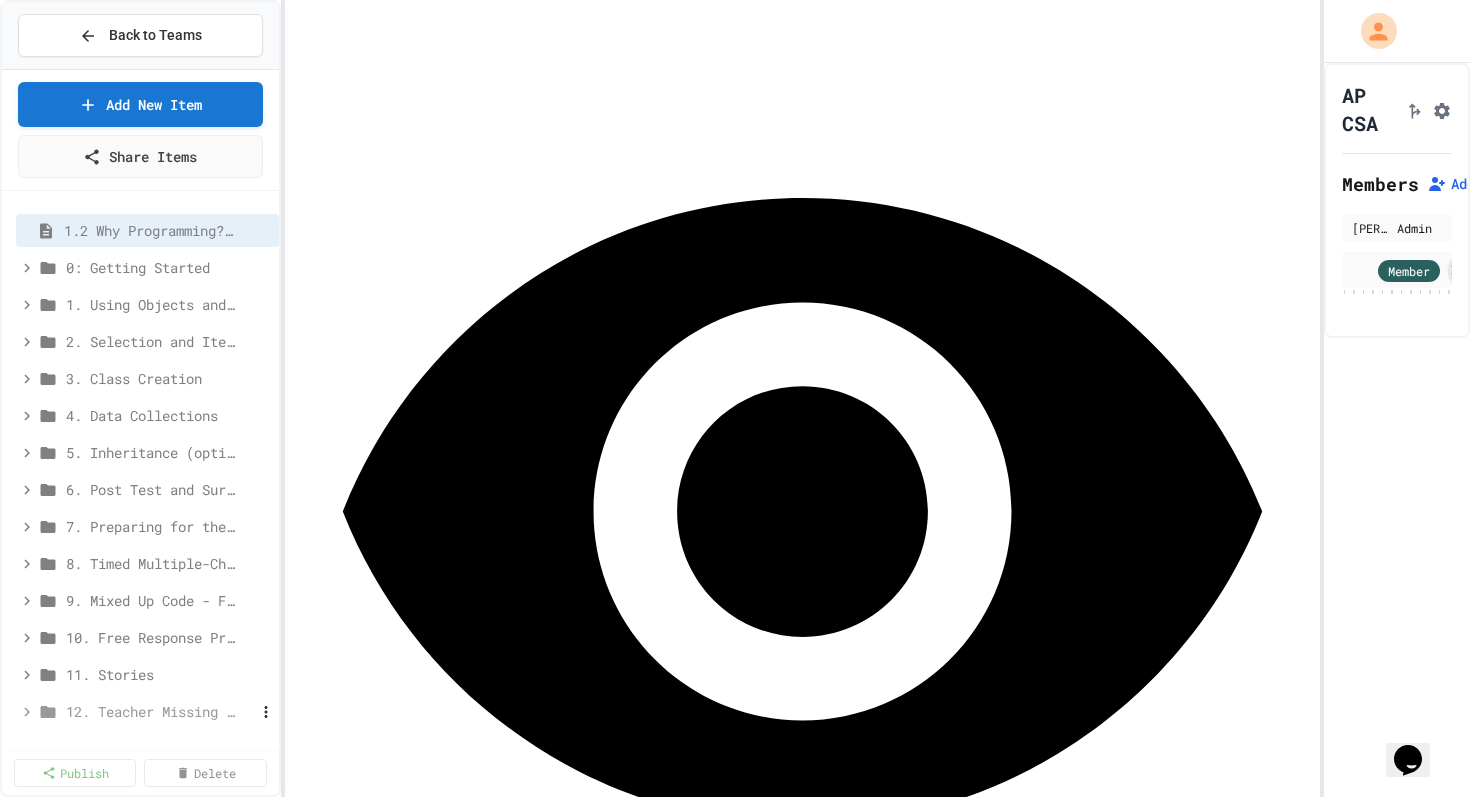 click on "12. Teacher Missing Lessons" at bounding box center [147, 711] 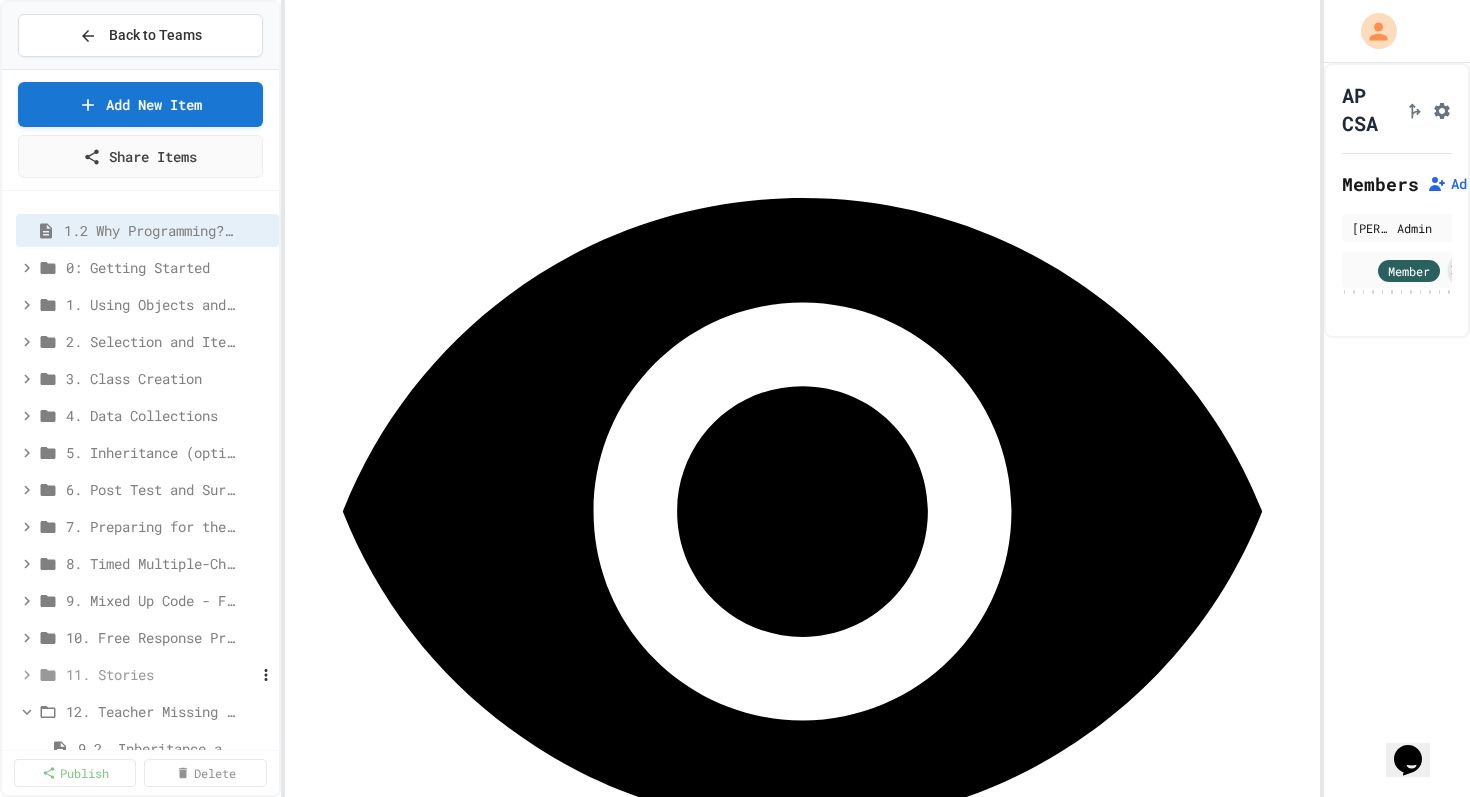 scroll, scrollTop: 74, scrollLeft: 0, axis: vertical 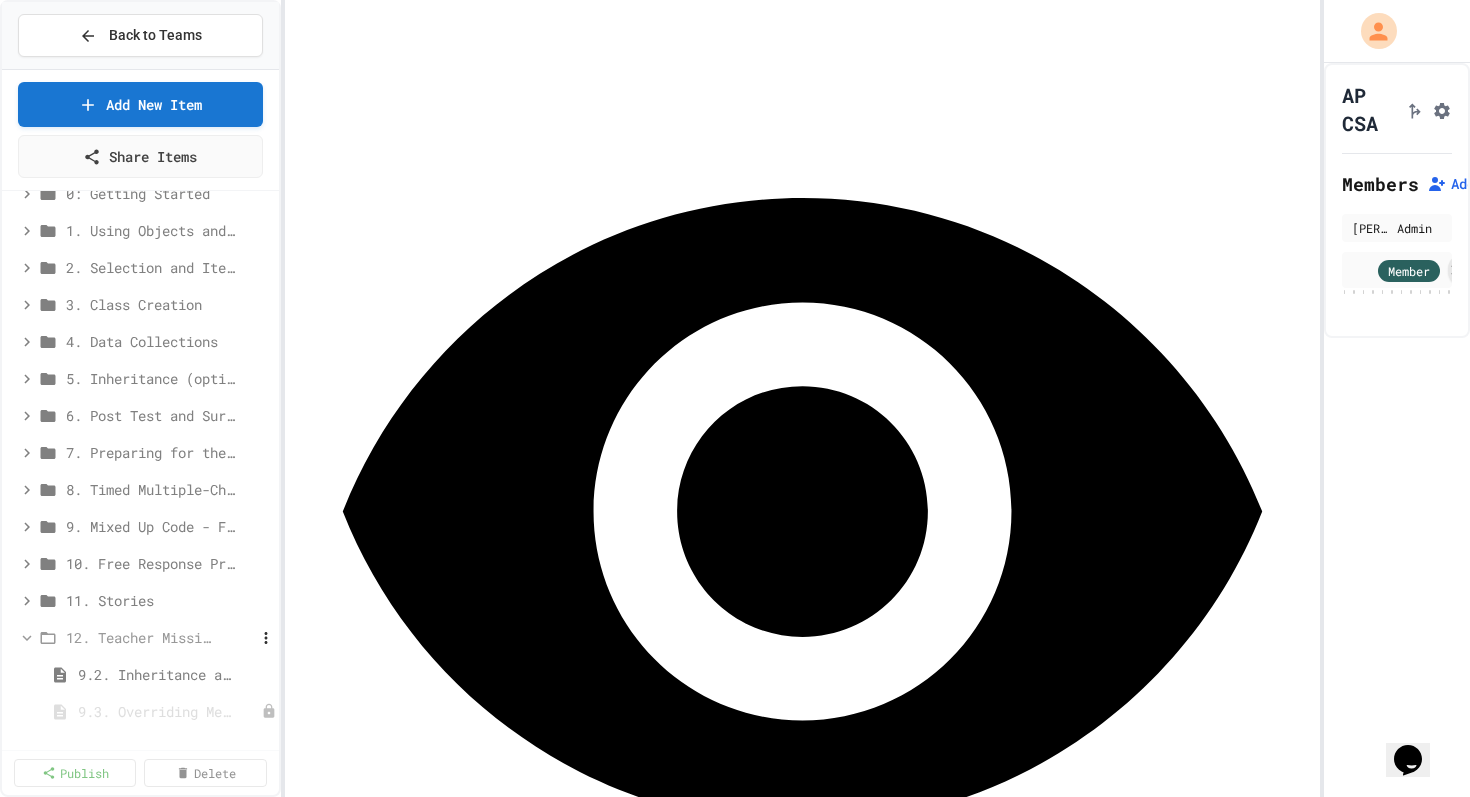 click 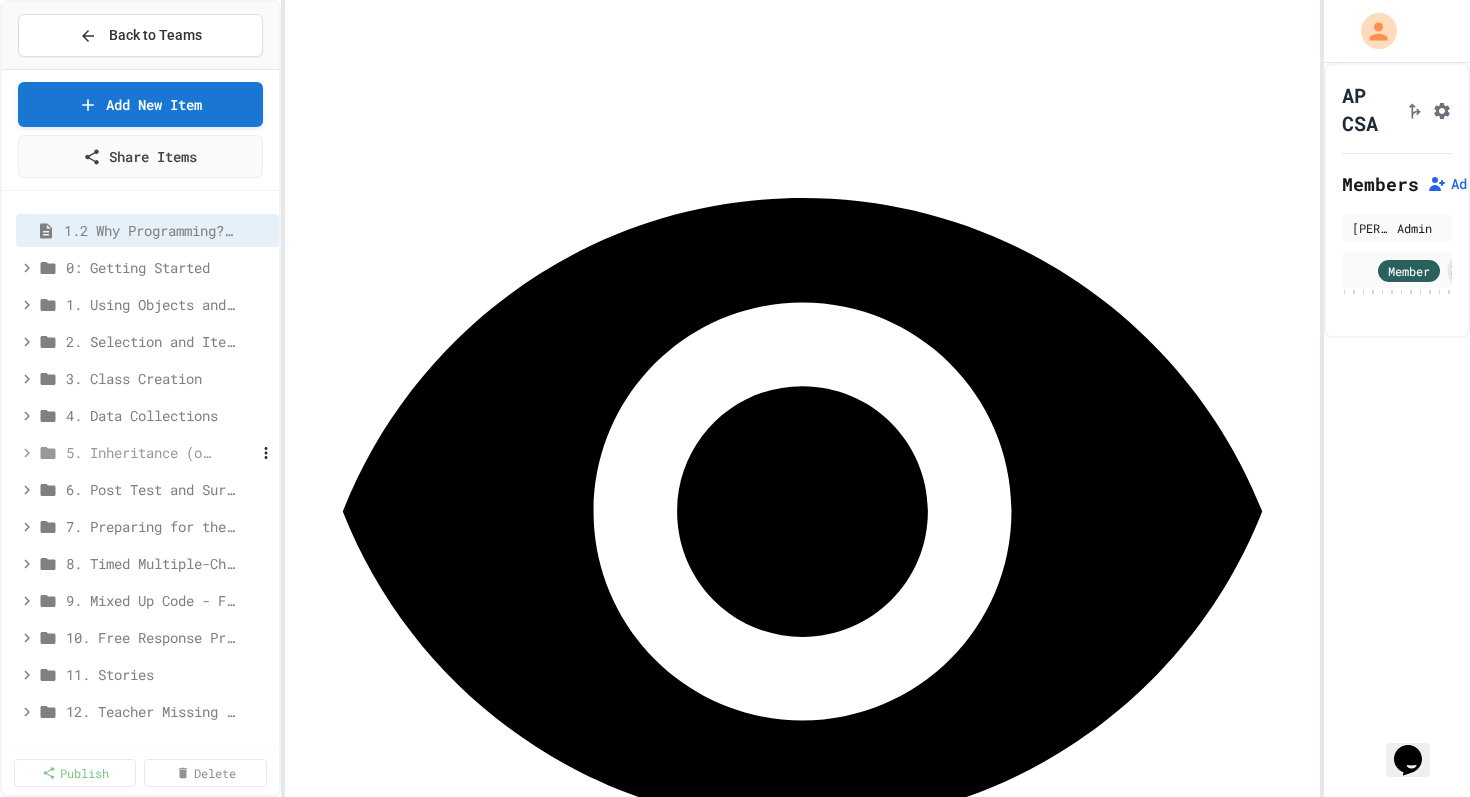click 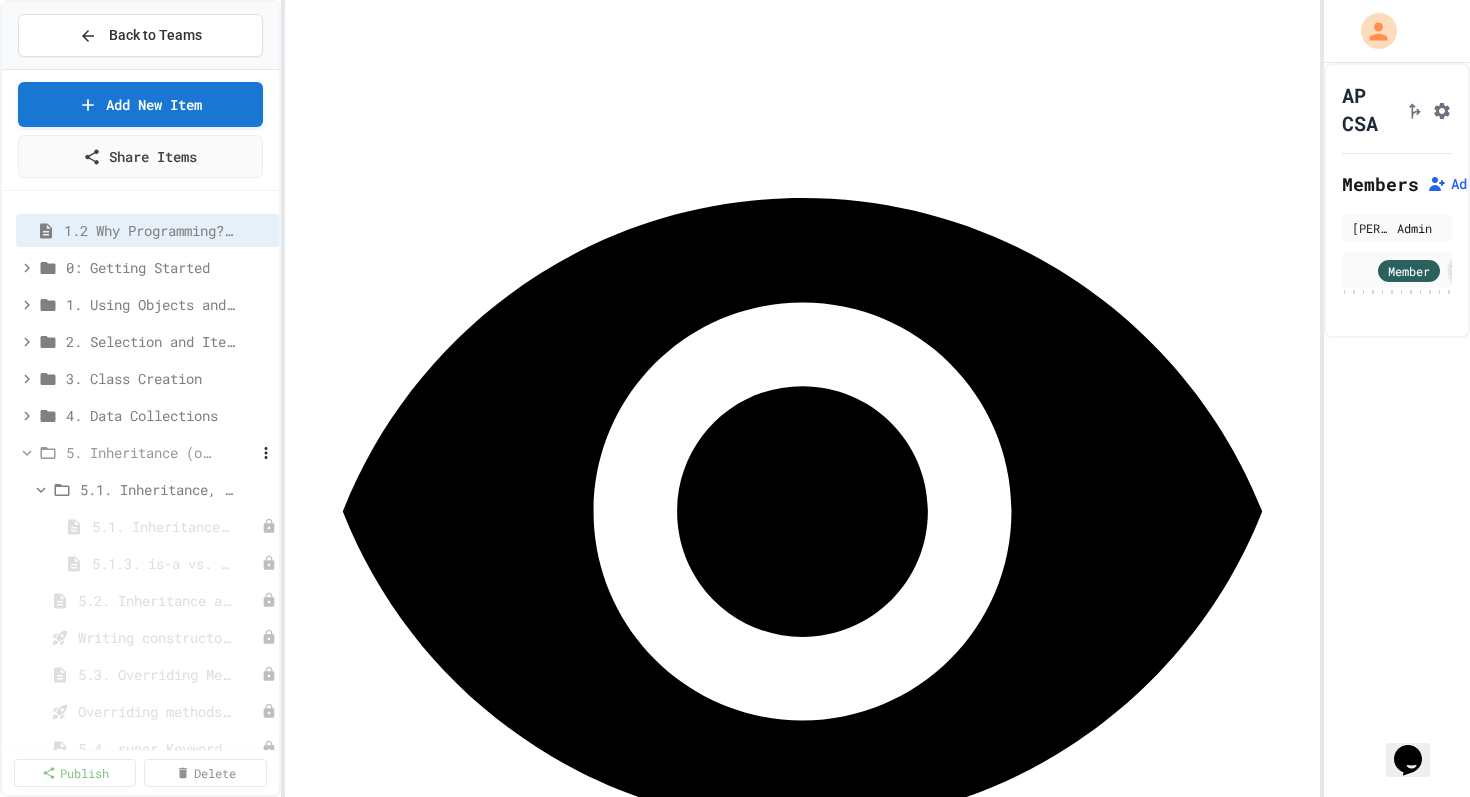 click 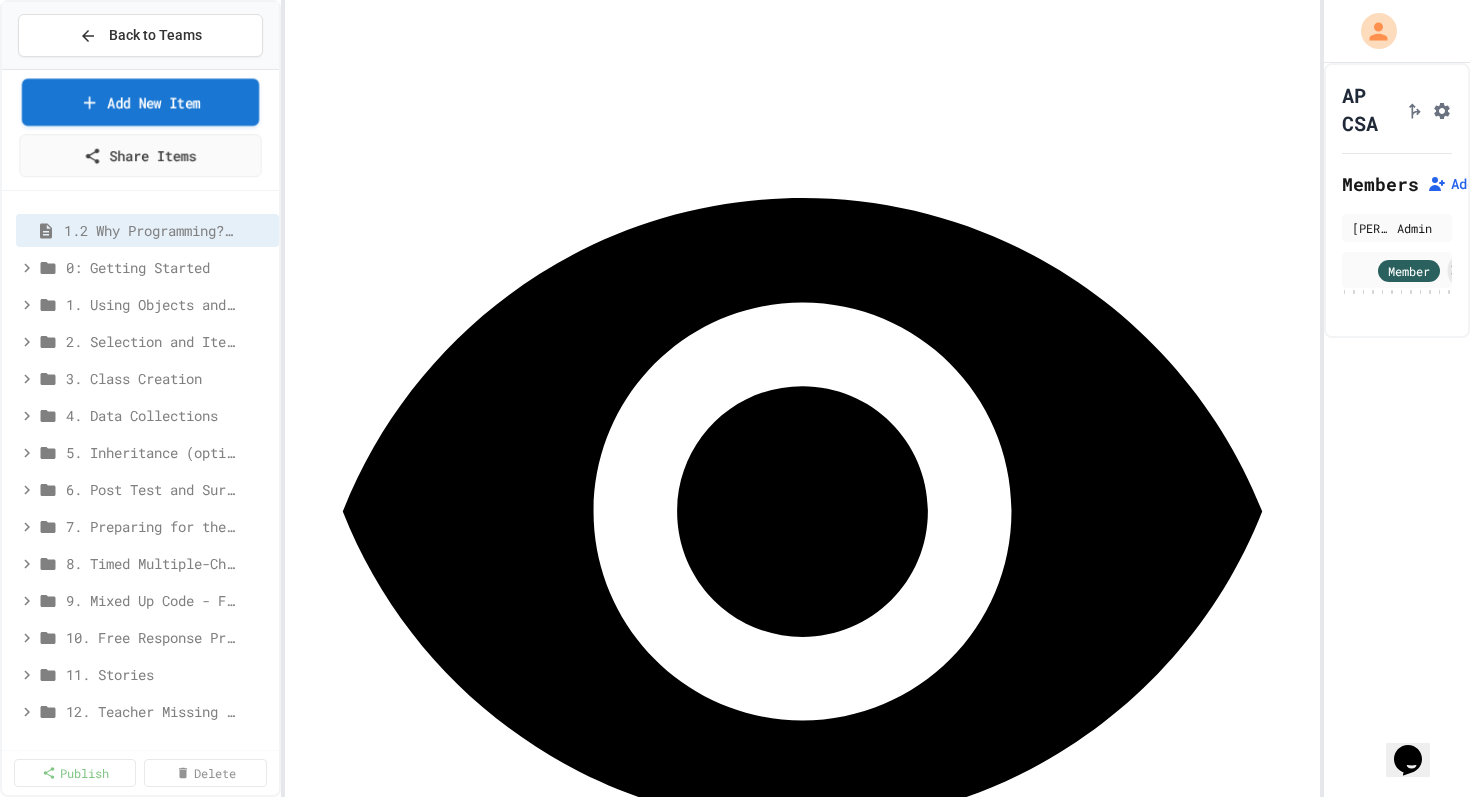 click on "Add New Item" at bounding box center [140, 102] 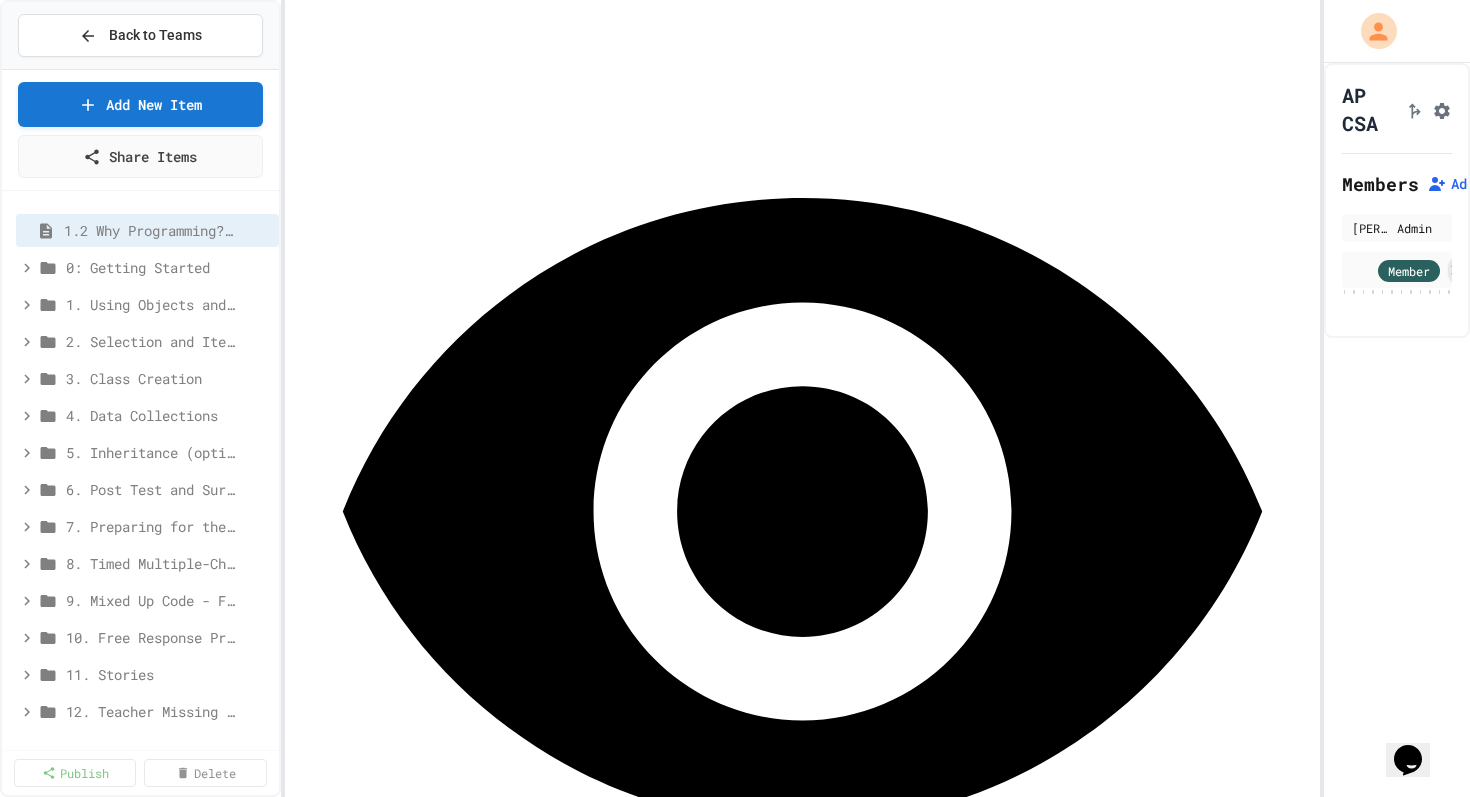 click on "Create Manually Use the traditional method to create content from scratch" at bounding box center [735, 999] 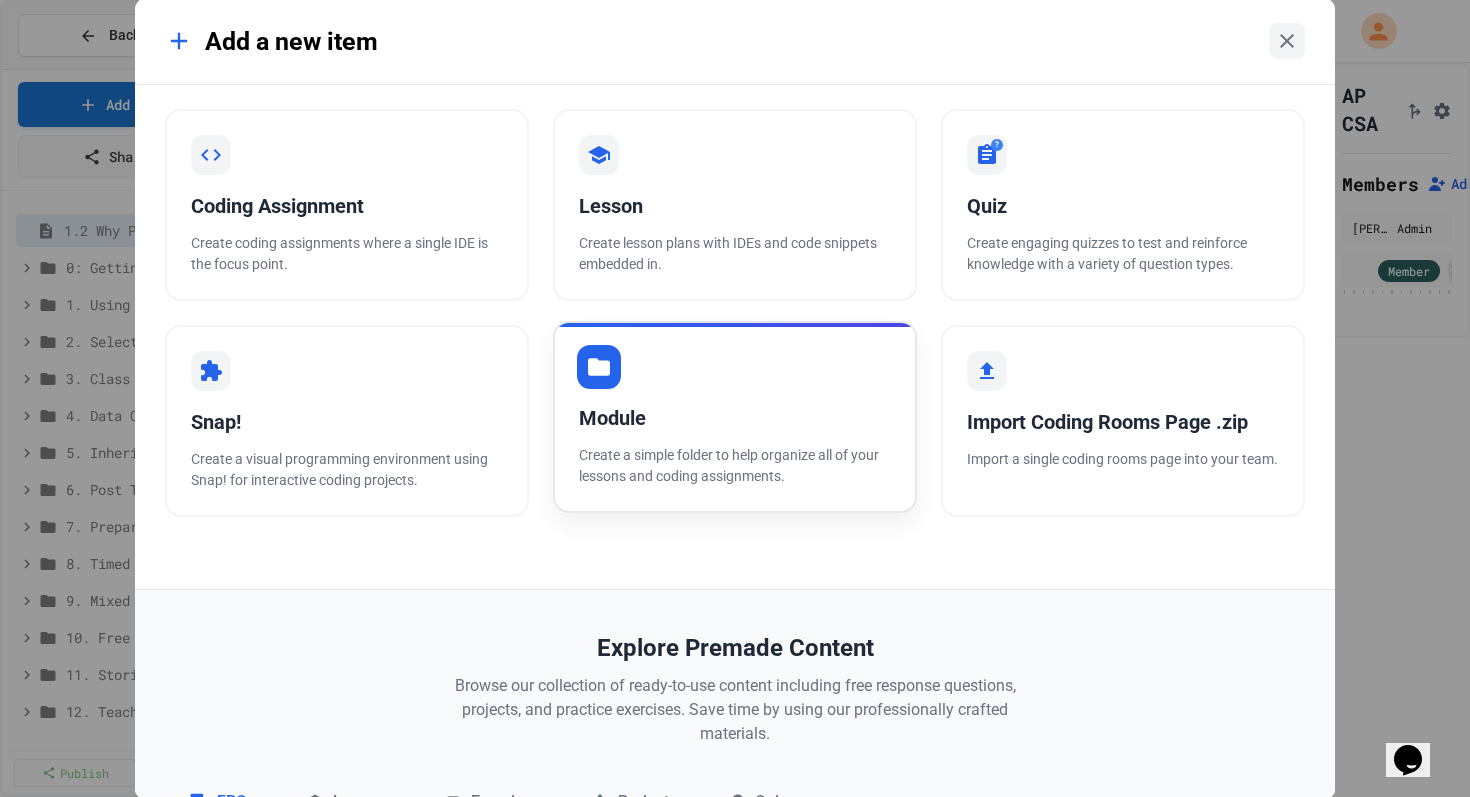 click on "Module Create a simple folder to help organize all of your lessons and coding assignments." at bounding box center [735, 417] 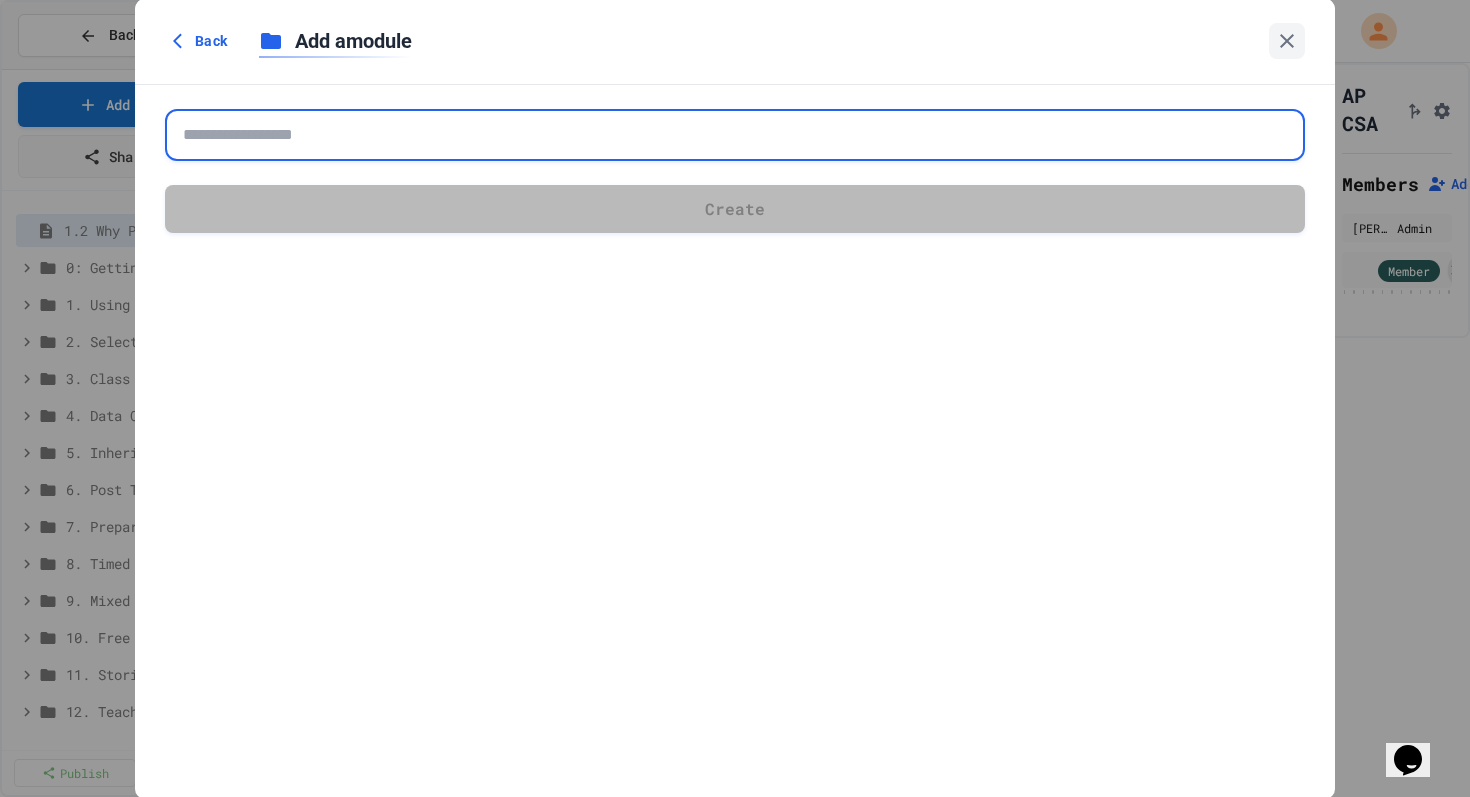 click at bounding box center [735, 135] 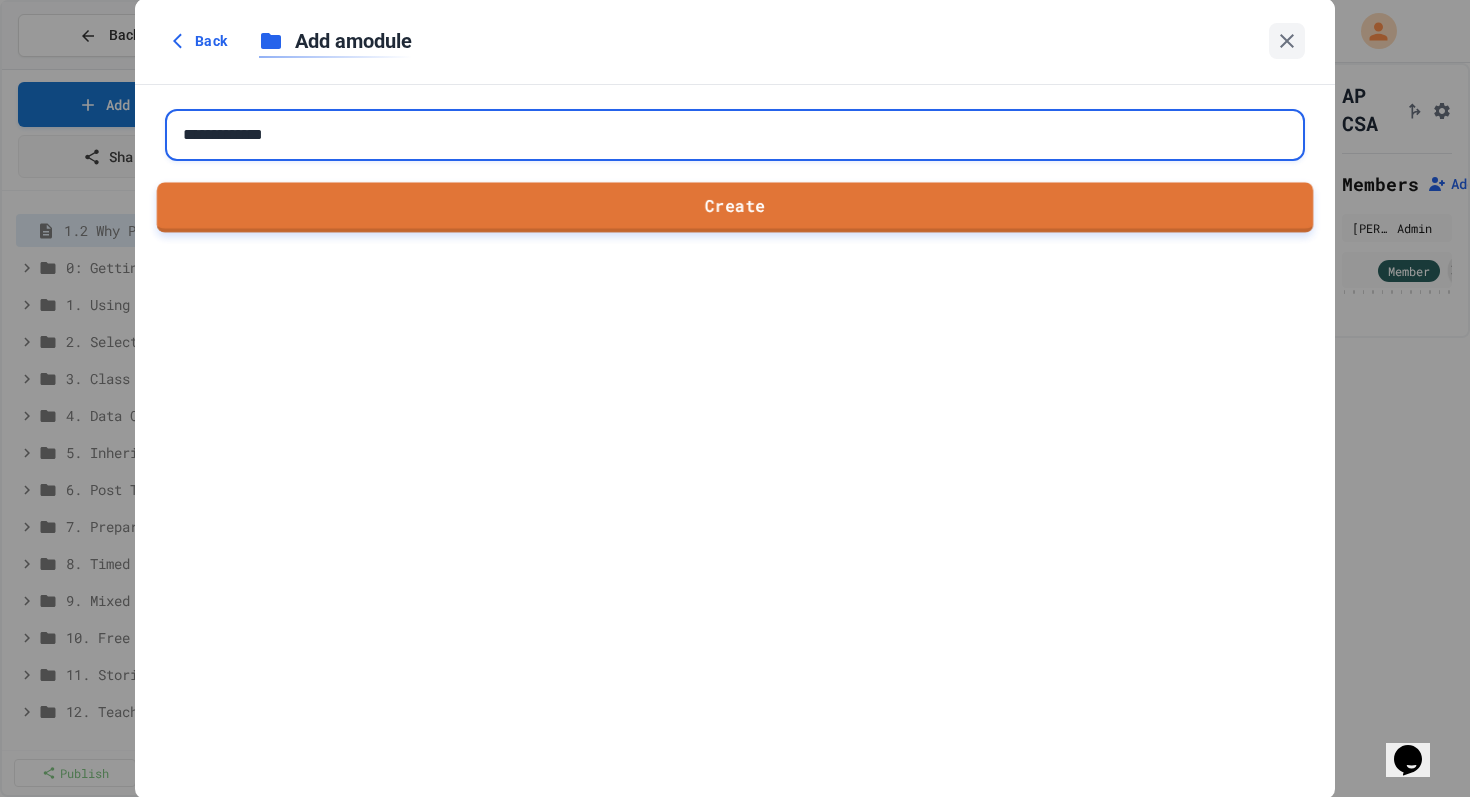 type on "**********" 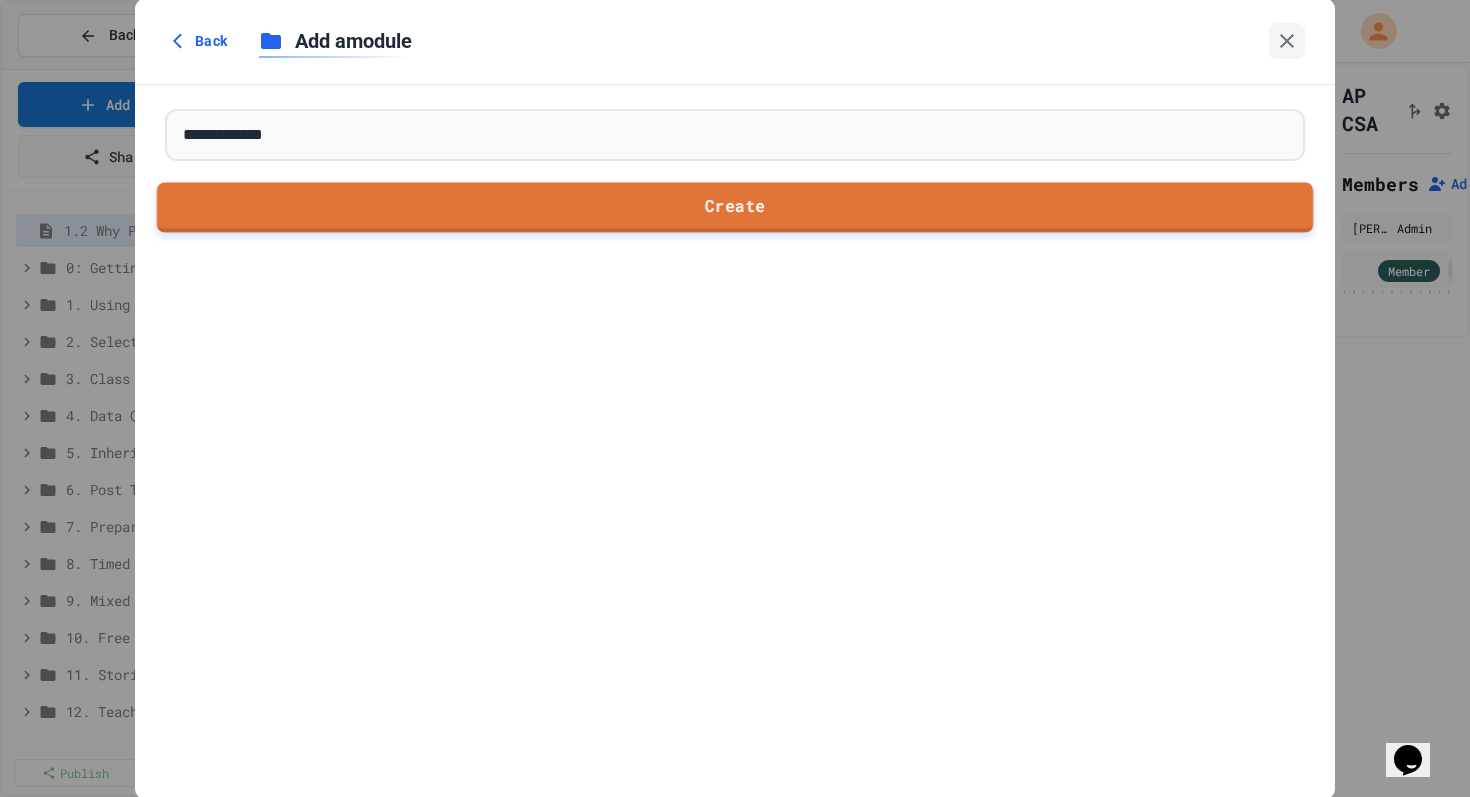 click on "Create" at bounding box center [735, 207] 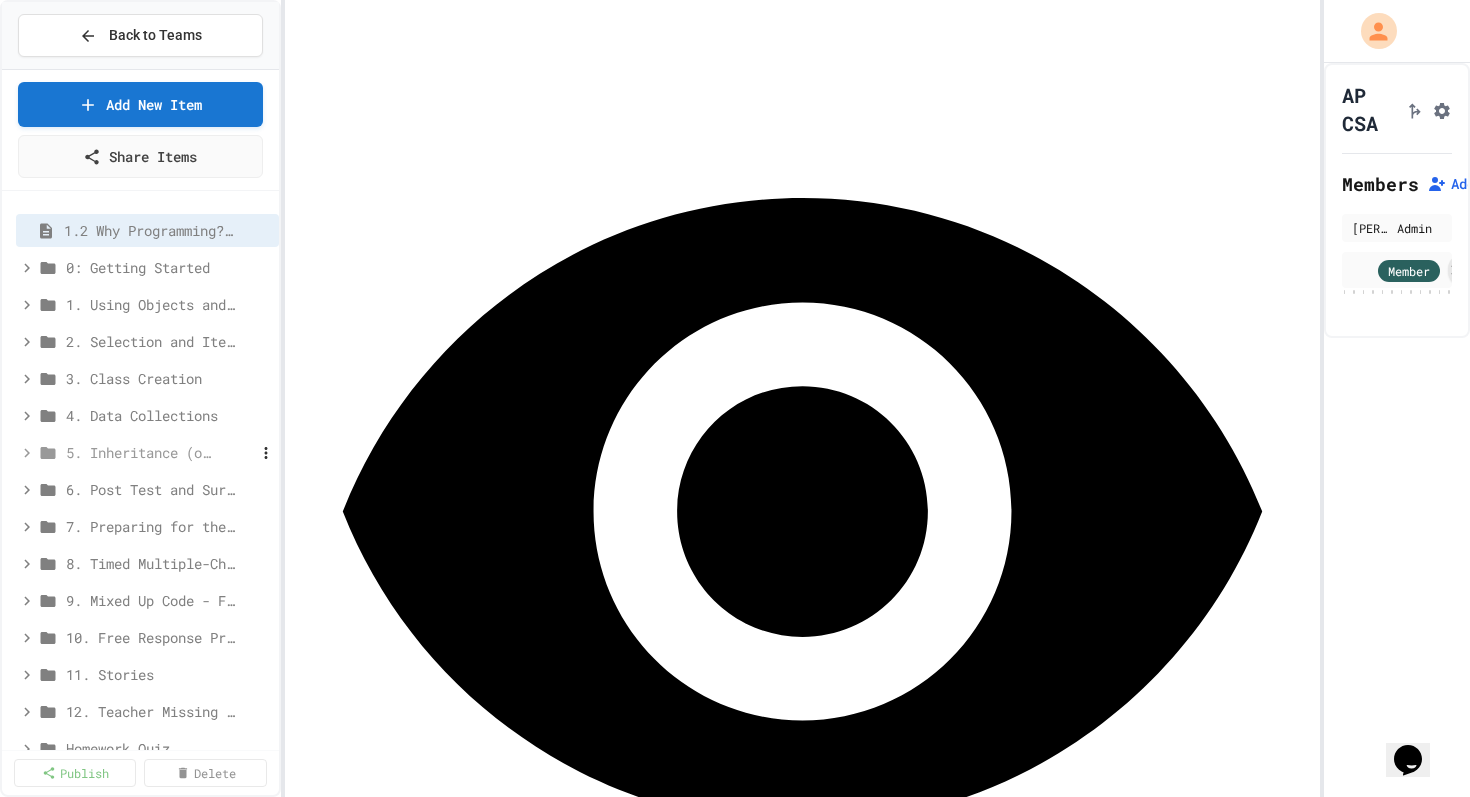 scroll, scrollTop: 37, scrollLeft: 0, axis: vertical 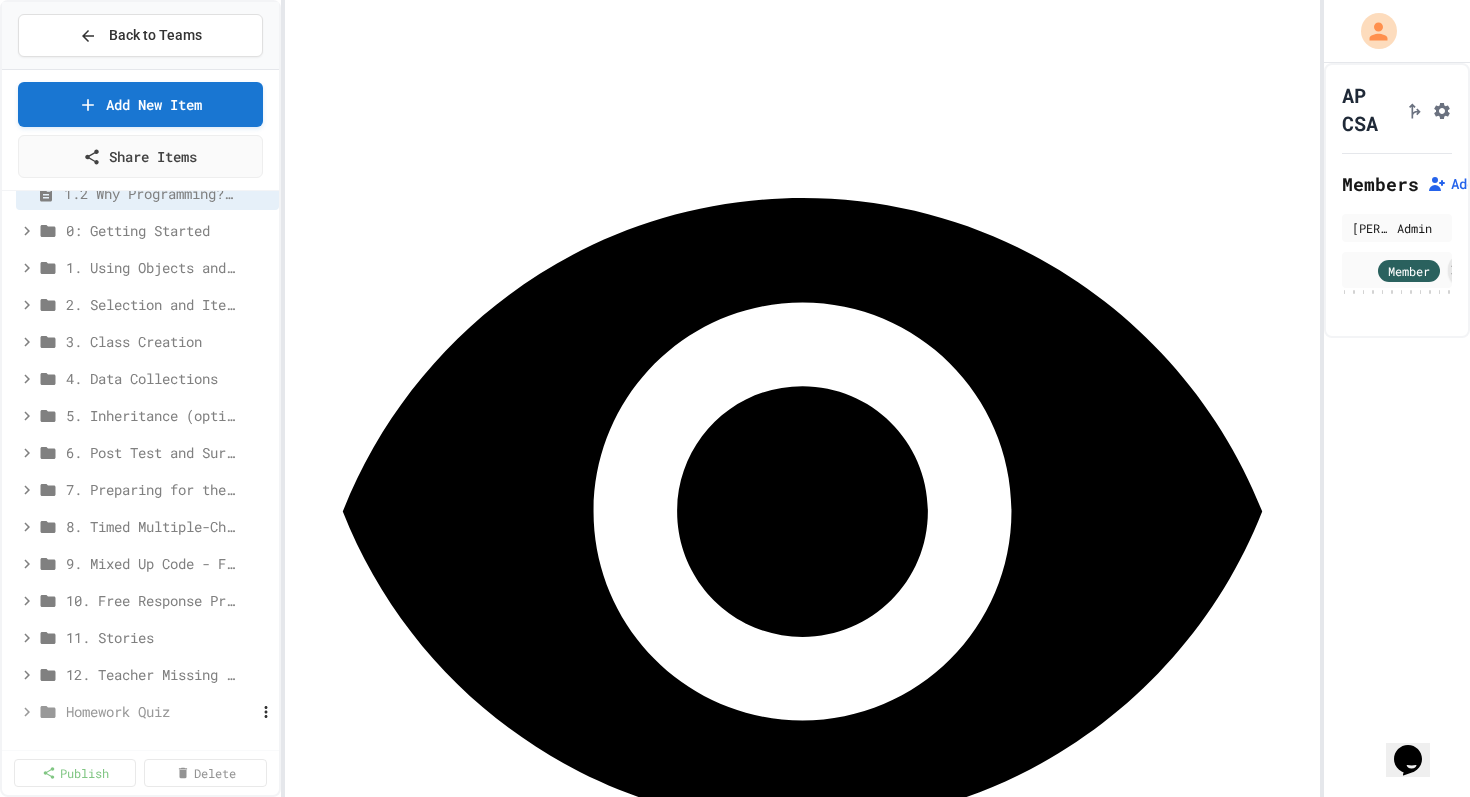 click 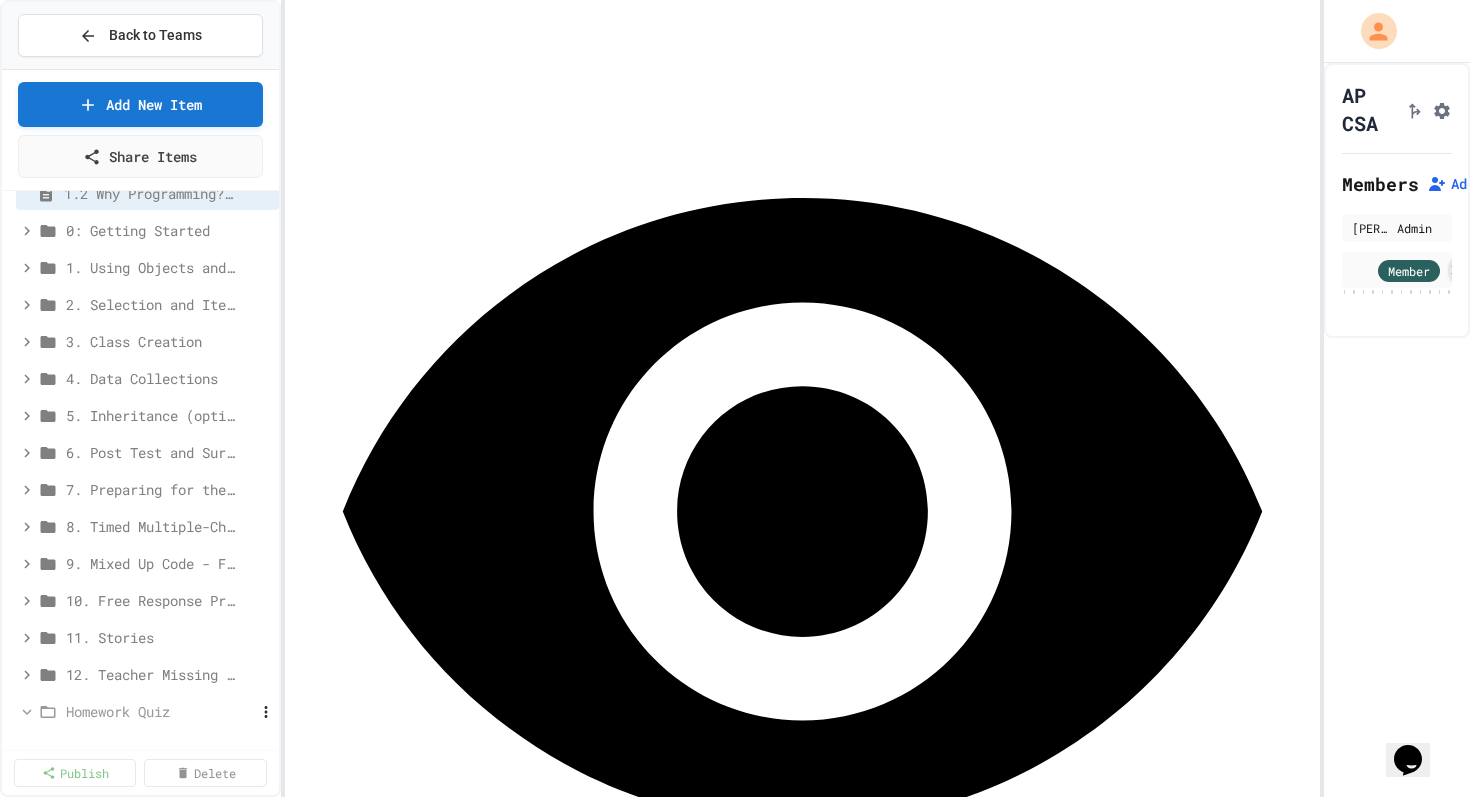 click on "Homework Quiz" at bounding box center [140, 711] 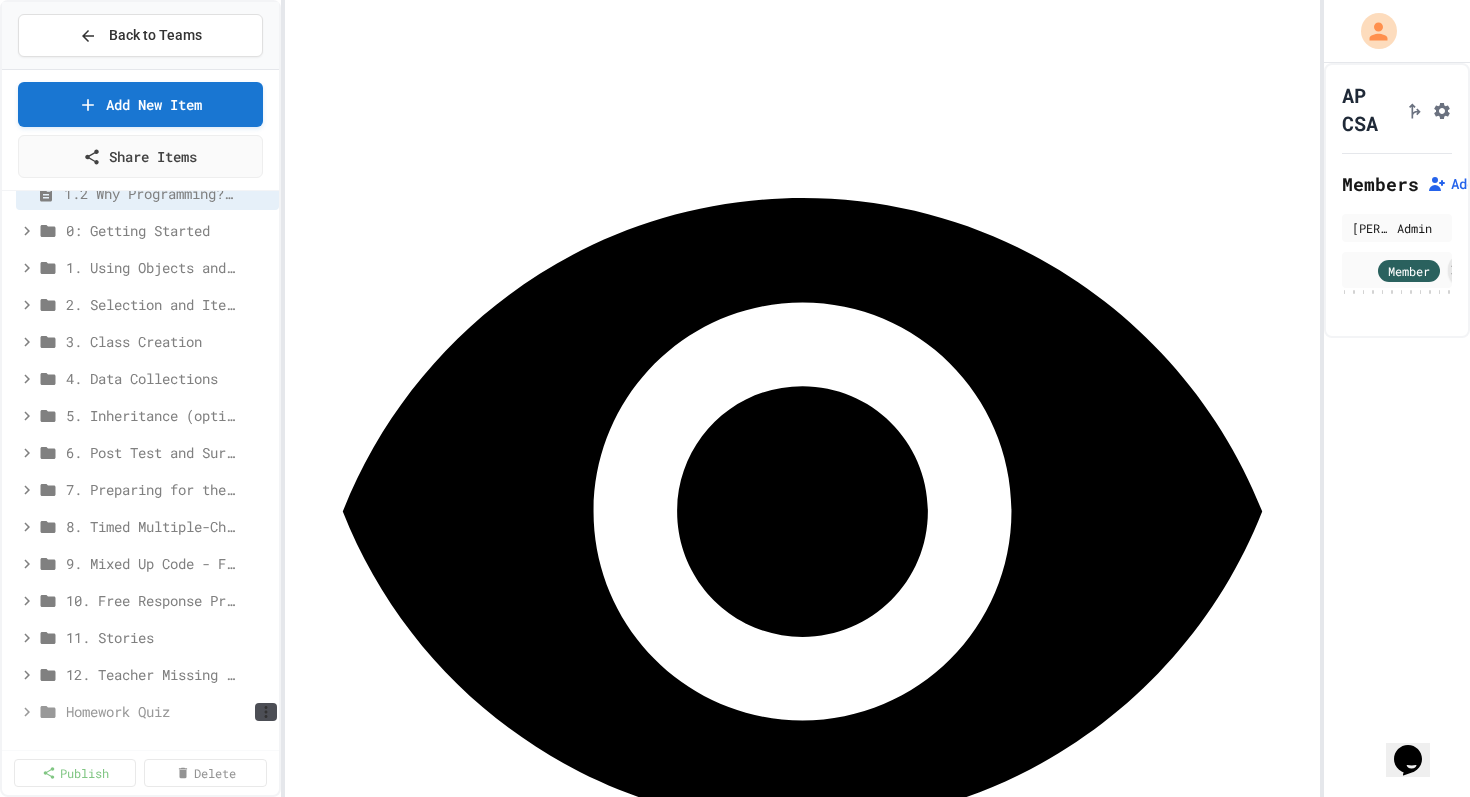 click 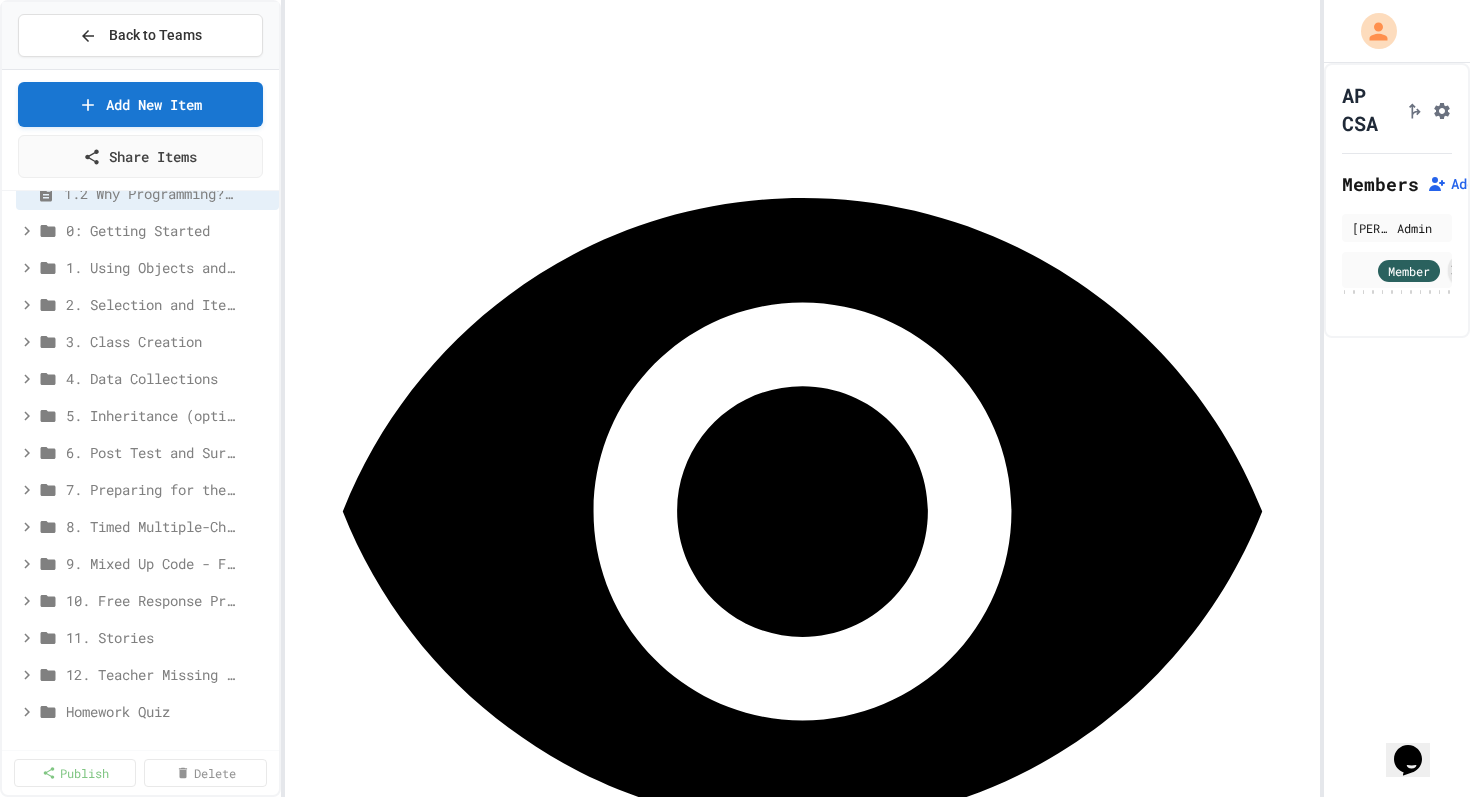 click on "Rename" at bounding box center (745, 897) 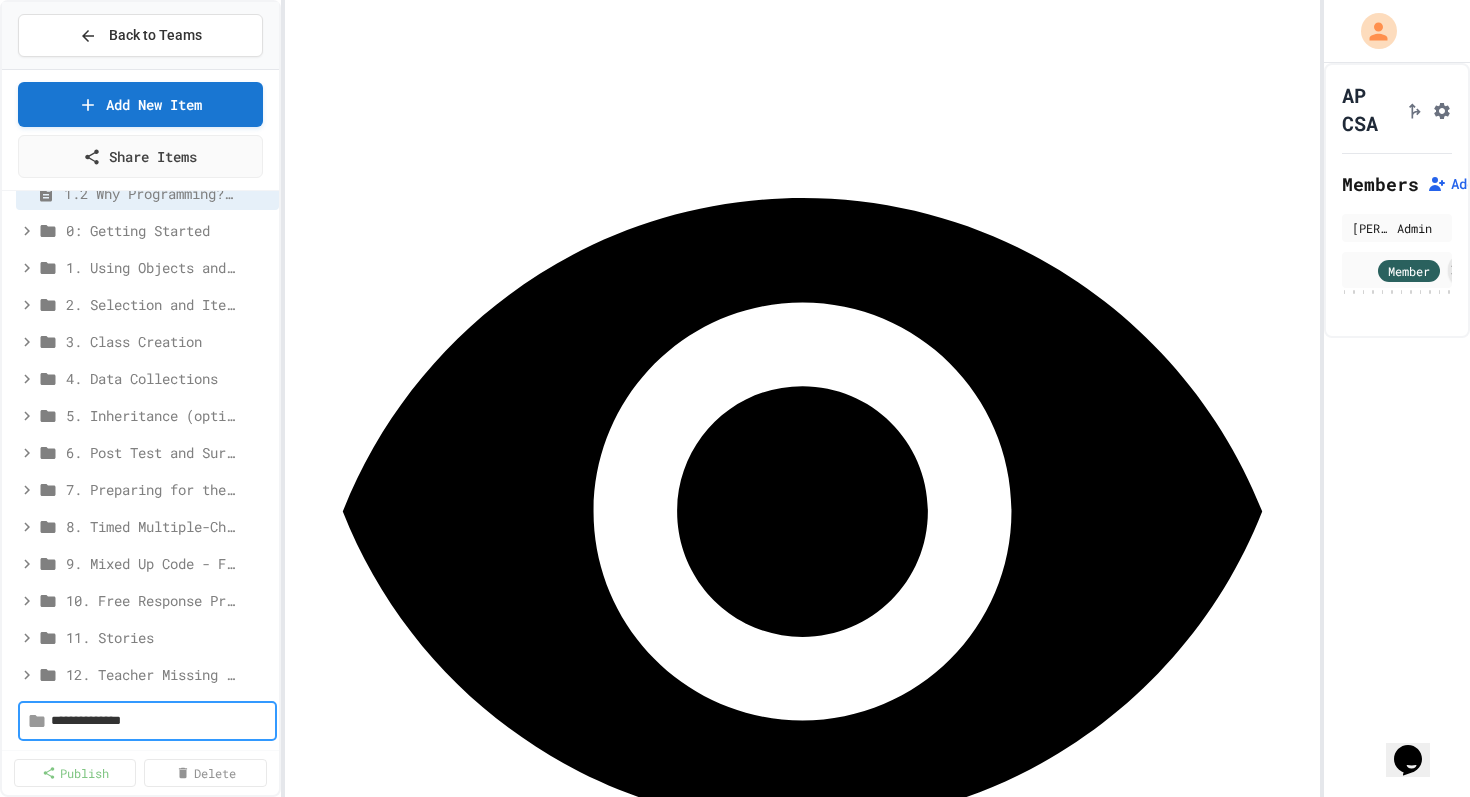type on "**********" 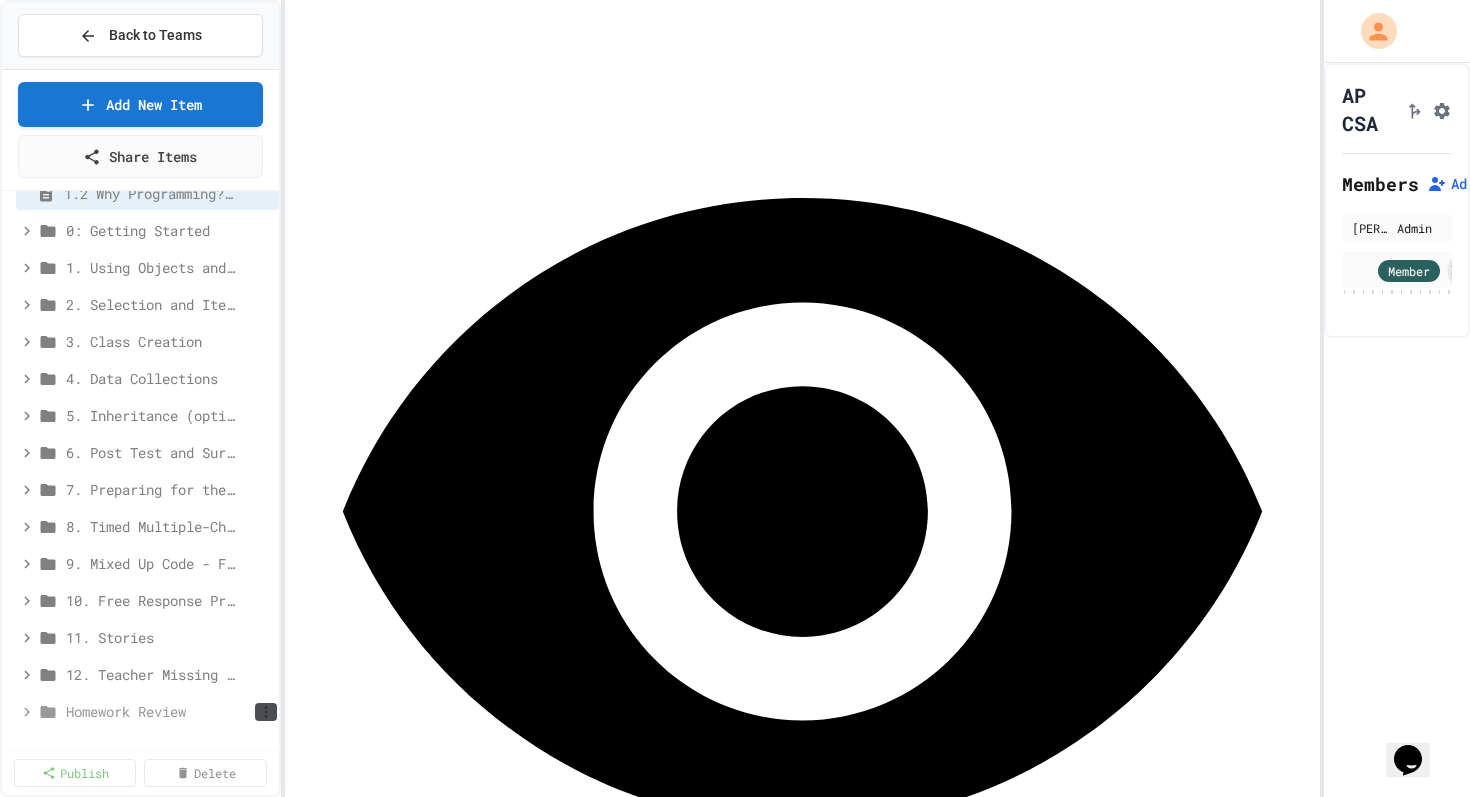 click 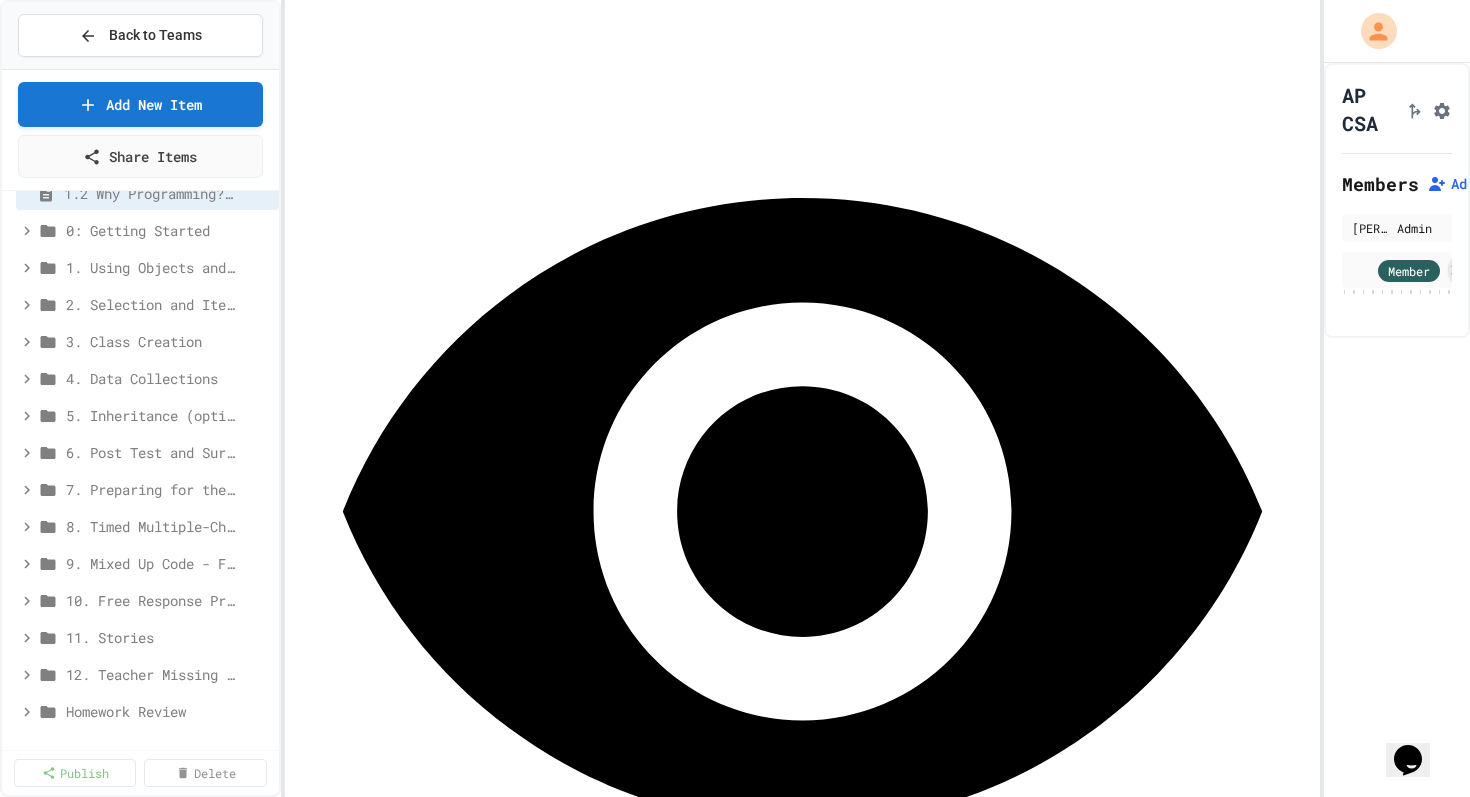 click on "Add Item" at bounding box center (745, 831) 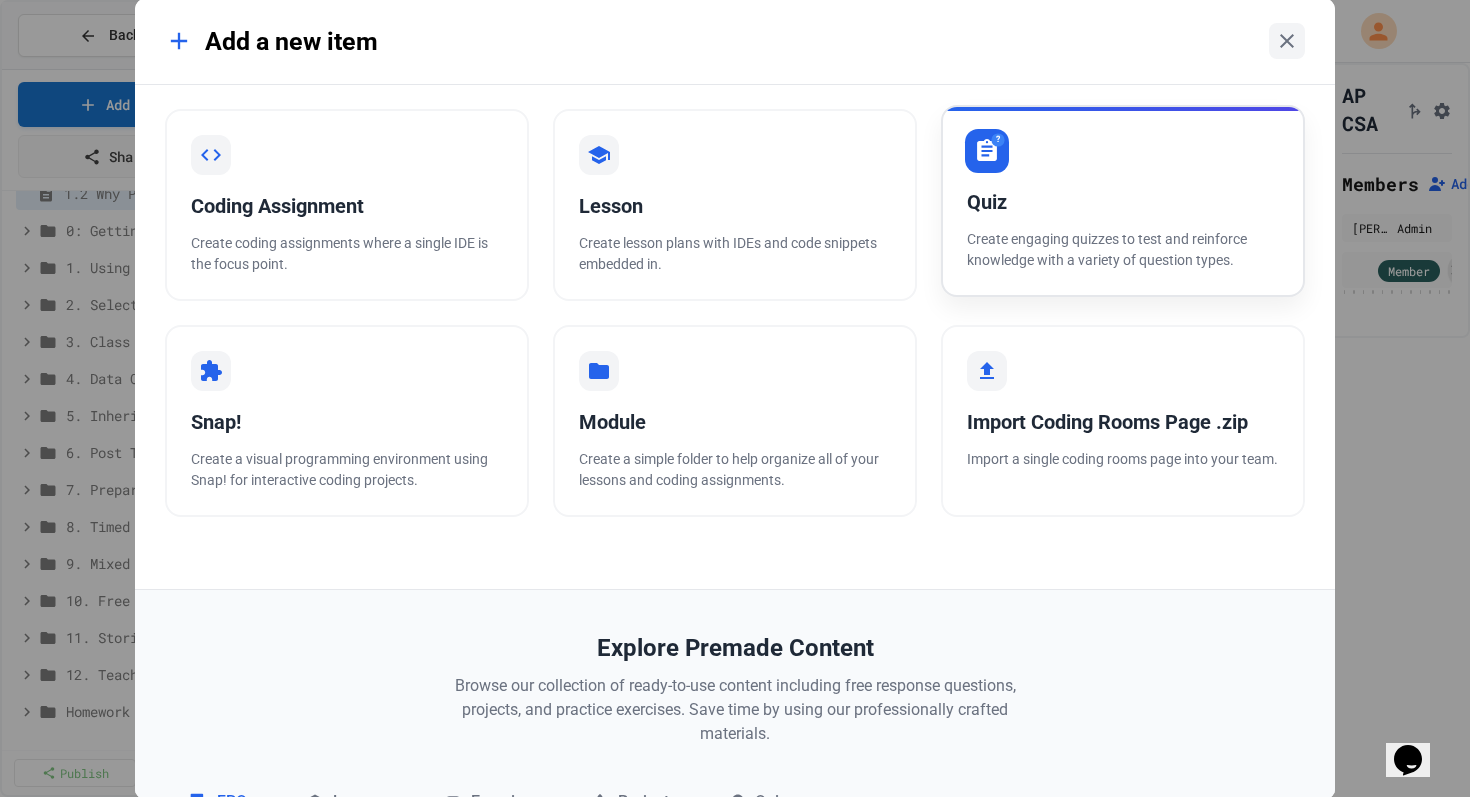 click on "? Quiz Create engaging quizzes to test and reinforce knowledge with a variety of question types." at bounding box center (1123, 201) 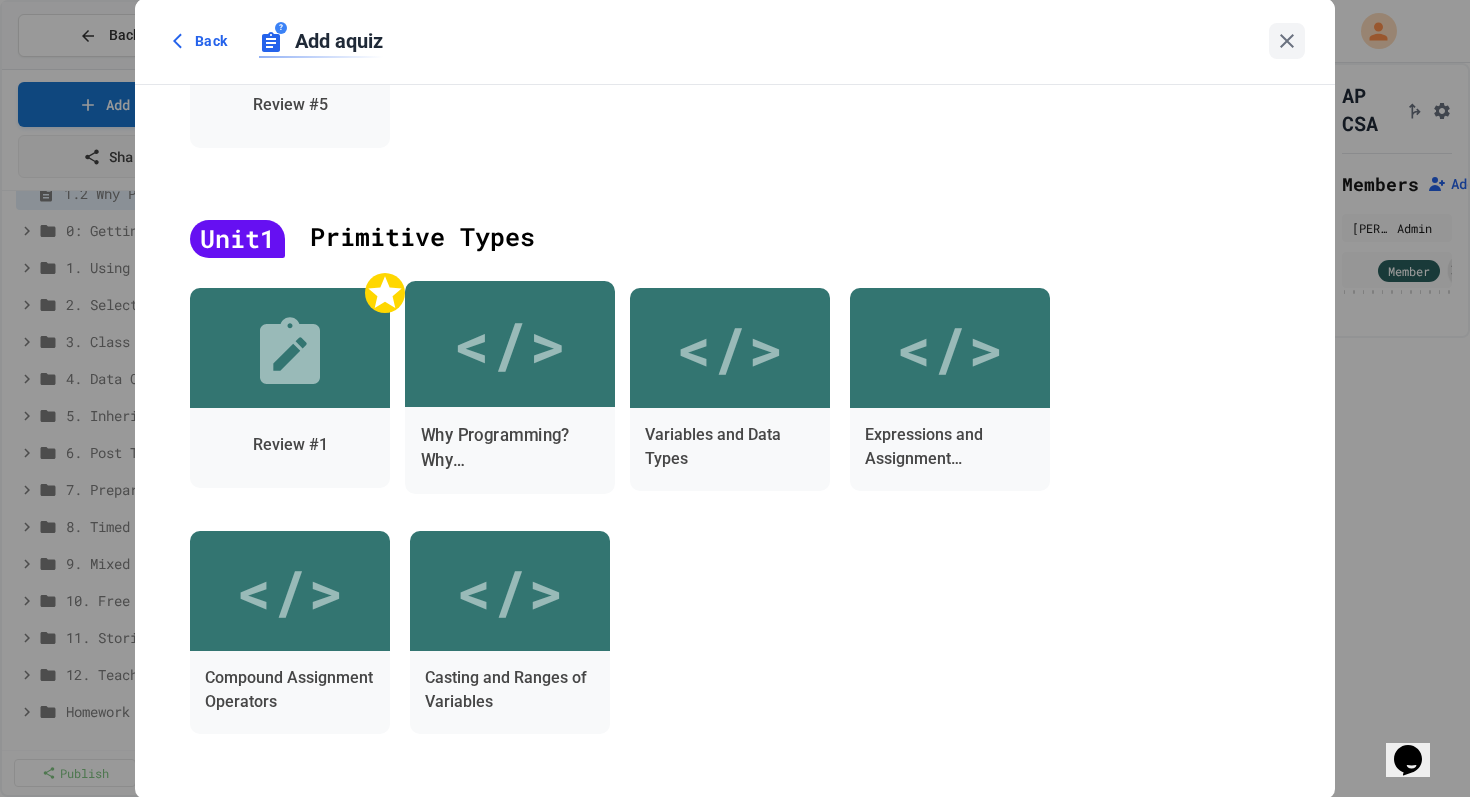 scroll, scrollTop: 778, scrollLeft: 0, axis: vertical 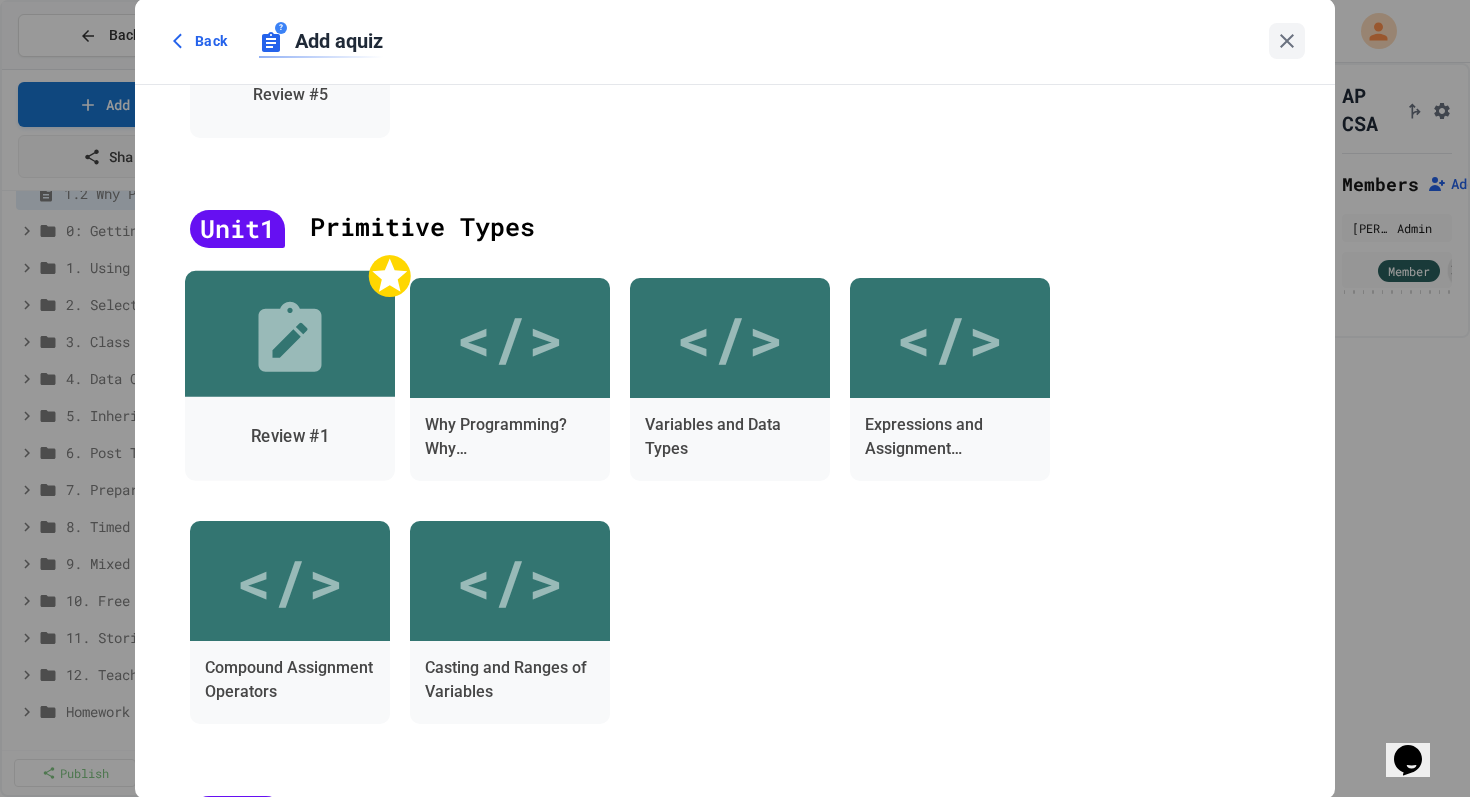 click on "Review #1" at bounding box center [290, 439] 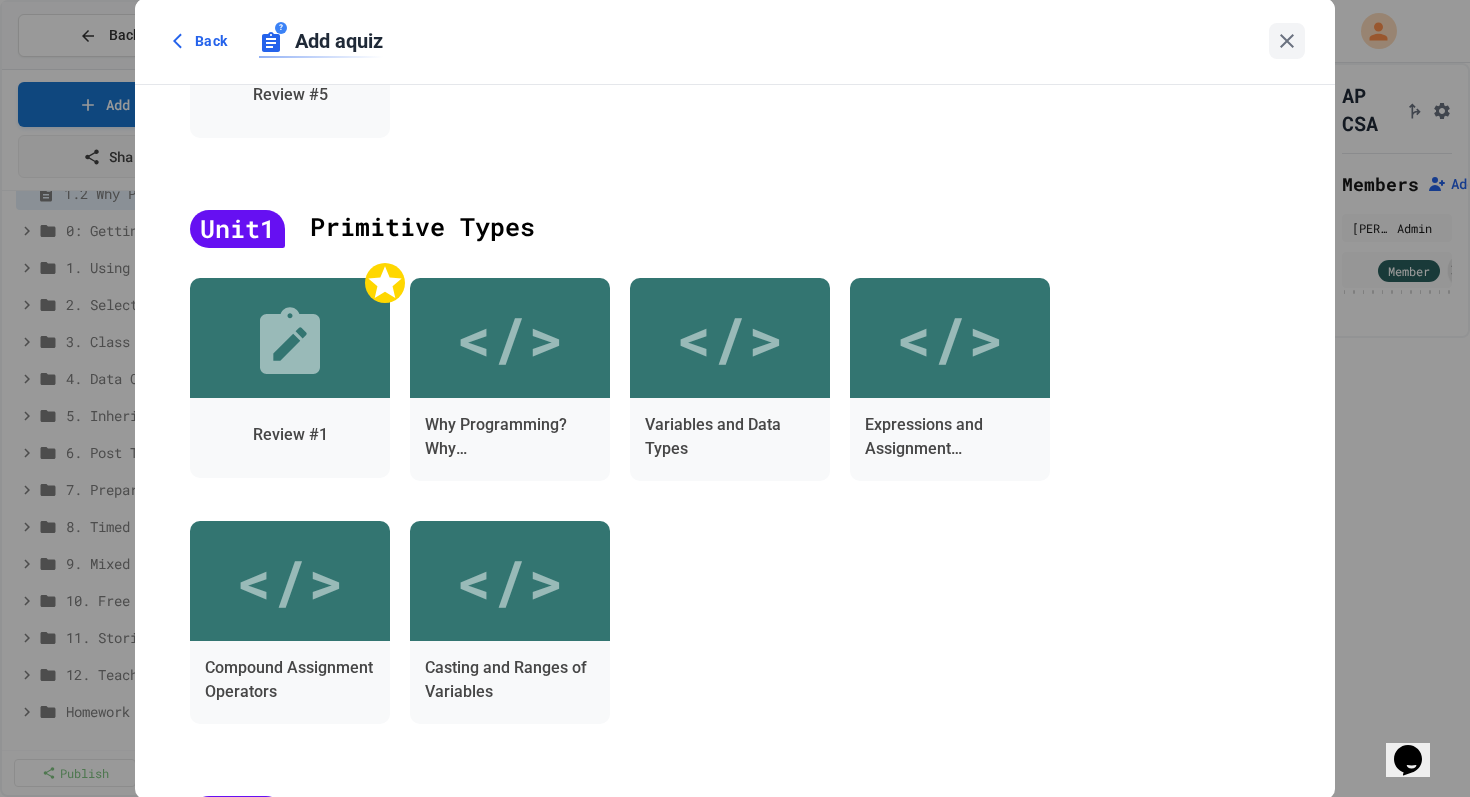 click on "Review #1 200 play s 11 questions" at bounding box center (725, 1088) 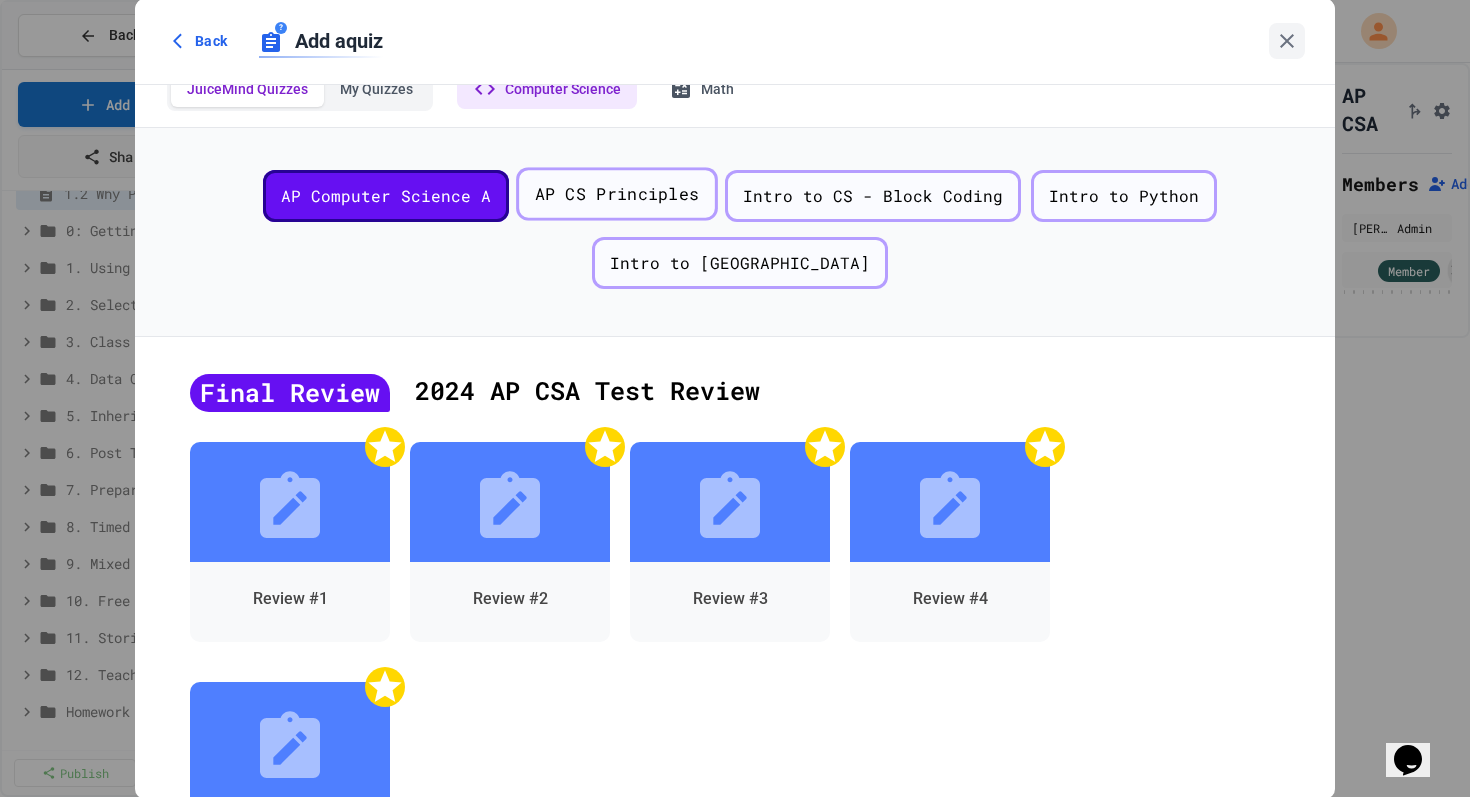 scroll, scrollTop: 0, scrollLeft: 0, axis: both 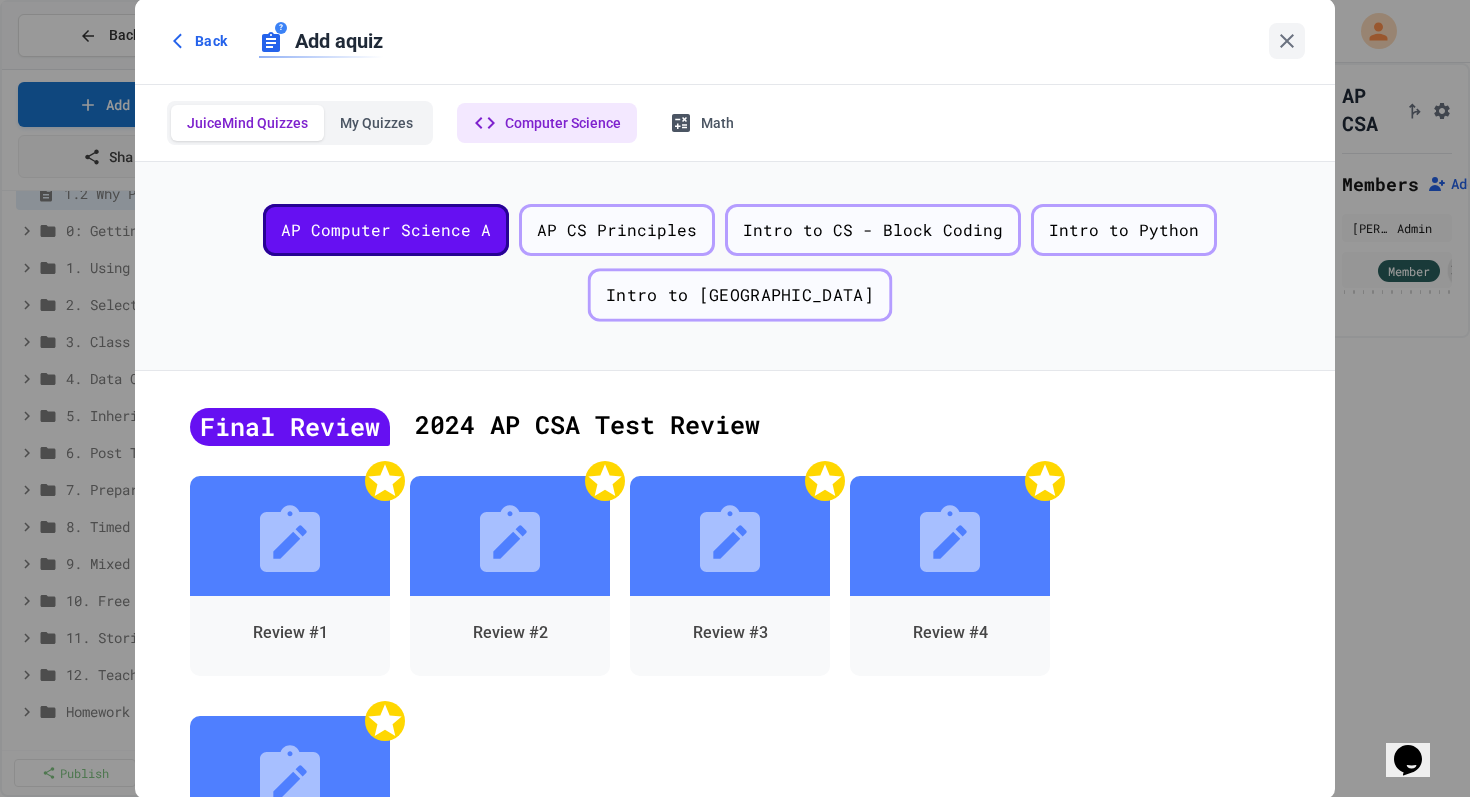 click on "Intro to [GEOGRAPHIC_DATA]" at bounding box center (740, 294) 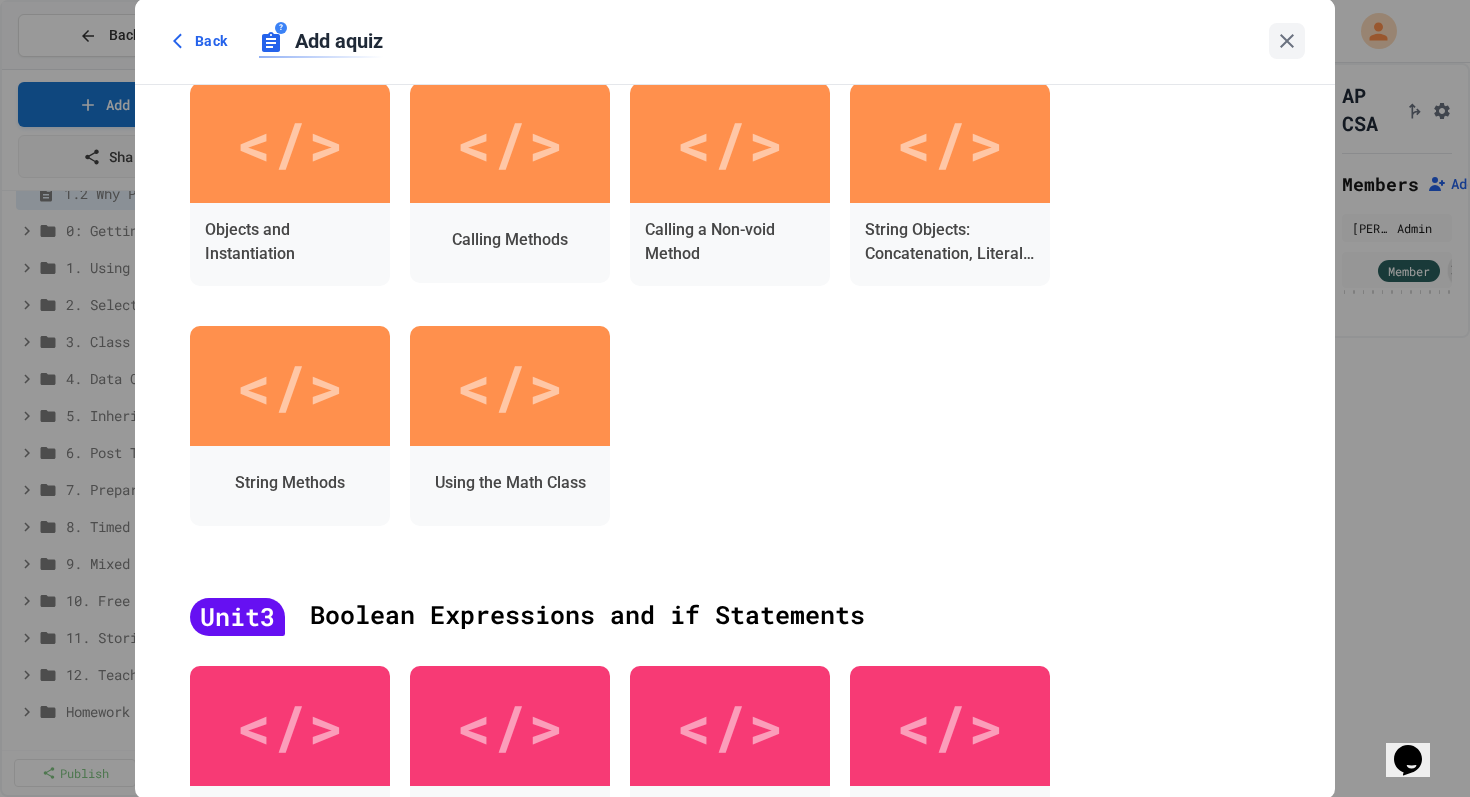 scroll, scrollTop: 0, scrollLeft: 0, axis: both 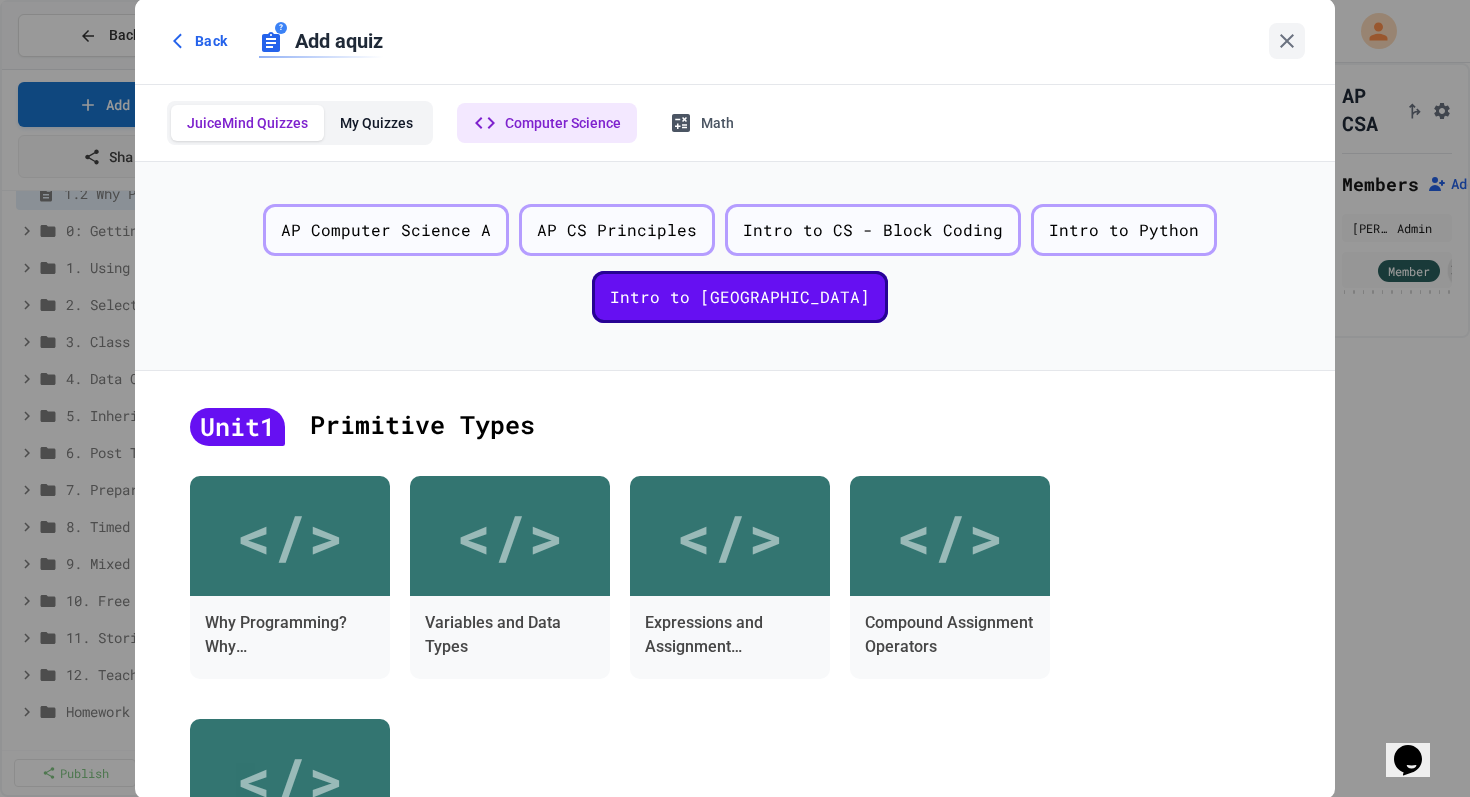 click on "My Quizzes" at bounding box center [376, 123] 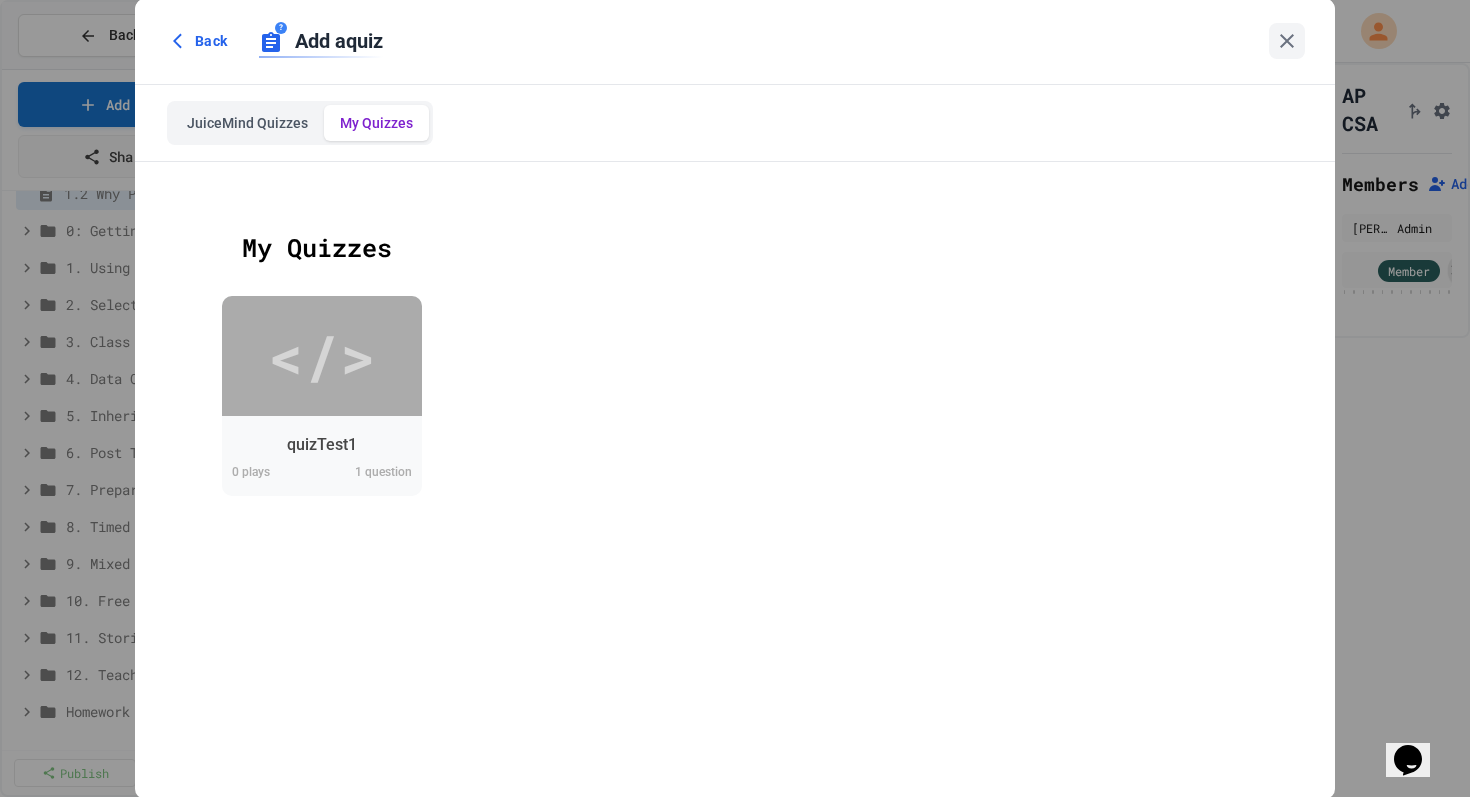 click on "My Quizzes" at bounding box center (376, 123) 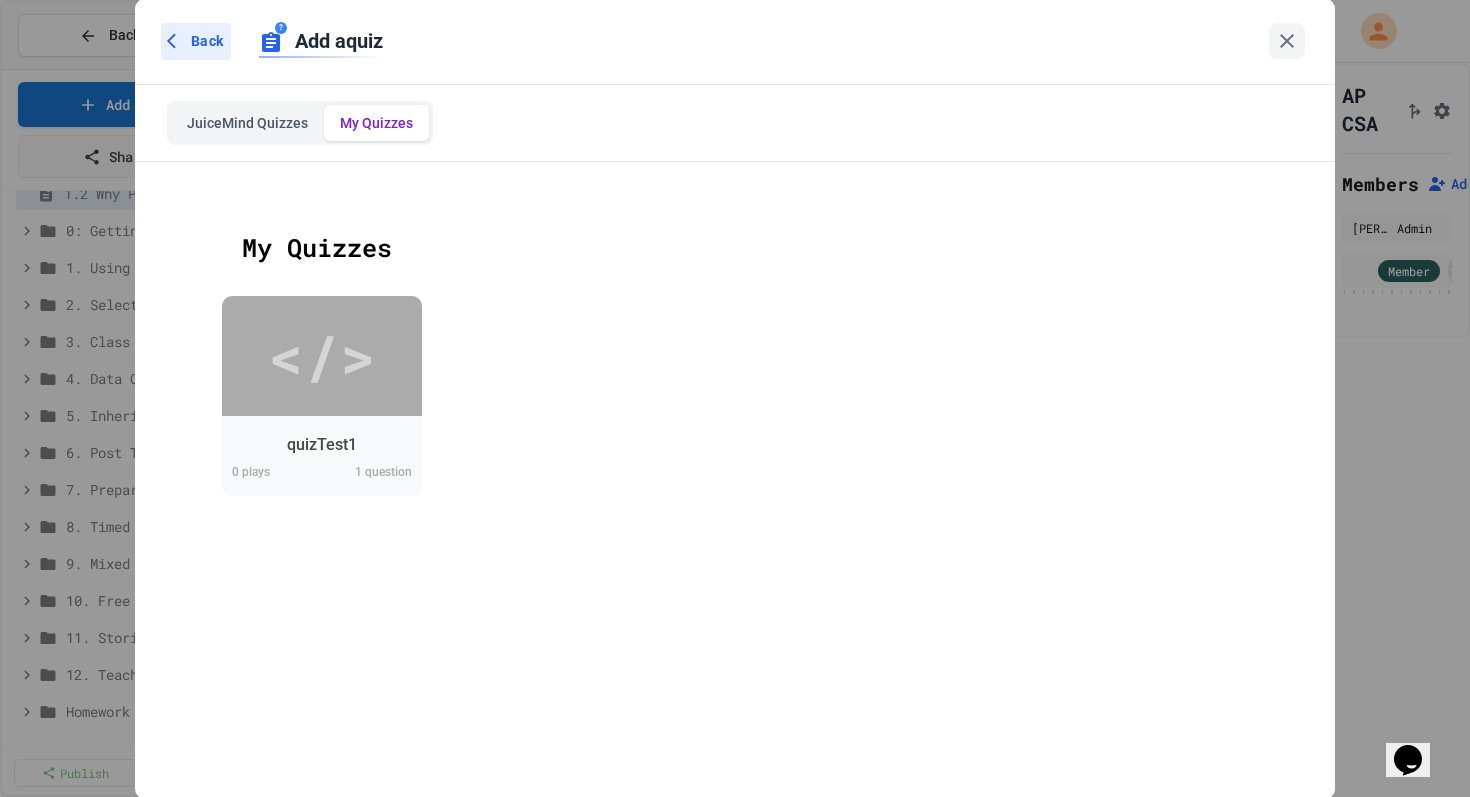 click on "Back" at bounding box center [207, 41] 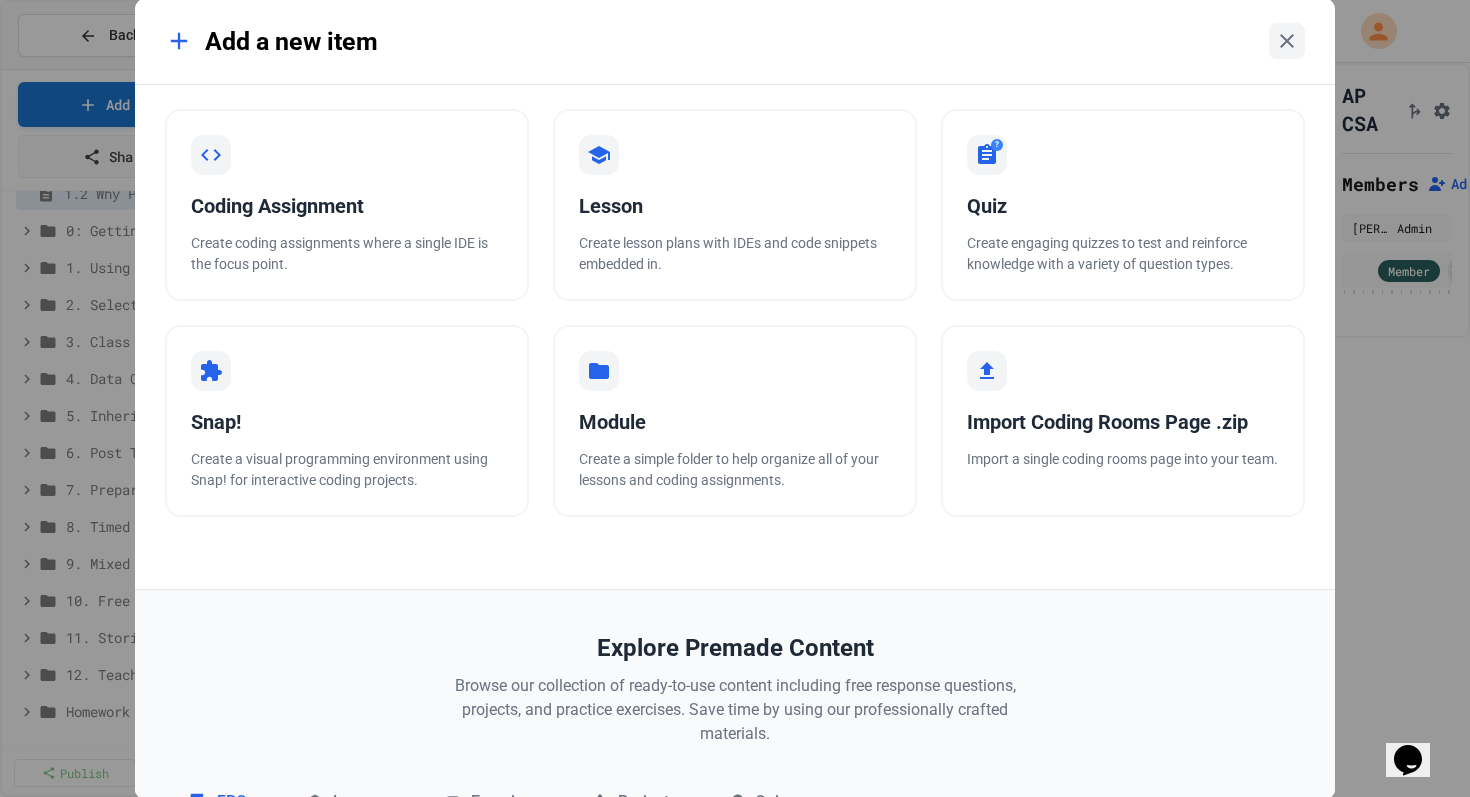 click on "**********" at bounding box center (735, 398) 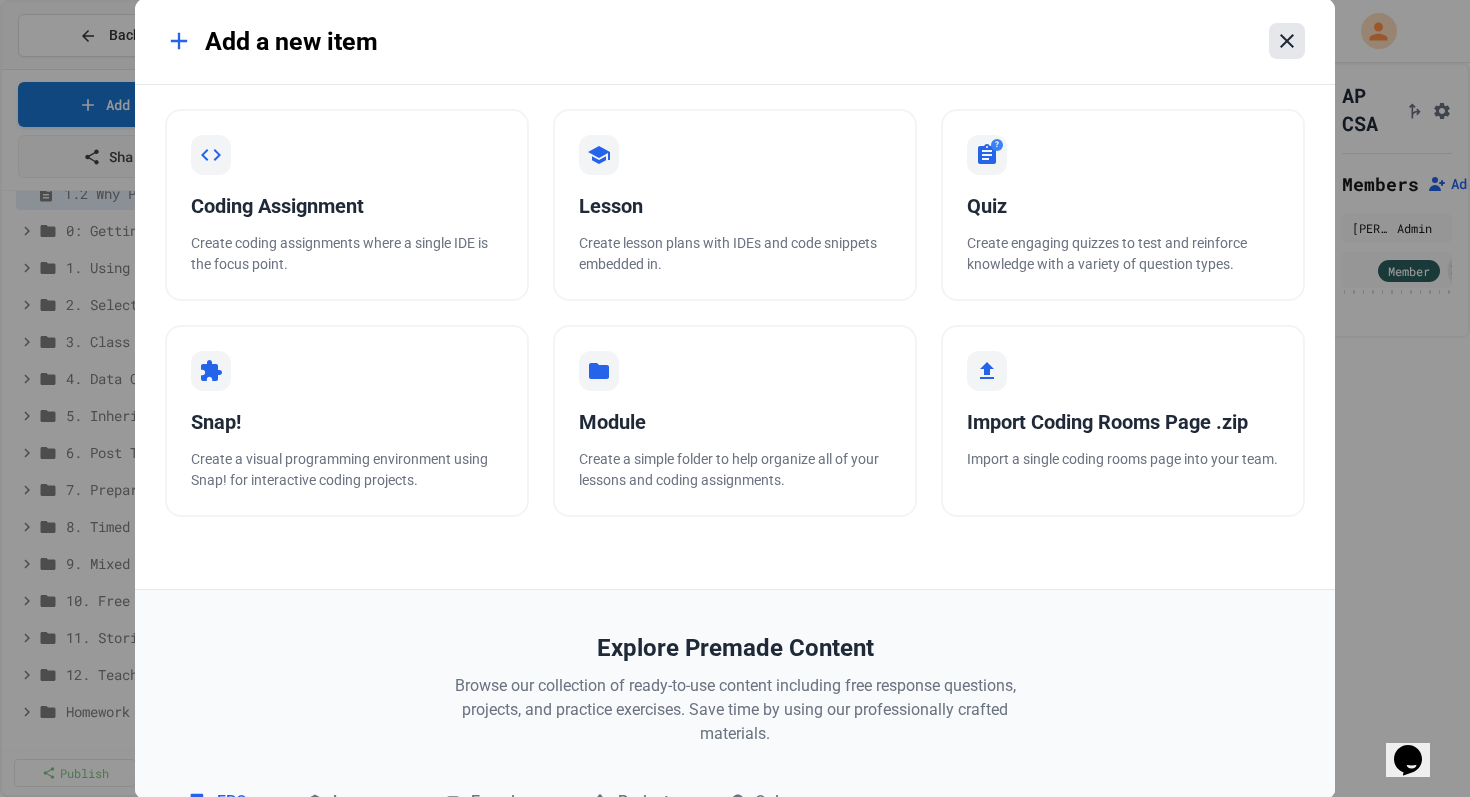 click 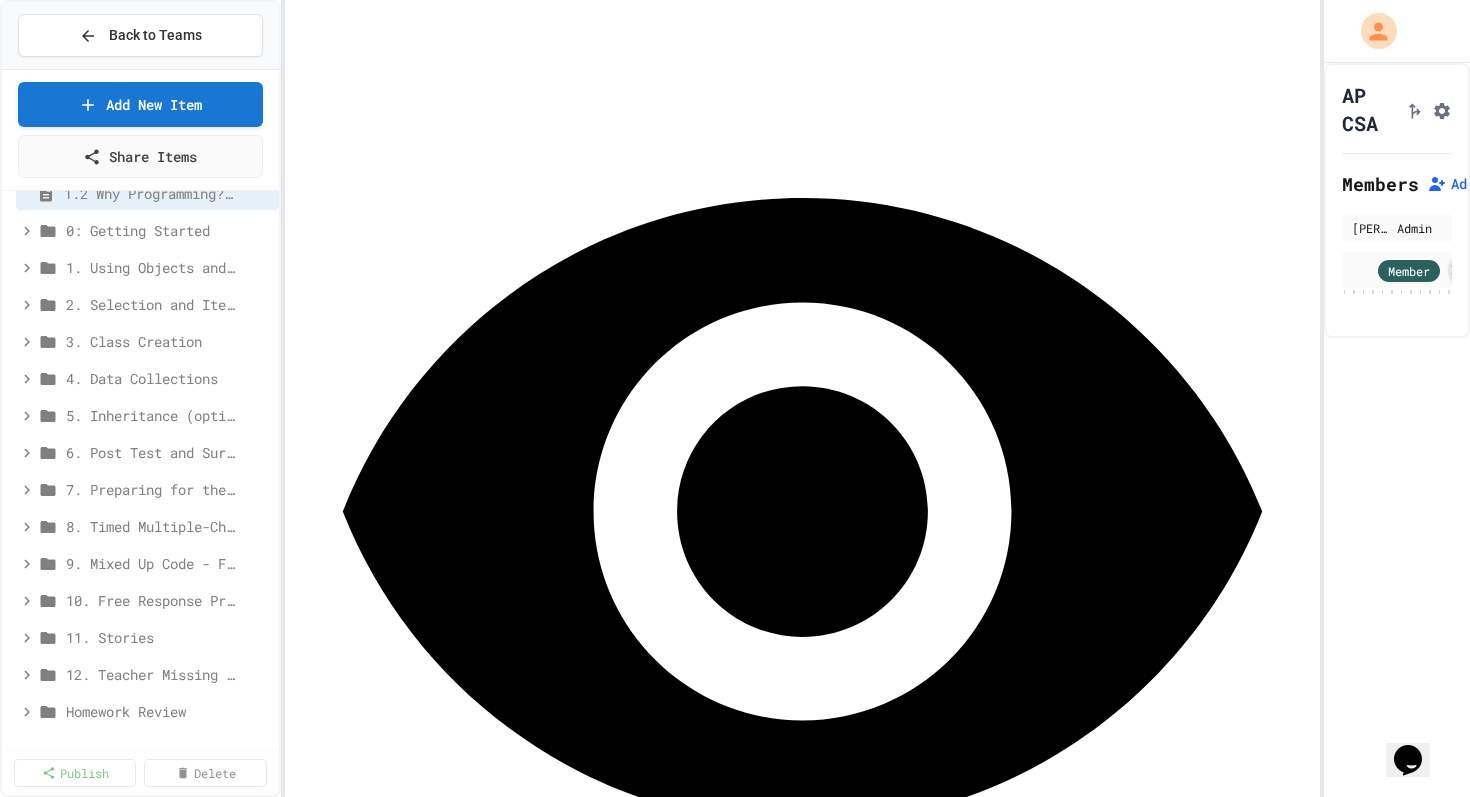click on "Back to Teams" at bounding box center (140, 36) 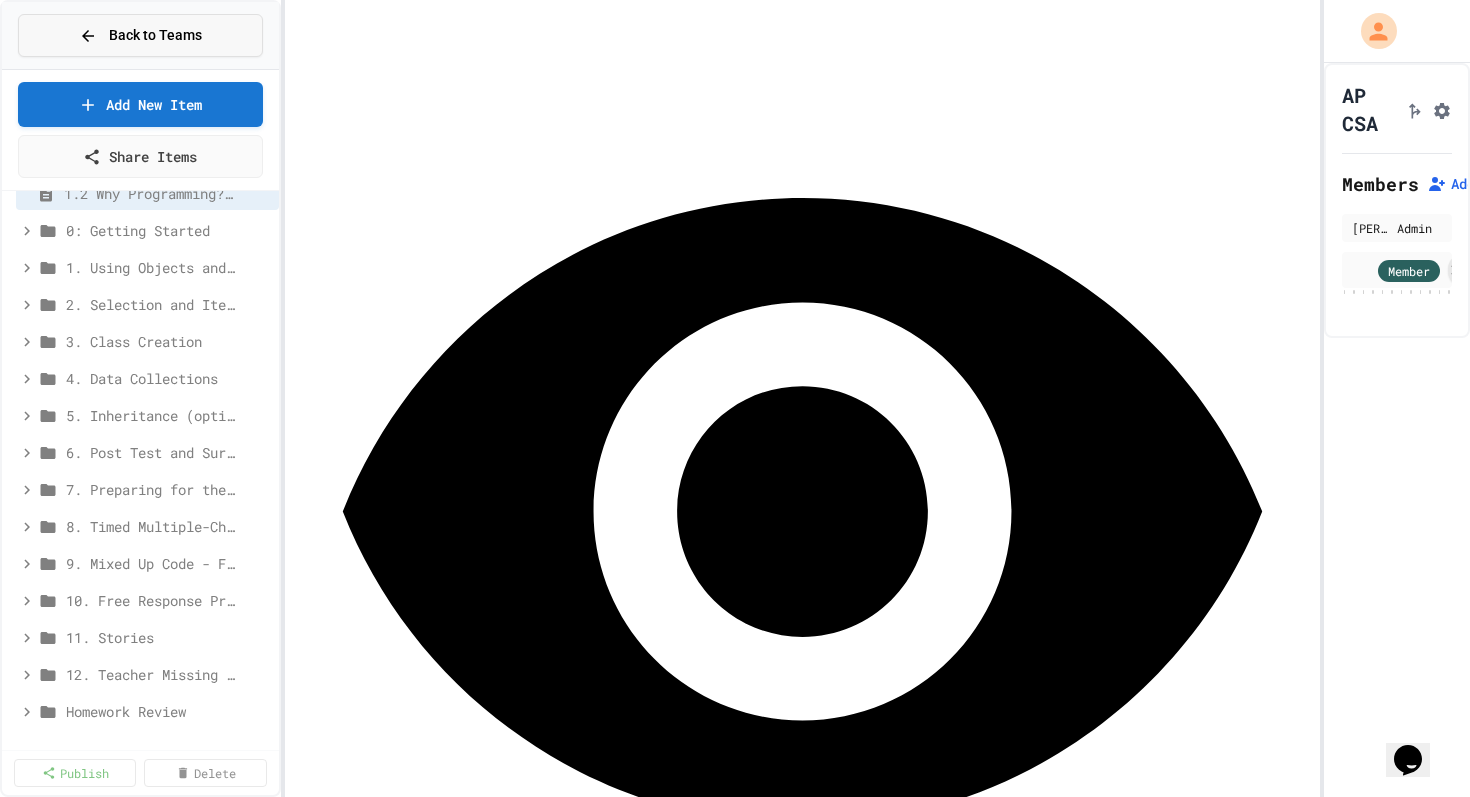click on "Back to Teams" at bounding box center (155, 35) 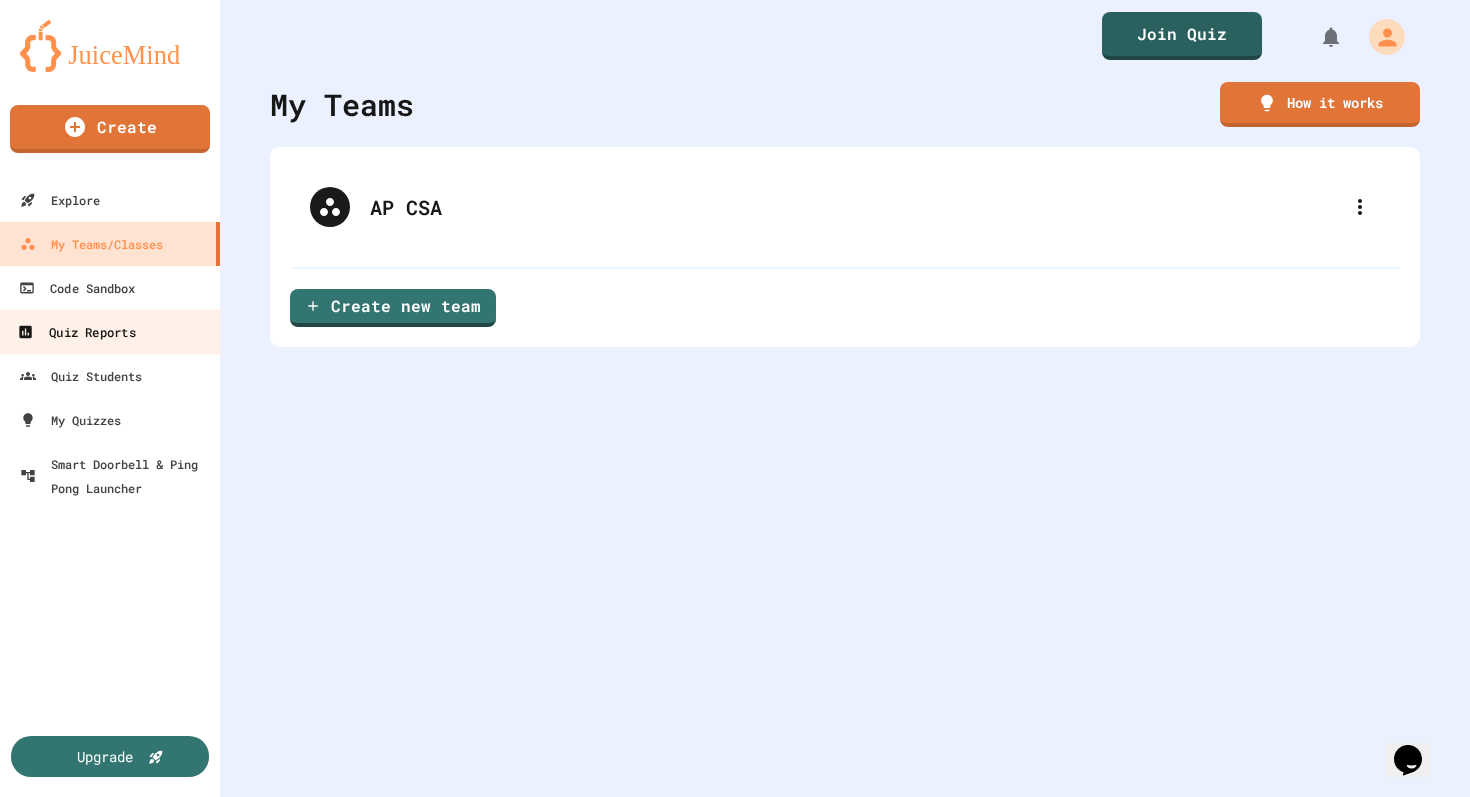 click on "Quiz Reports" at bounding box center (76, 332) 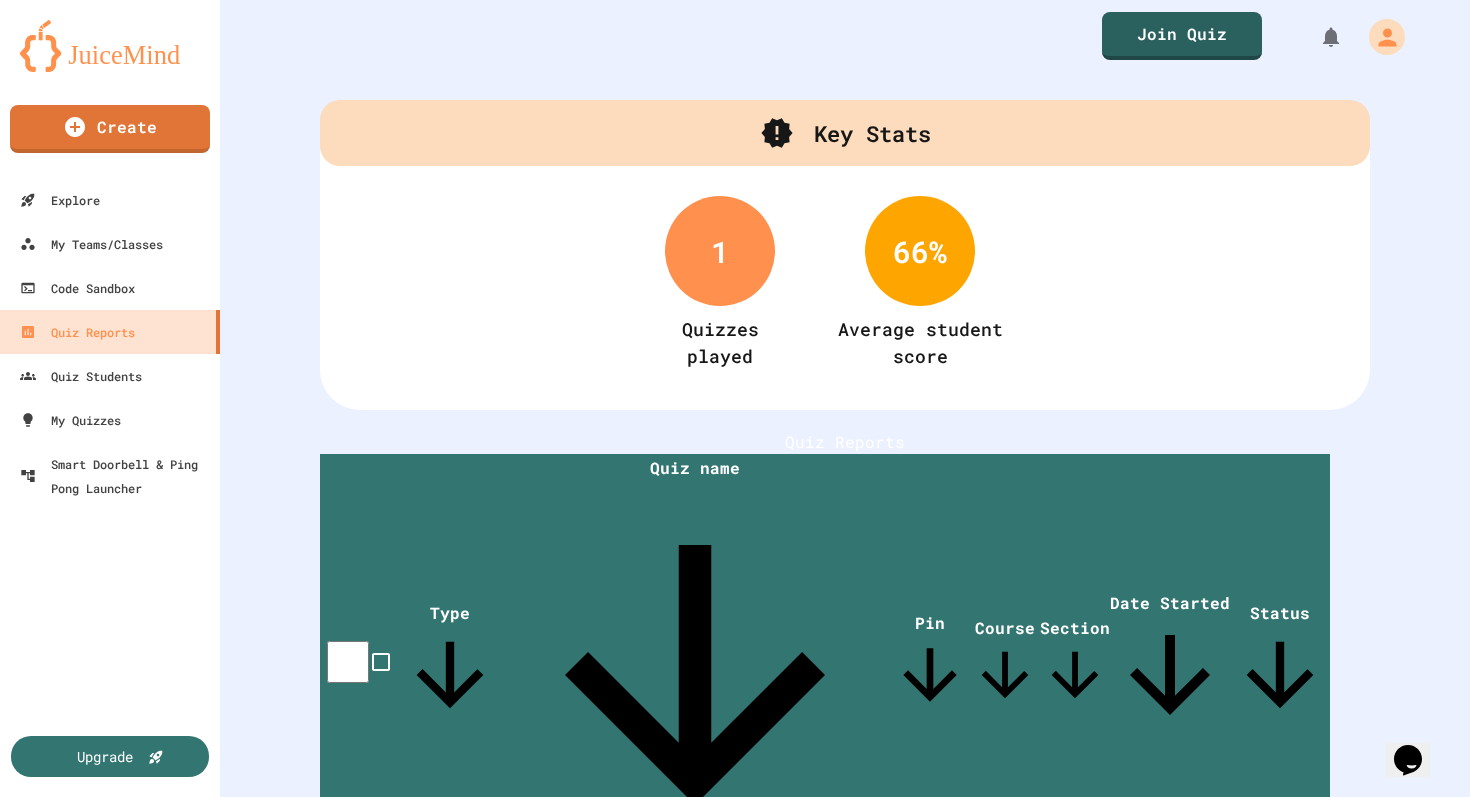 click on "Why Programming? Why [GEOGRAPHIC_DATA]?" at bounding box center (695, 891) 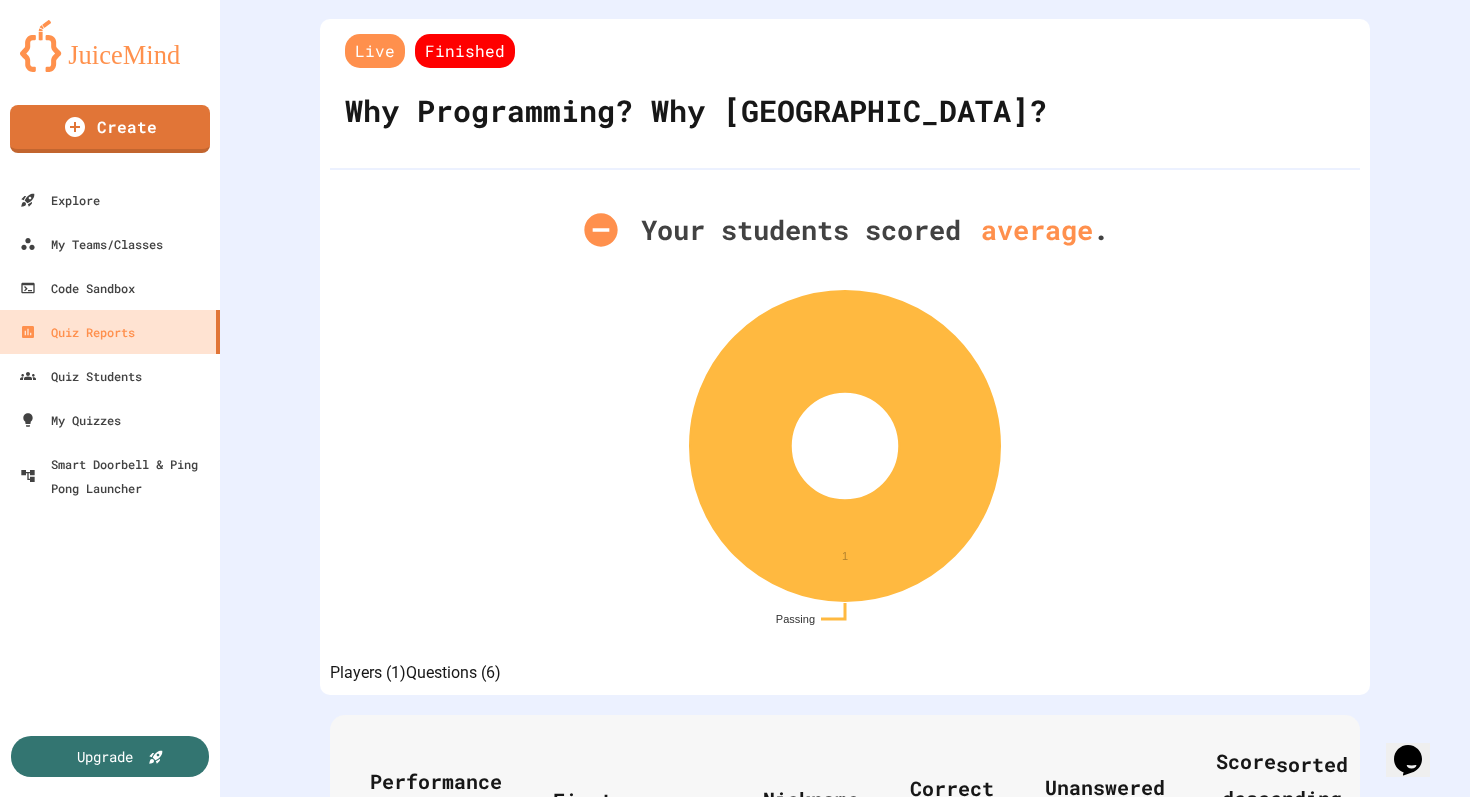 scroll, scrollTop: 85, scrollLeft: 0, axis: vertical 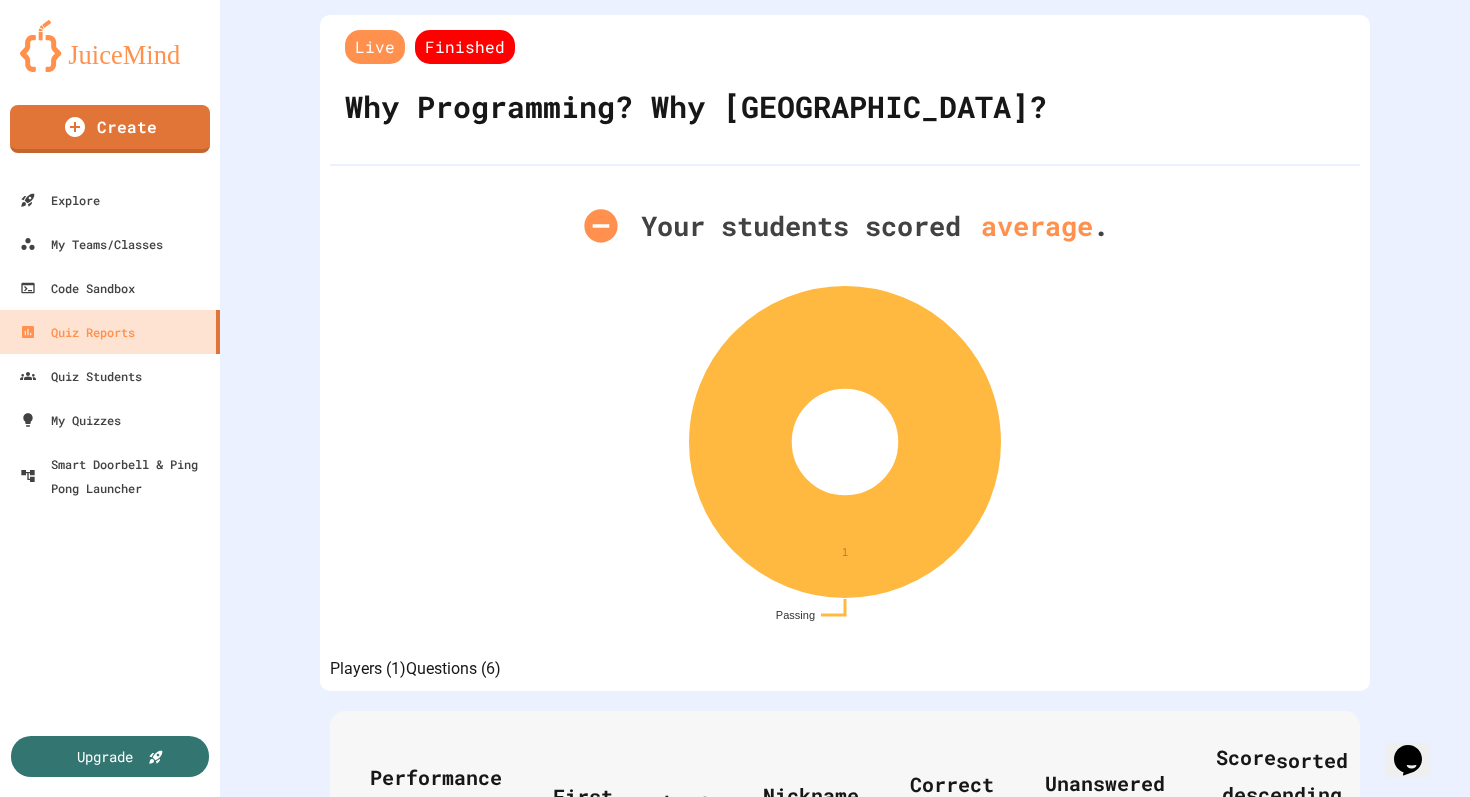 click on "Questions (6)" at bounding box center (453, 669) 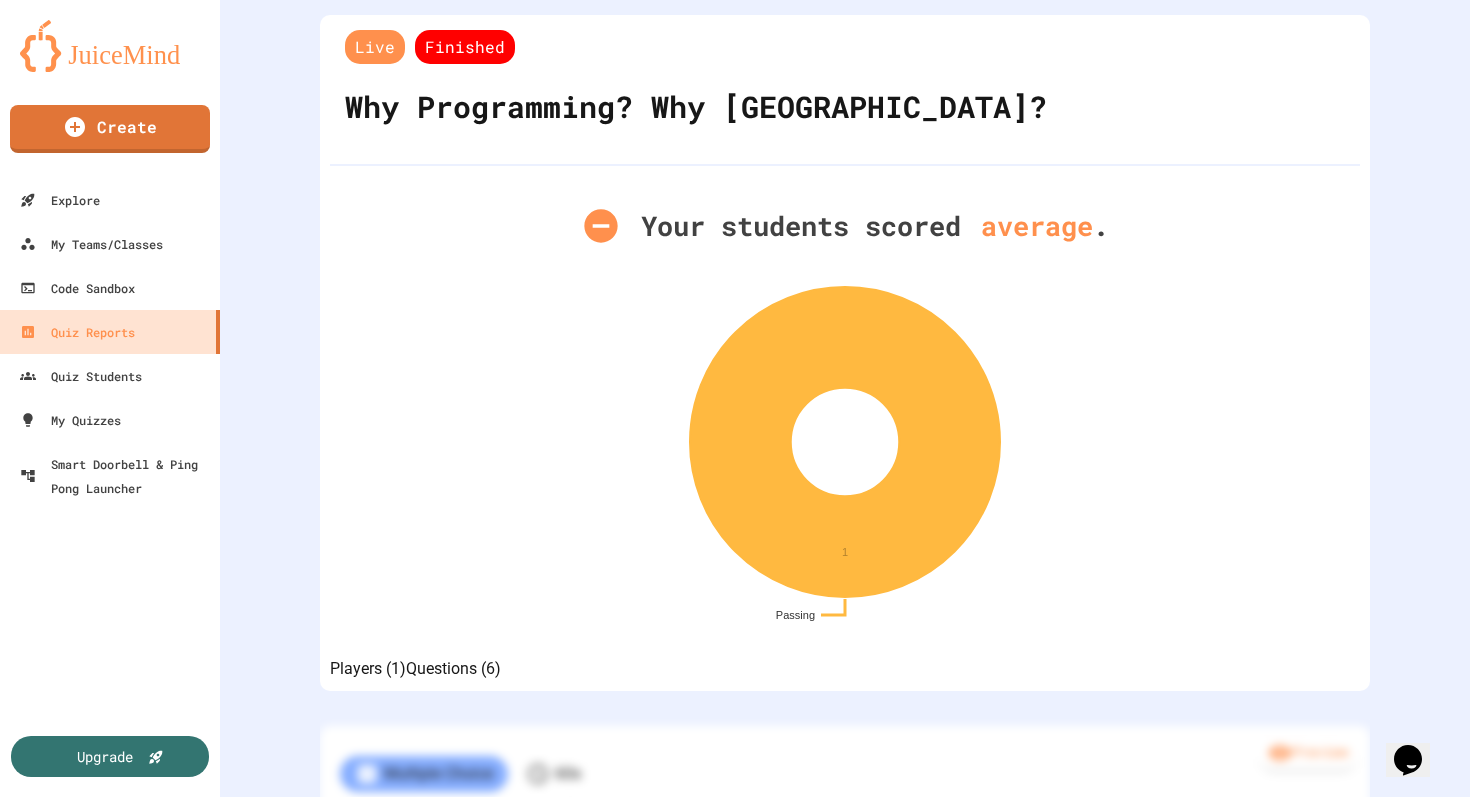 click on "Questions (6)" at bounding box center [453, 669] 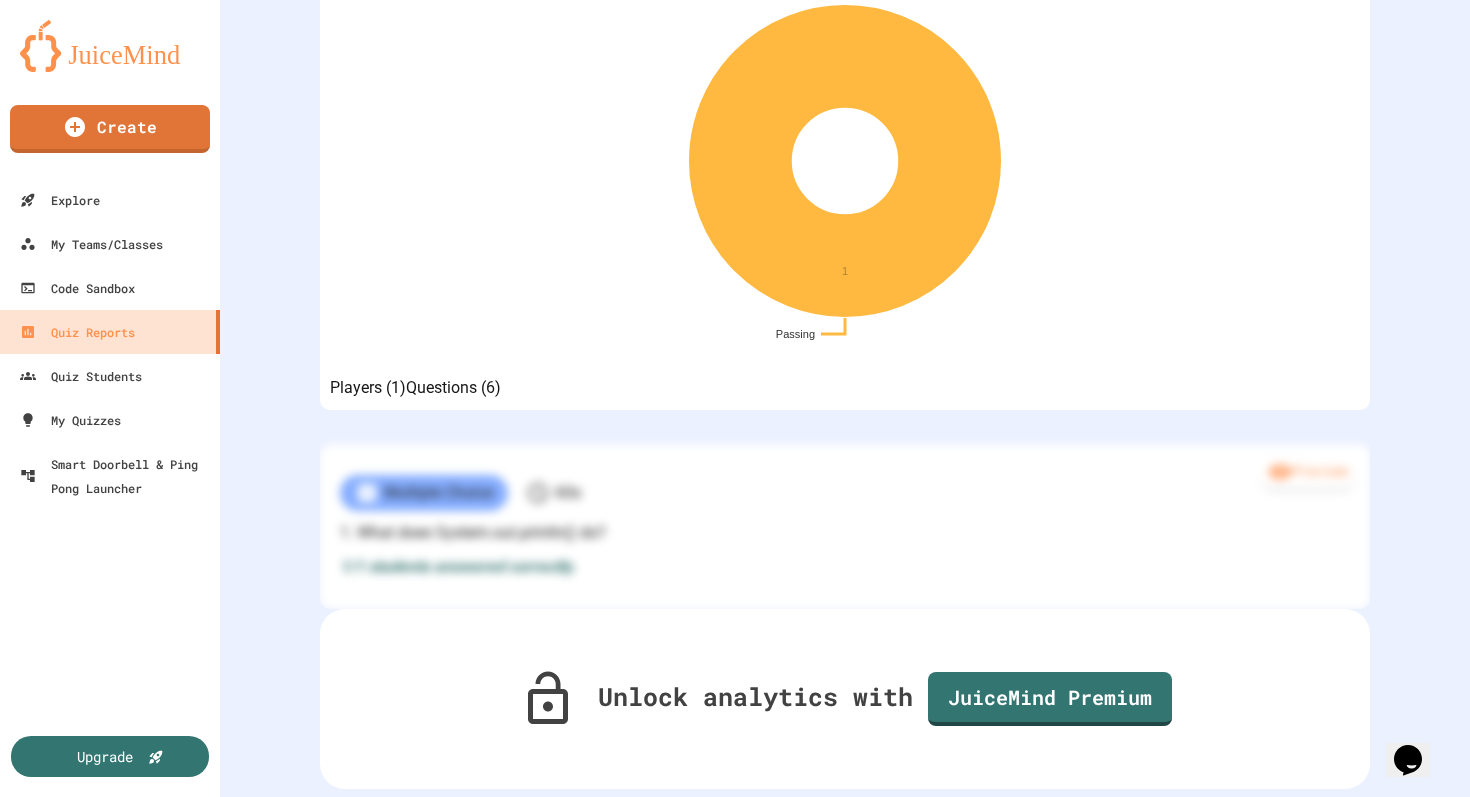 scroll, scrollTop: 0, scrollLeft: 0, axis: both 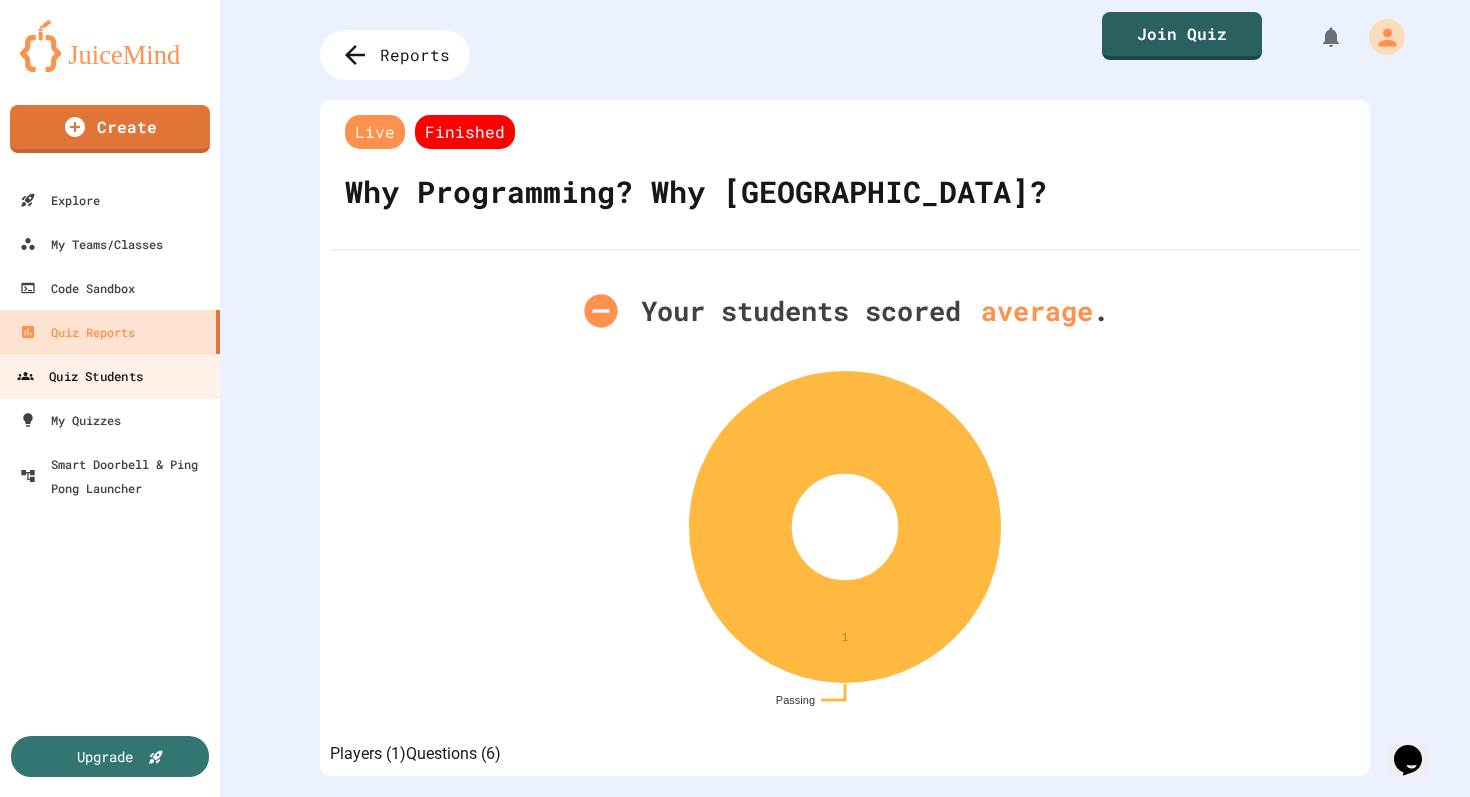 click on "Quiz Students" at bounding box center (110, 375) 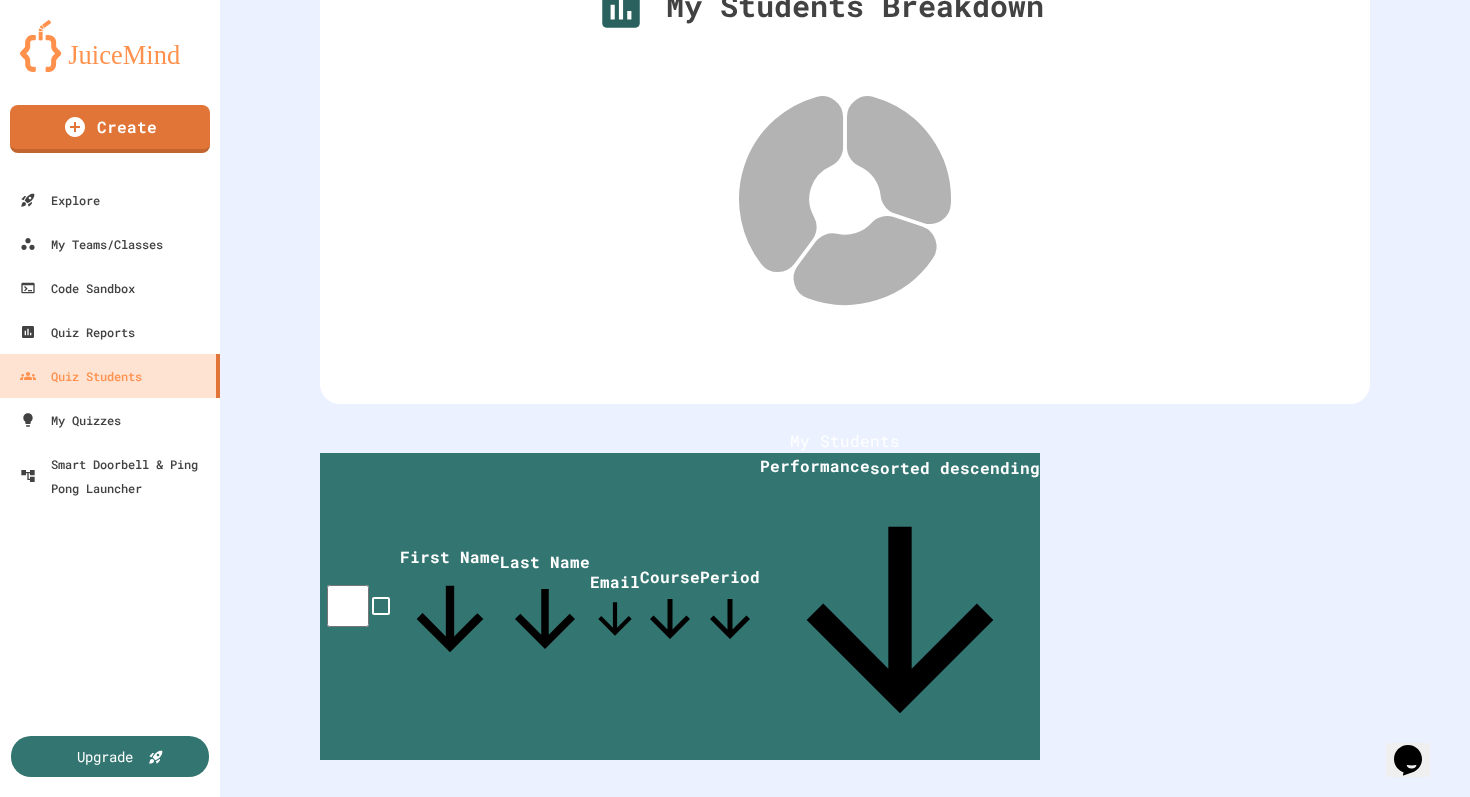 scroll, scrollTop: 0, scrollLeft: 0, axis: both 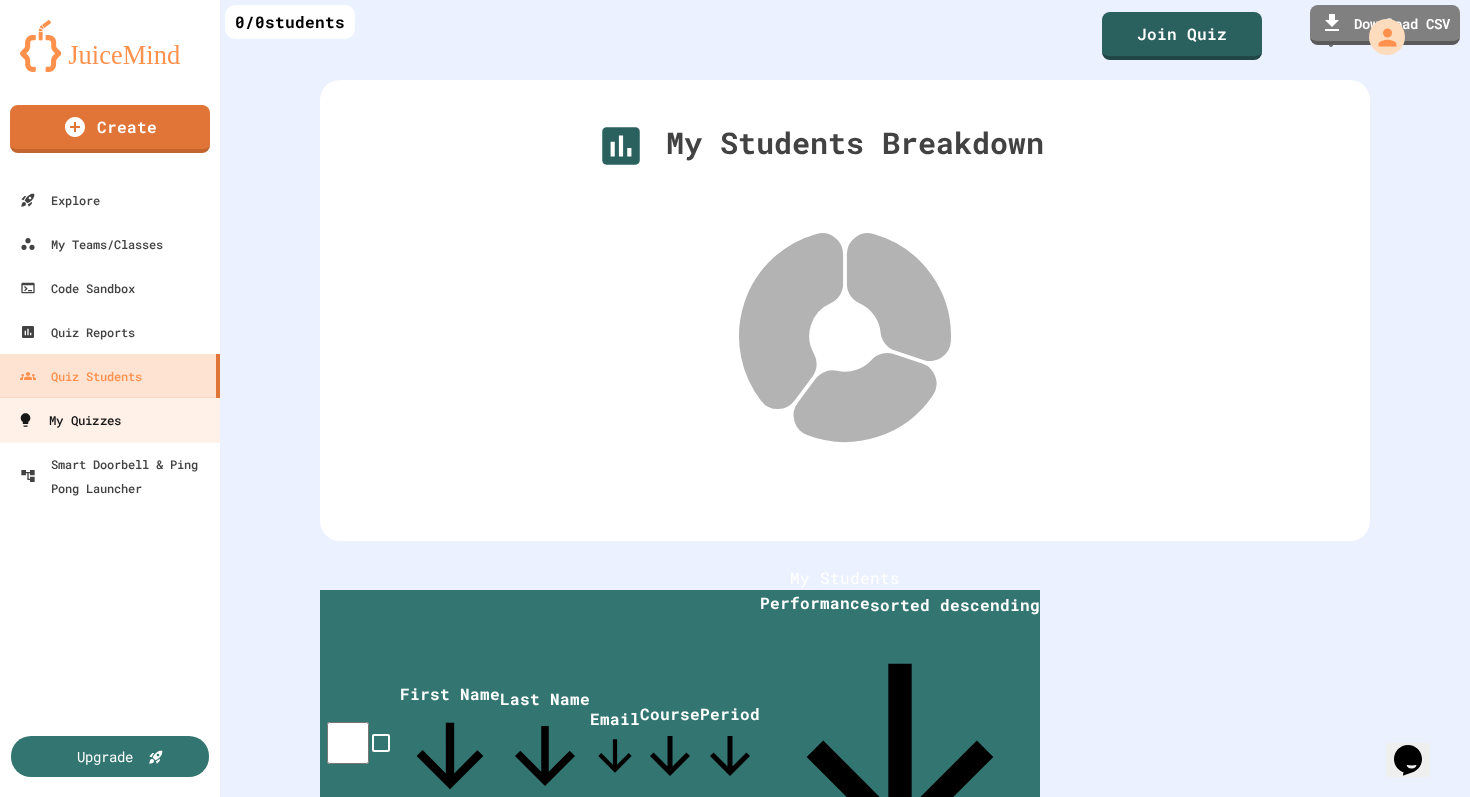 click on "My Quizzes" at bounding box center [110, 419] 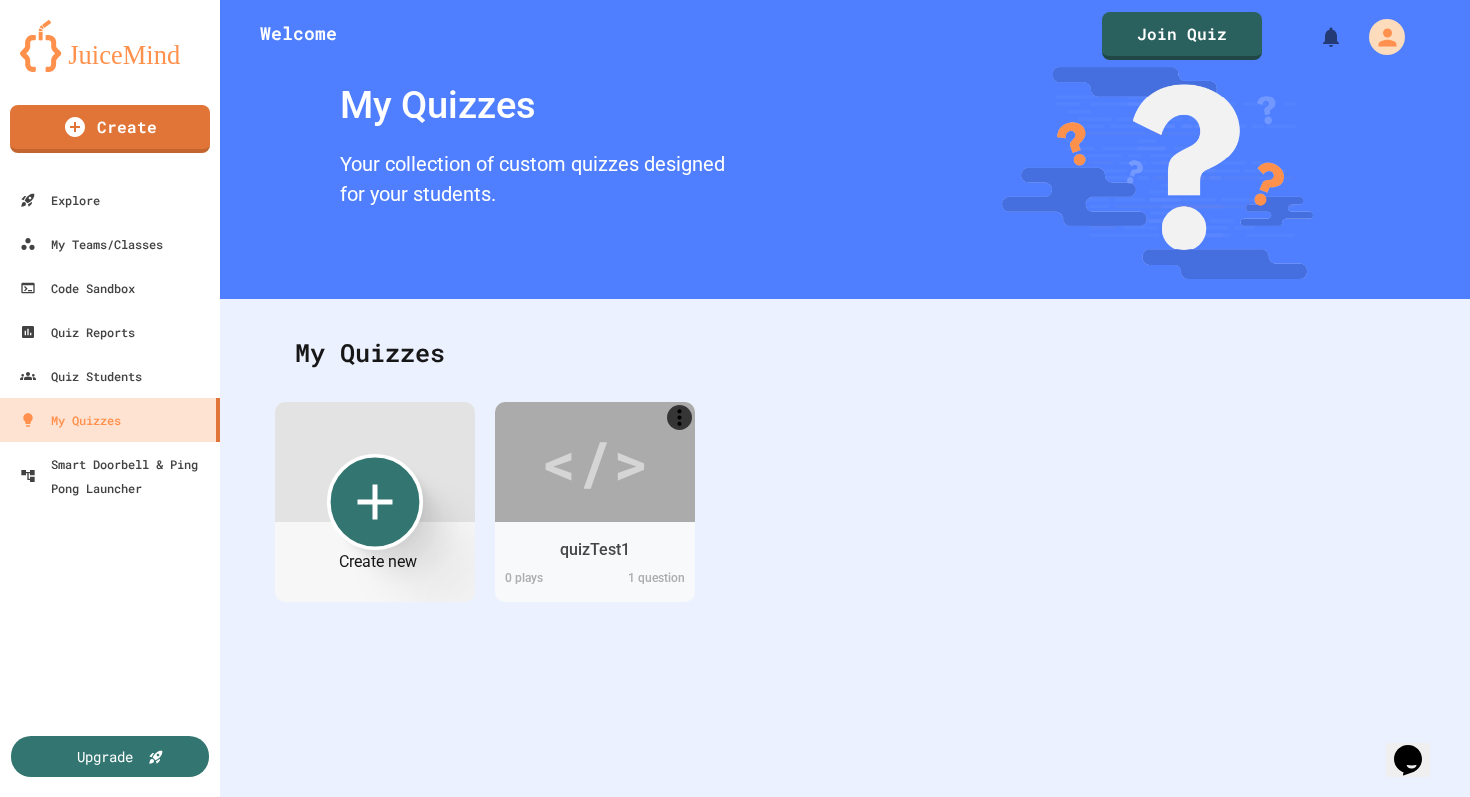 click 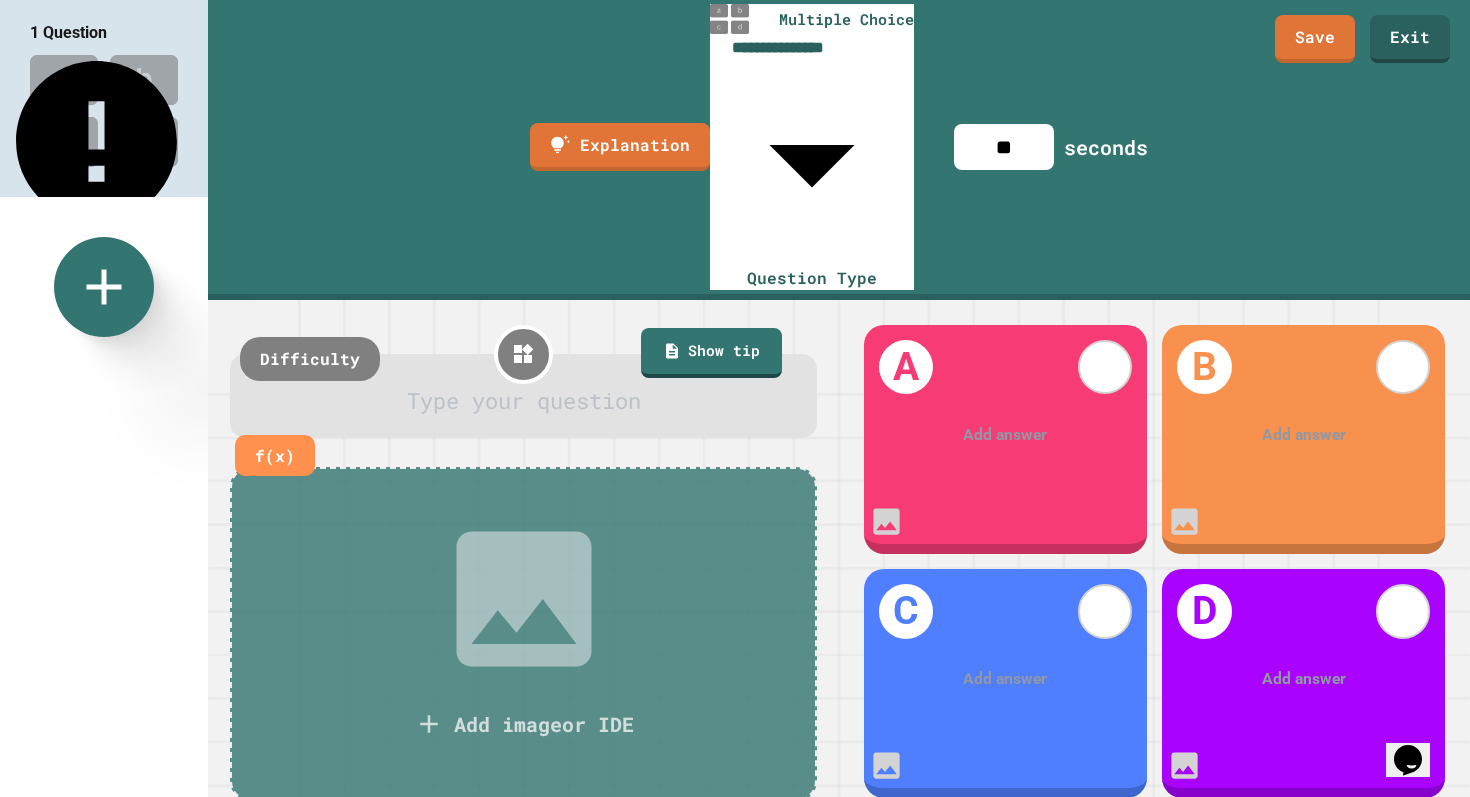 click at bounding box center [523, 401] 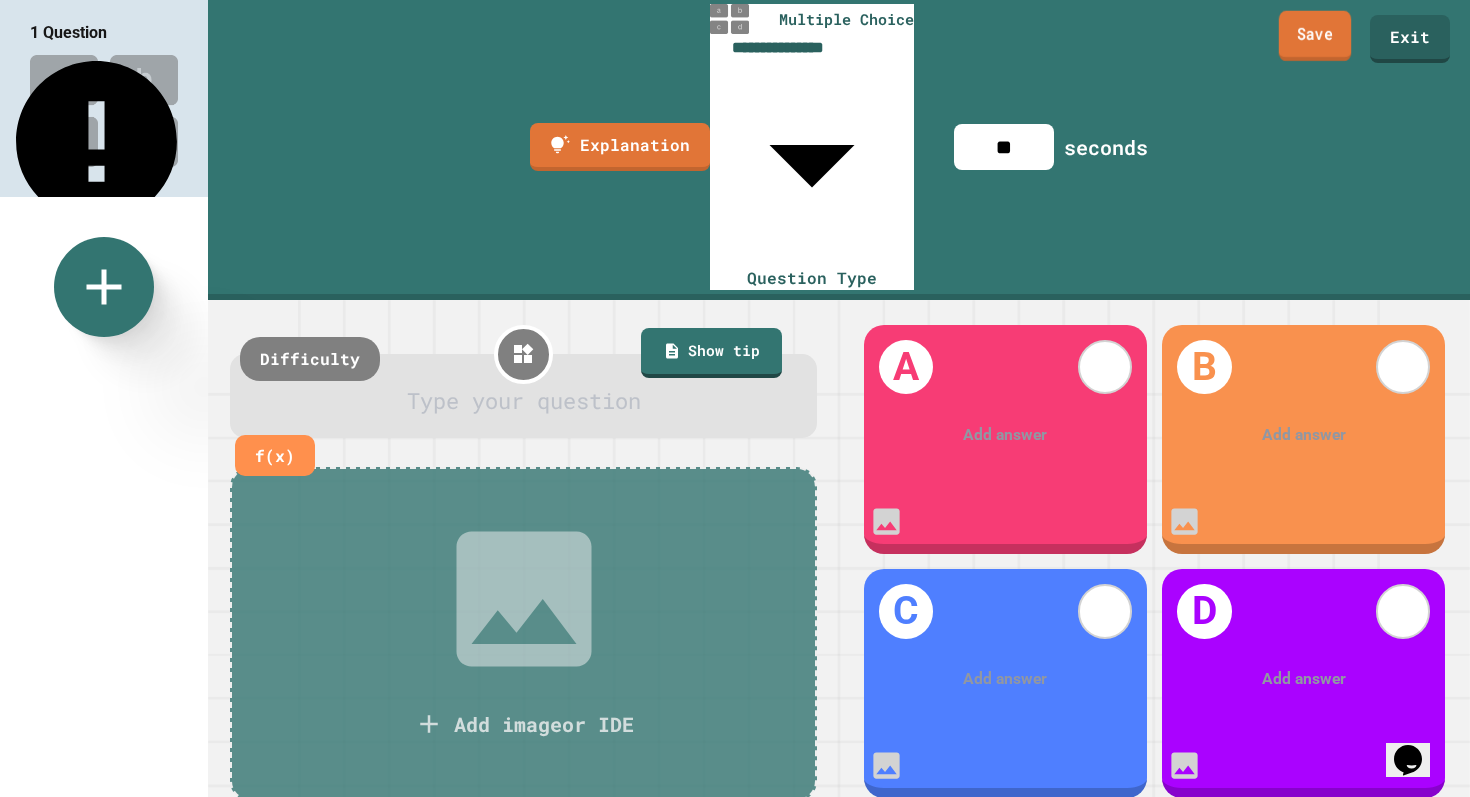 click on "Save" at bounding box center [1315, 36] 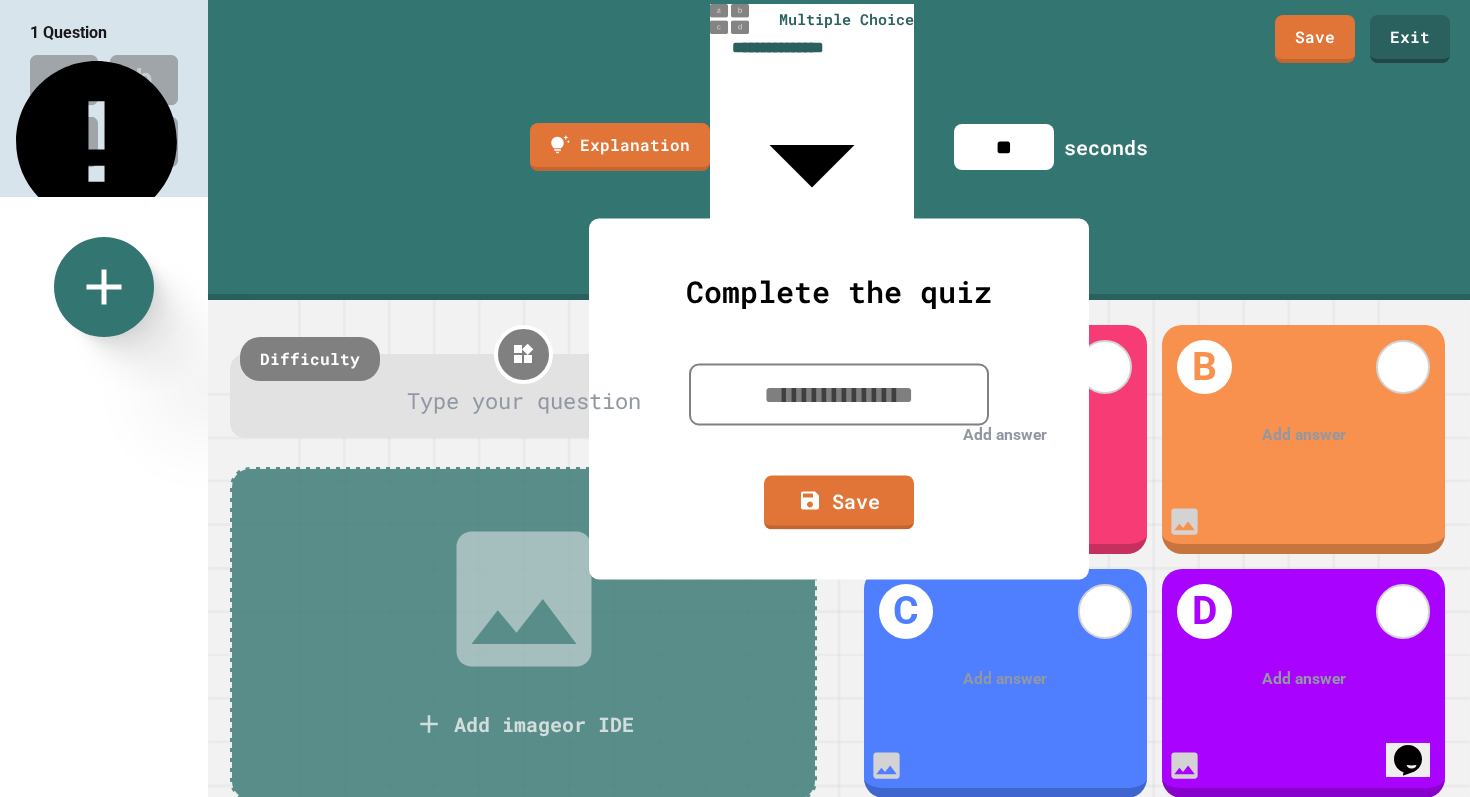 click at bounding box center [839, 394] 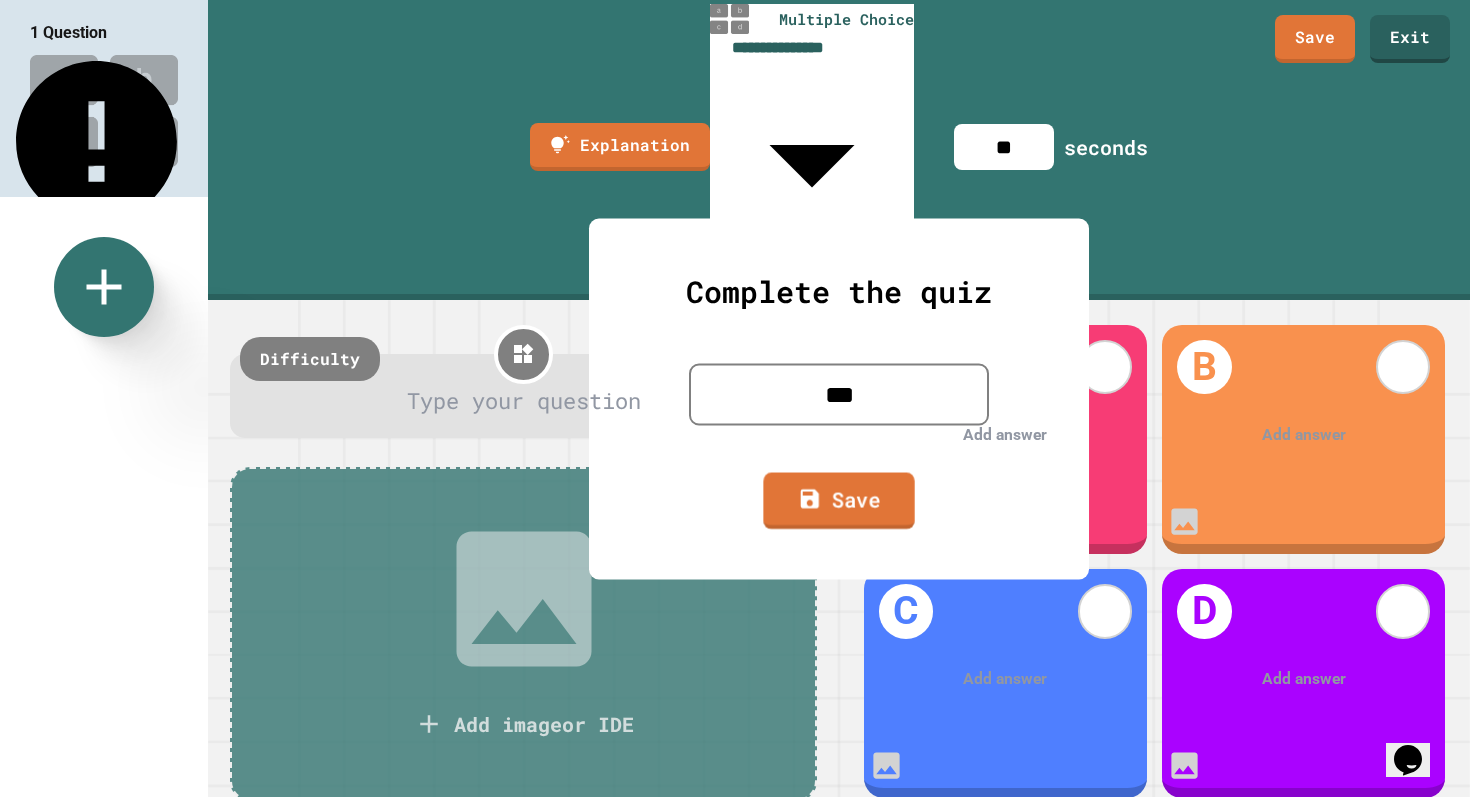 type on "***" 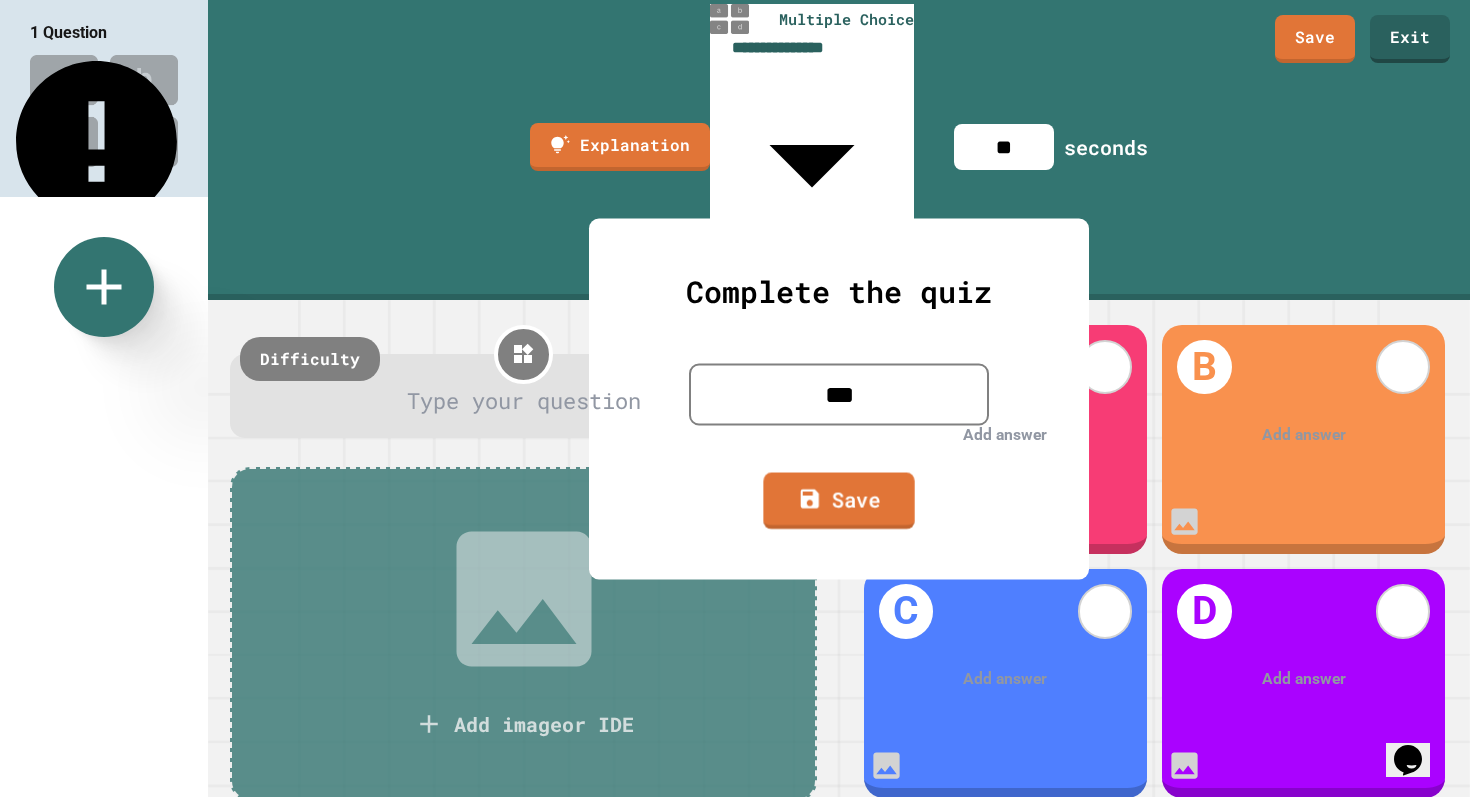 click on "Save" at bounding box center [838, 500] 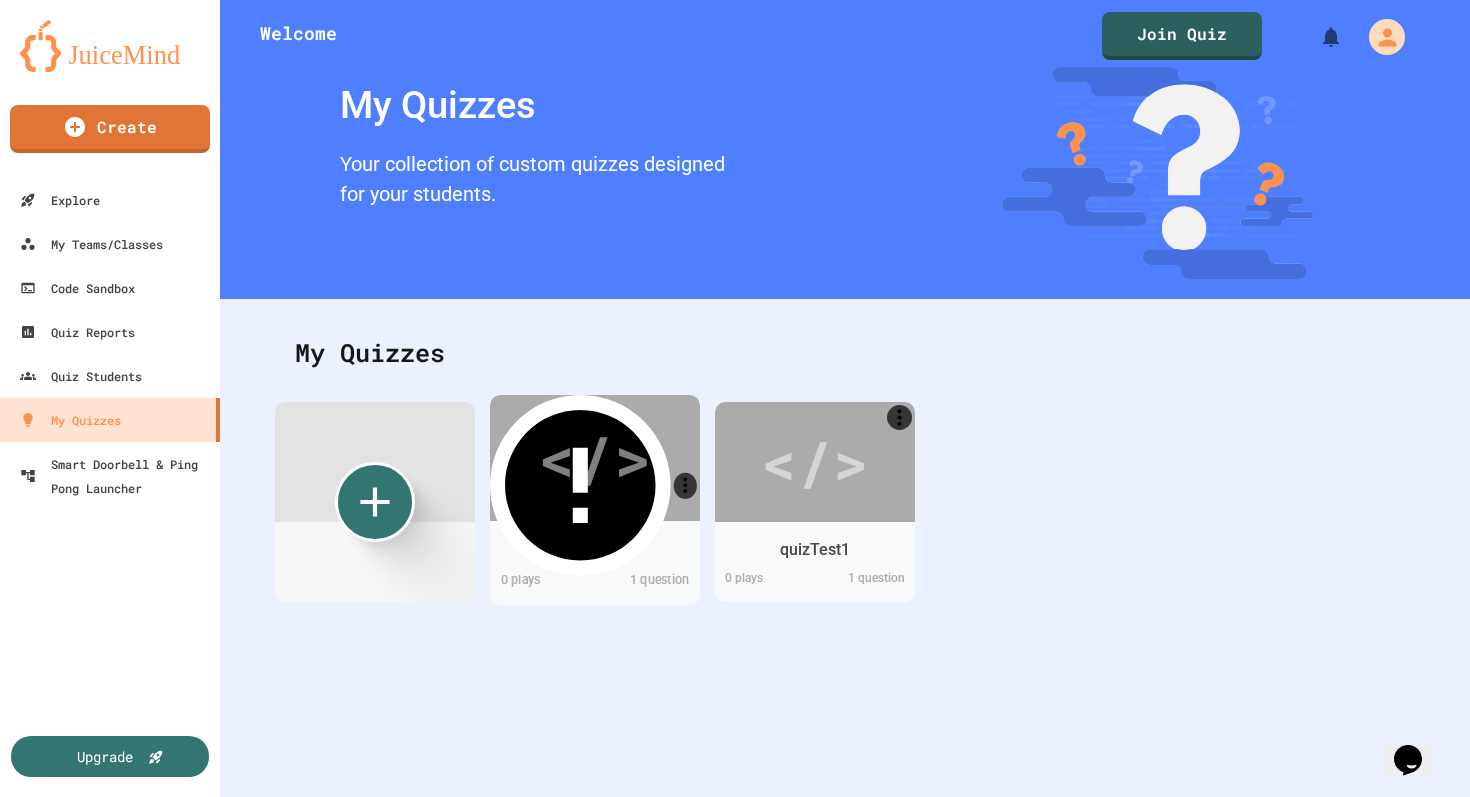 click on "</>" at bounding box center (594, 457) 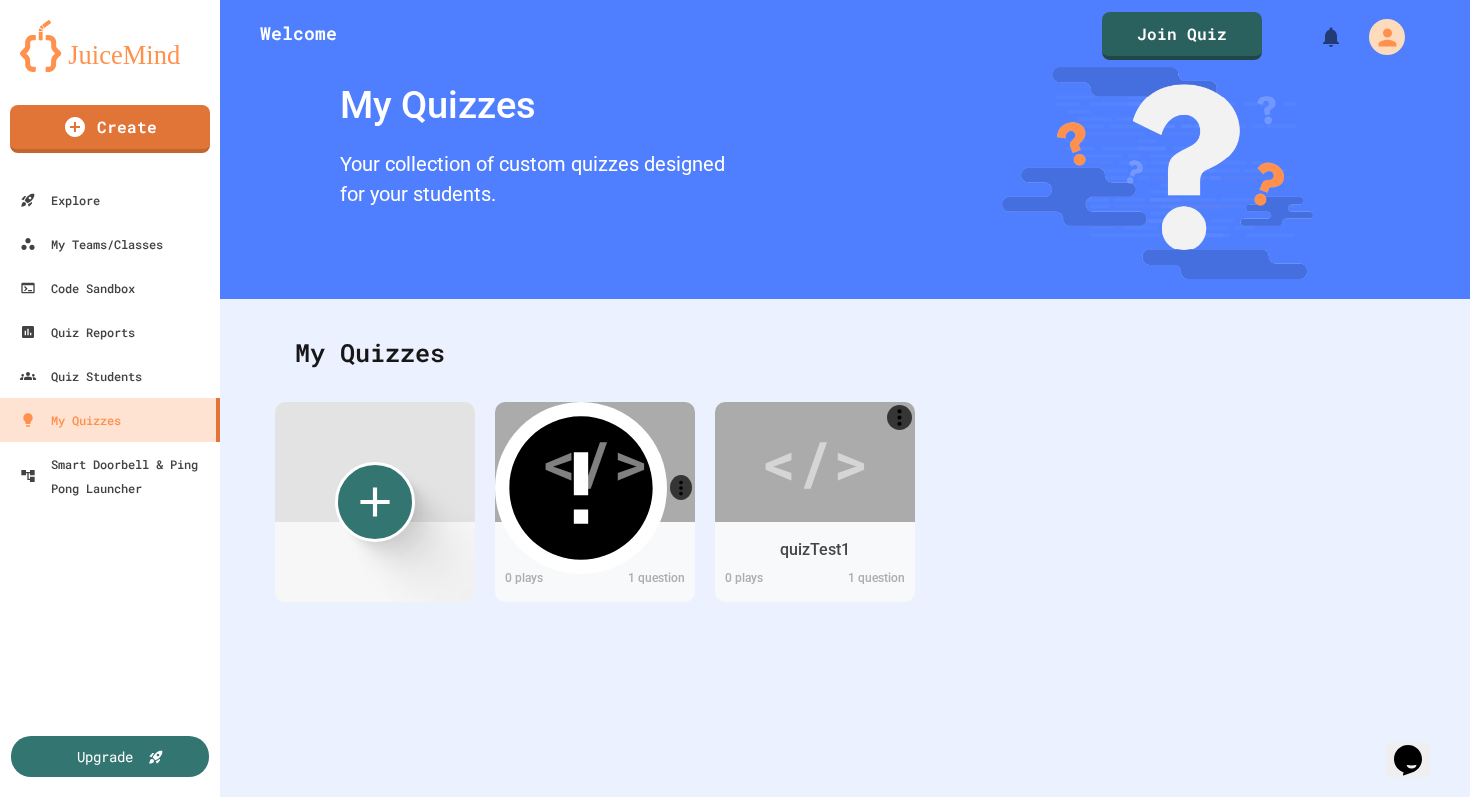 click on "Edit" at bounding box center [688, 927] 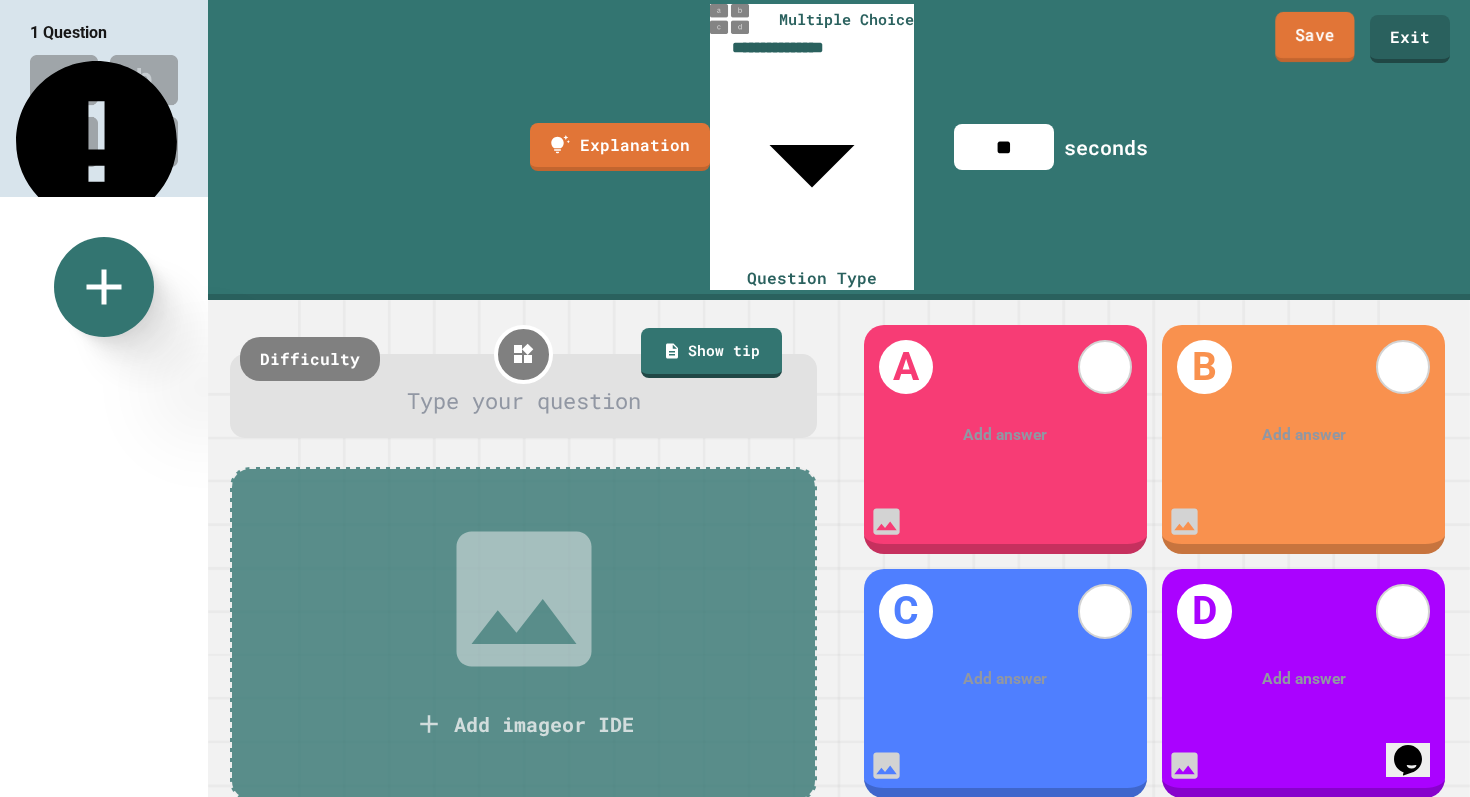 click on "Save" at bounding box center (1314, 37) 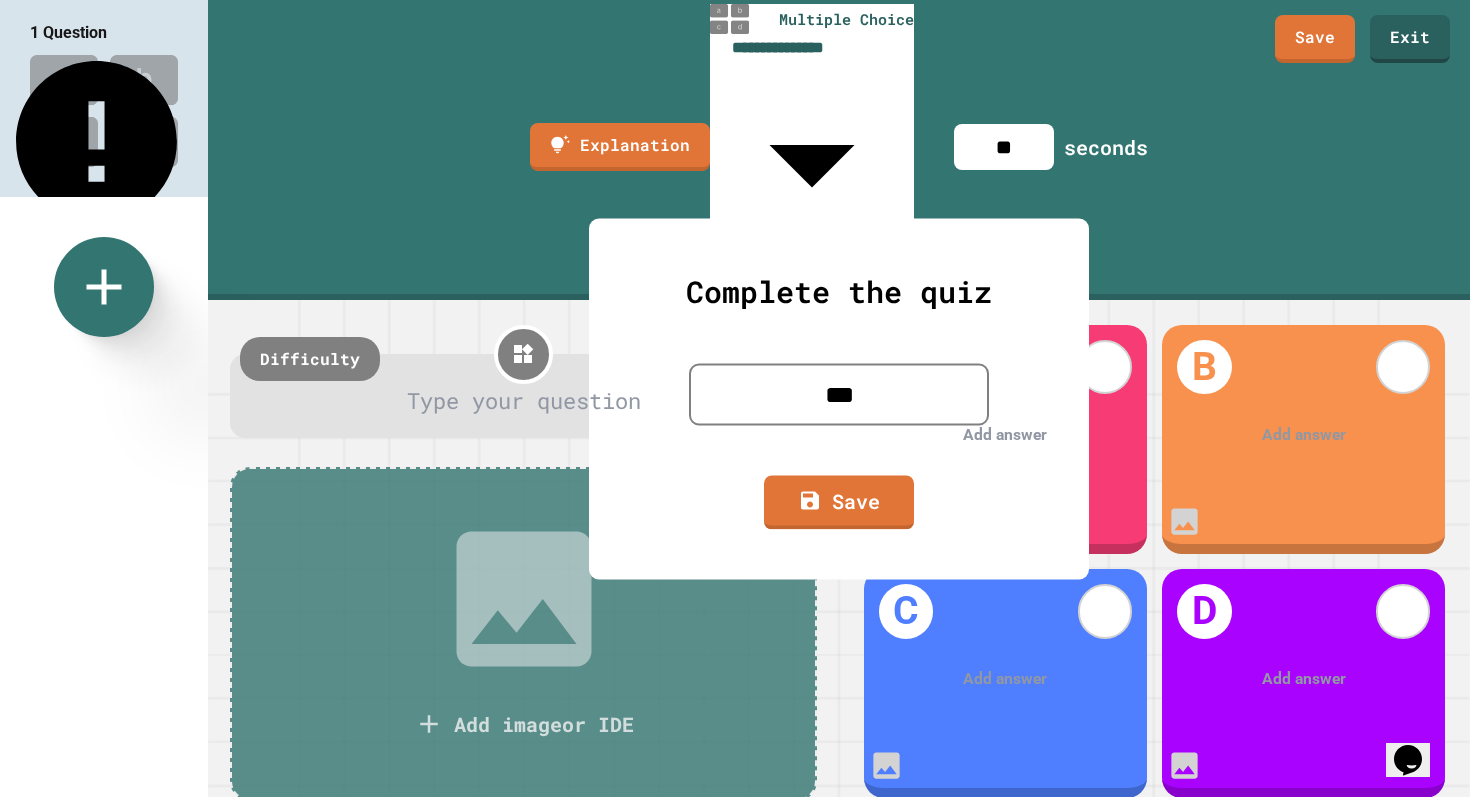click on "***" at bounding box center [839, 394] 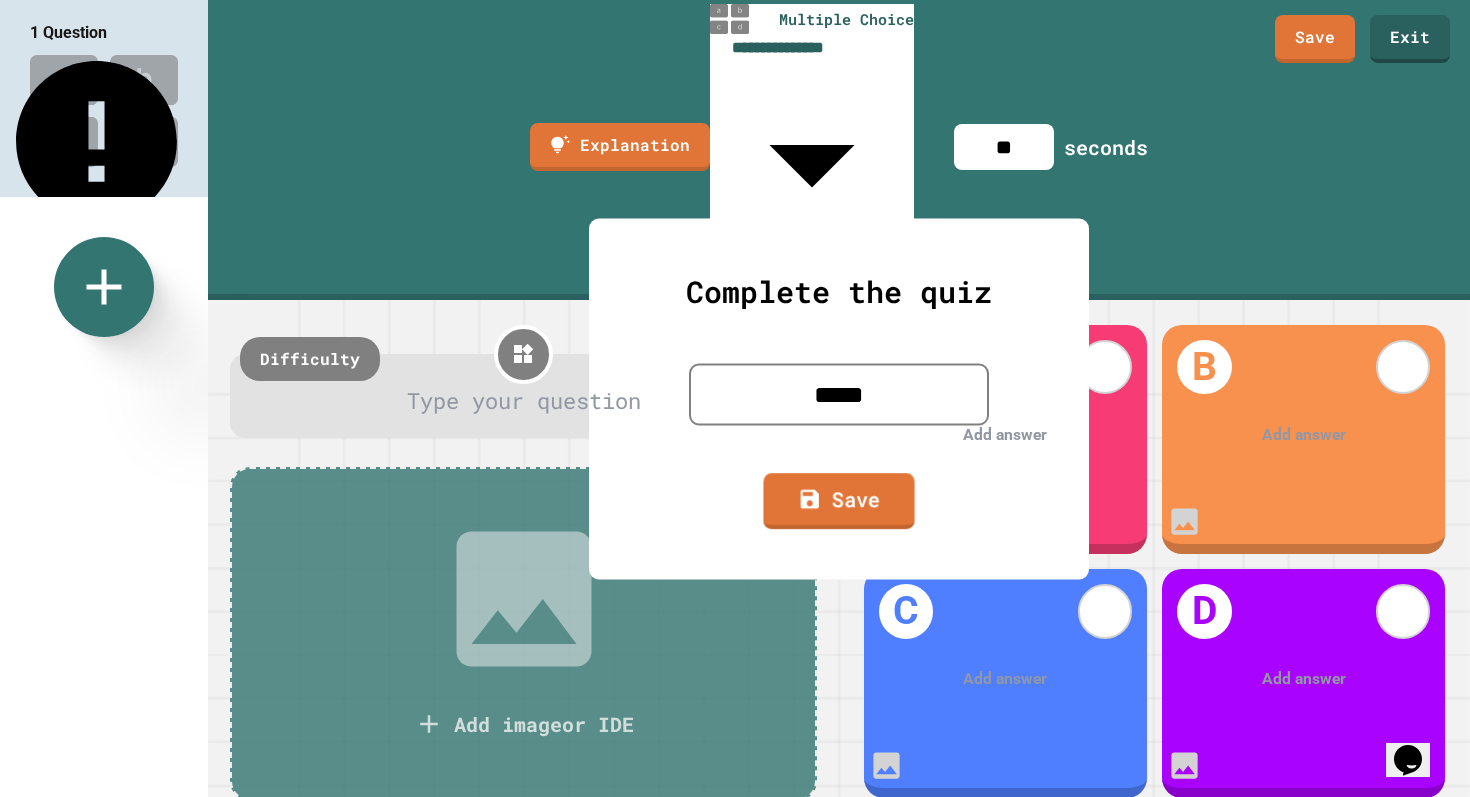 type on "*****" 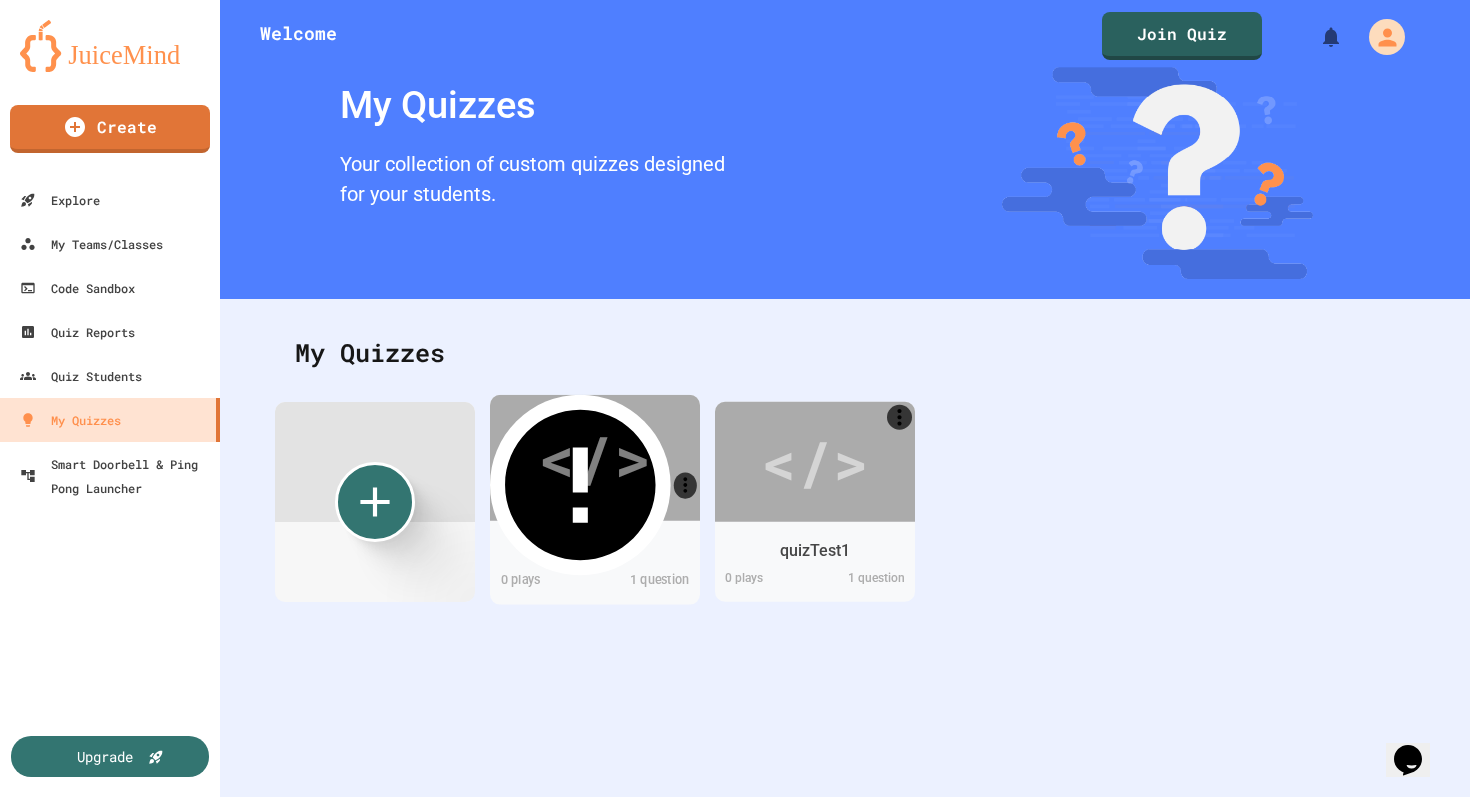 click on "</>" at bounding box center [595, 457] 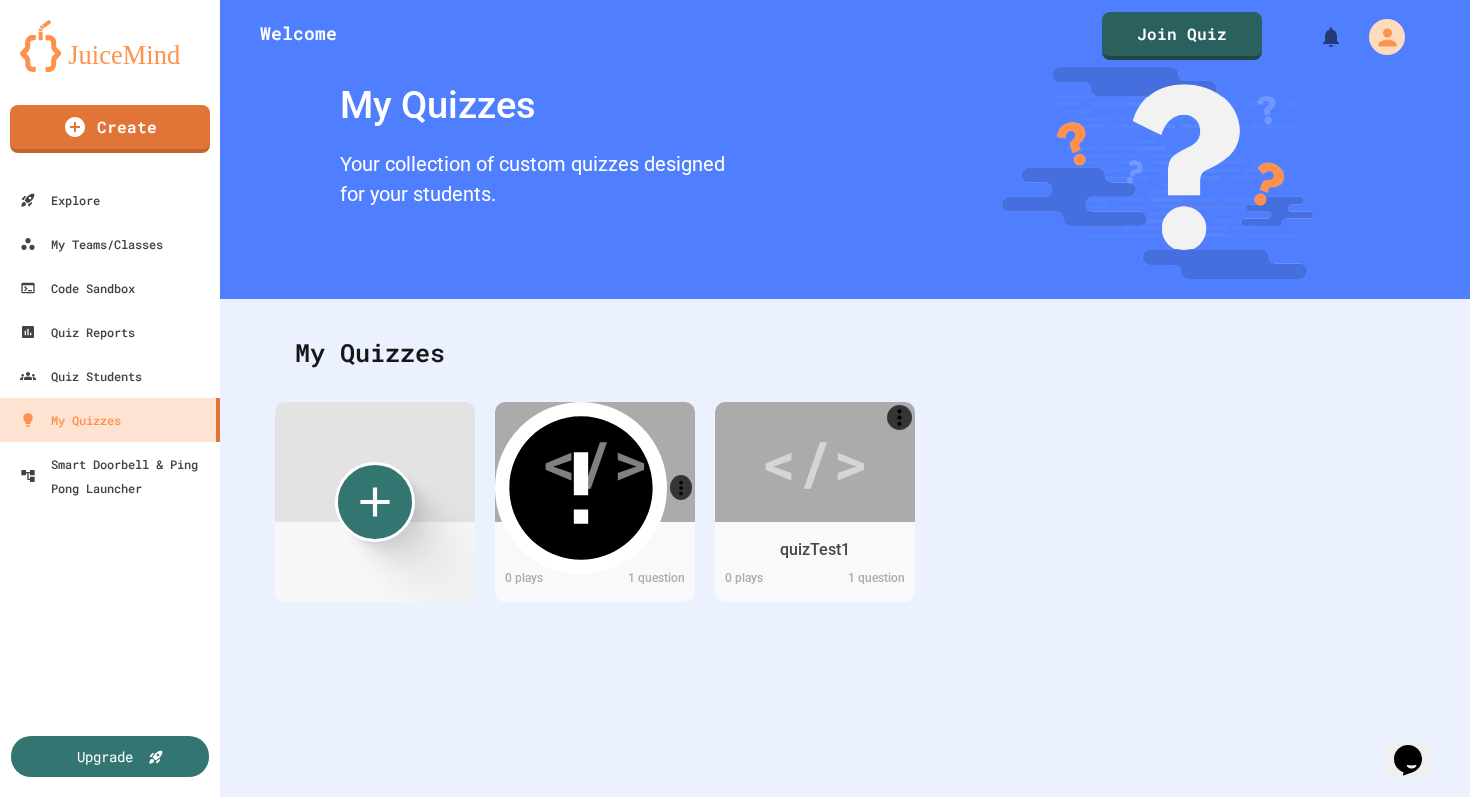 click 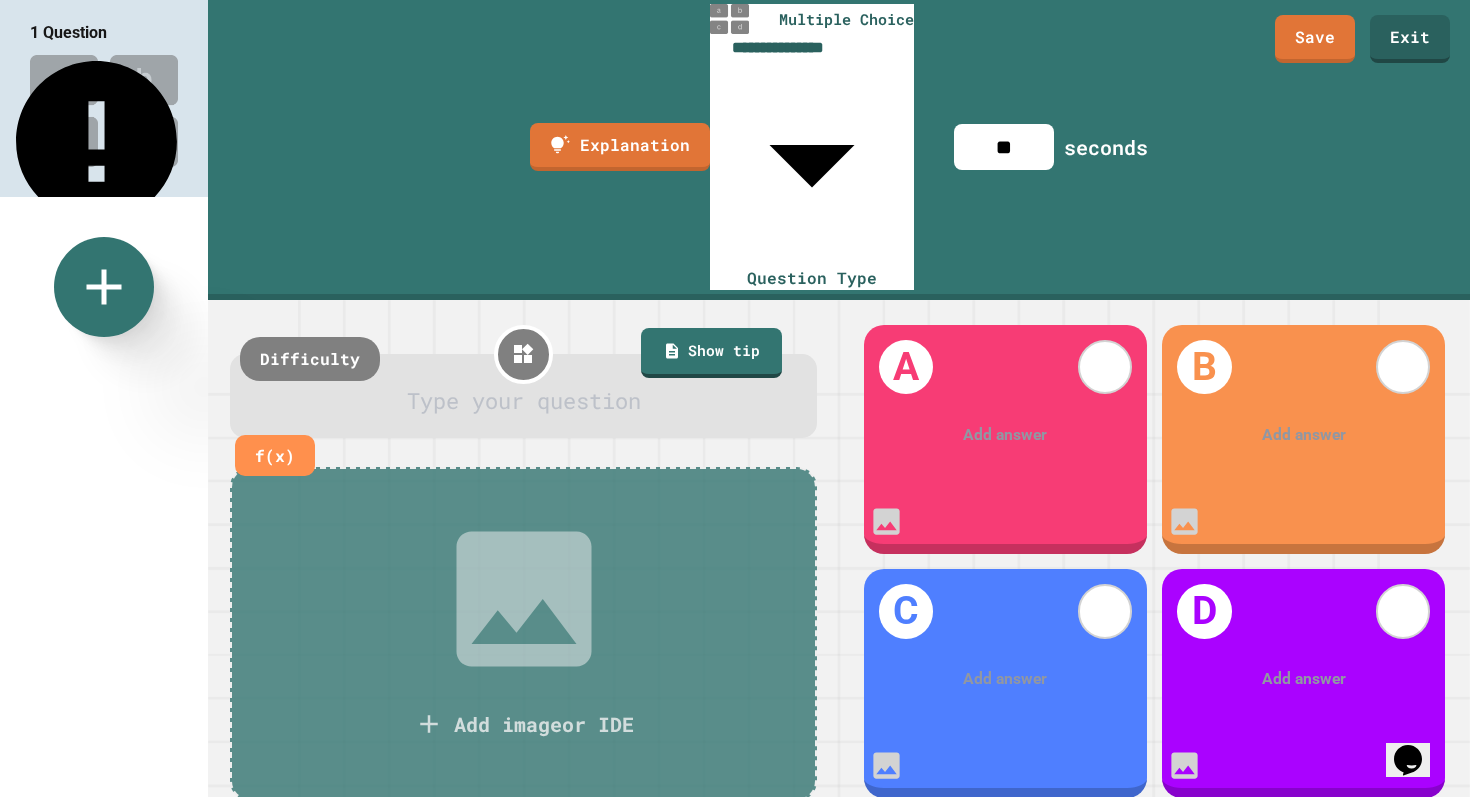 click at bounding box center [523, 401] 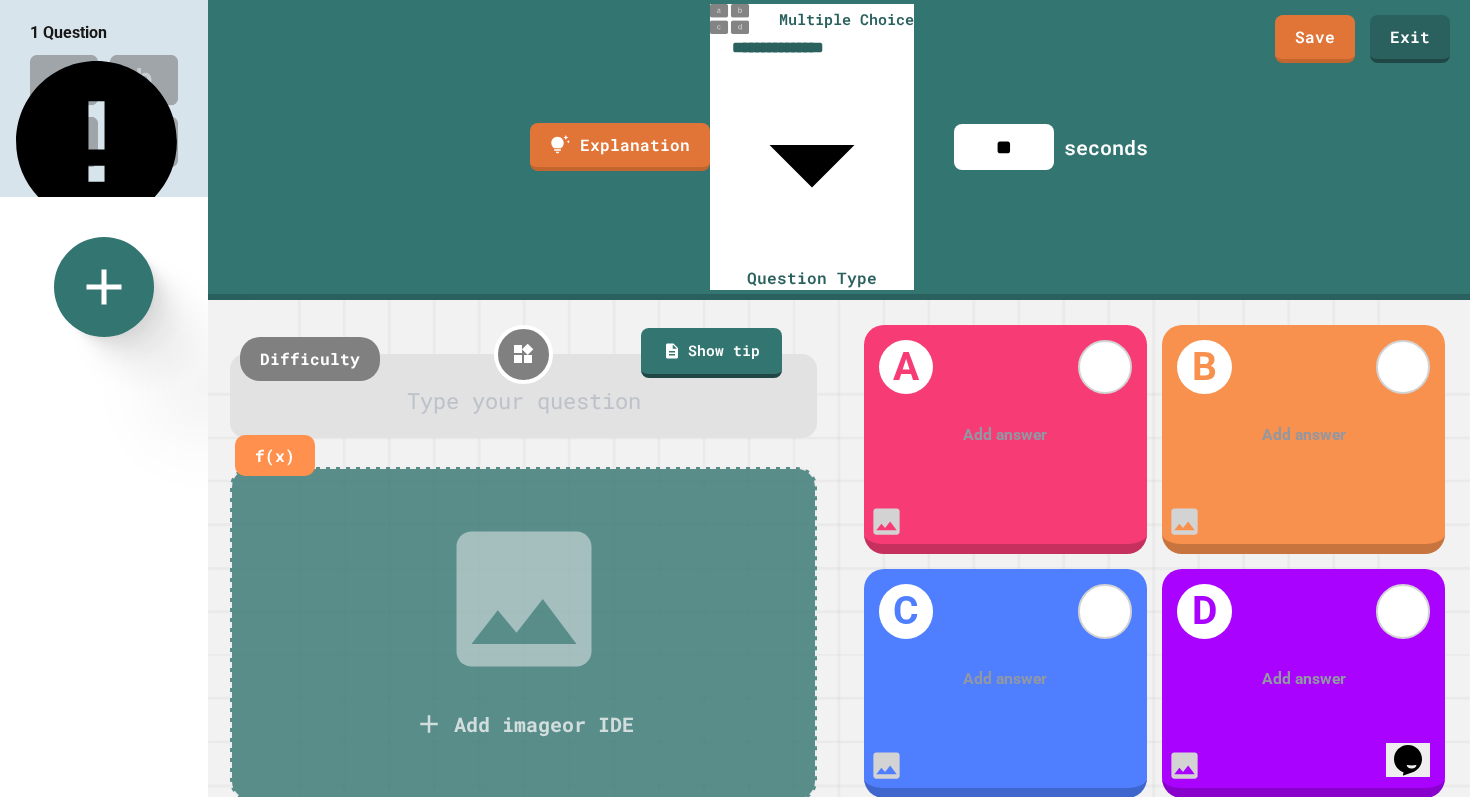 click on "**********" at bounding box center [735, 398] 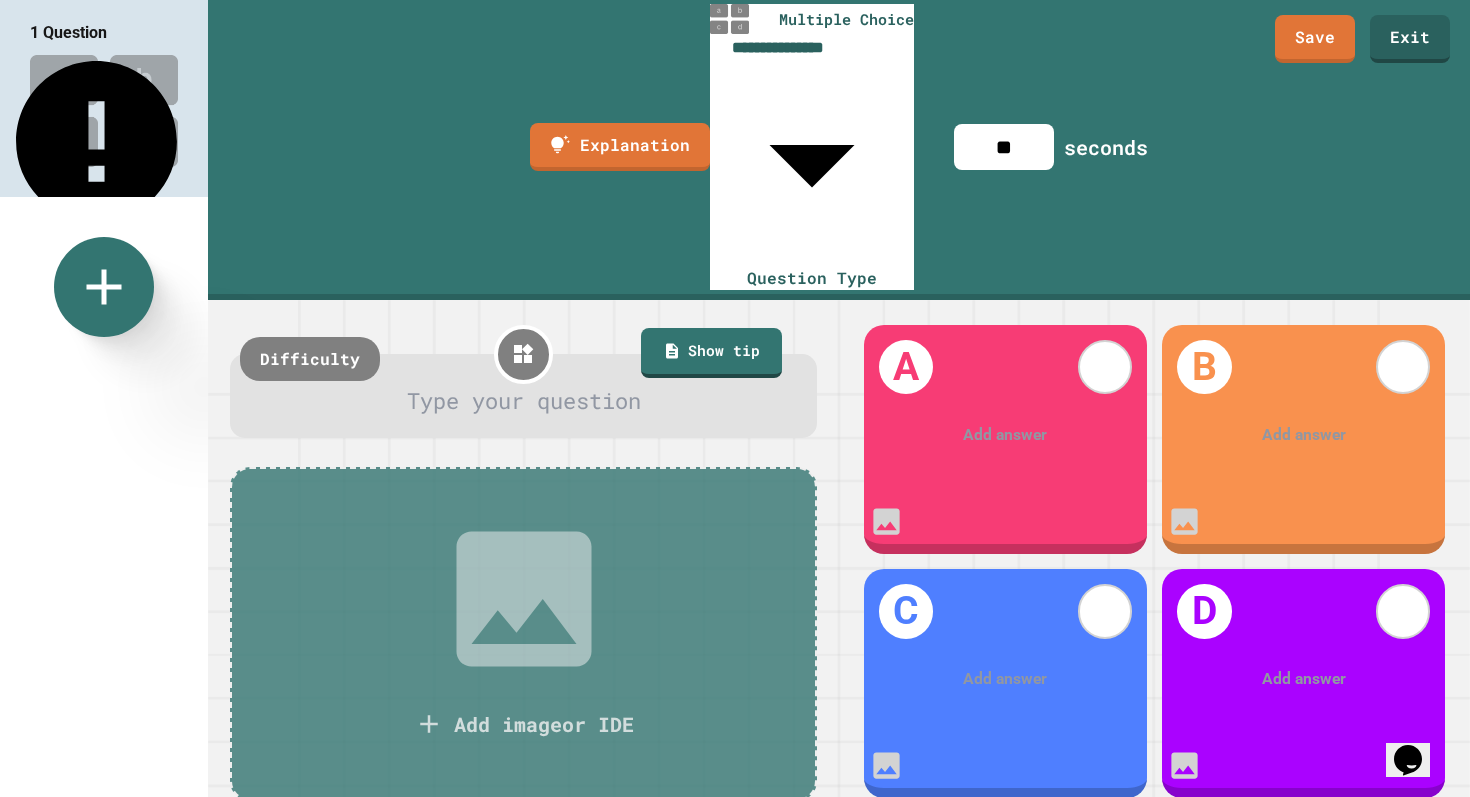 click at bounding box center [735, 799] 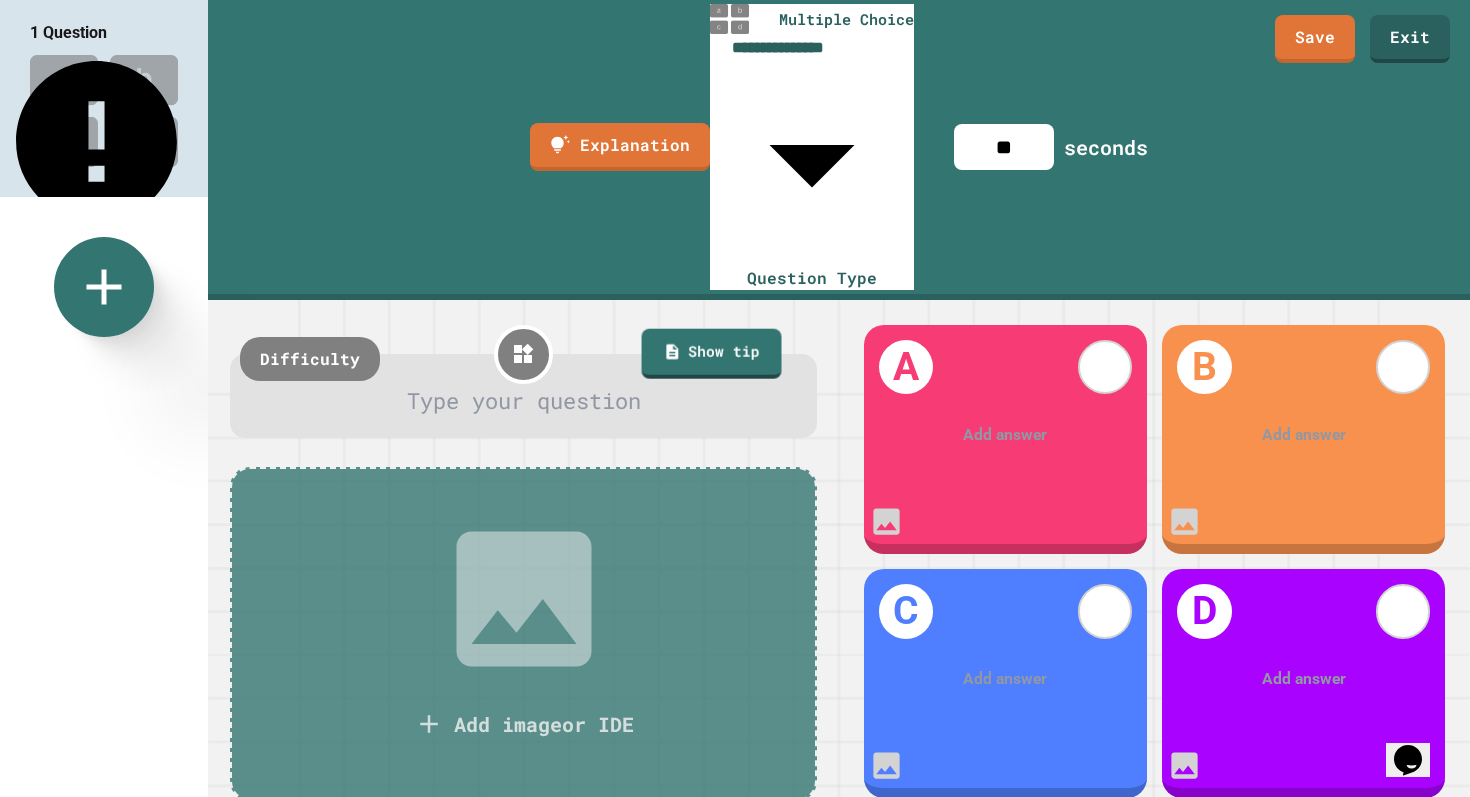 click at bounding box center (523, 401) 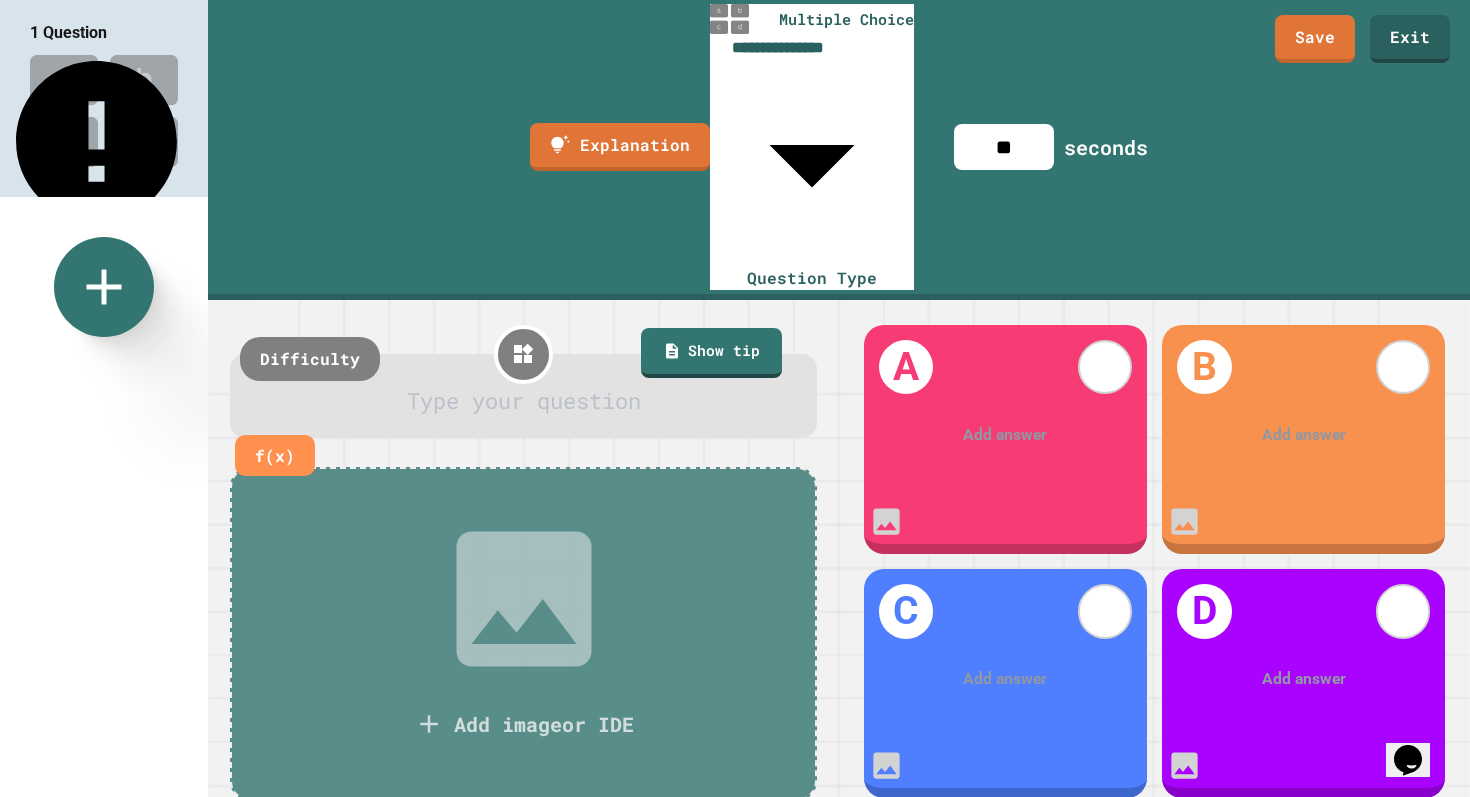 click 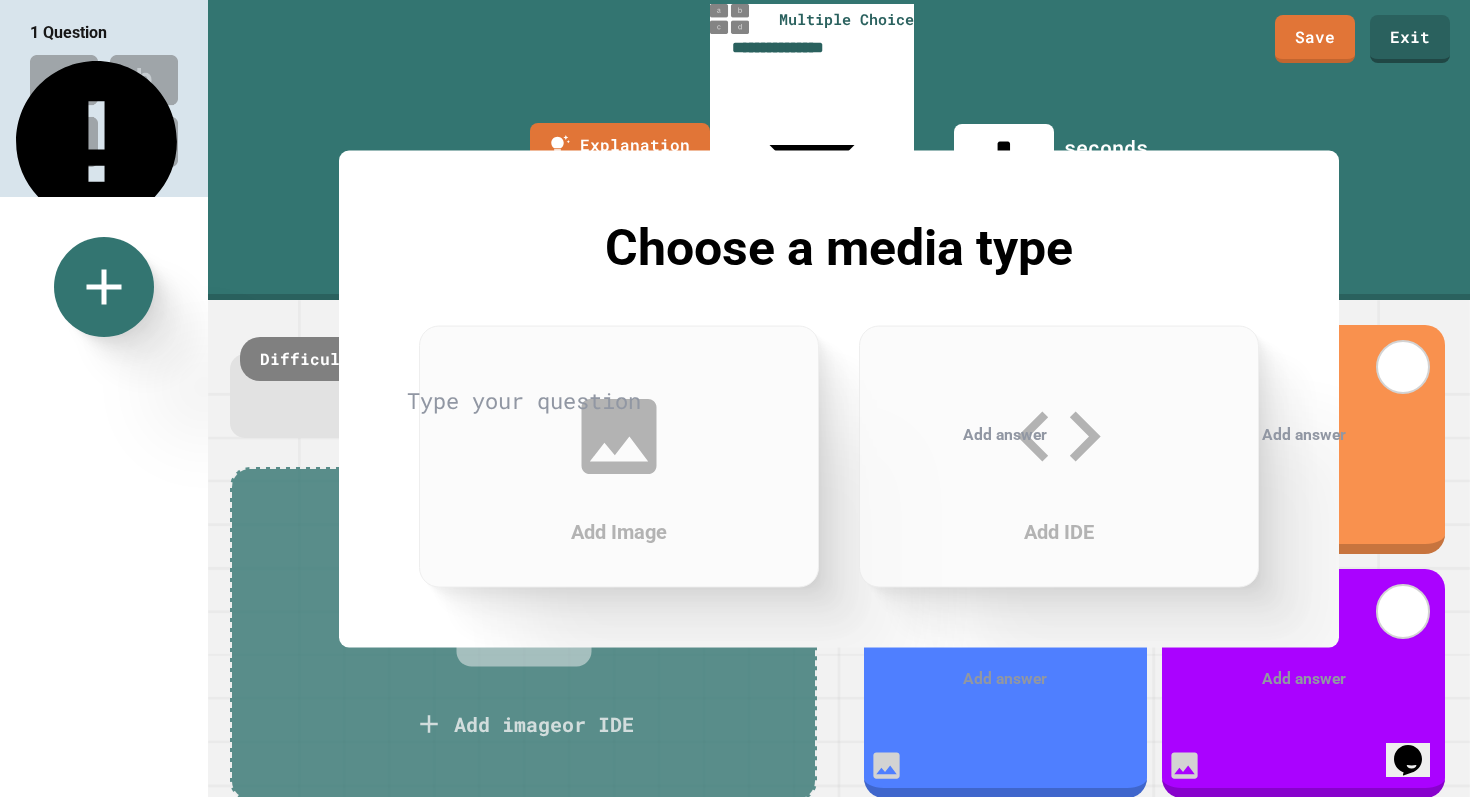 click 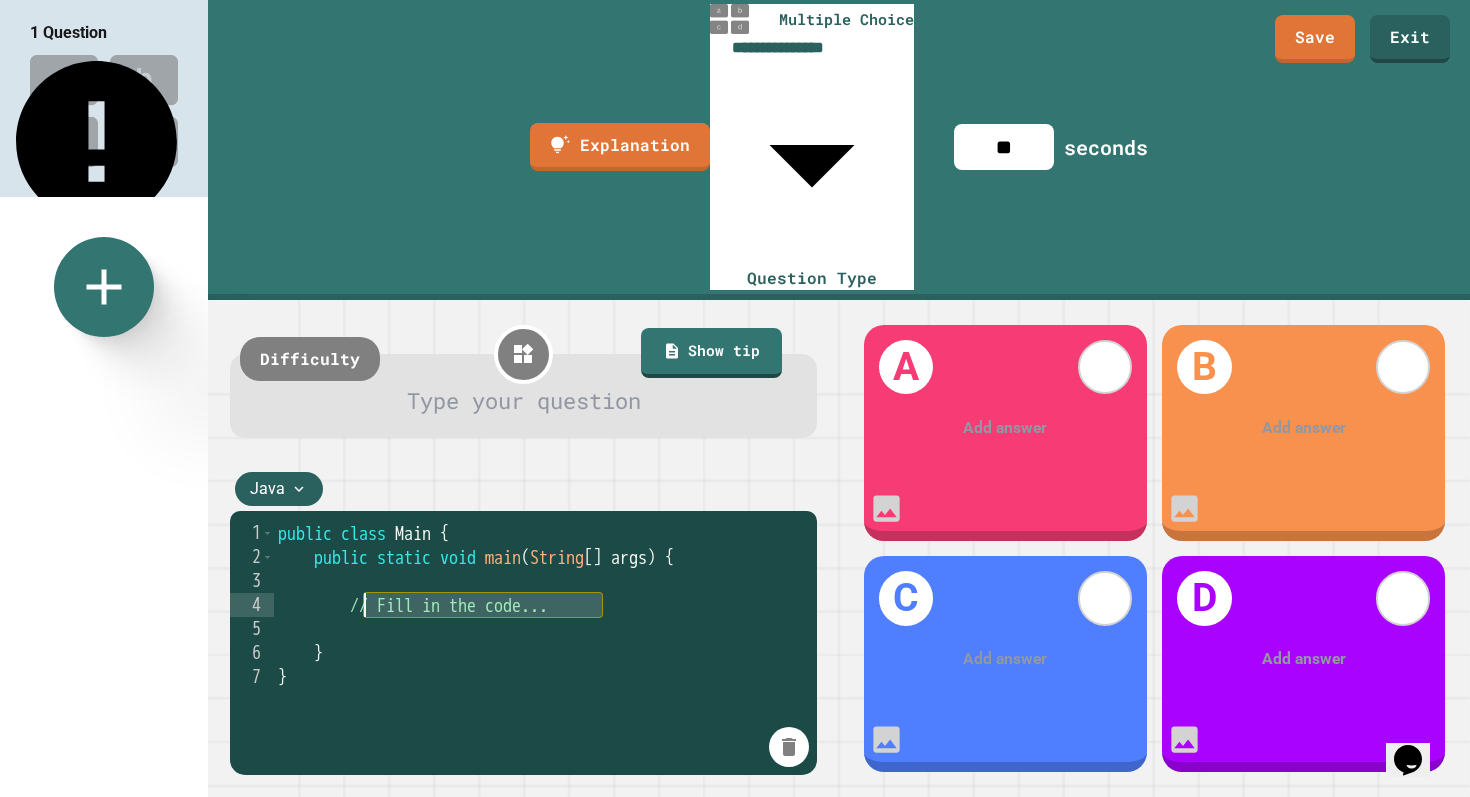 drag, startPoint x: 602, startPoint y: 389, endPoint x: 369, endPoint y: 388, distance: 233.00215 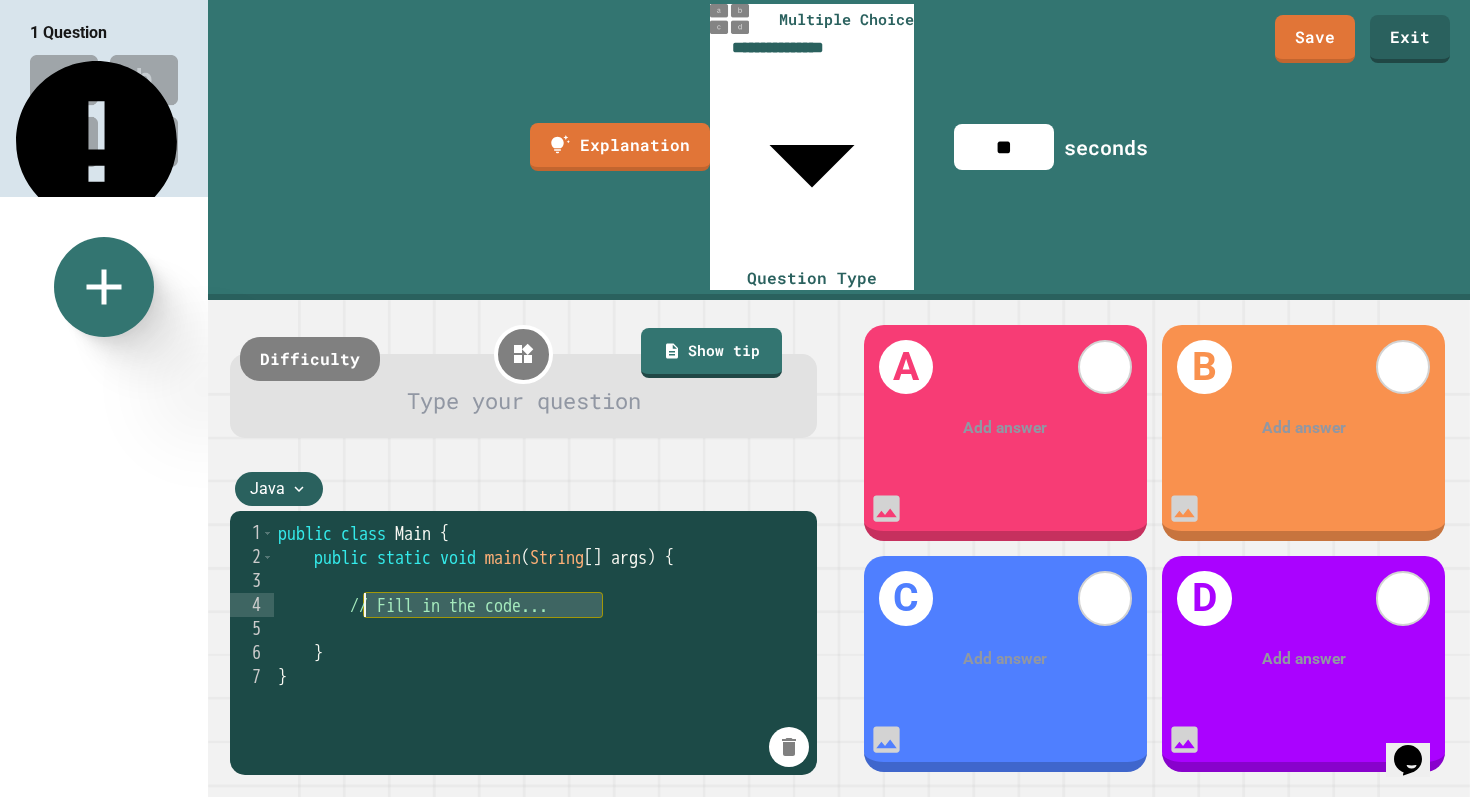 click on "public   class   Main   {      public   static   void   main ( String [ ]   args )   {           // Fill in the code...      } }" at bounding box center (540, 761) 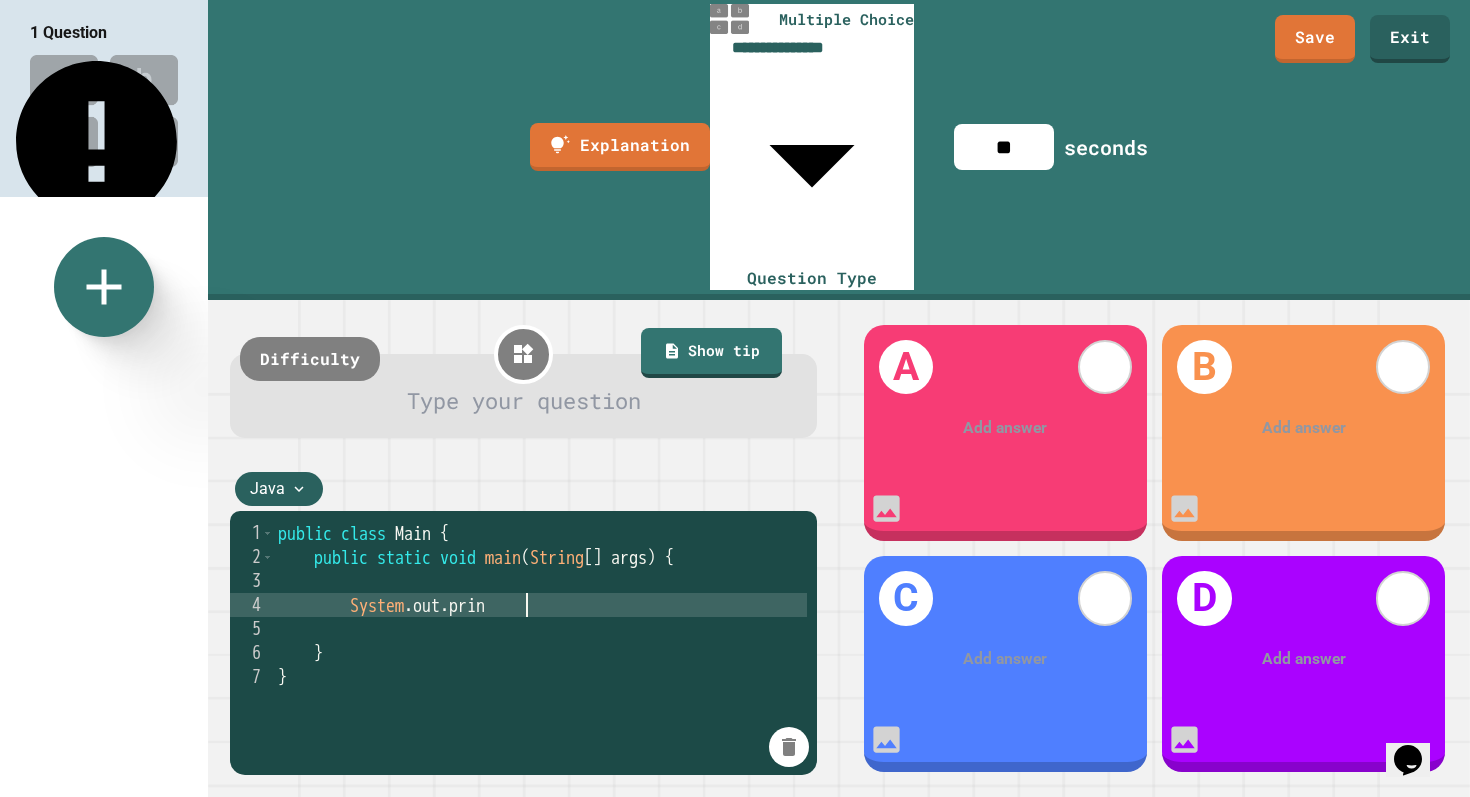 scroll, scrollTop: 0, scrollLeft: 13, axis: horizontal 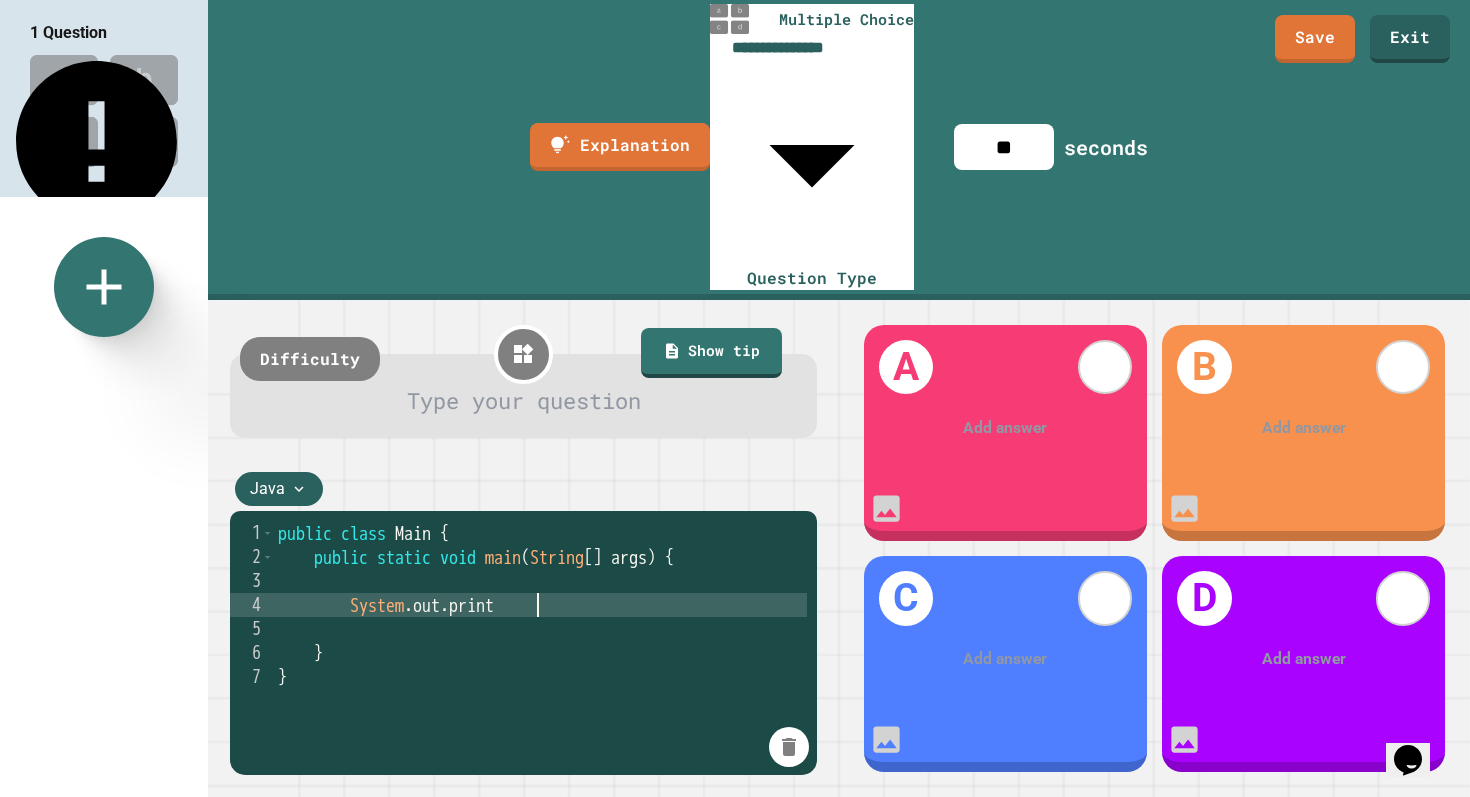 type on "**********" 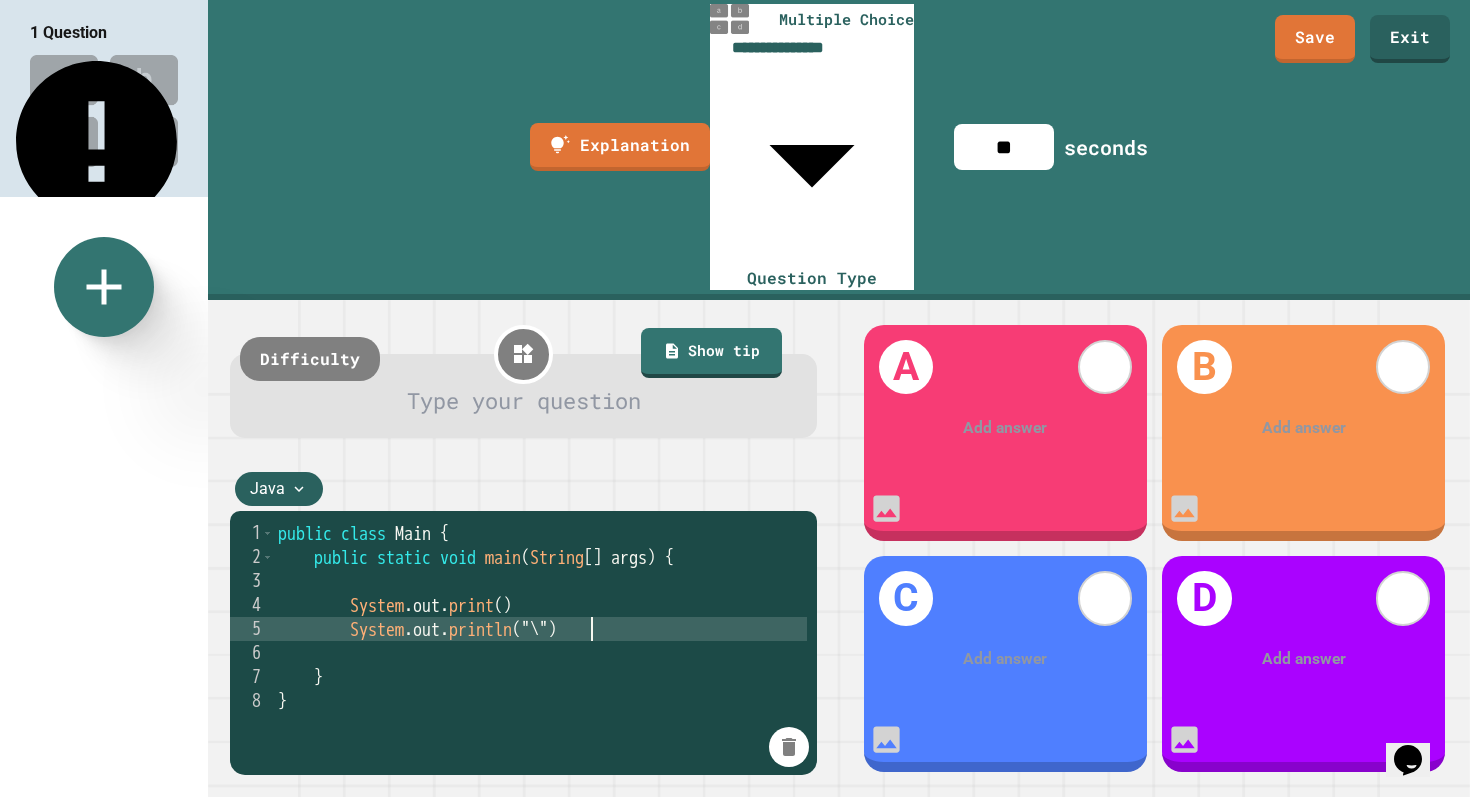 scroll, scrollTop: 0, scrollLeft: 17, axis: horizontal 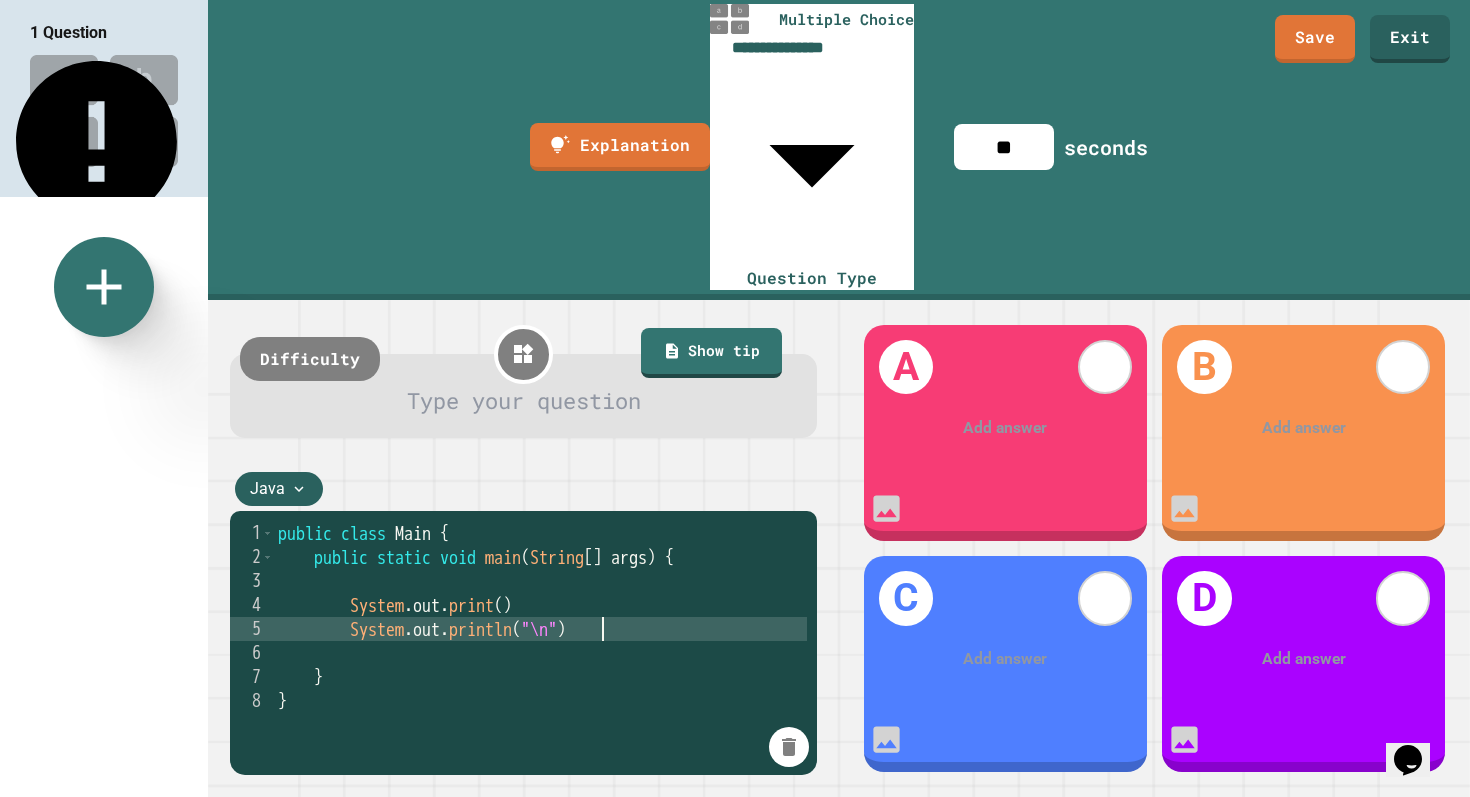 click on "public   class   Main   {      public   static   void   main ( String [ ]   args )   {           System . out . print ( )           System . out . println ( "\n" )      } }" at bounding box center (540, 761) 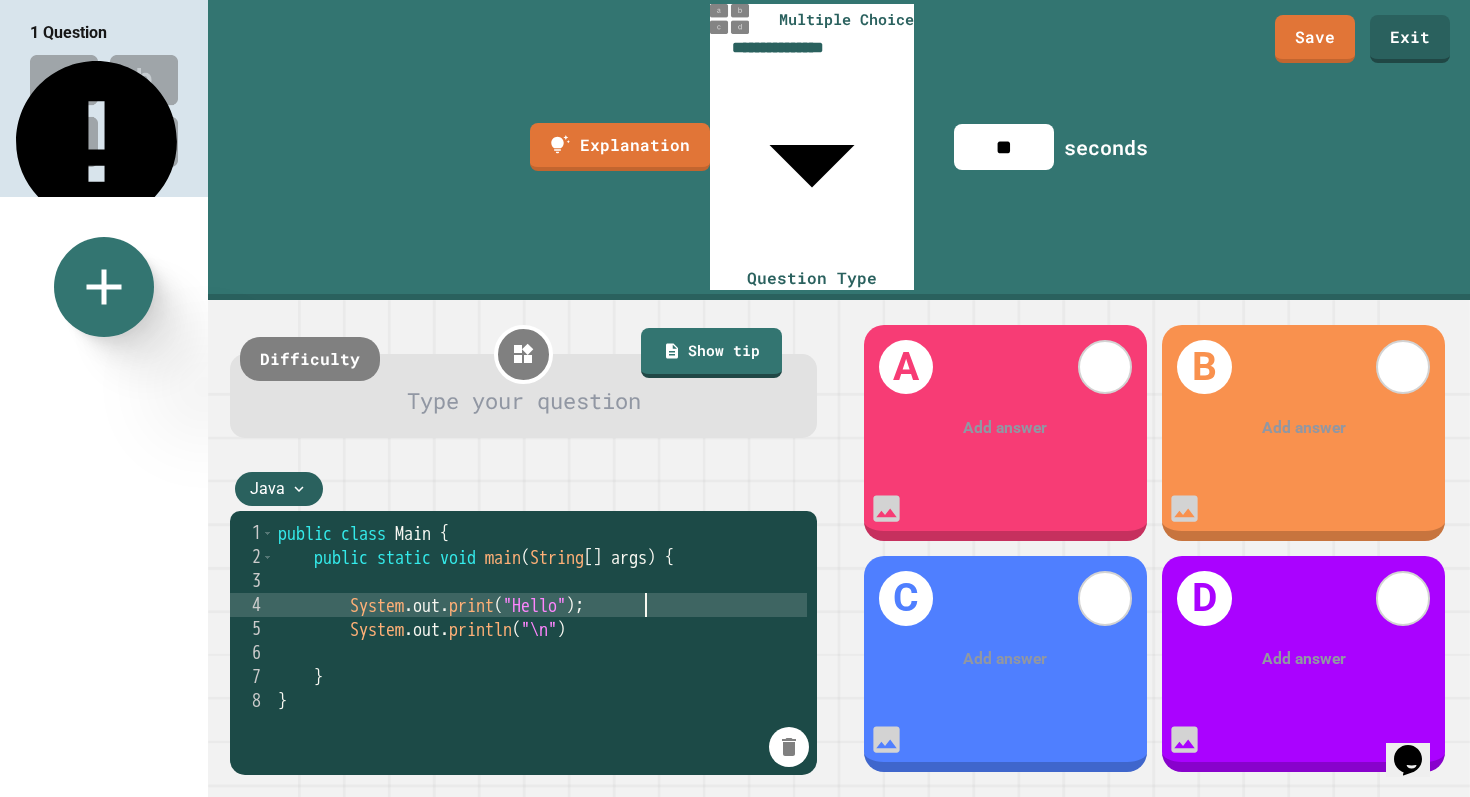 scroll, scrollTop: 0, scrollLeft: 19, axis: horizontal 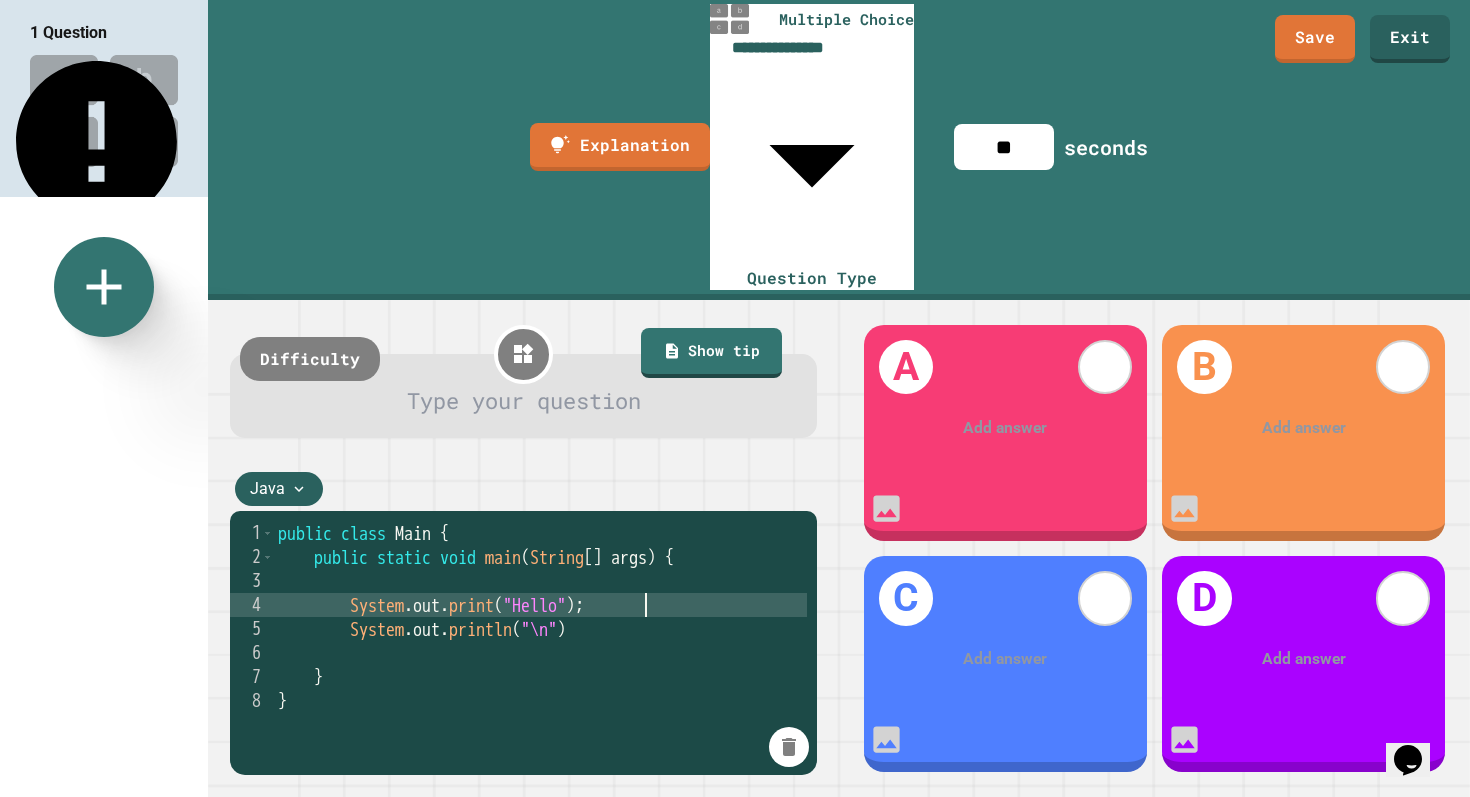 type on "**********" 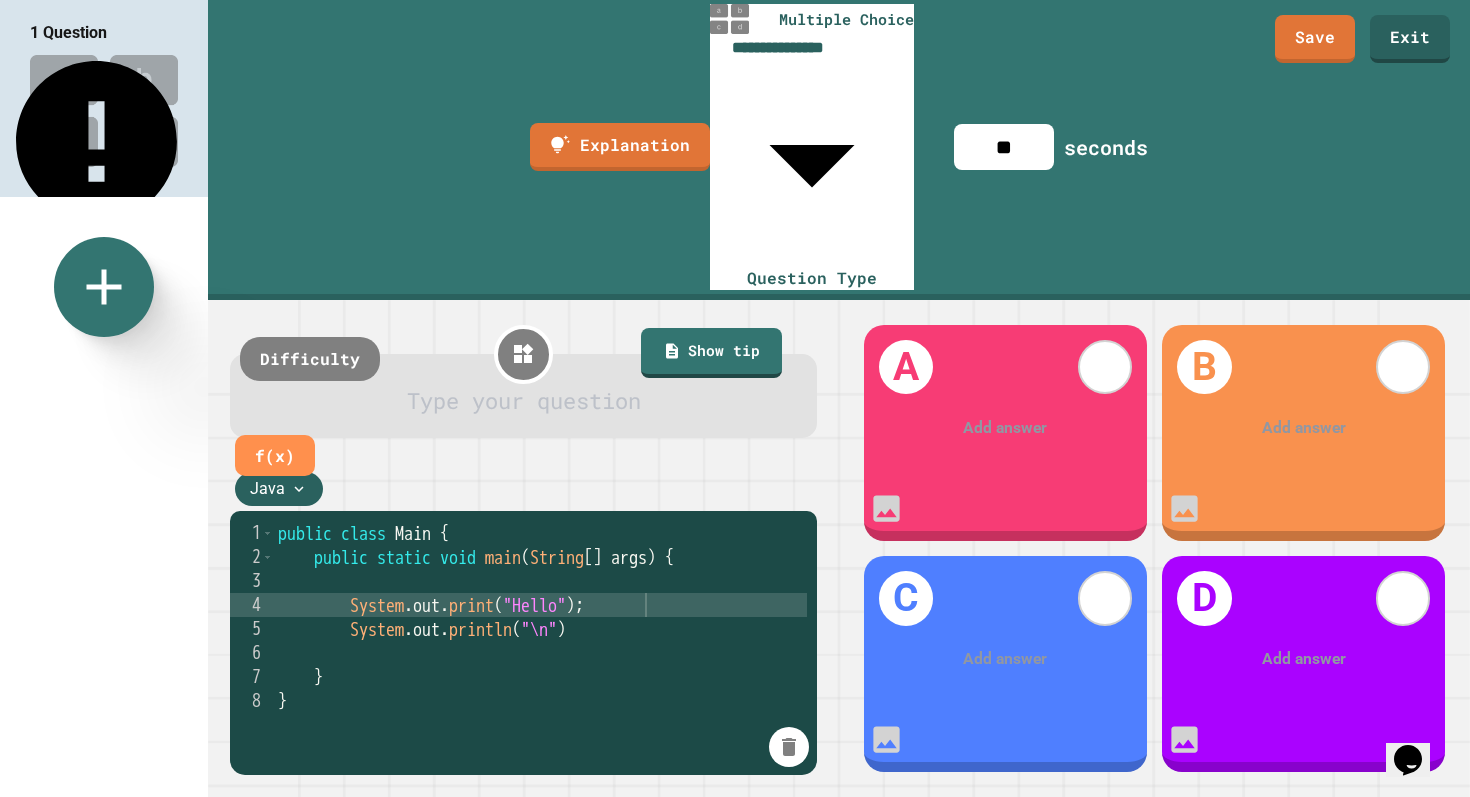 click at bounding box center [523, 401] 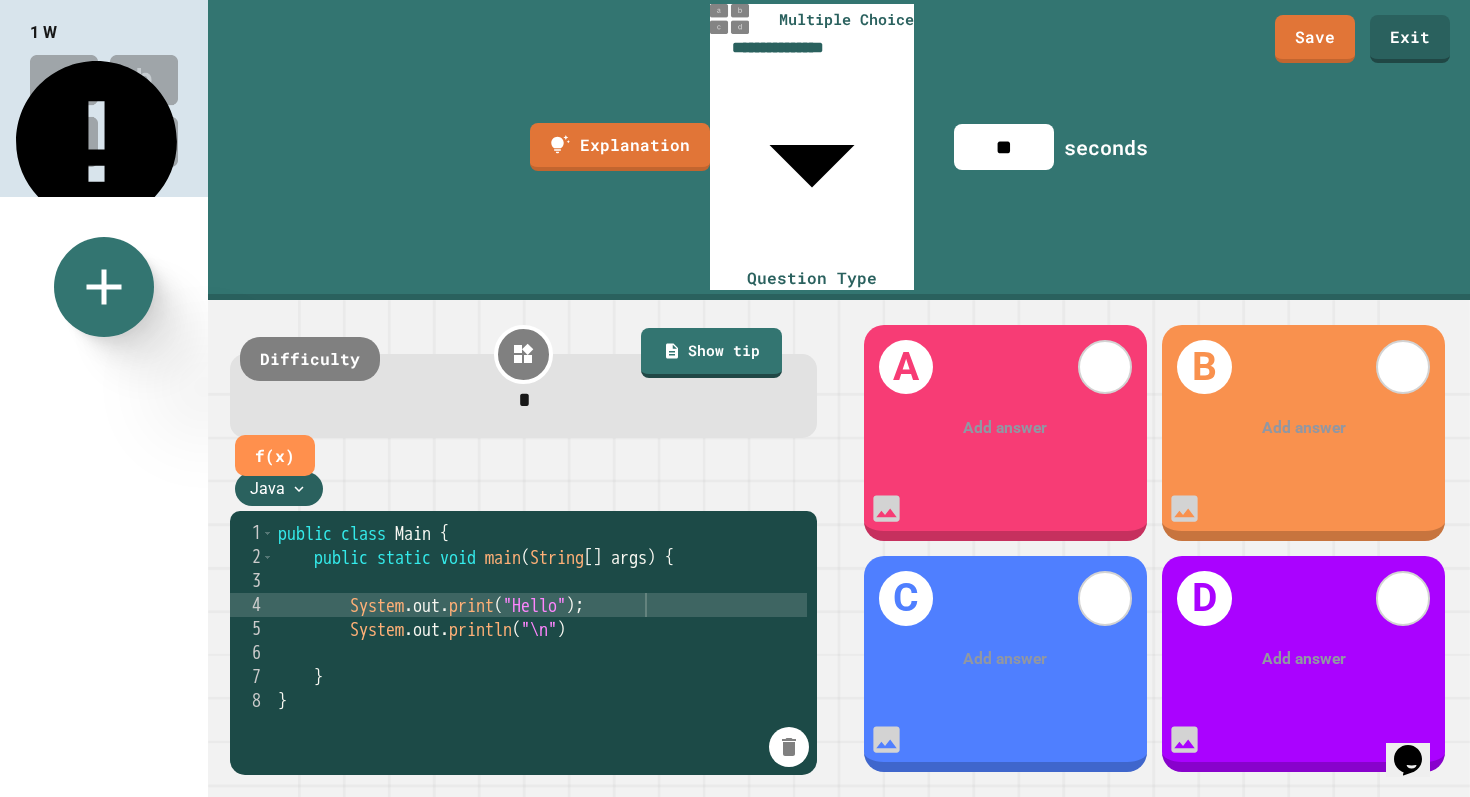 type 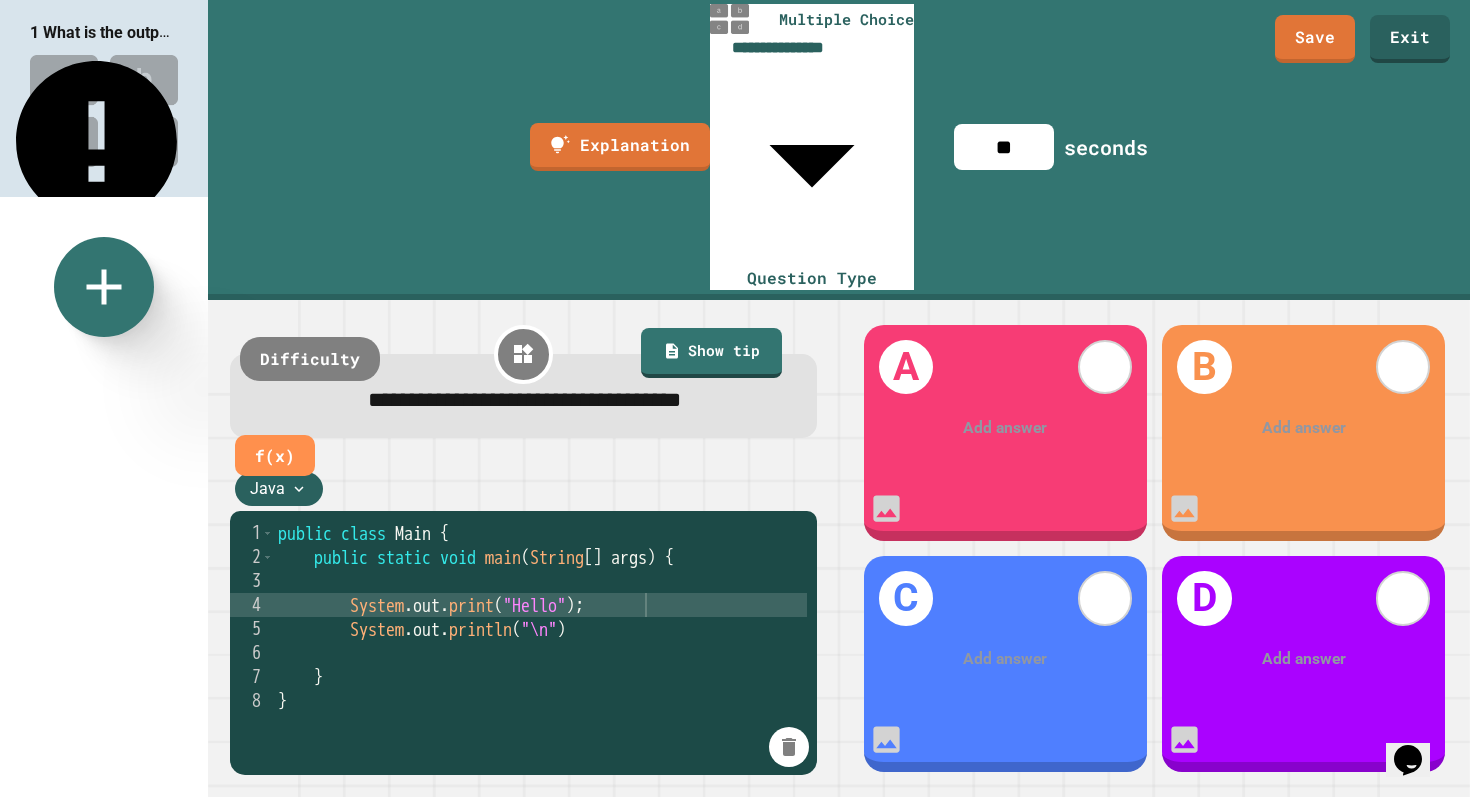 click on "public   class   Main   {      public   static   void   main ( String [ ]   args )   {           System . out . print ( "Hello" ) ;           System . out . println ( "\n" )      } }" at bounding box center [540, 761] 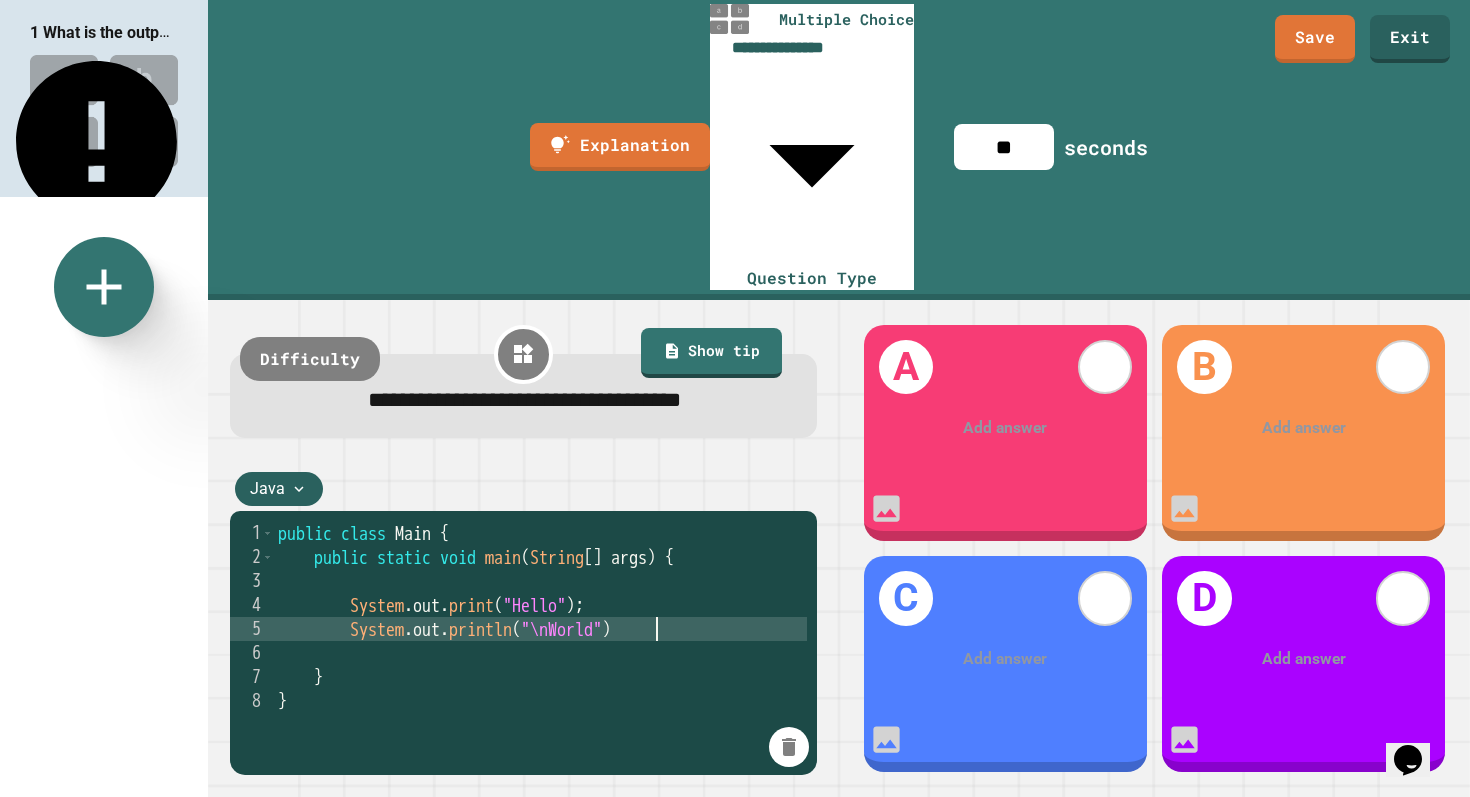 scroll, scrollTop: 0, scrollLeft: 21, axis: horizontal 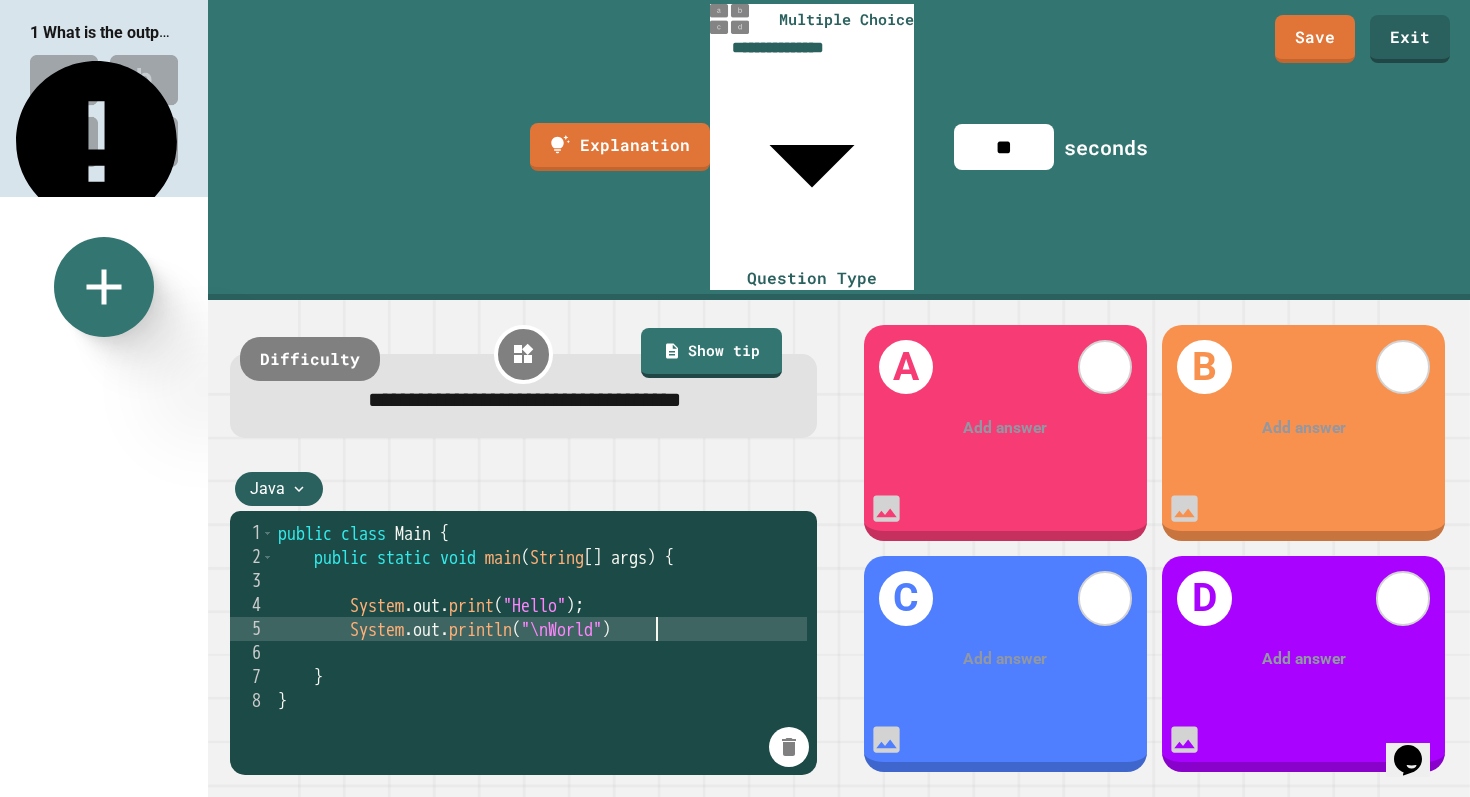 type on "**********" 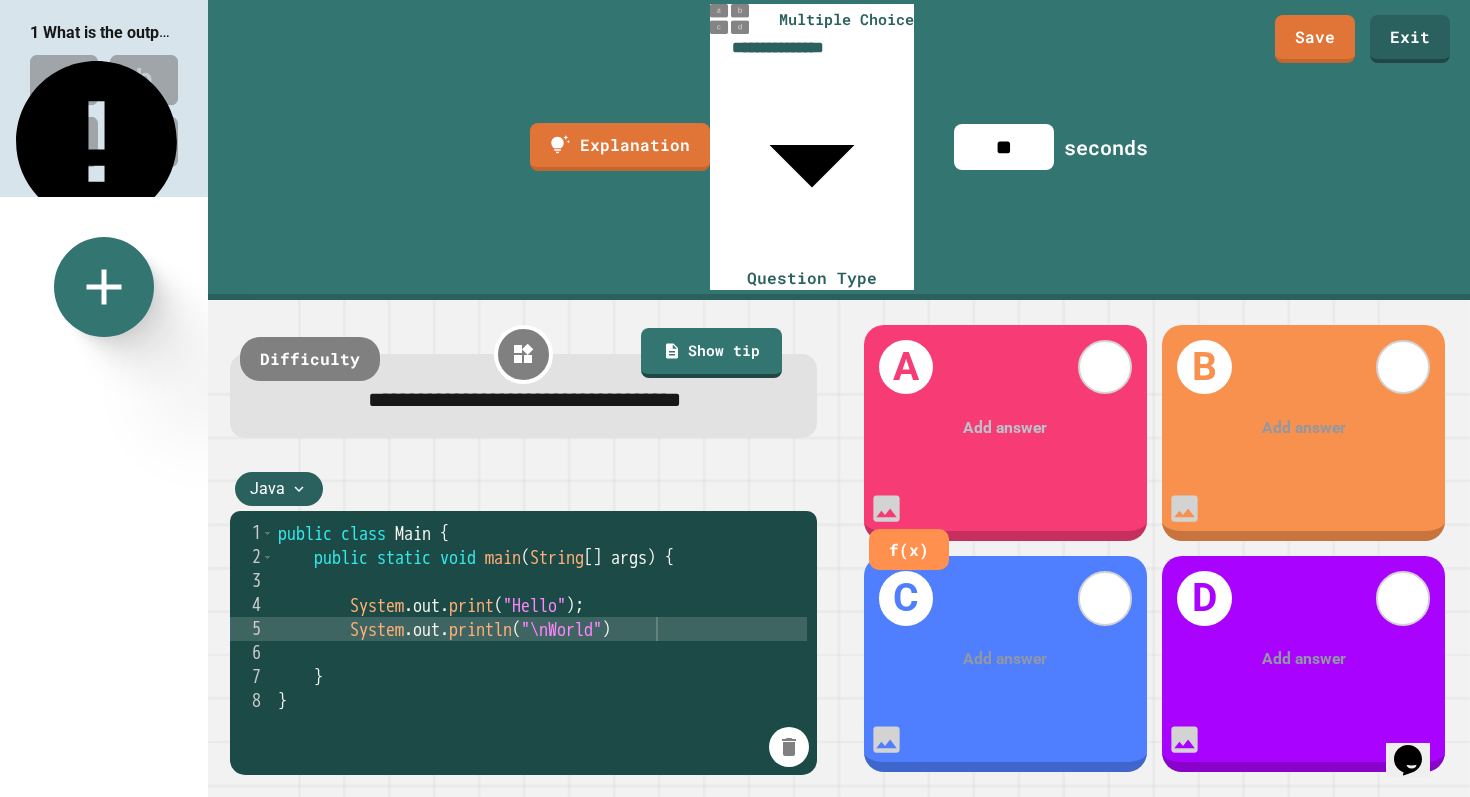 click at bounding box center (1006, 428) 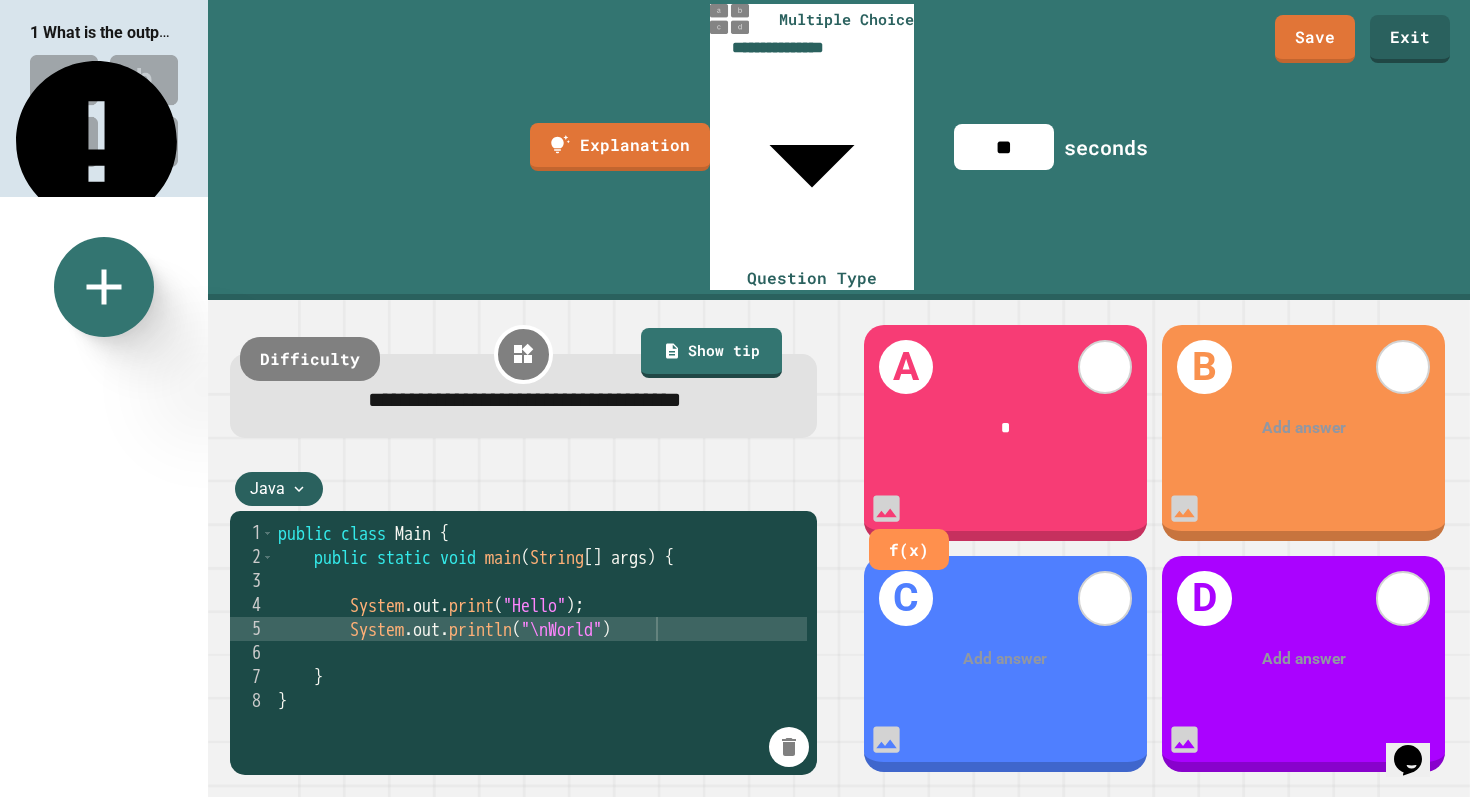 type 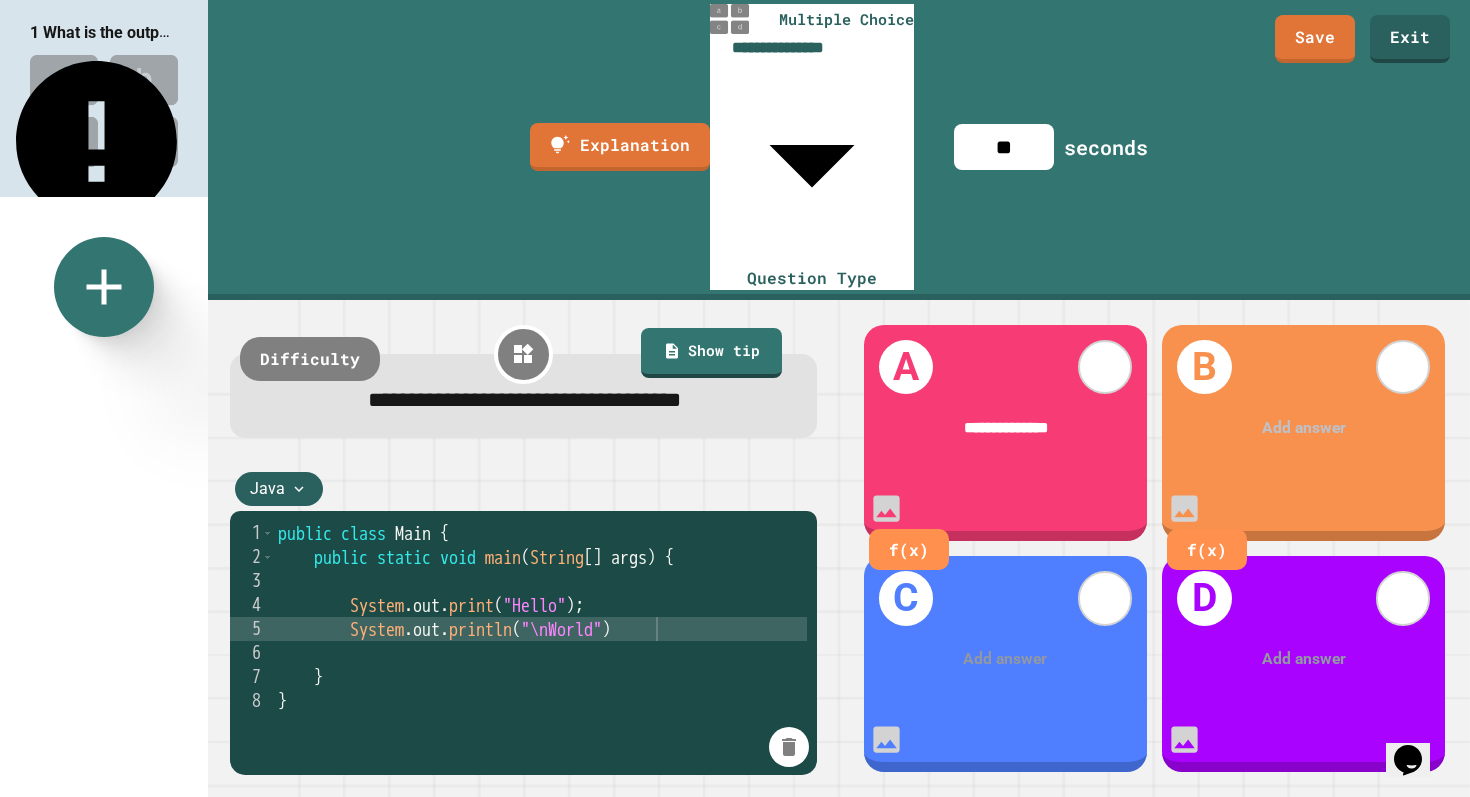 click at bounding box center [1304, 428] 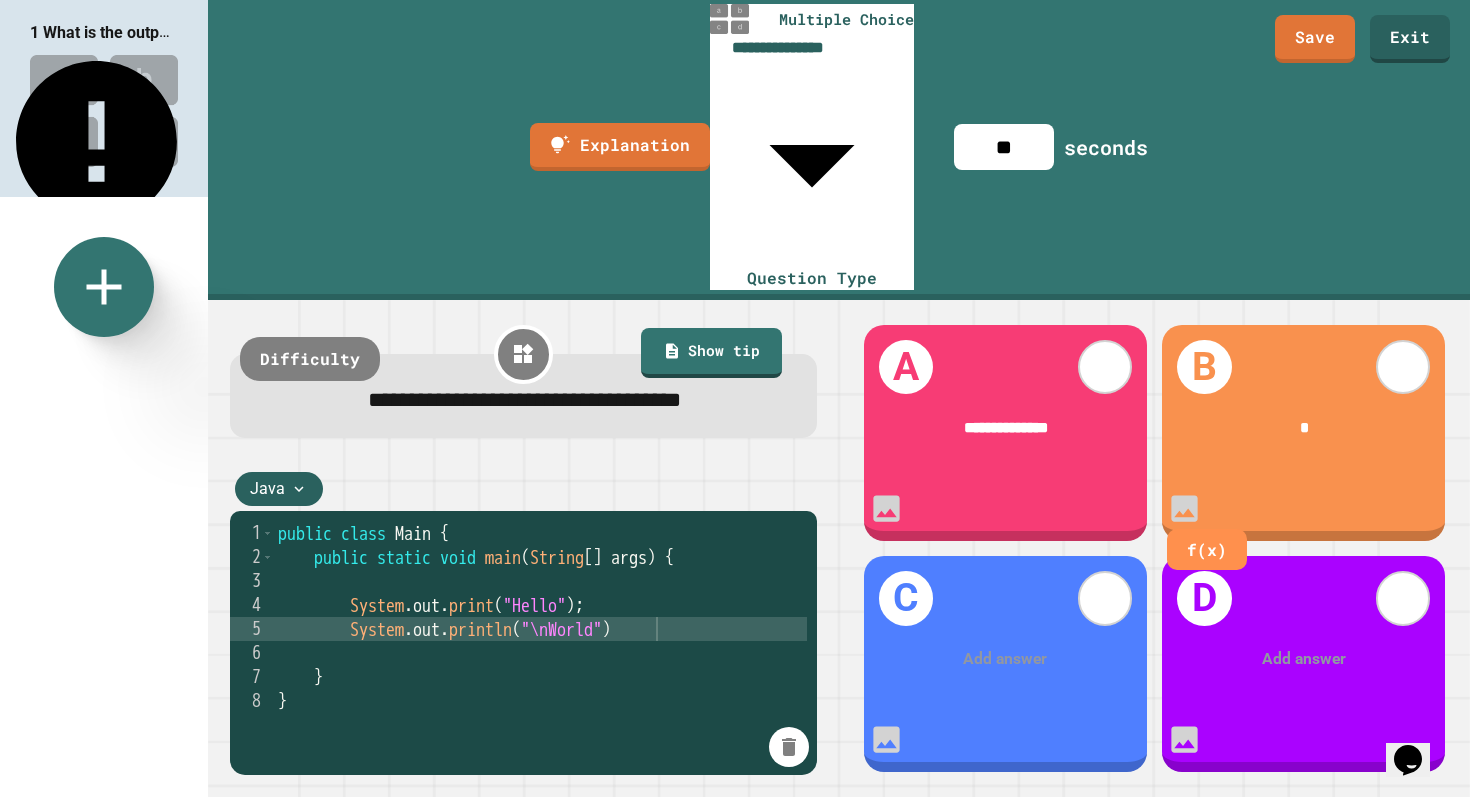type 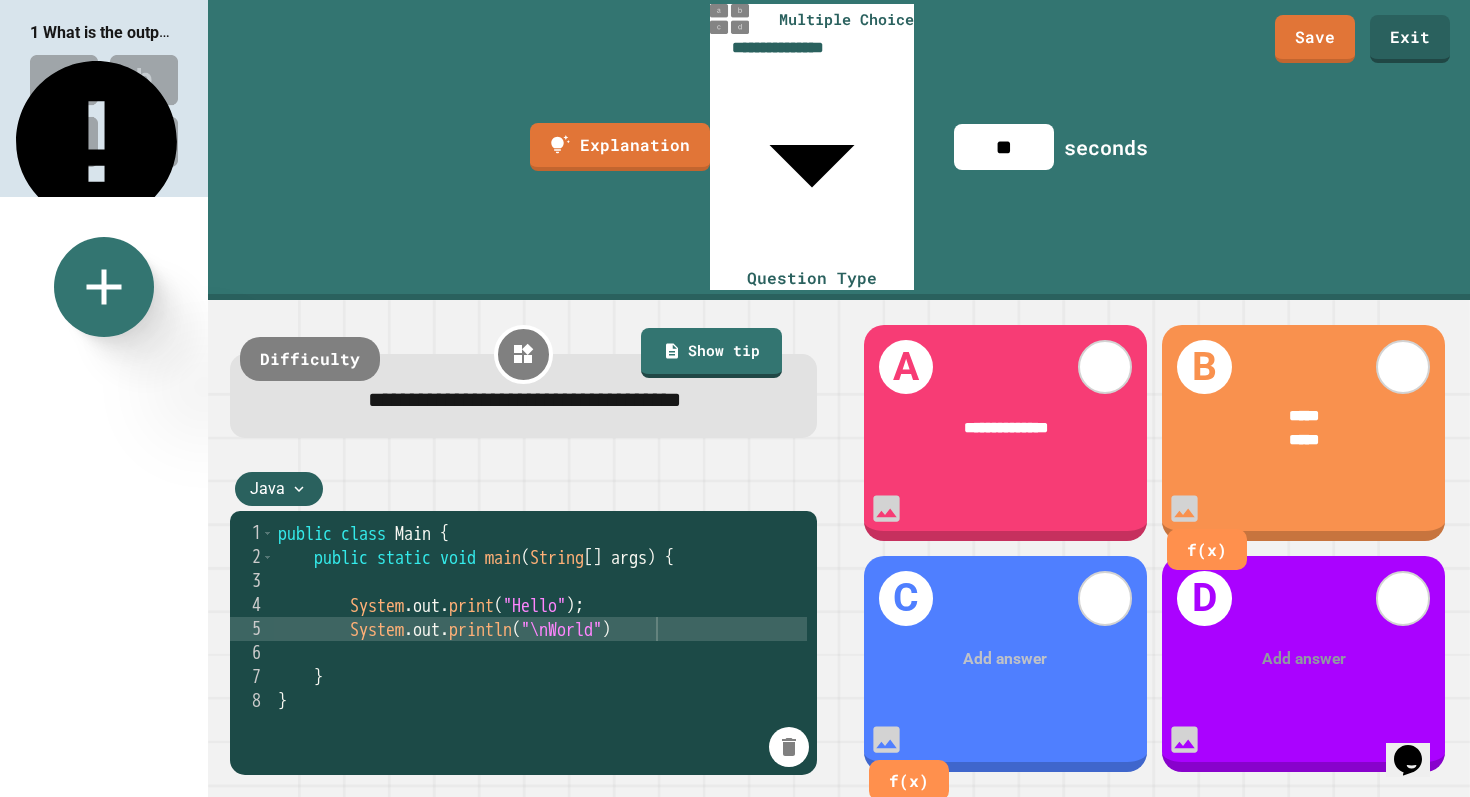 click at bounding box center [1006, 659] 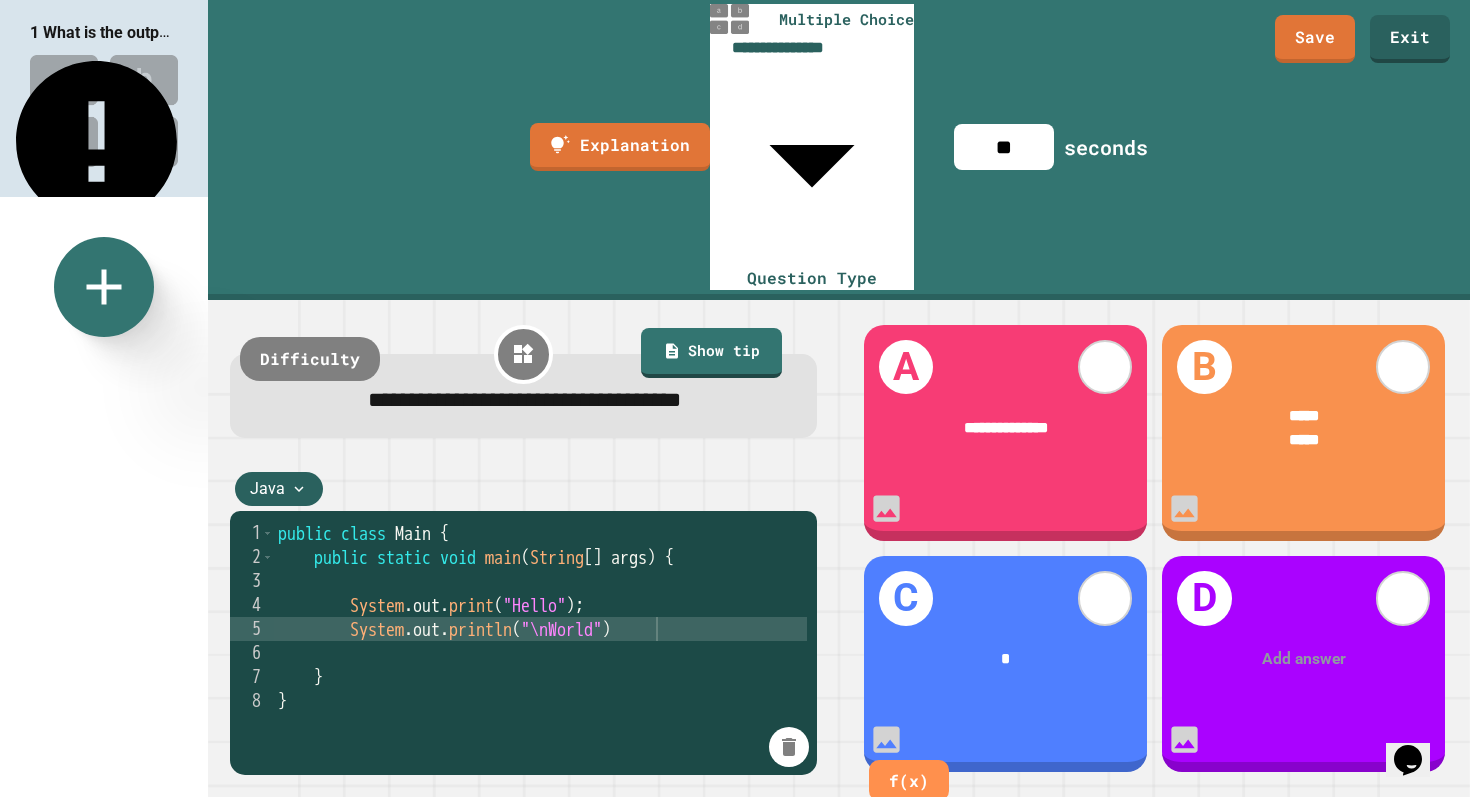 type 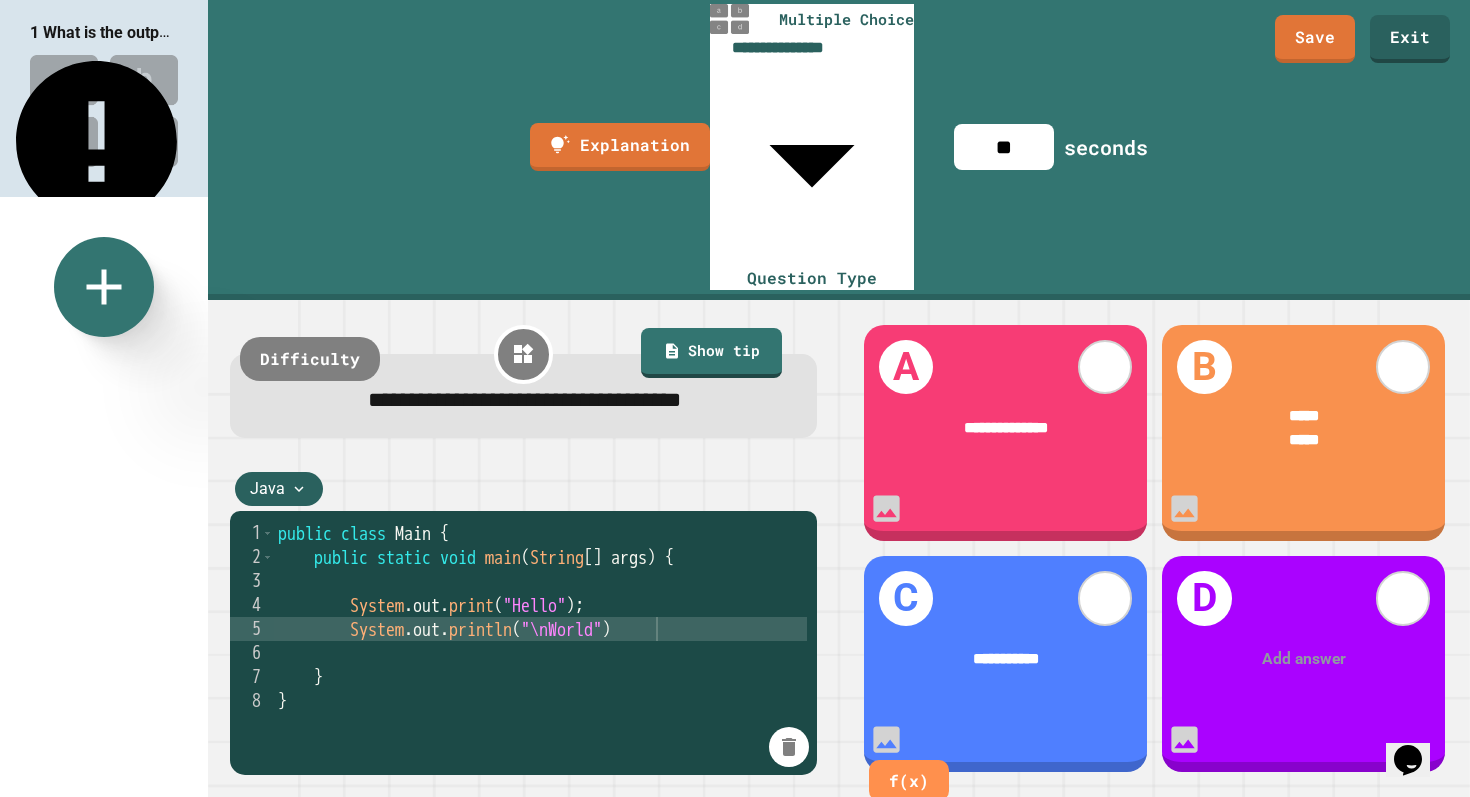 click on "D Add answer" at bounding box center [1303, 664] 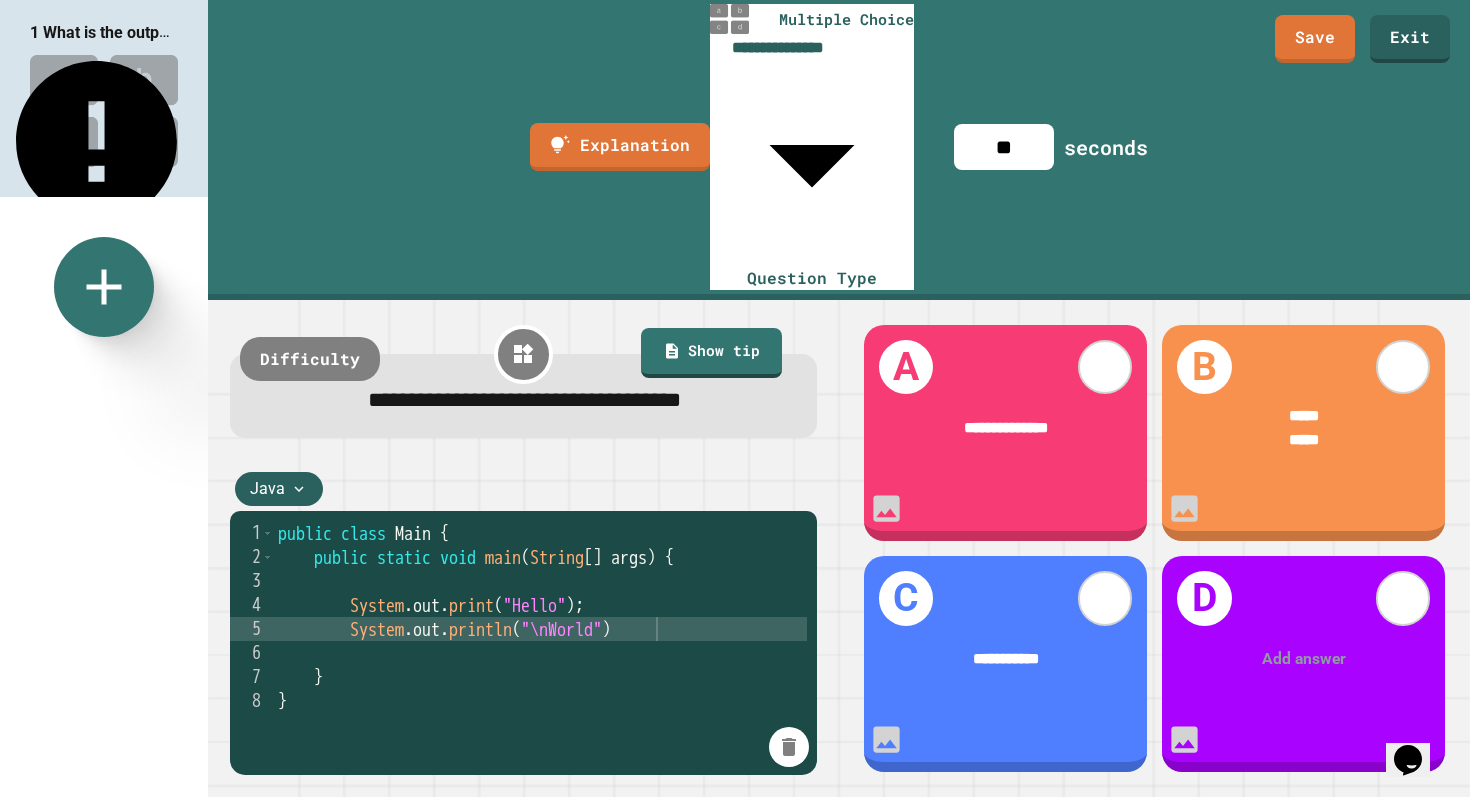 click at bounding box center (1304, 659) 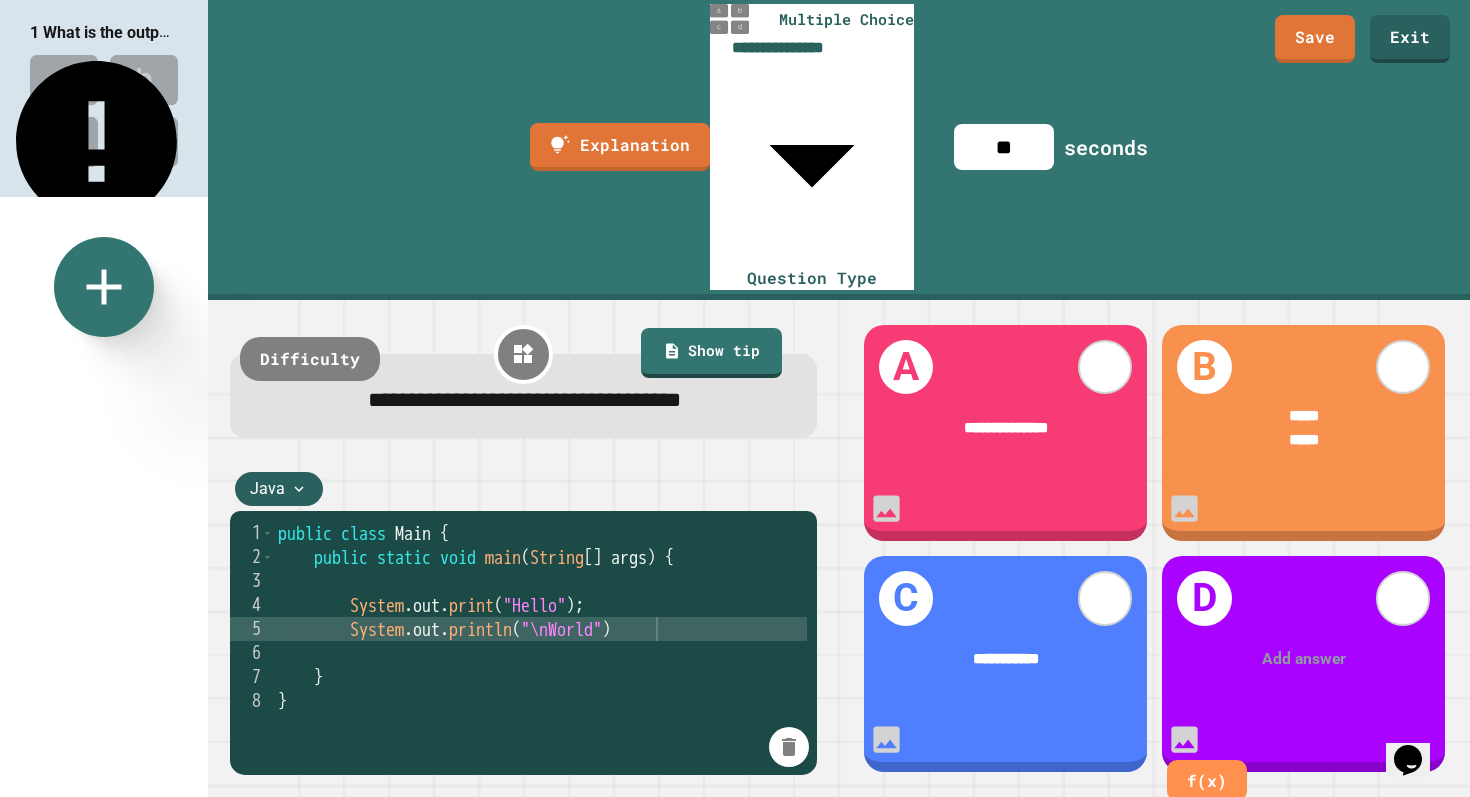 click on "***** *****" at bounding box center (1303, 428) 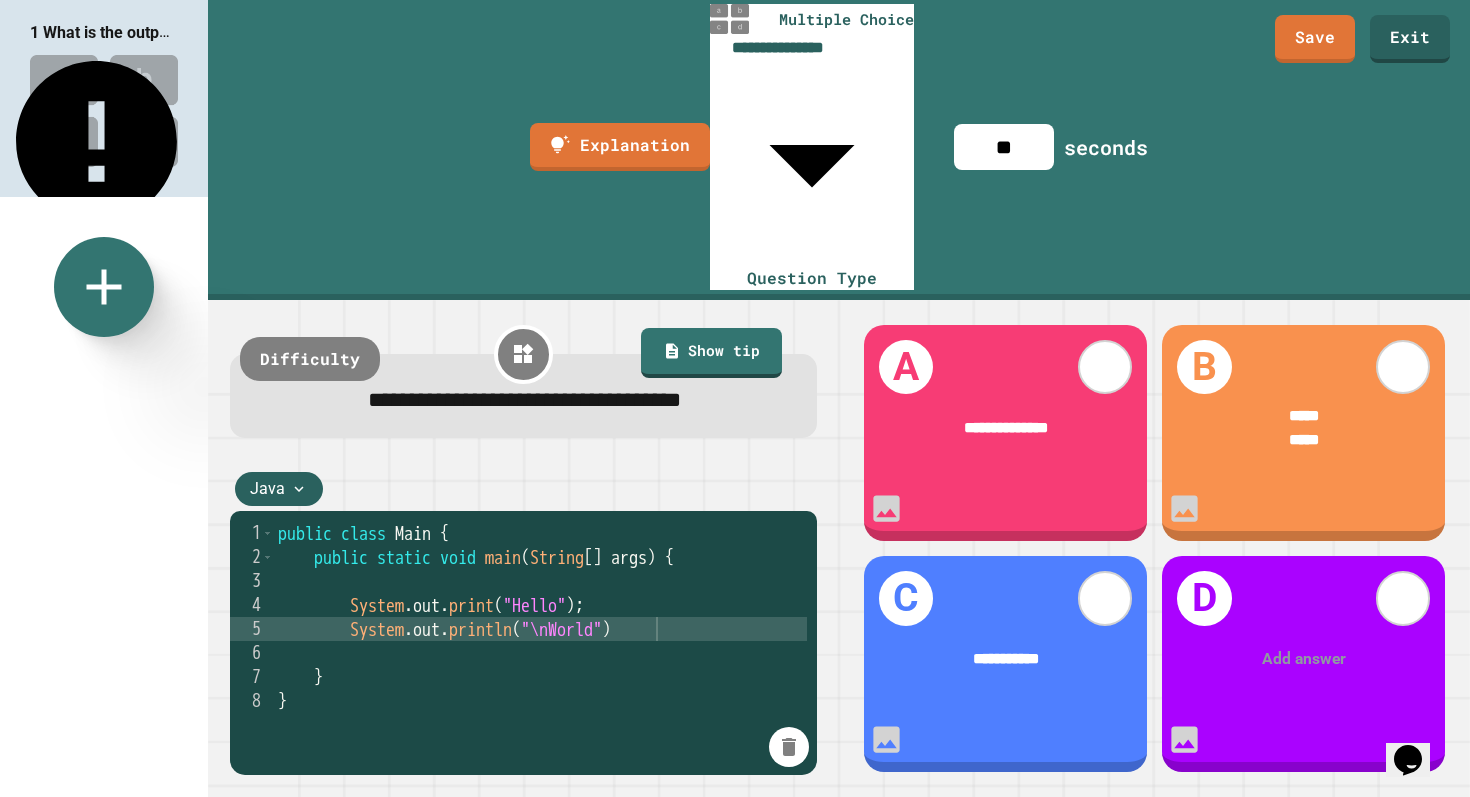 click on "*****" at bounding box center [1304, 440] 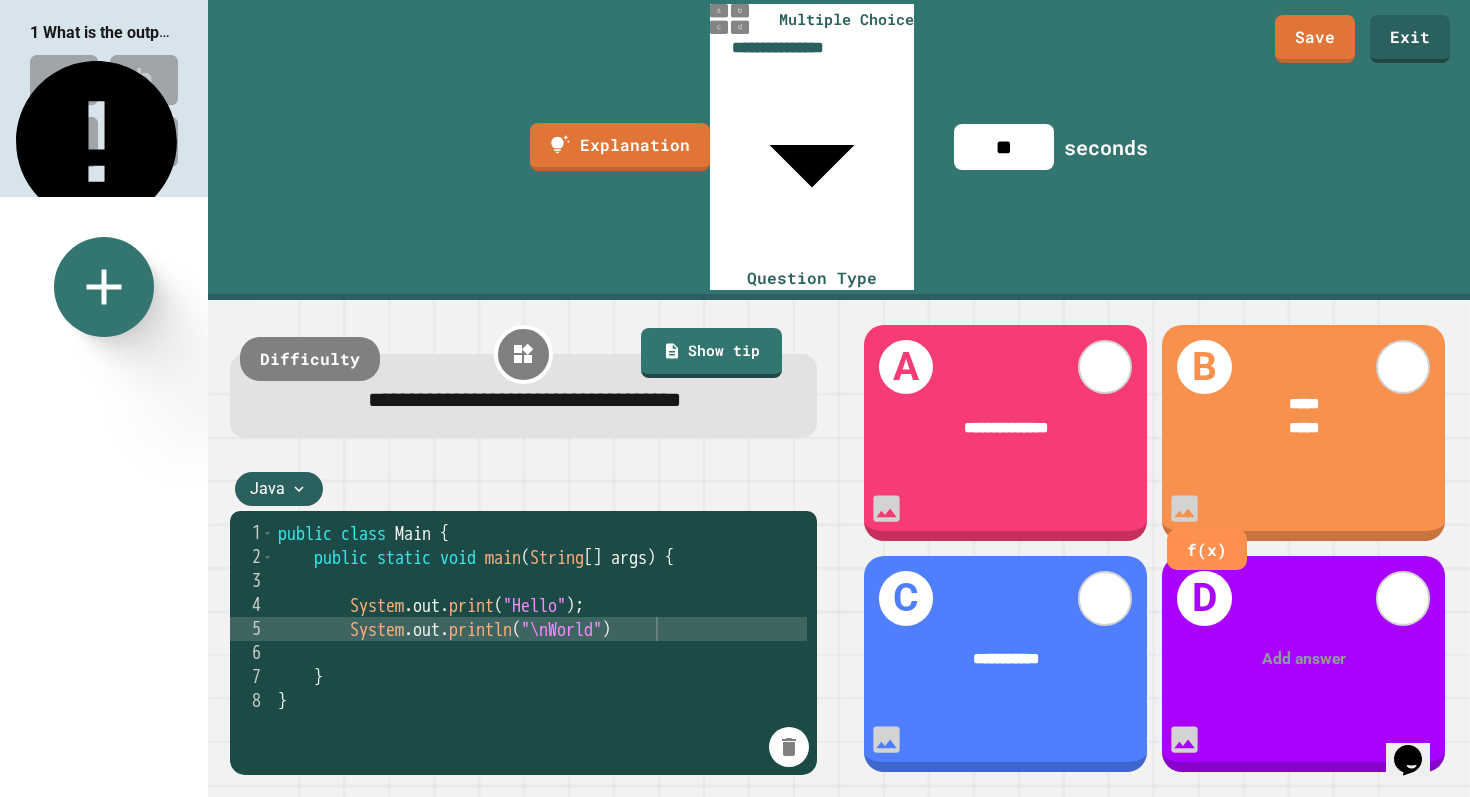 click at bounding box center [1304, 659] 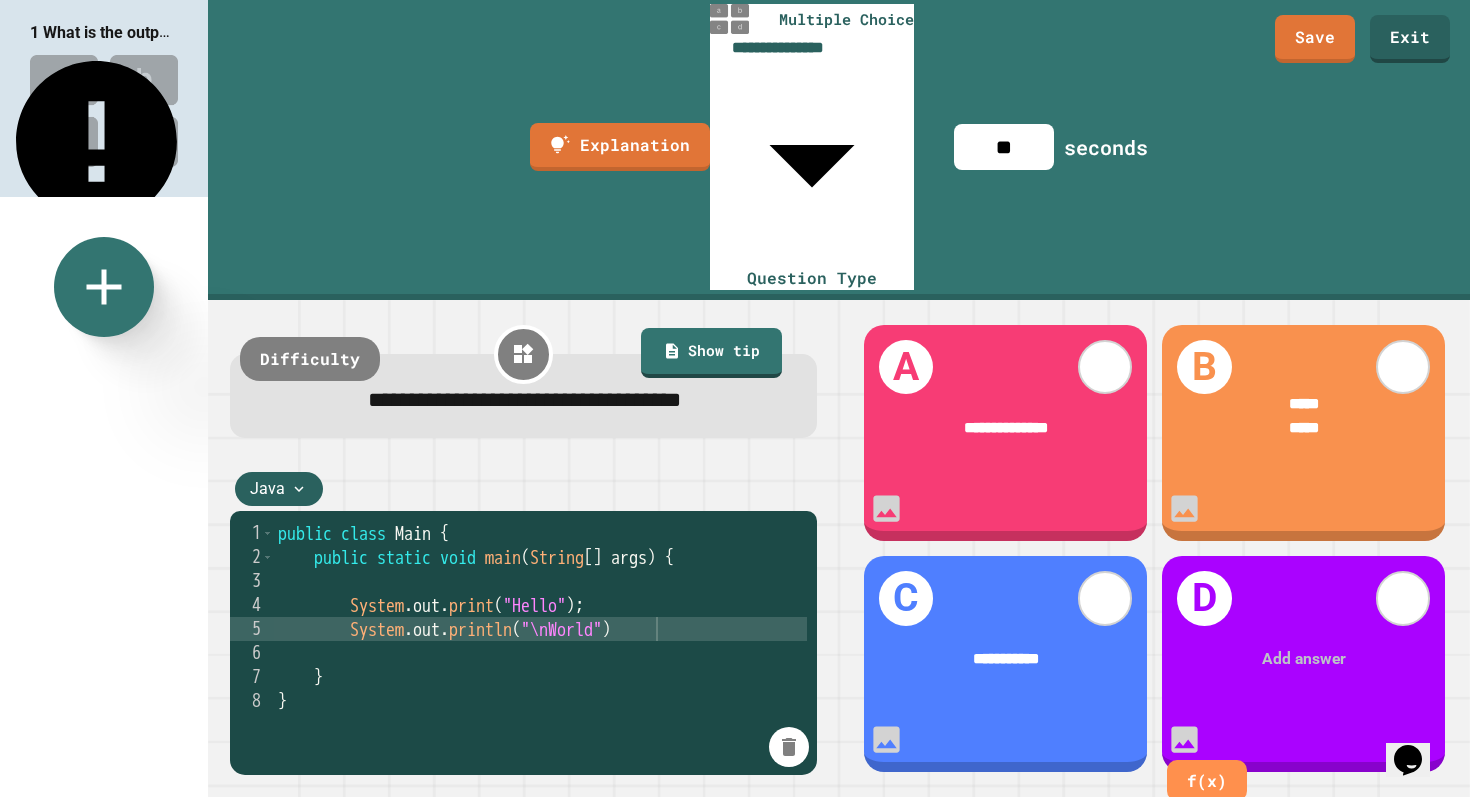 click on "***** *****" at bounding box center [1303, 428] 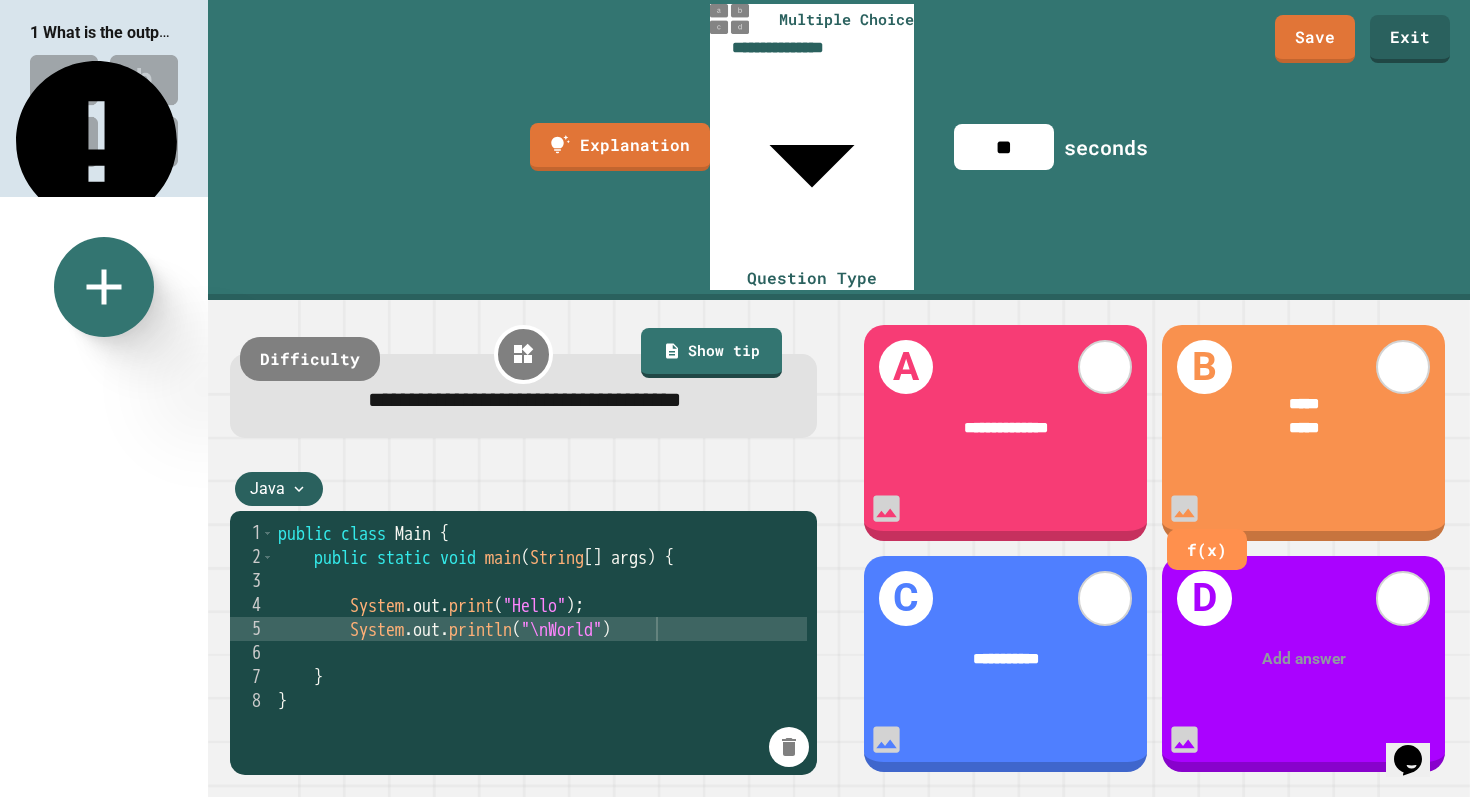 click at bounding box center (1304, 452) 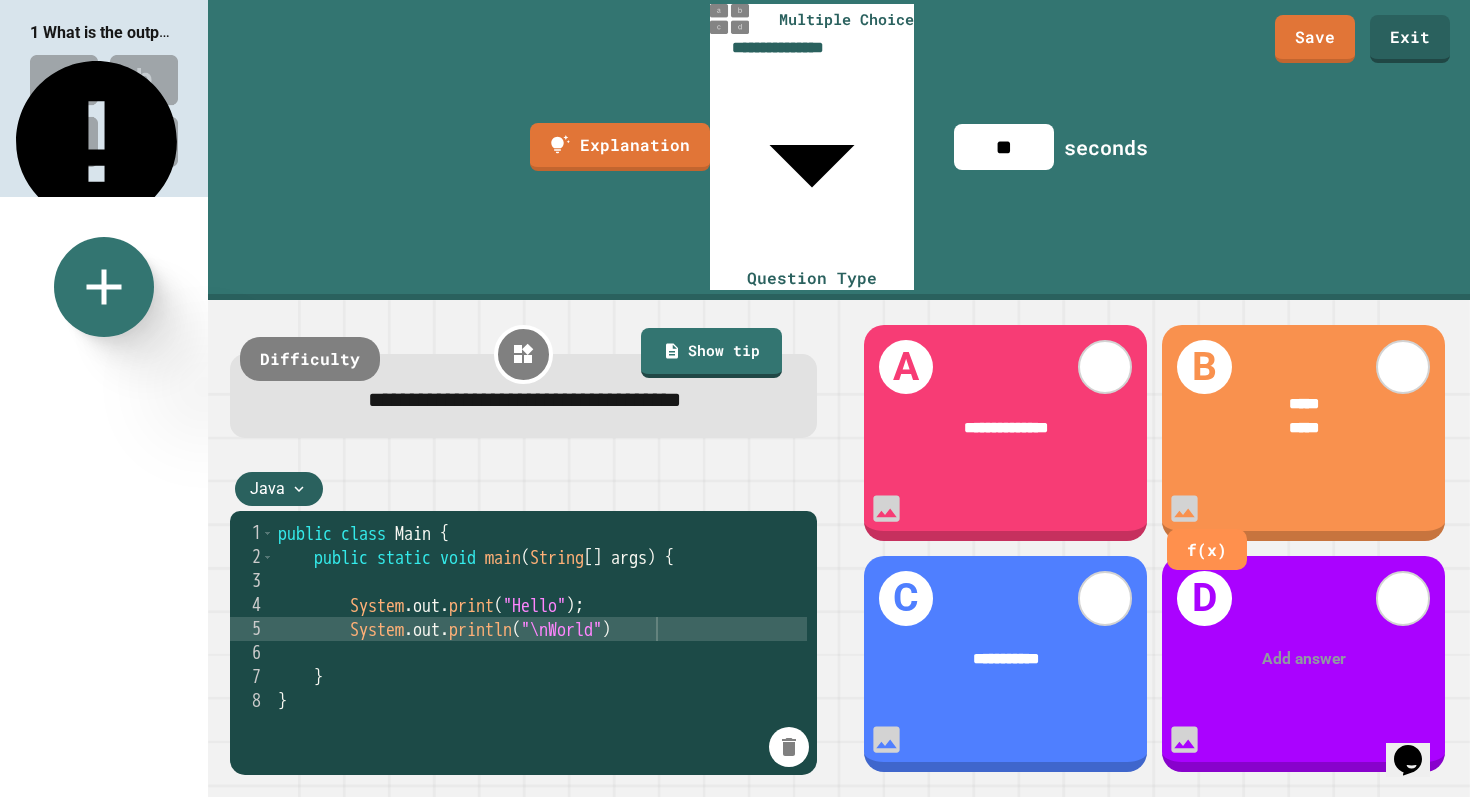 click at bounding box center (1304, 659) 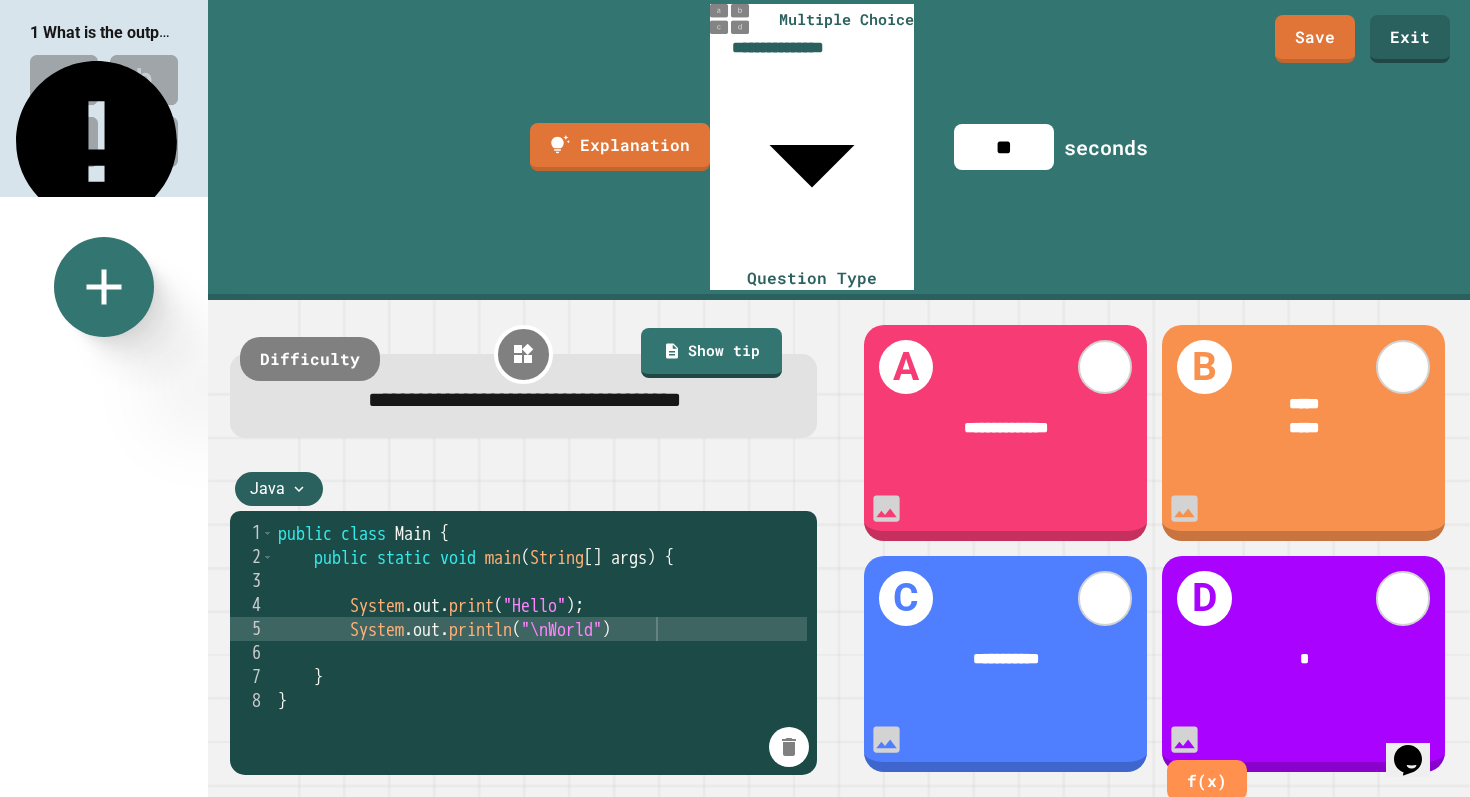 type 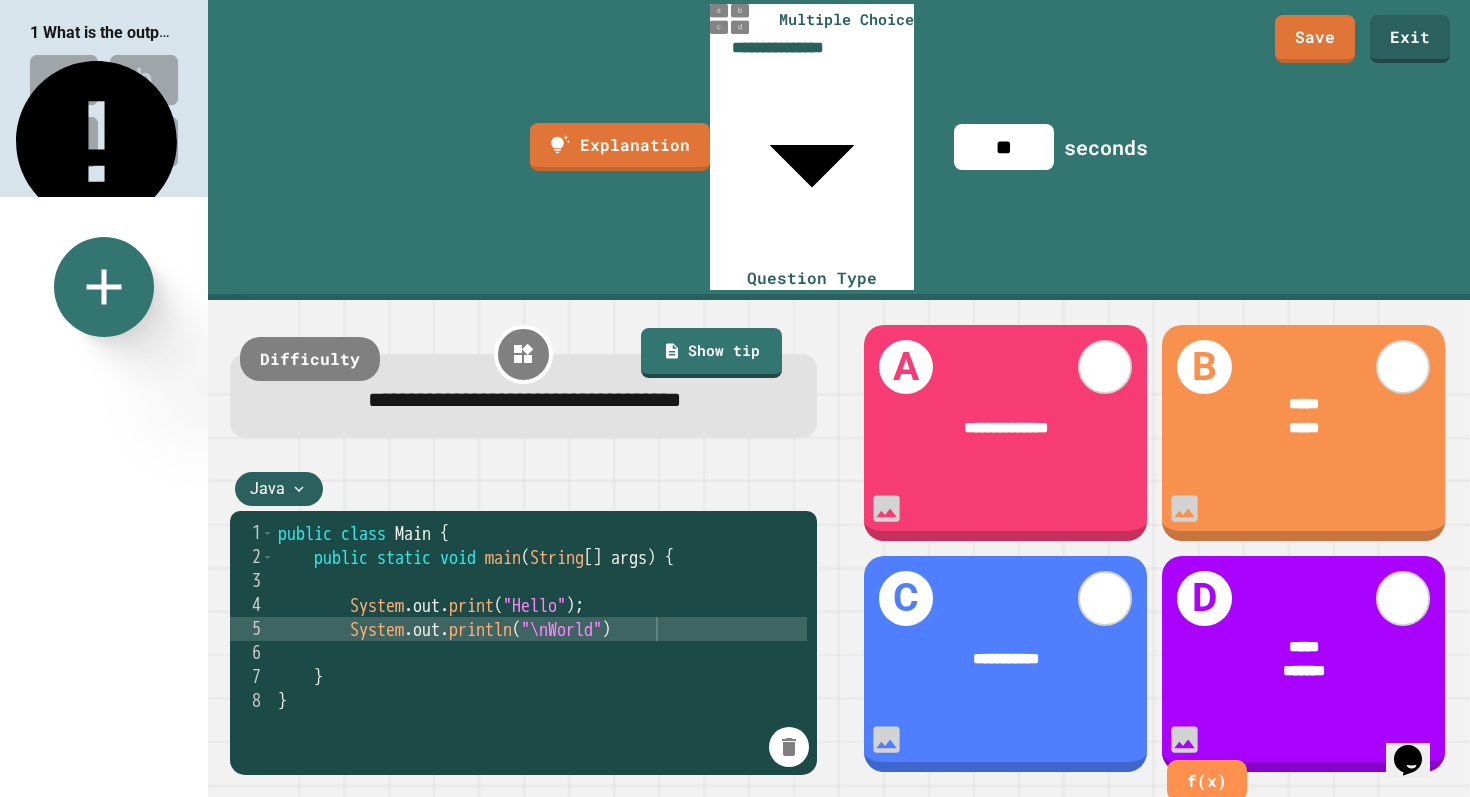 click on "D ***** ******* f(x)" at bounding box center (1303, 664) 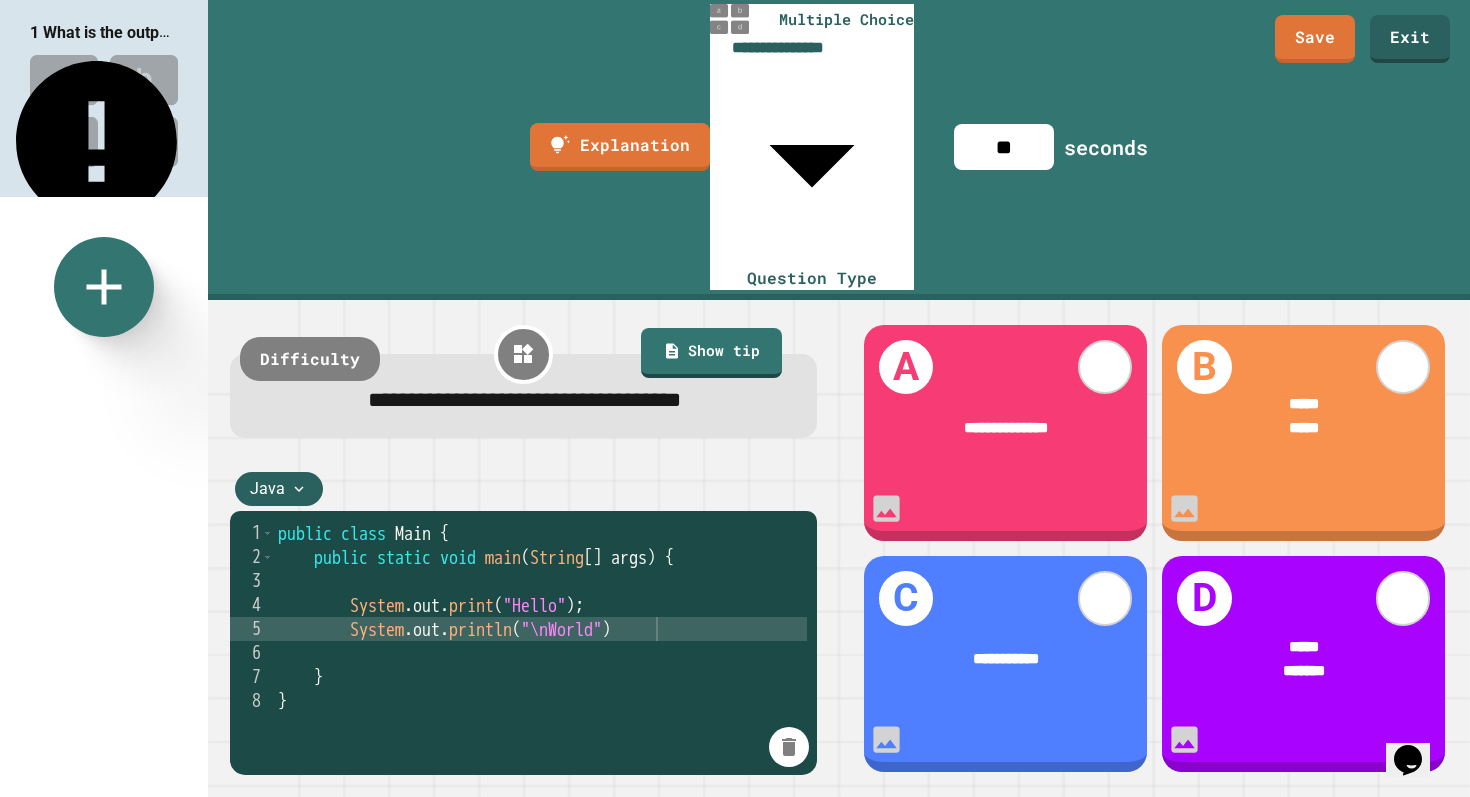 click on "**" at bounding box center [1004, 147] 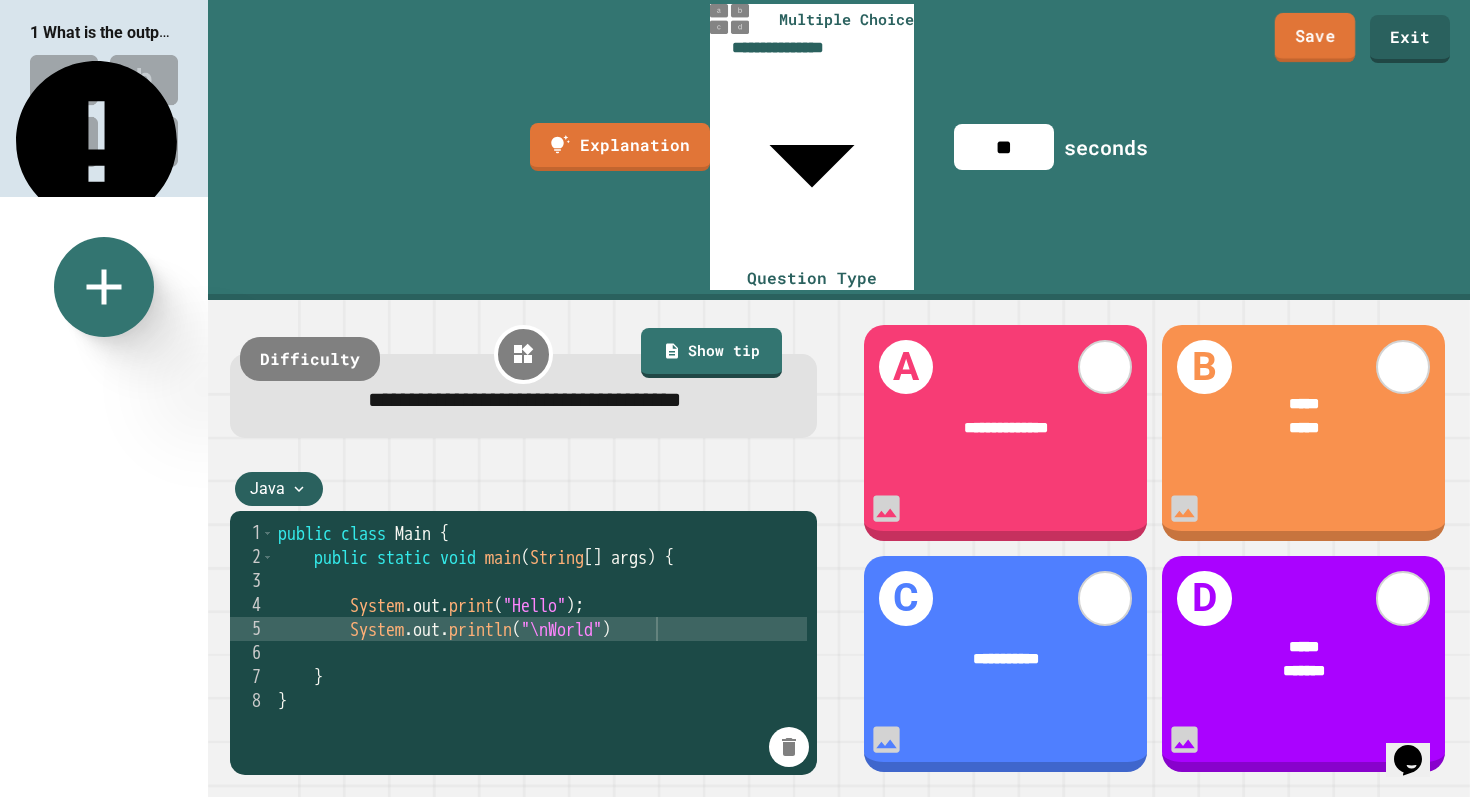 type on "**" 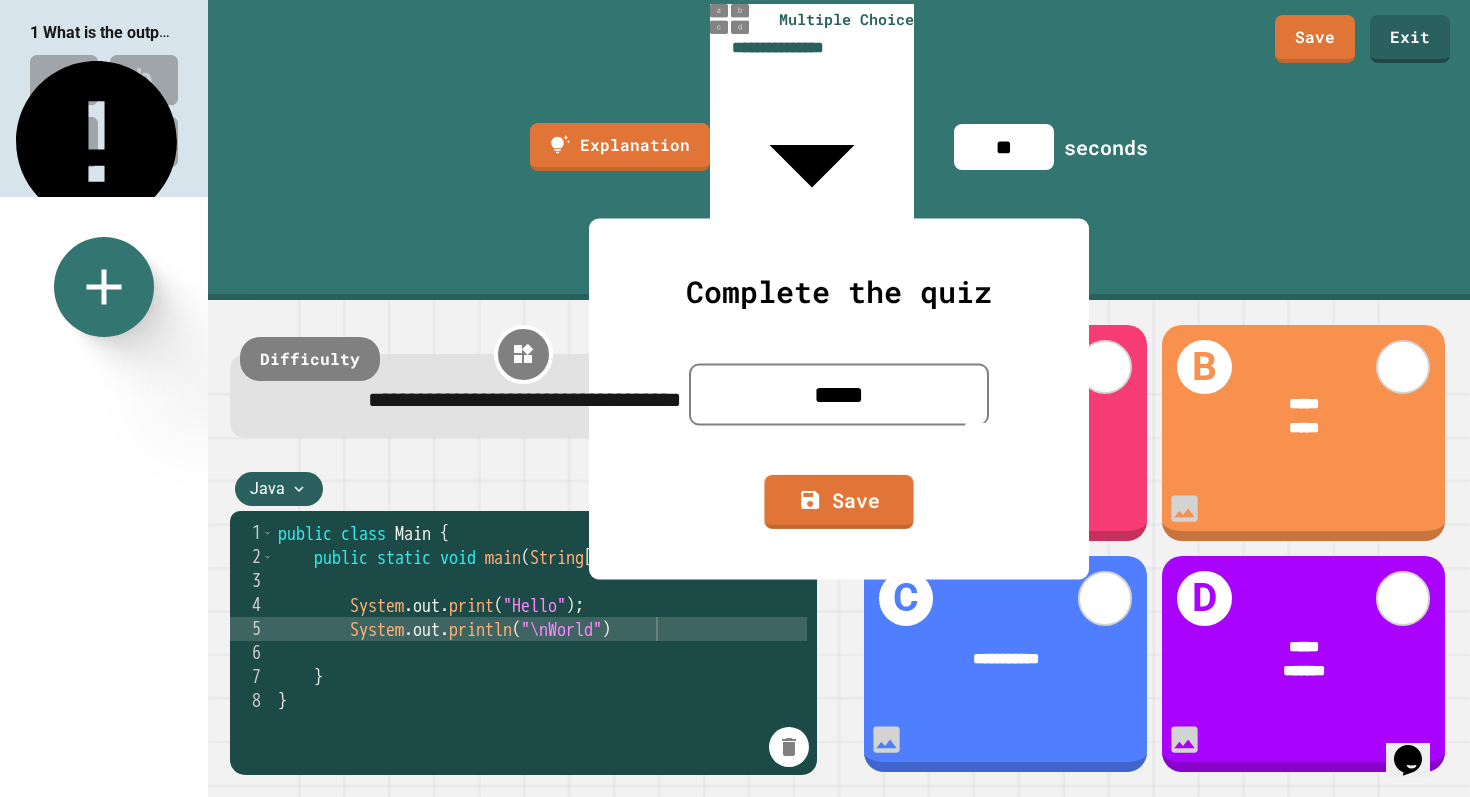 click on "Complete the quiz ***** Save" at bounding box center [839, 398] 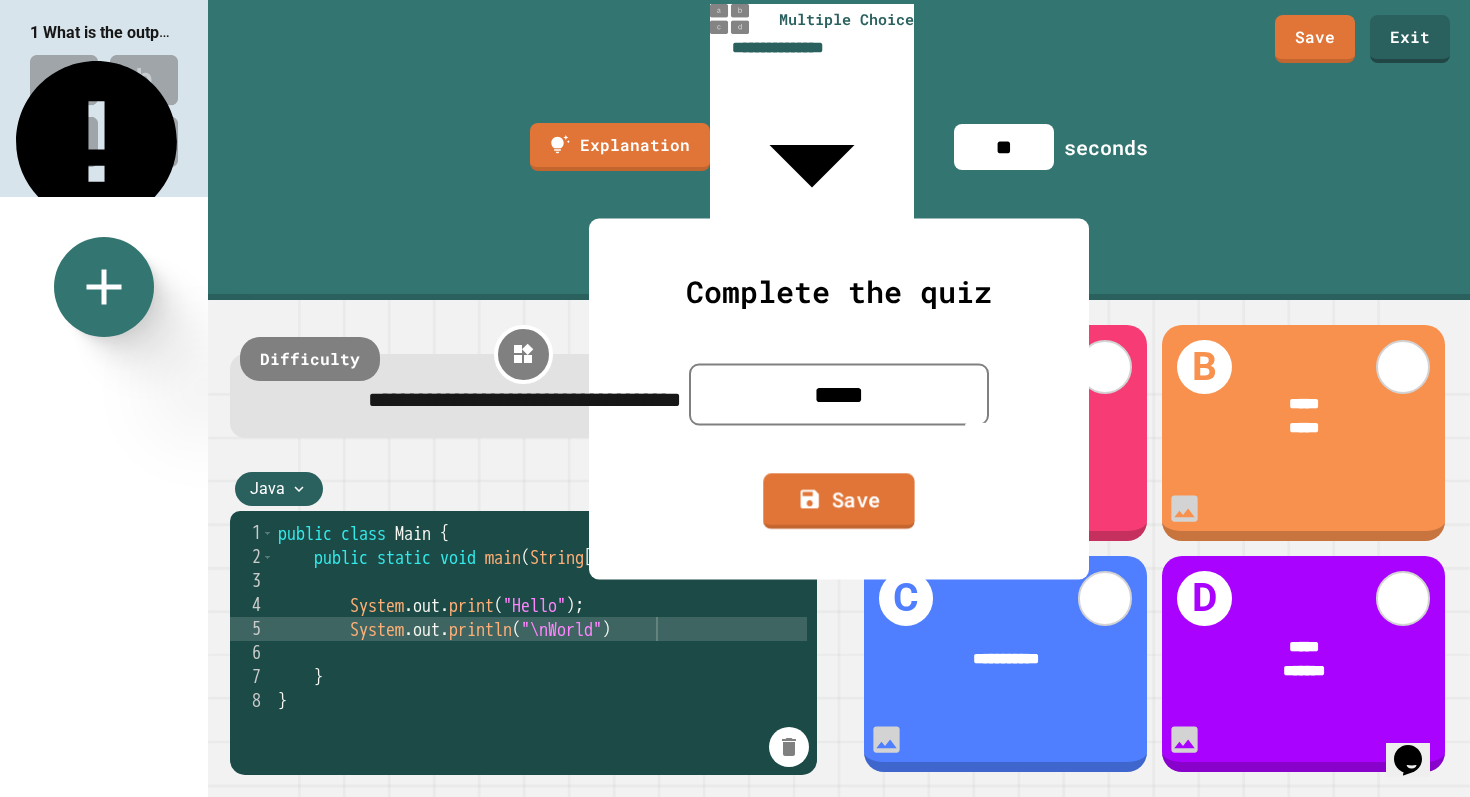 click on "Save" at bounding box center [838, 501] 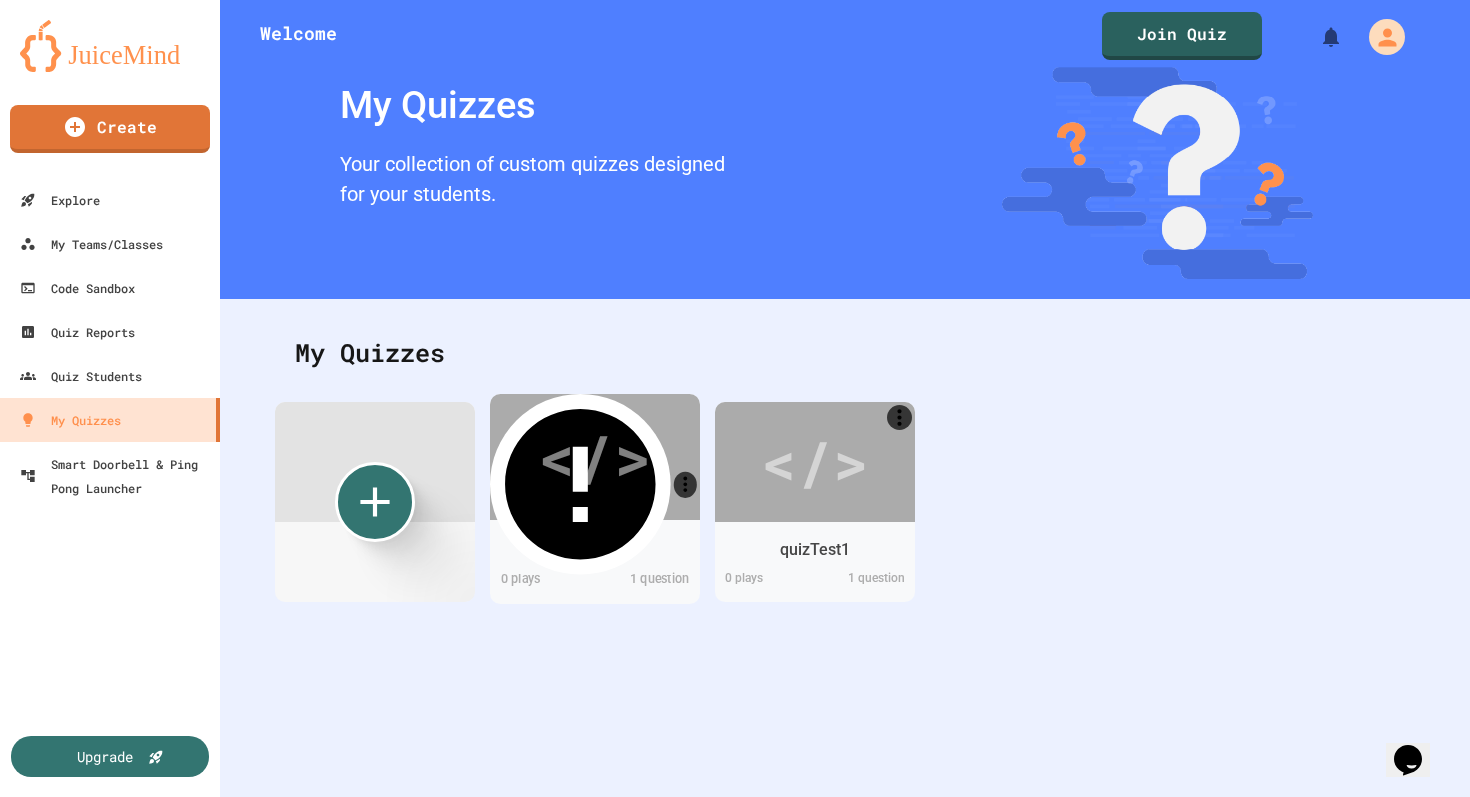 click on "</>" at bounding box center (595, 457) 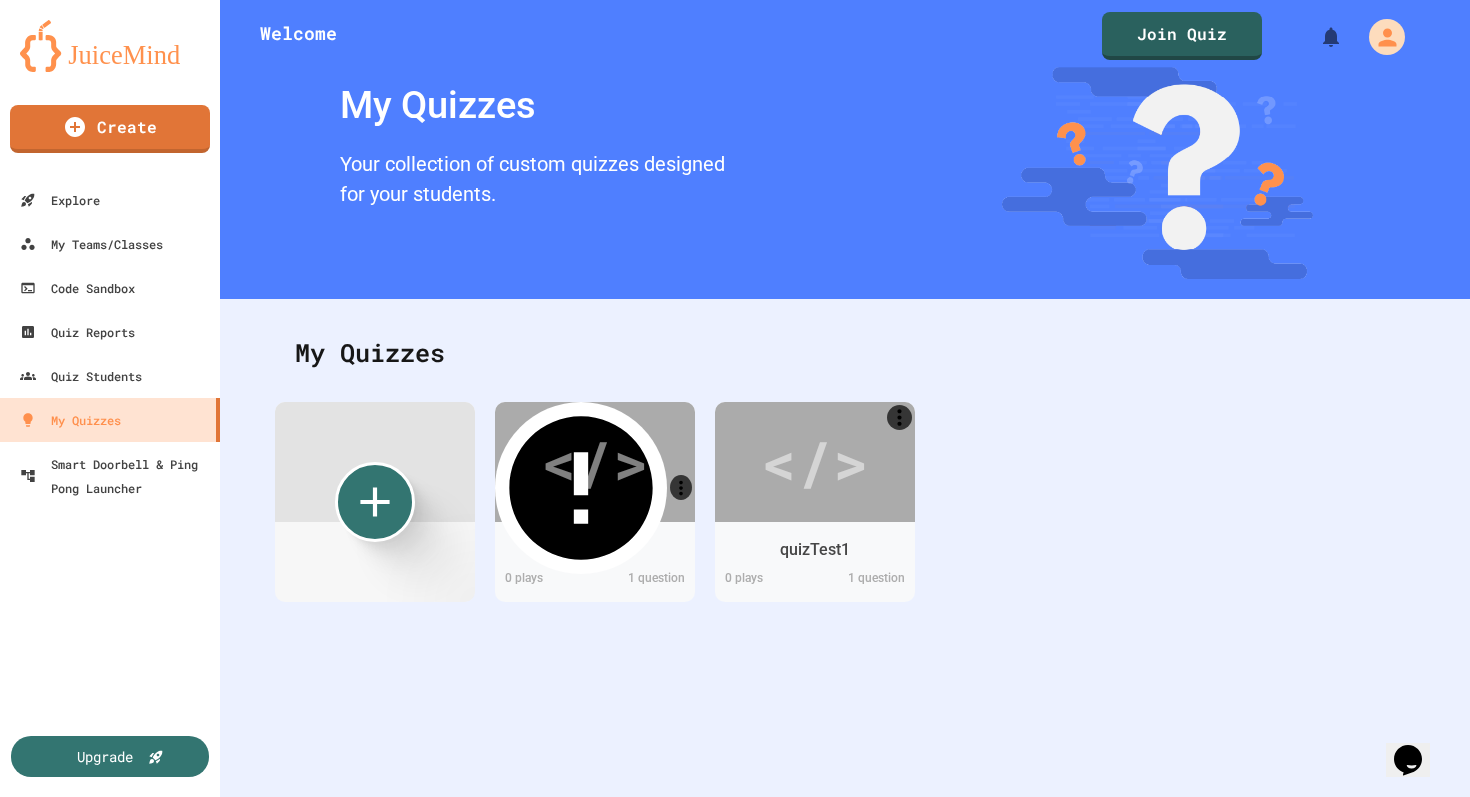 click on "Edit" at bounding box center [688, 926] 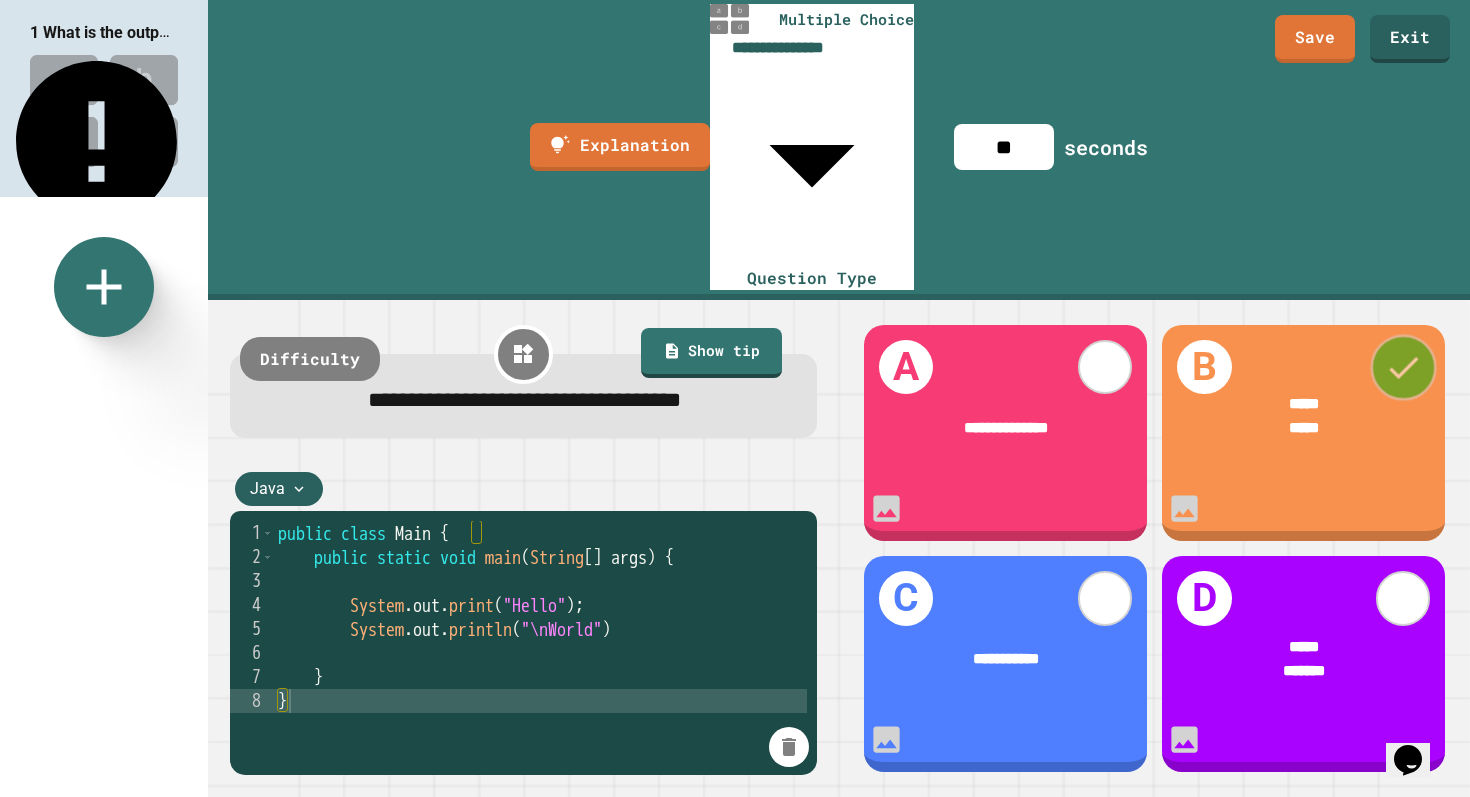 click 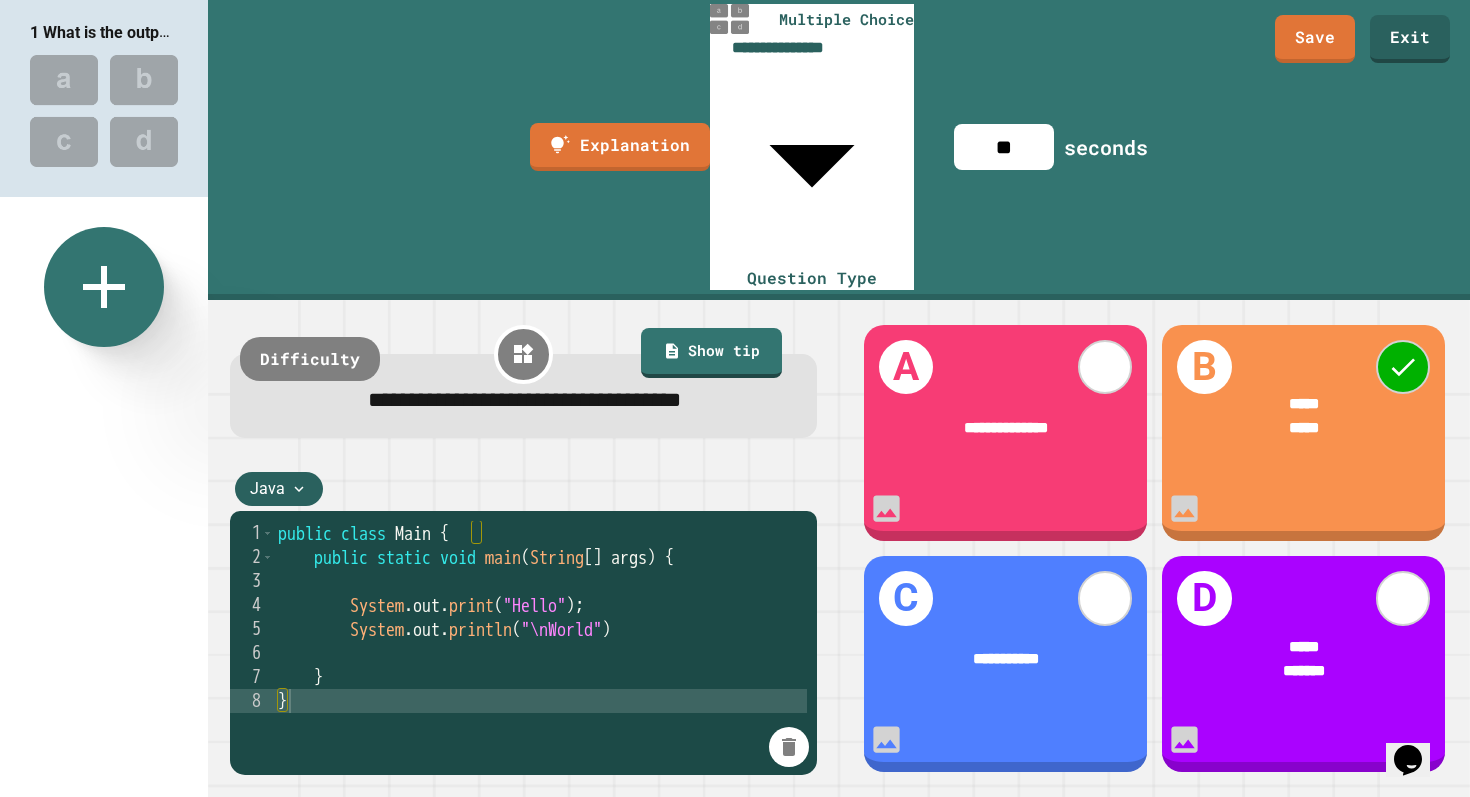 click 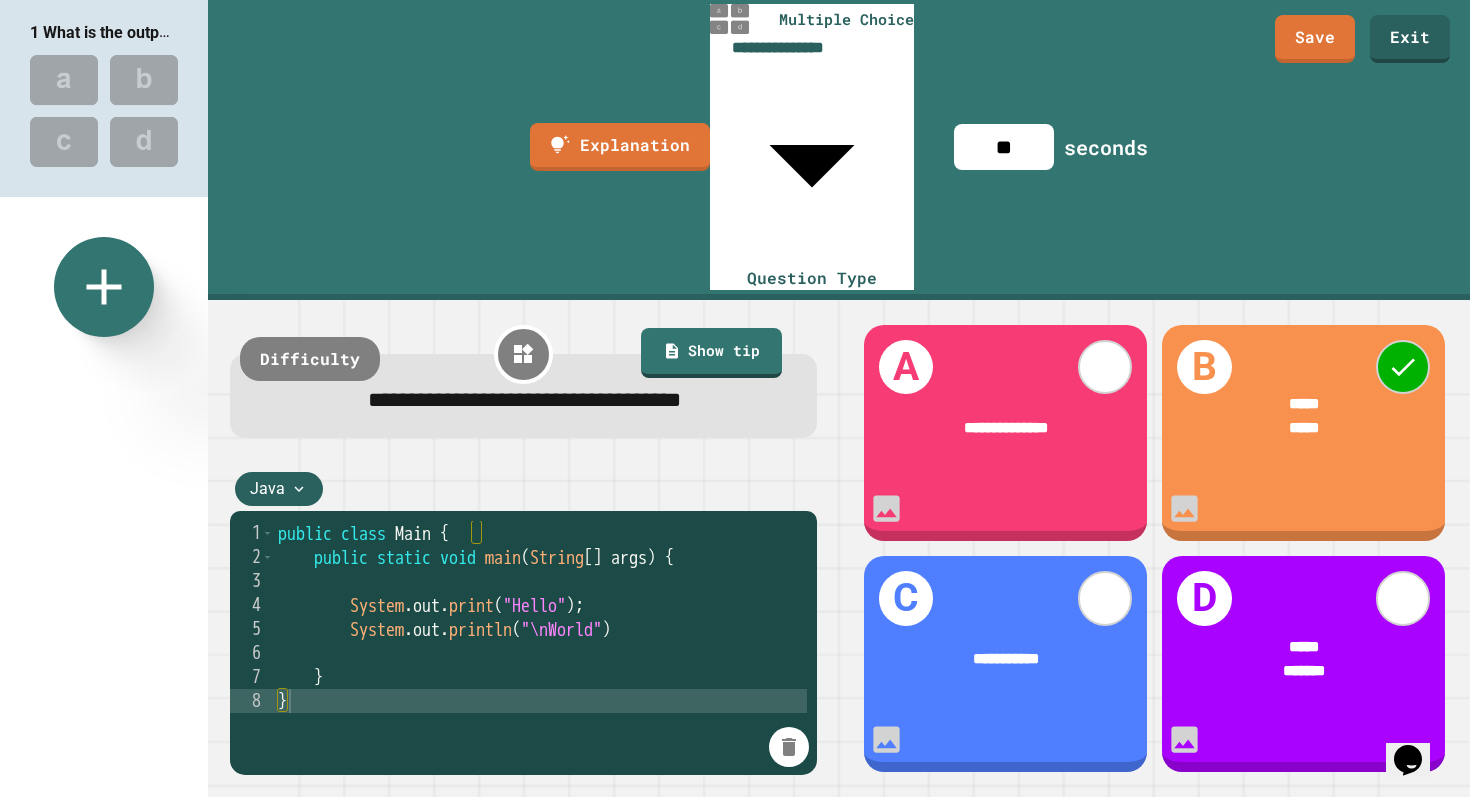 click on "Fill In The Code" at bounding box center (573, 1031) 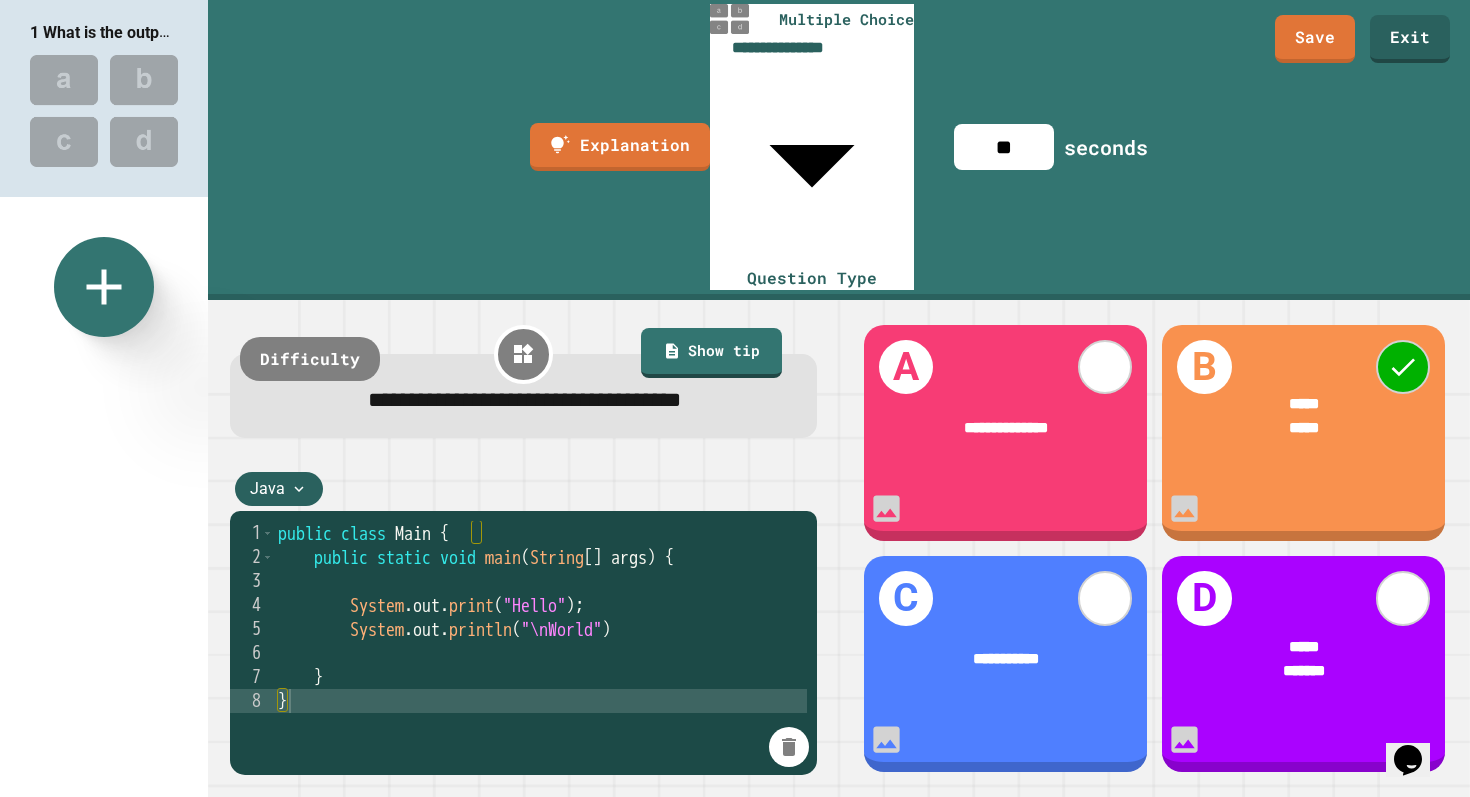 type 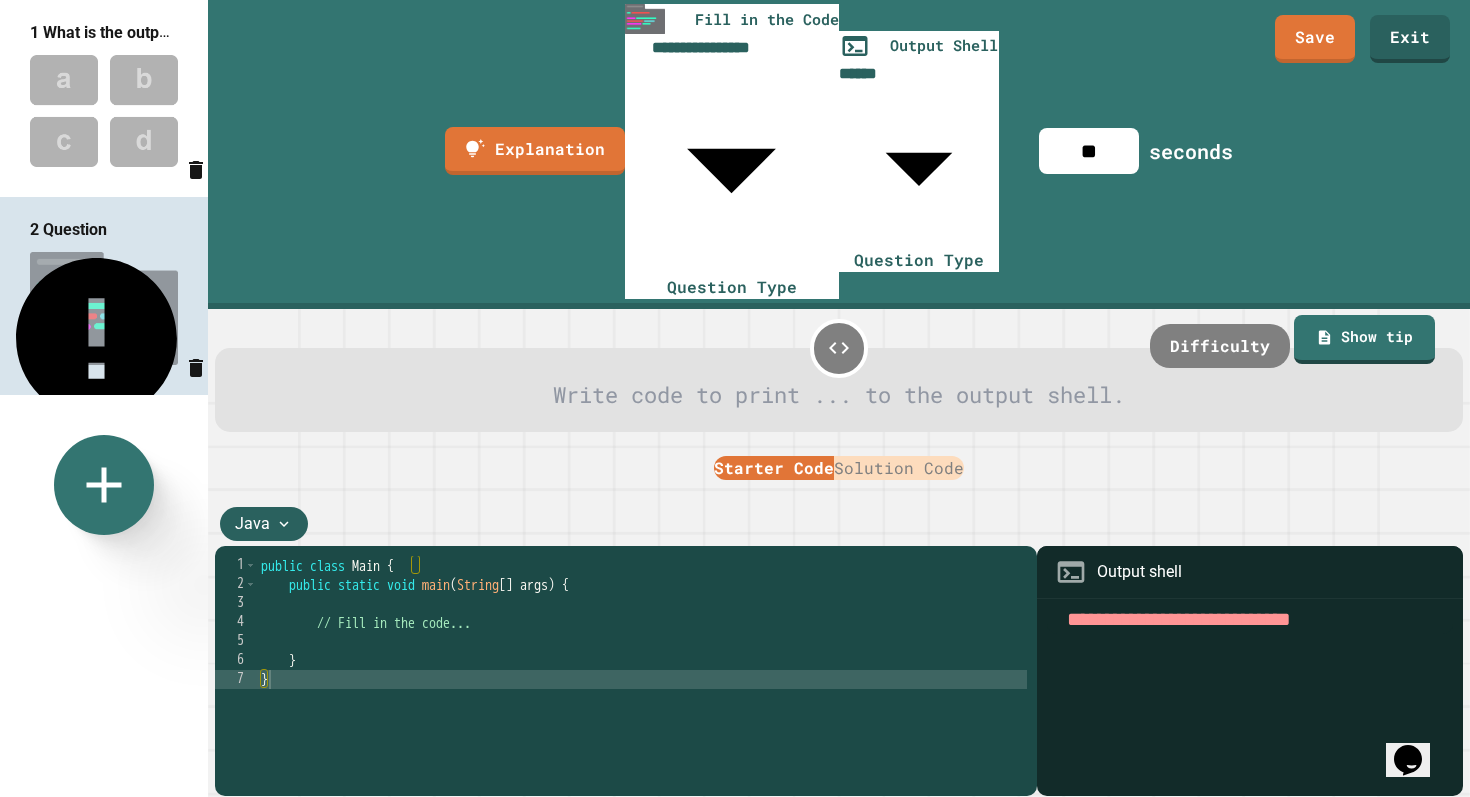 click on "**********" at bounding box center [735, 398] 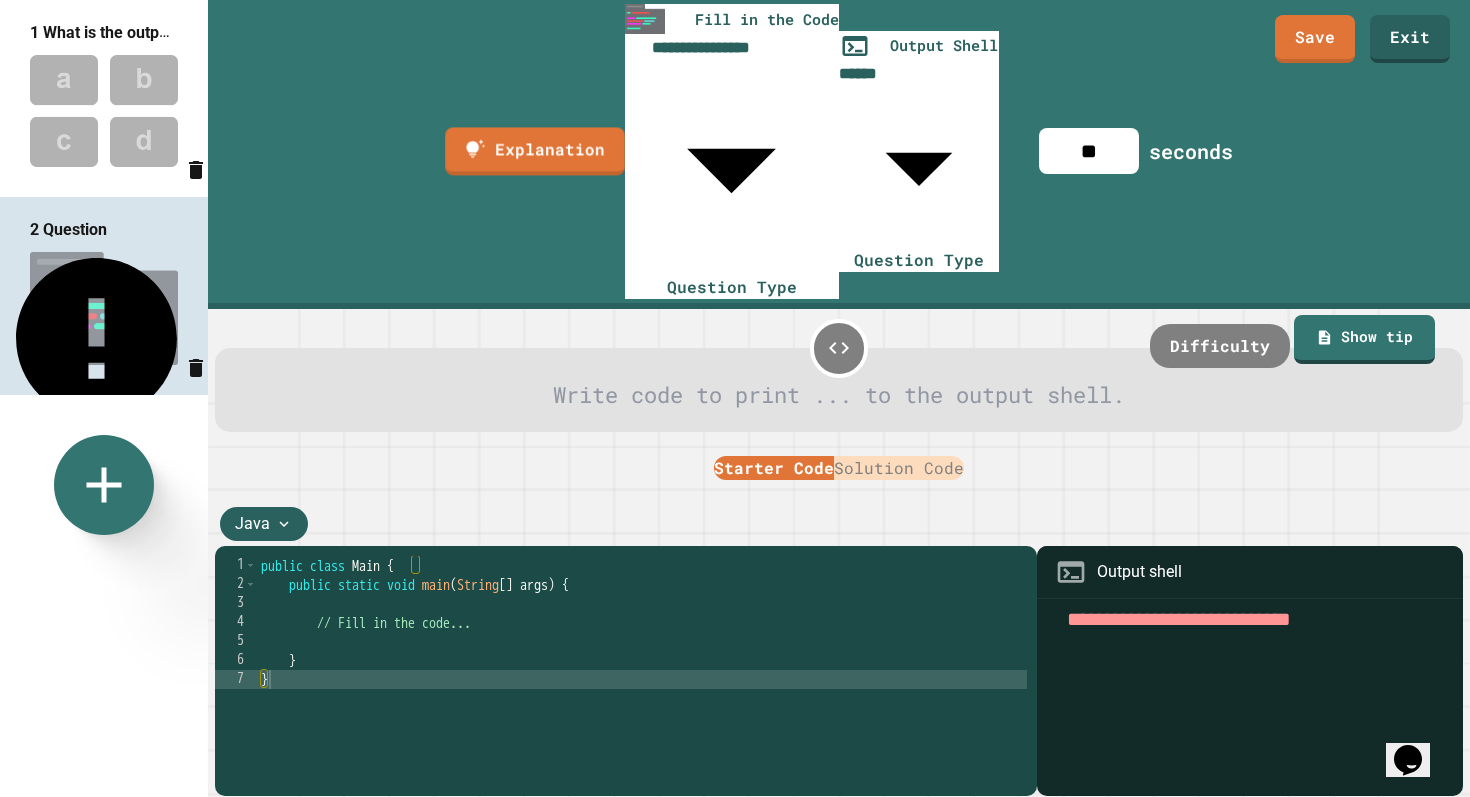 click on "**********" at bounding box center [735, 398] 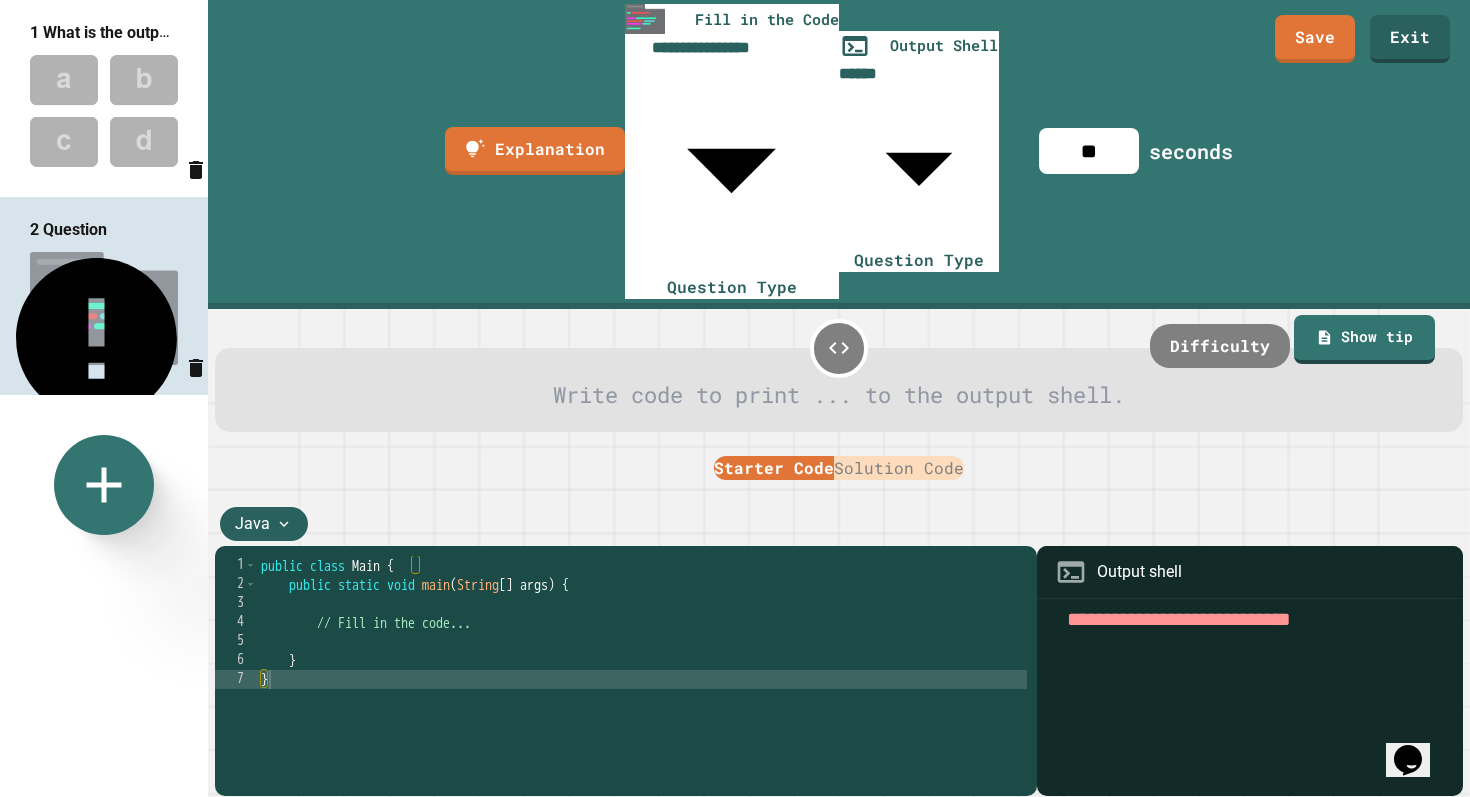 click at bounding box center [735, 799] 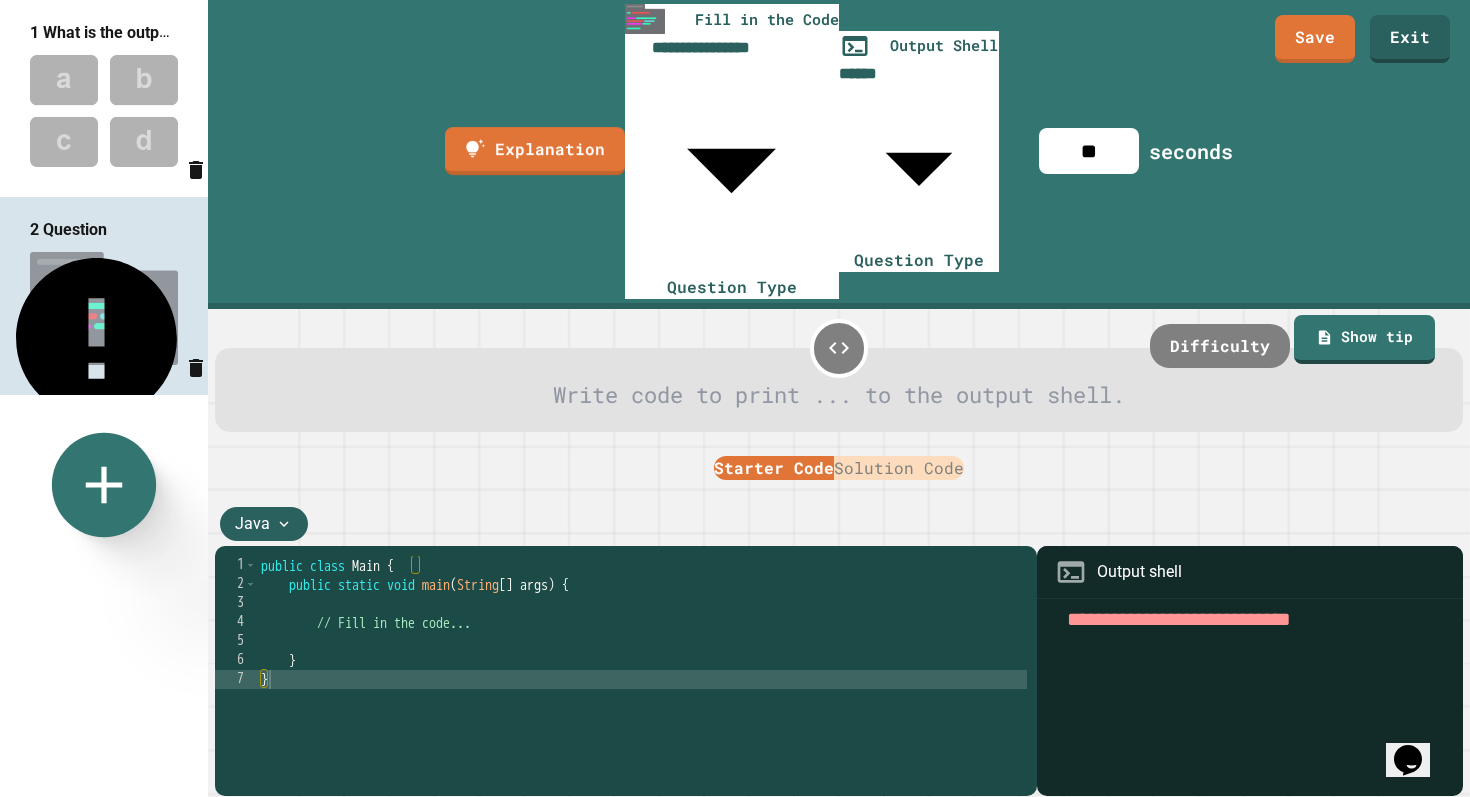 click 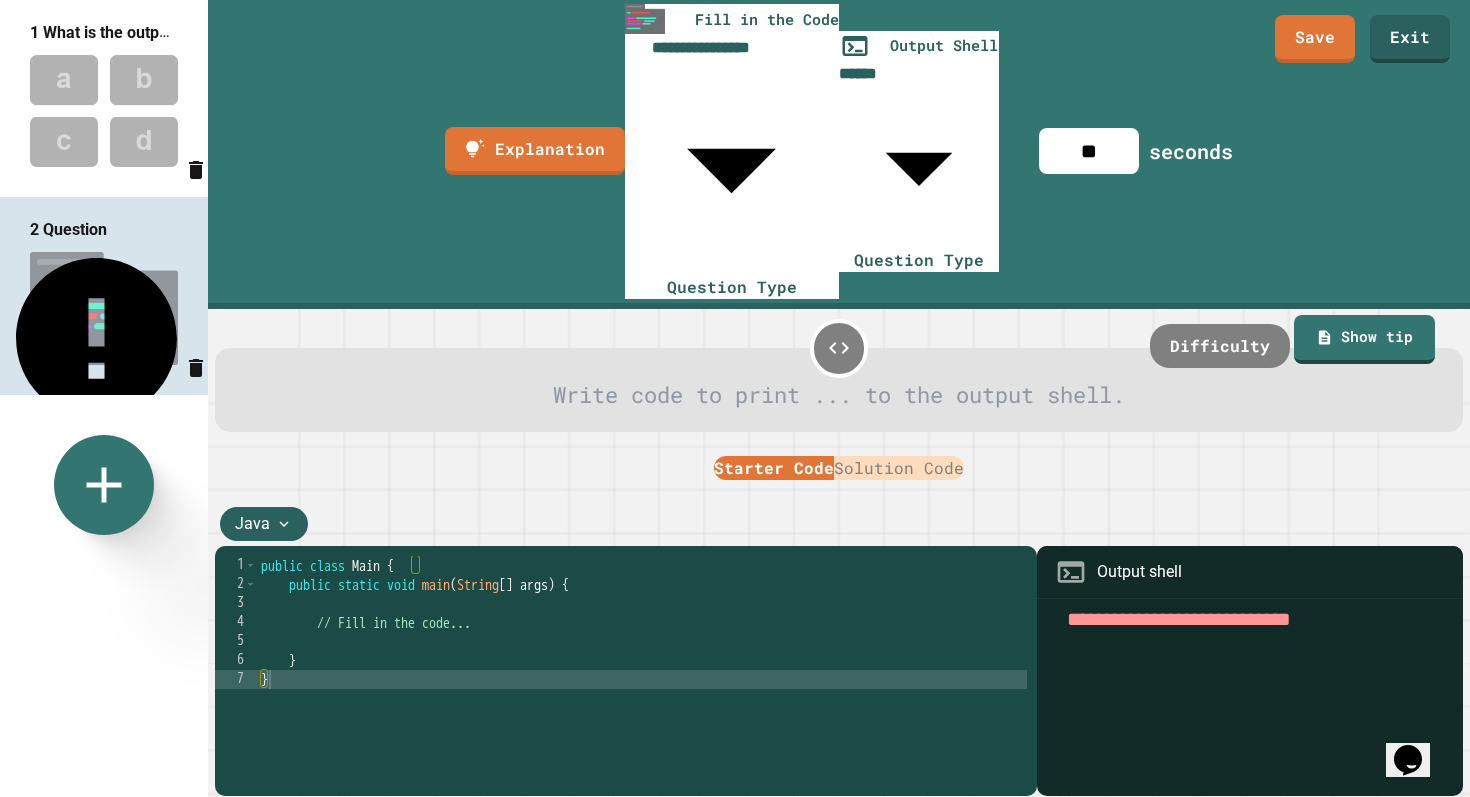 click on "Fill In The Code" at bounding box center (573, 1031) 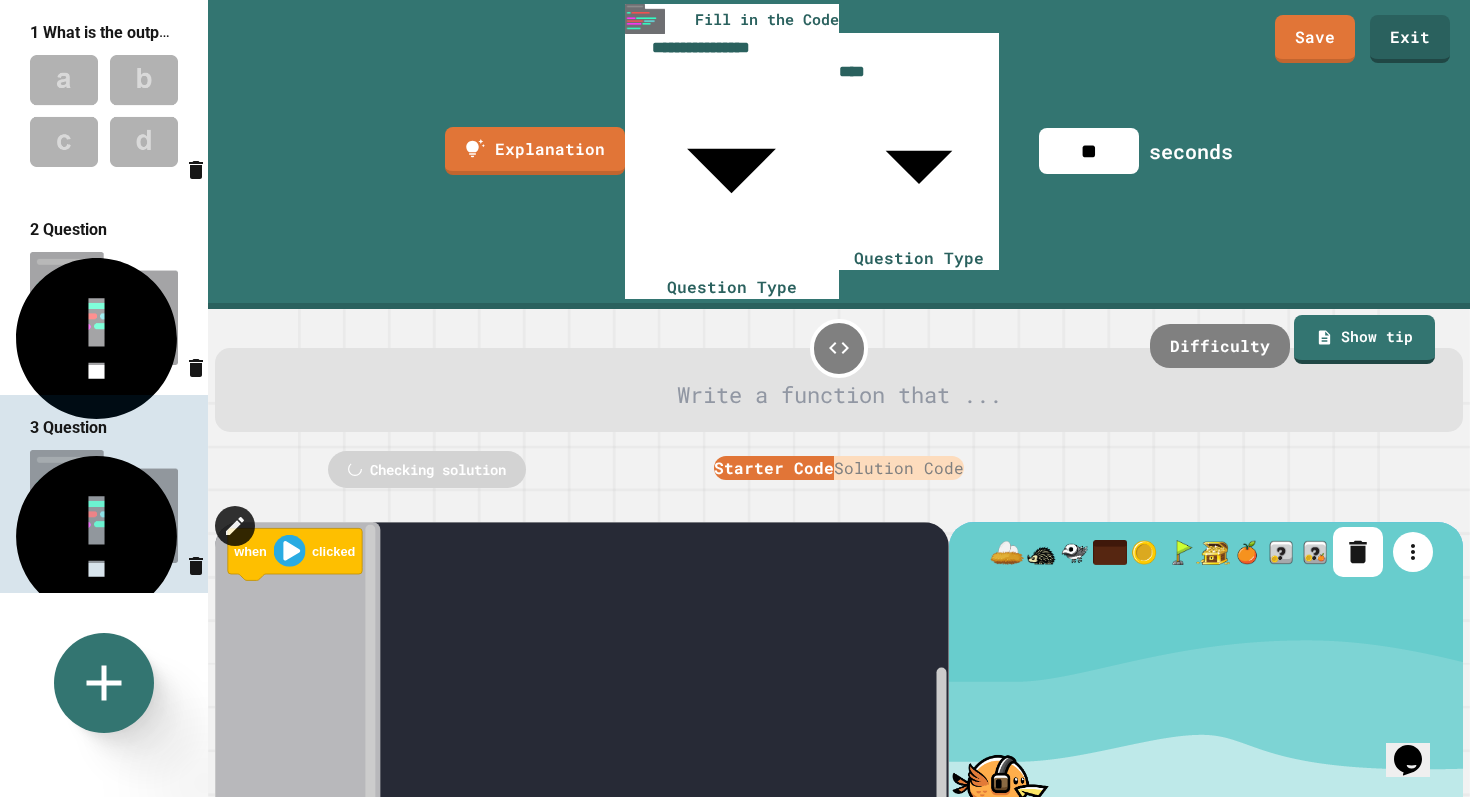 click on "Solution Code" at bounding box center (899, 468) 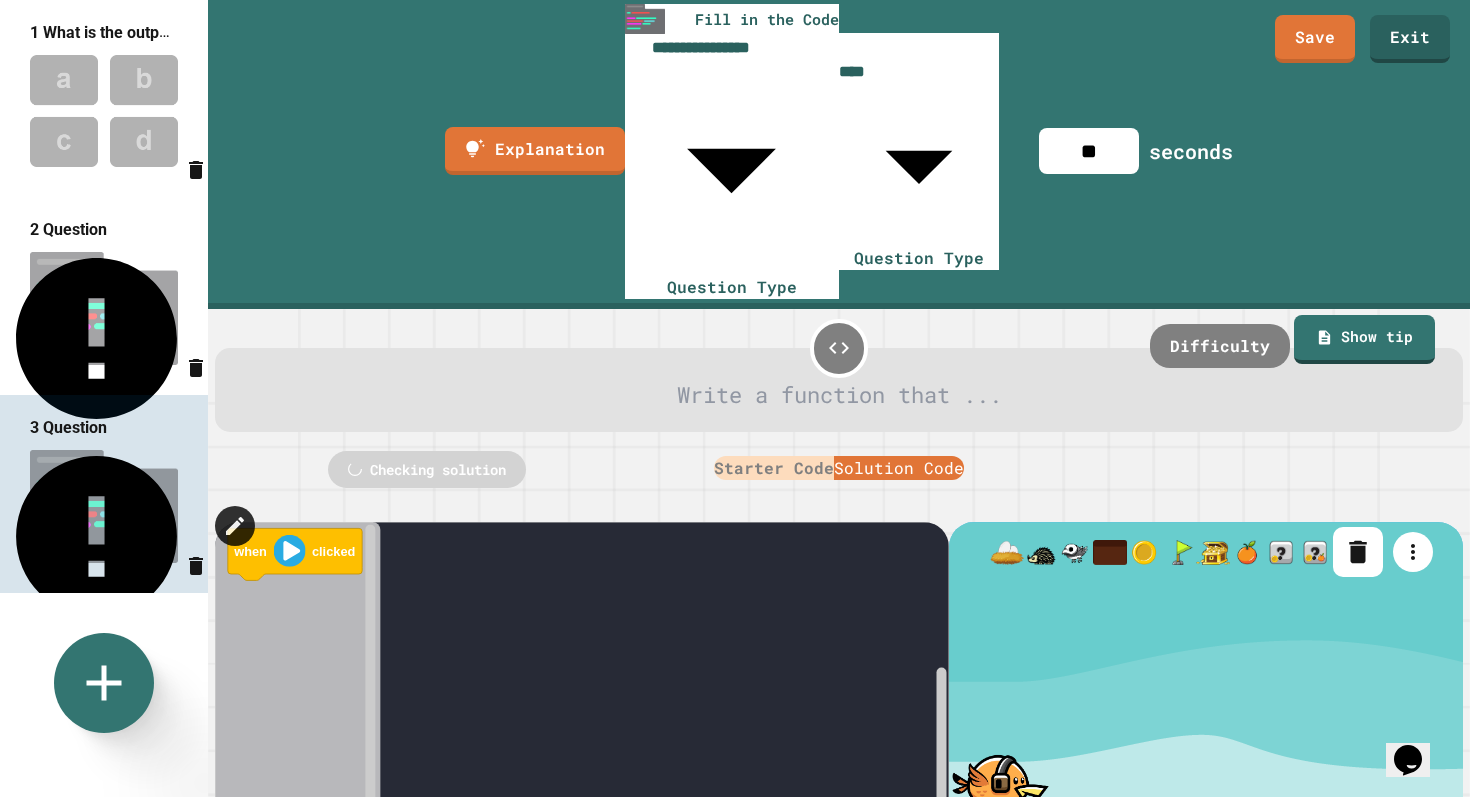 click on "Starter Code" at bounding box center (774, 468) 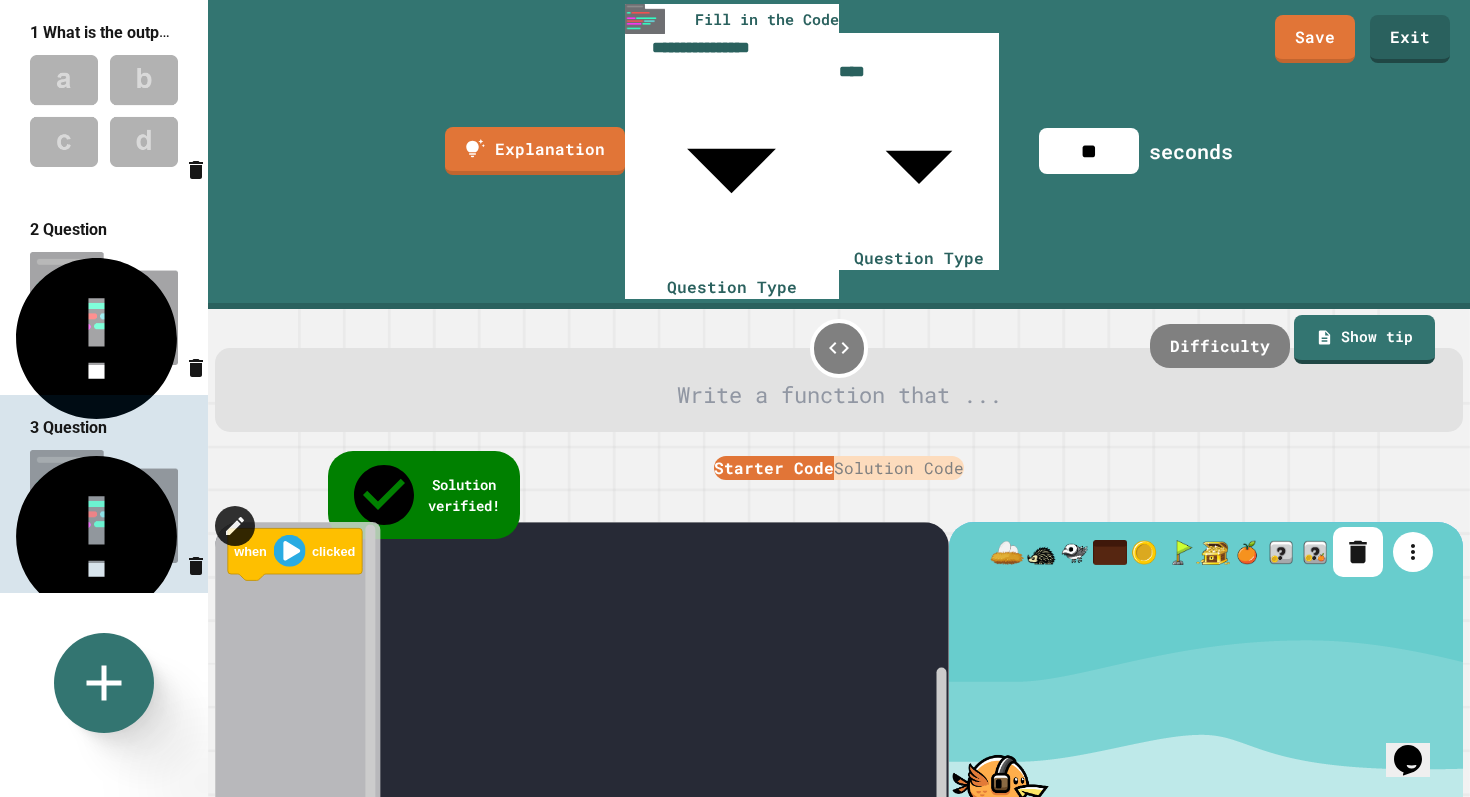 click 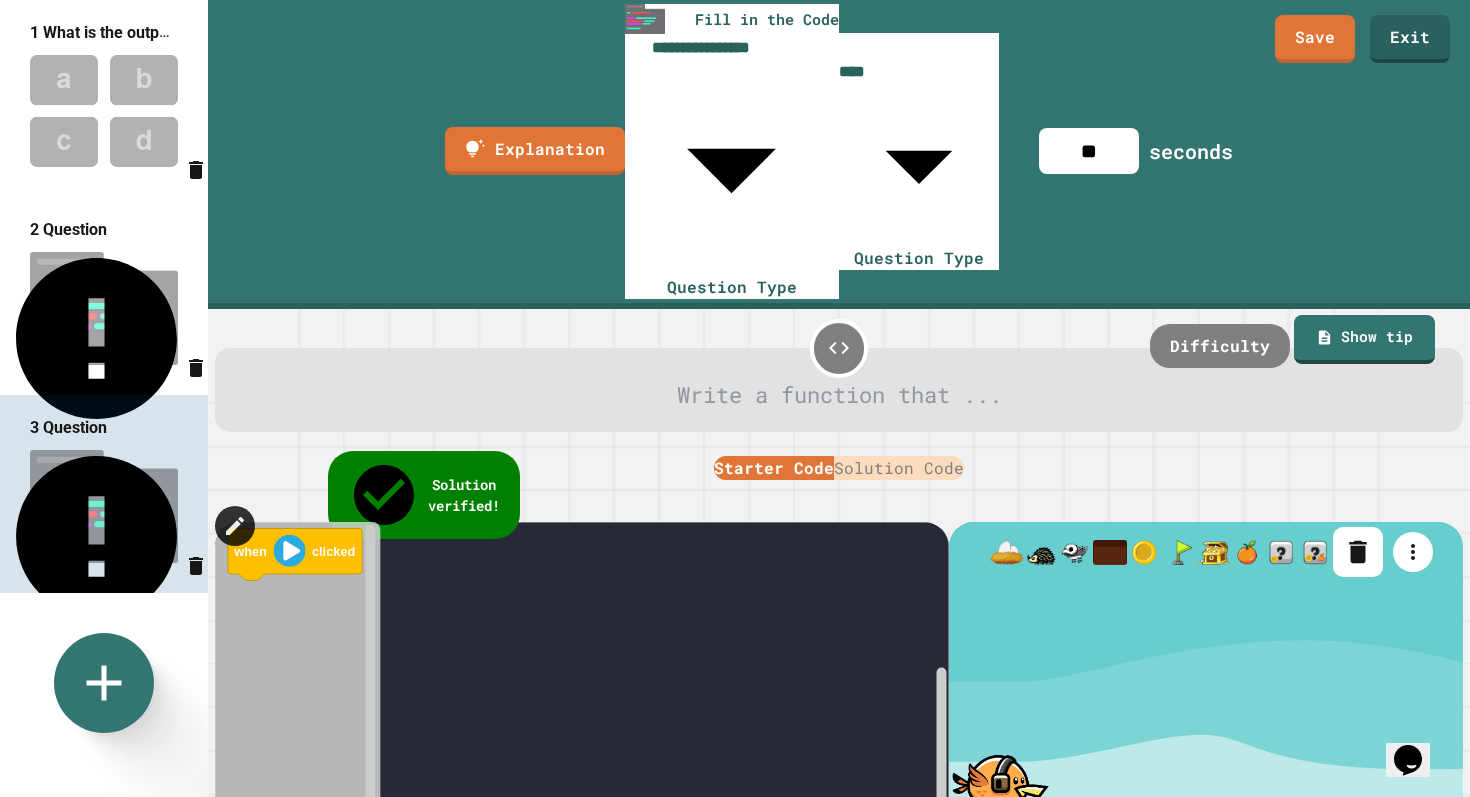click at bounding box center [735, 799] 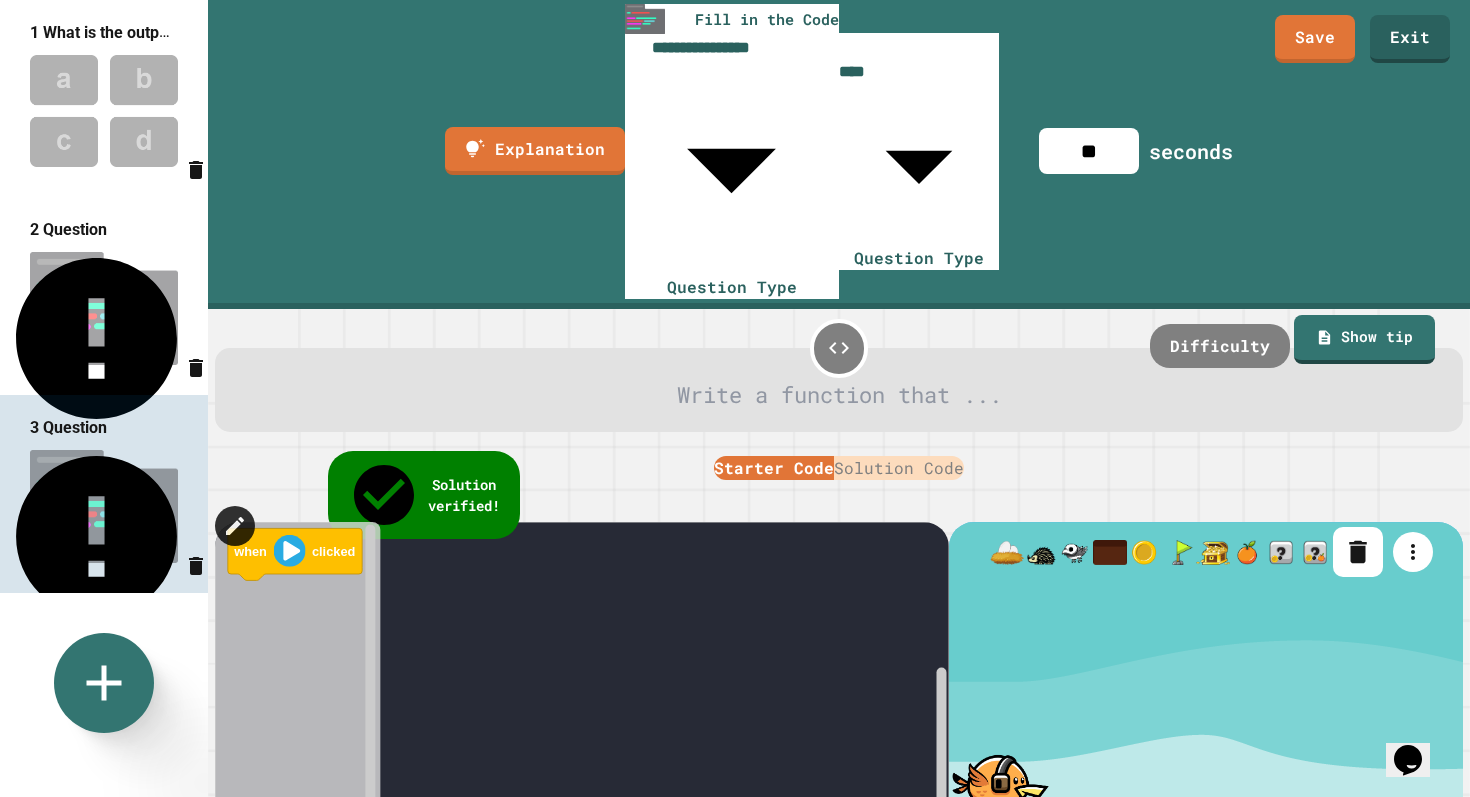 click on "**********" at bounding box center (735, 398) 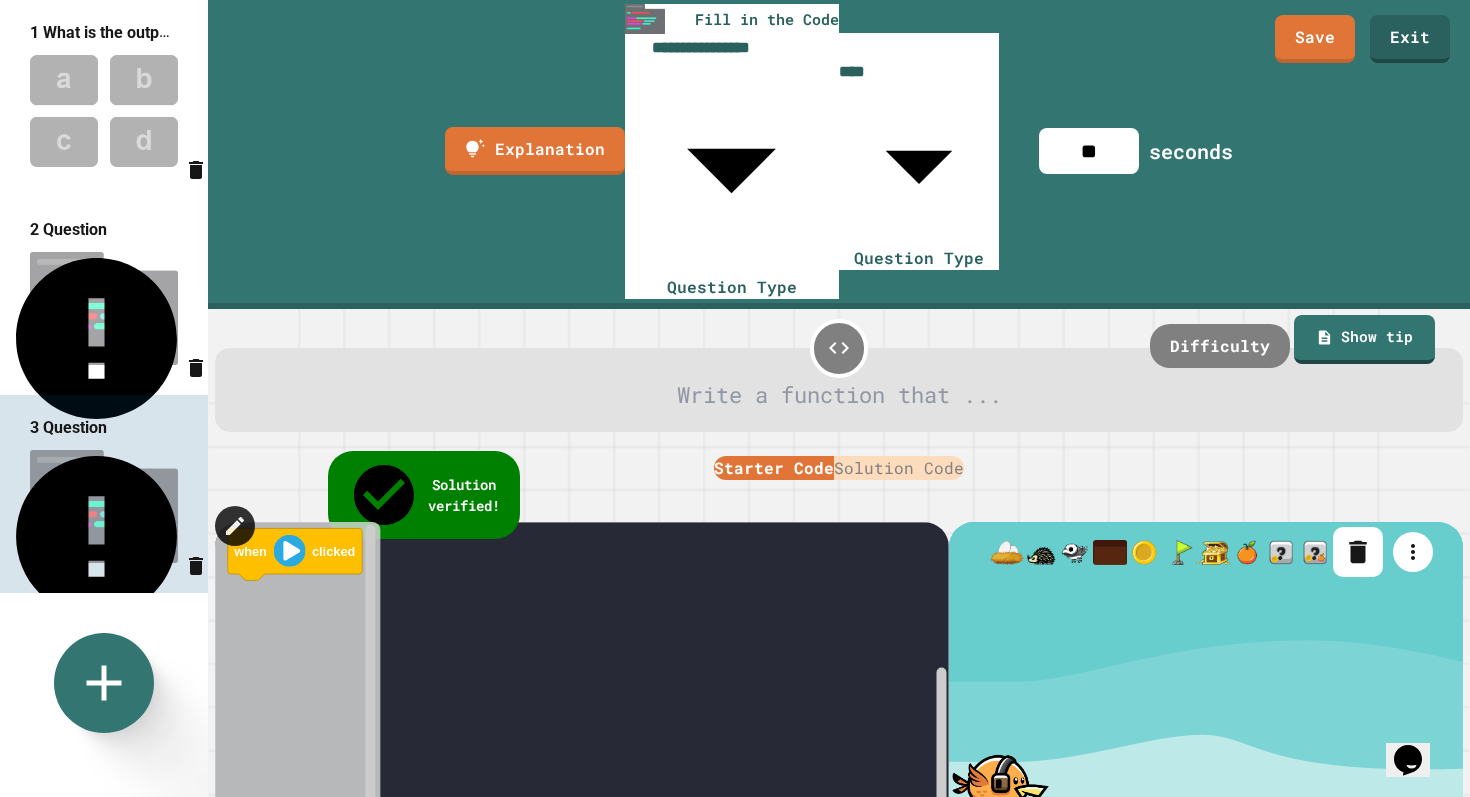 click at bounding box center [735, 799] 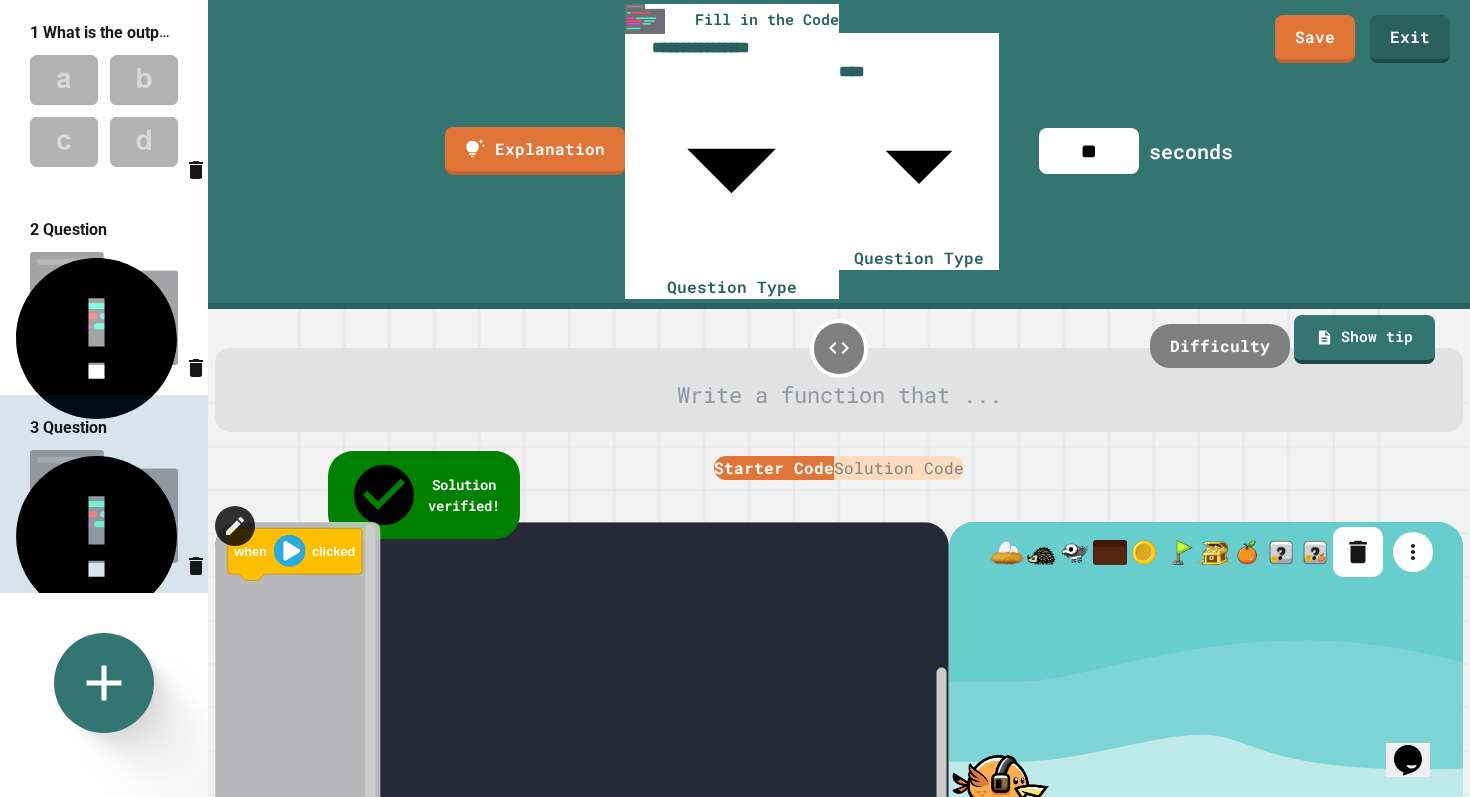 click 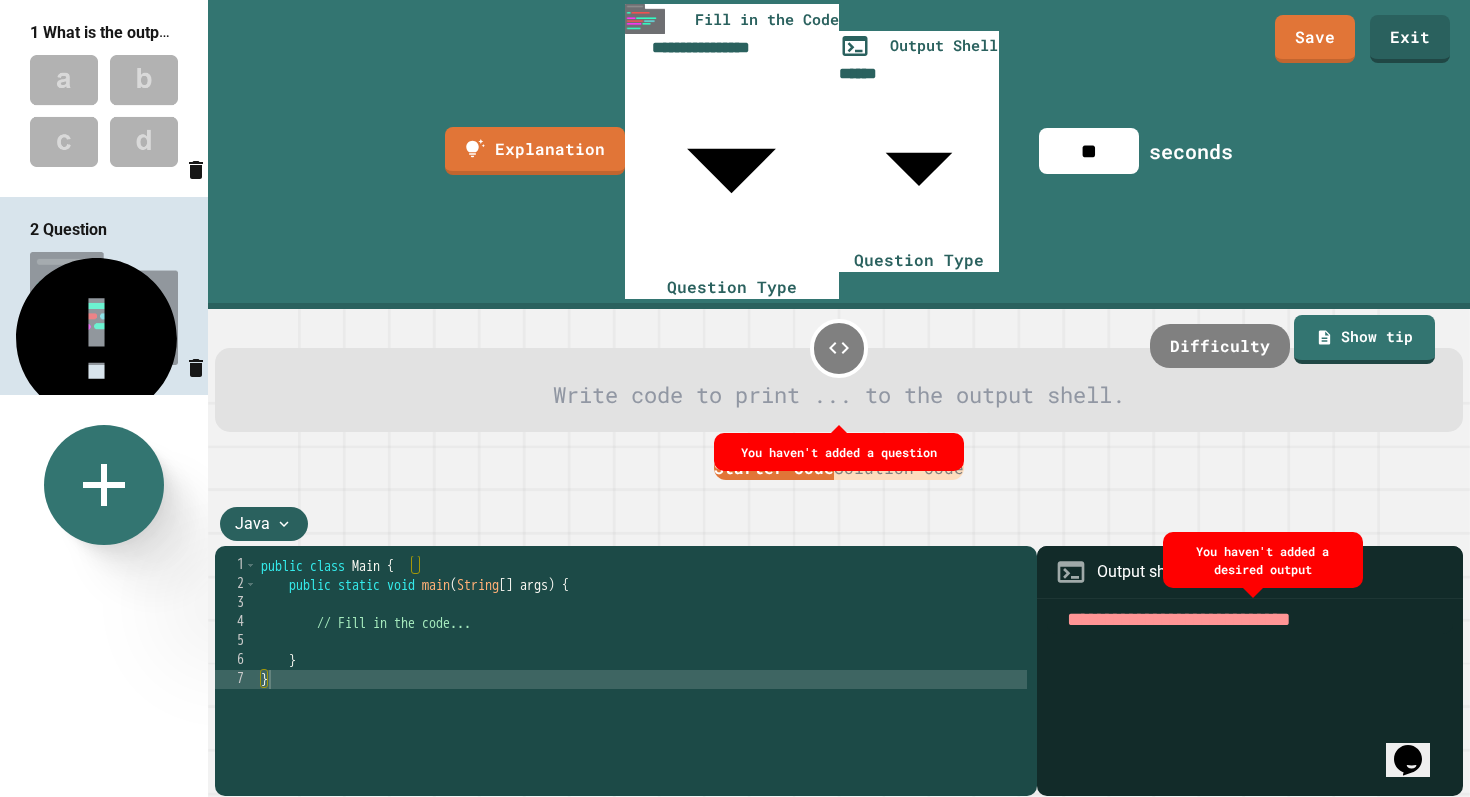 click 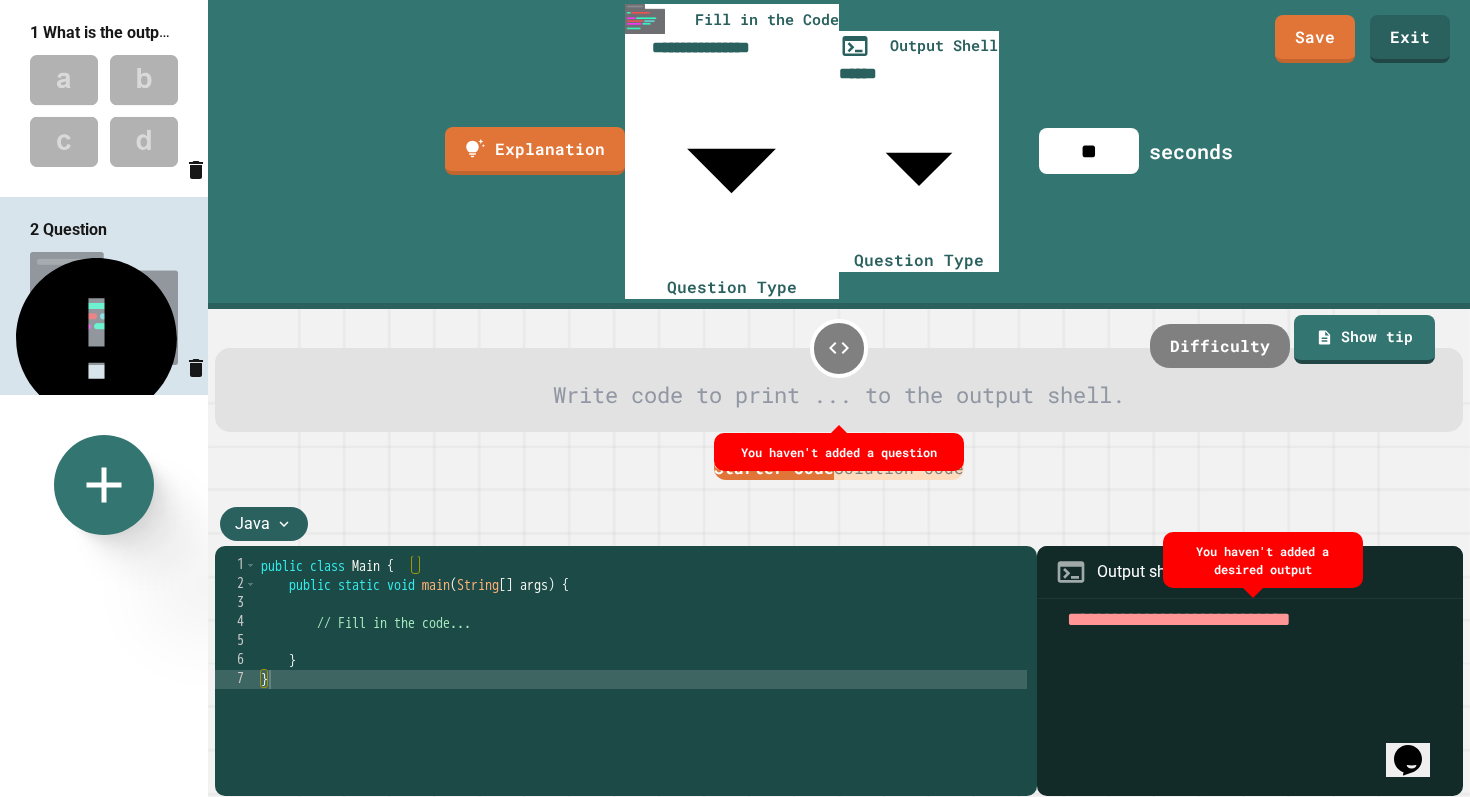 click on "Fill In The Code" at bounding box center [573, 1030] 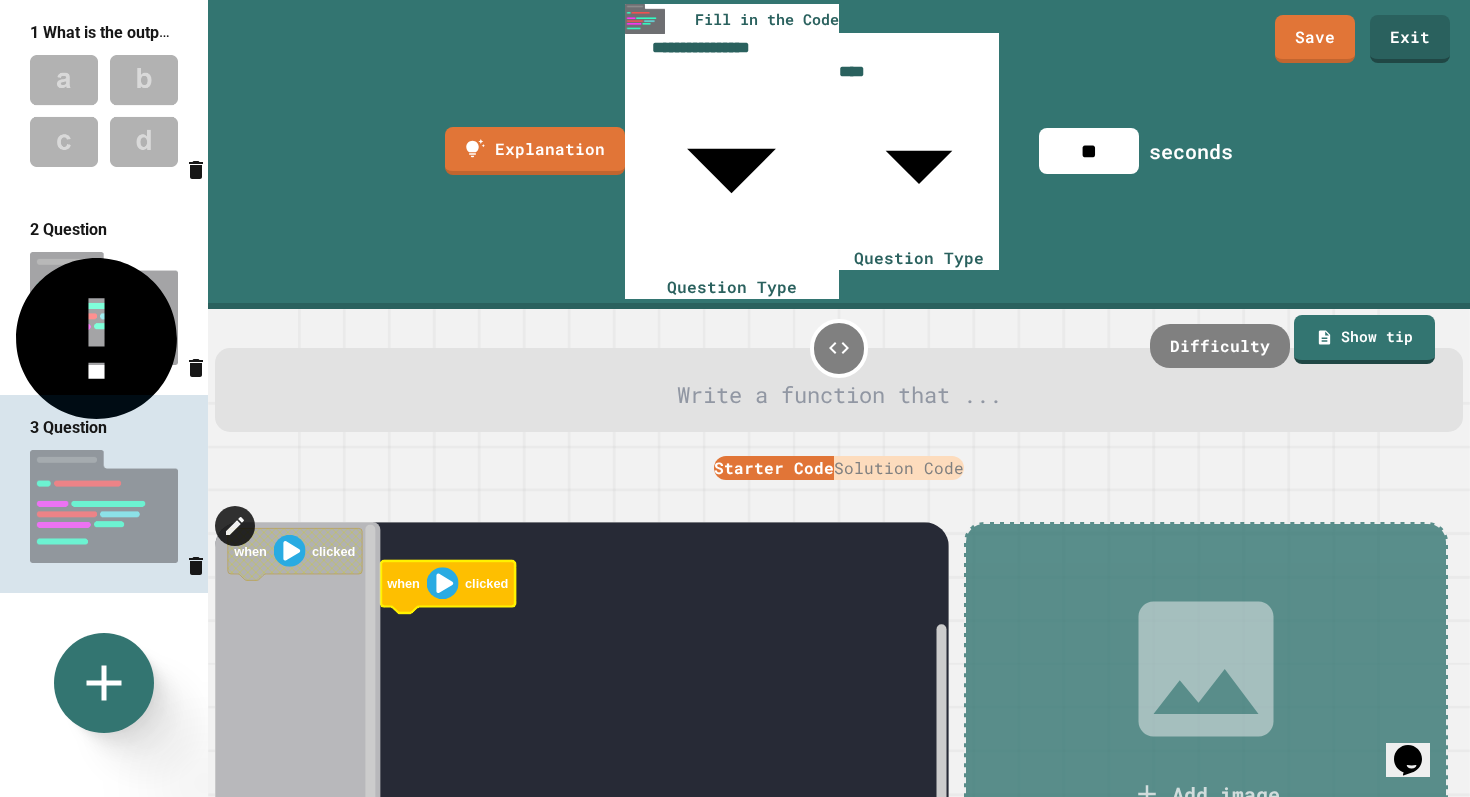 click 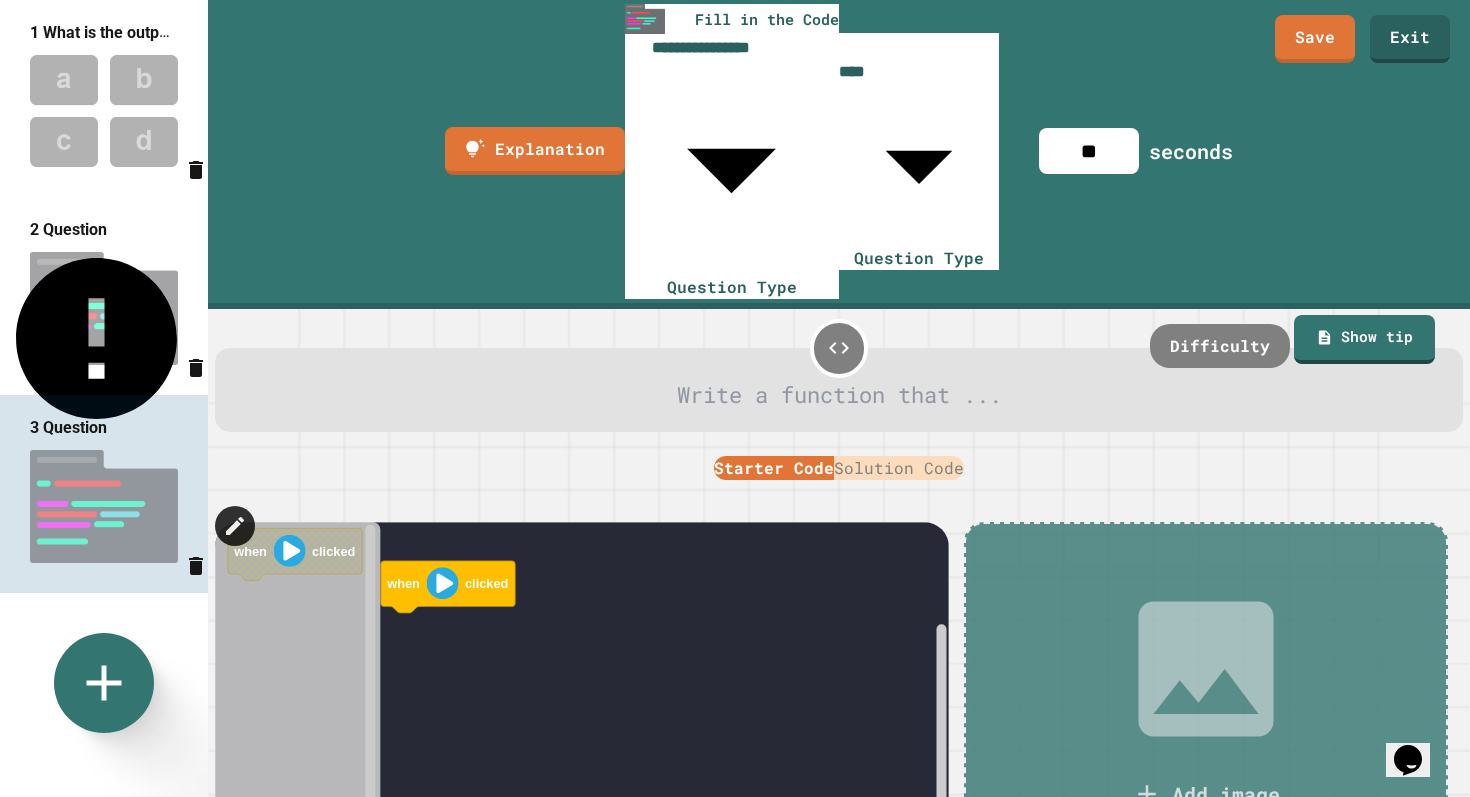 click 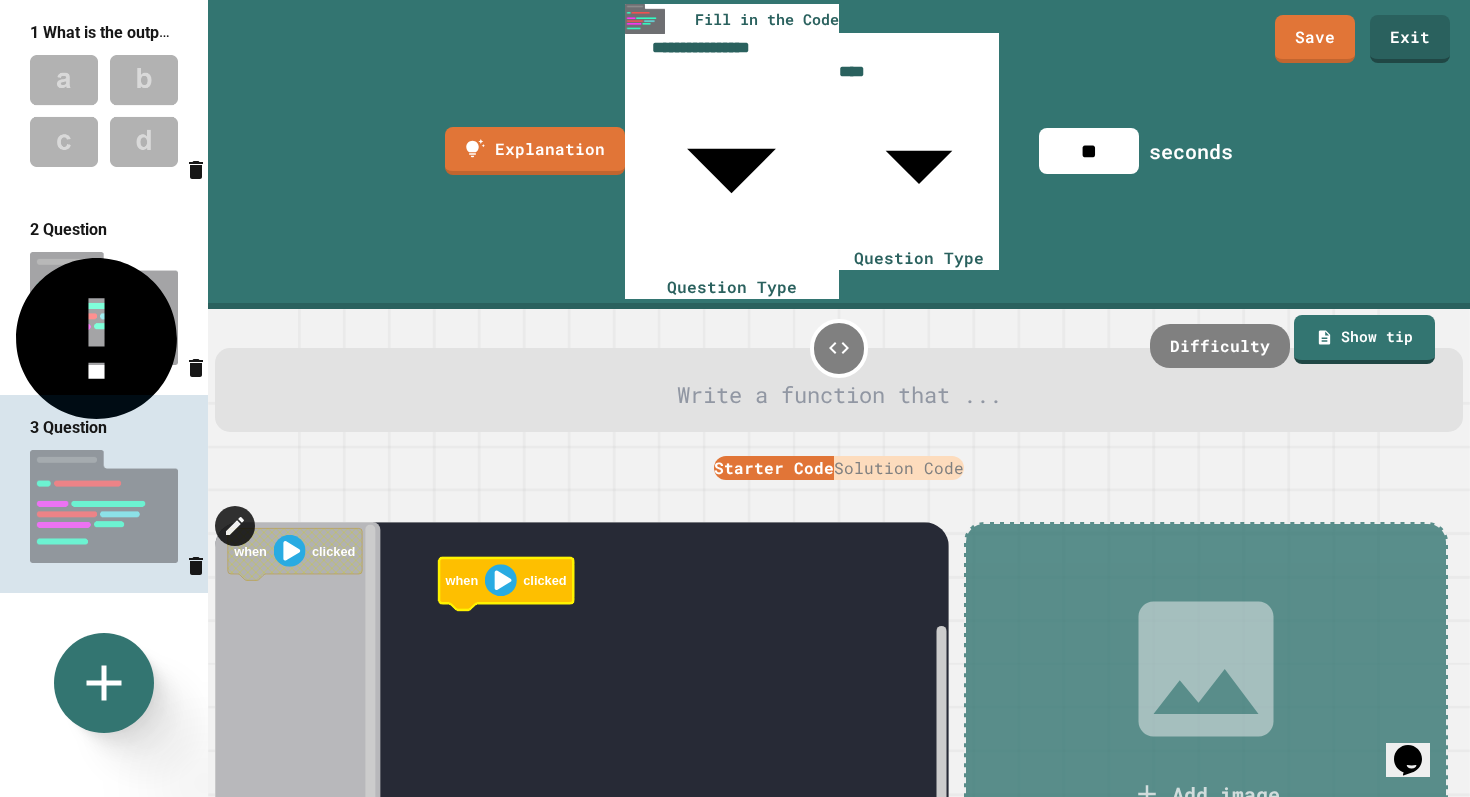 click 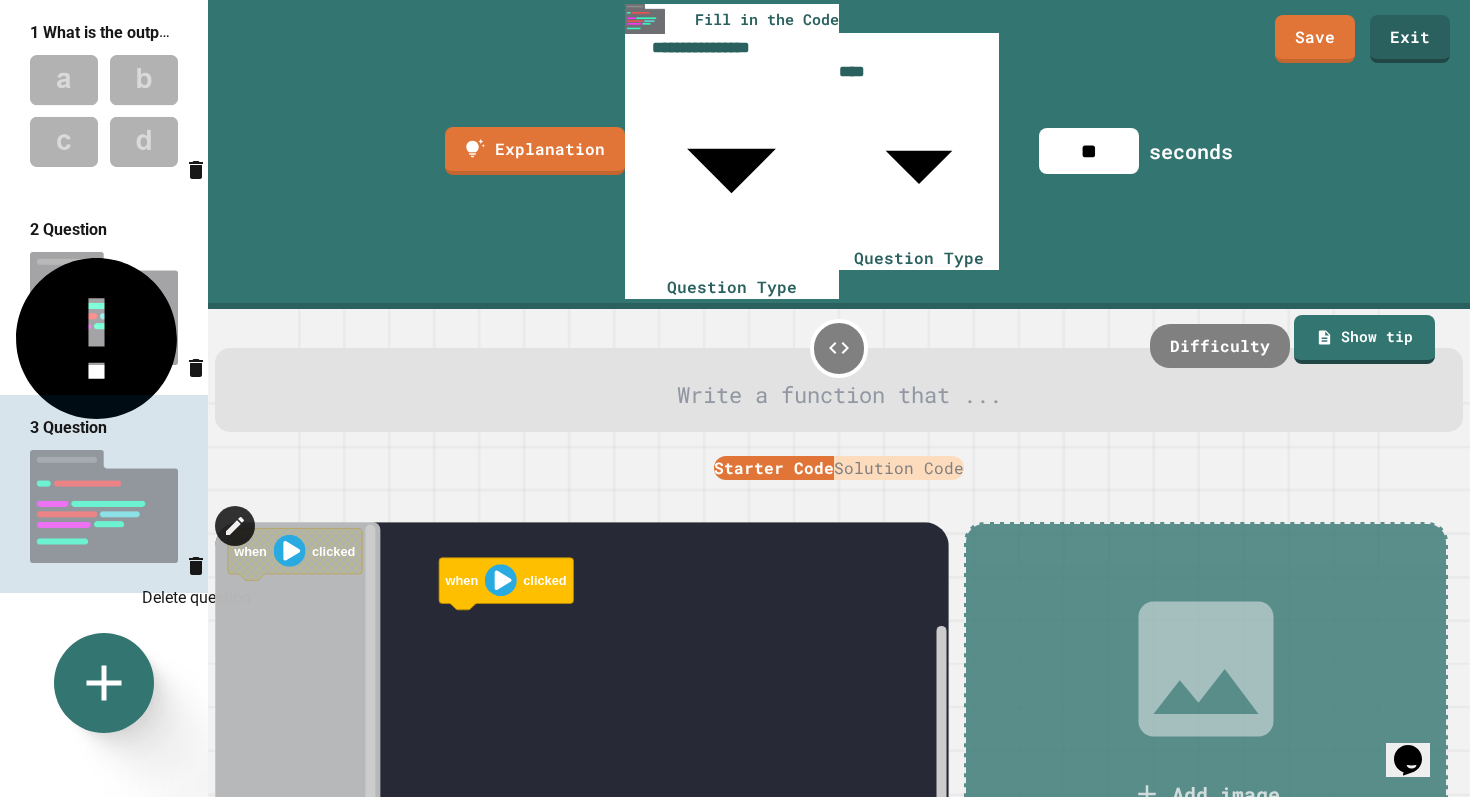 click 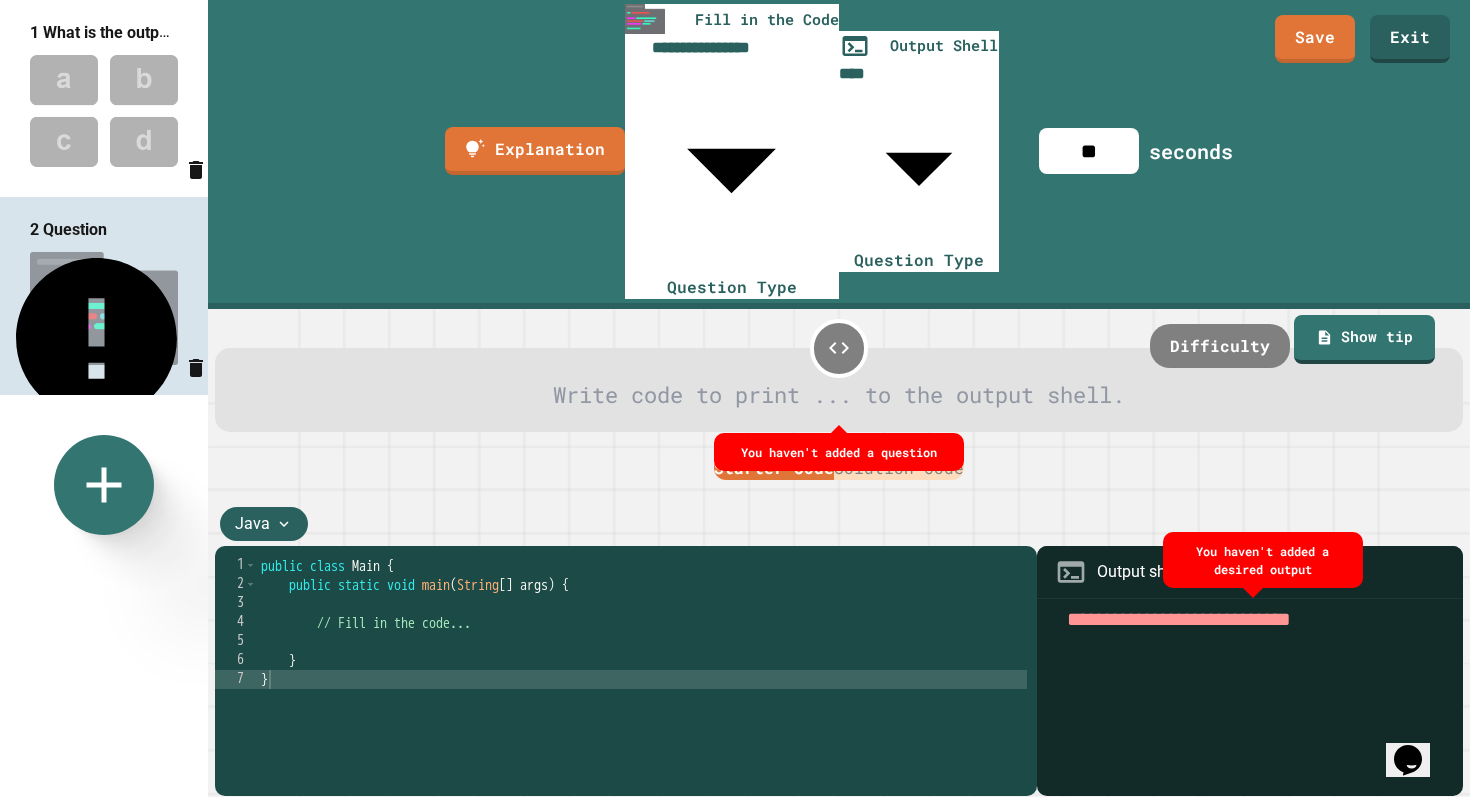 type on "******" 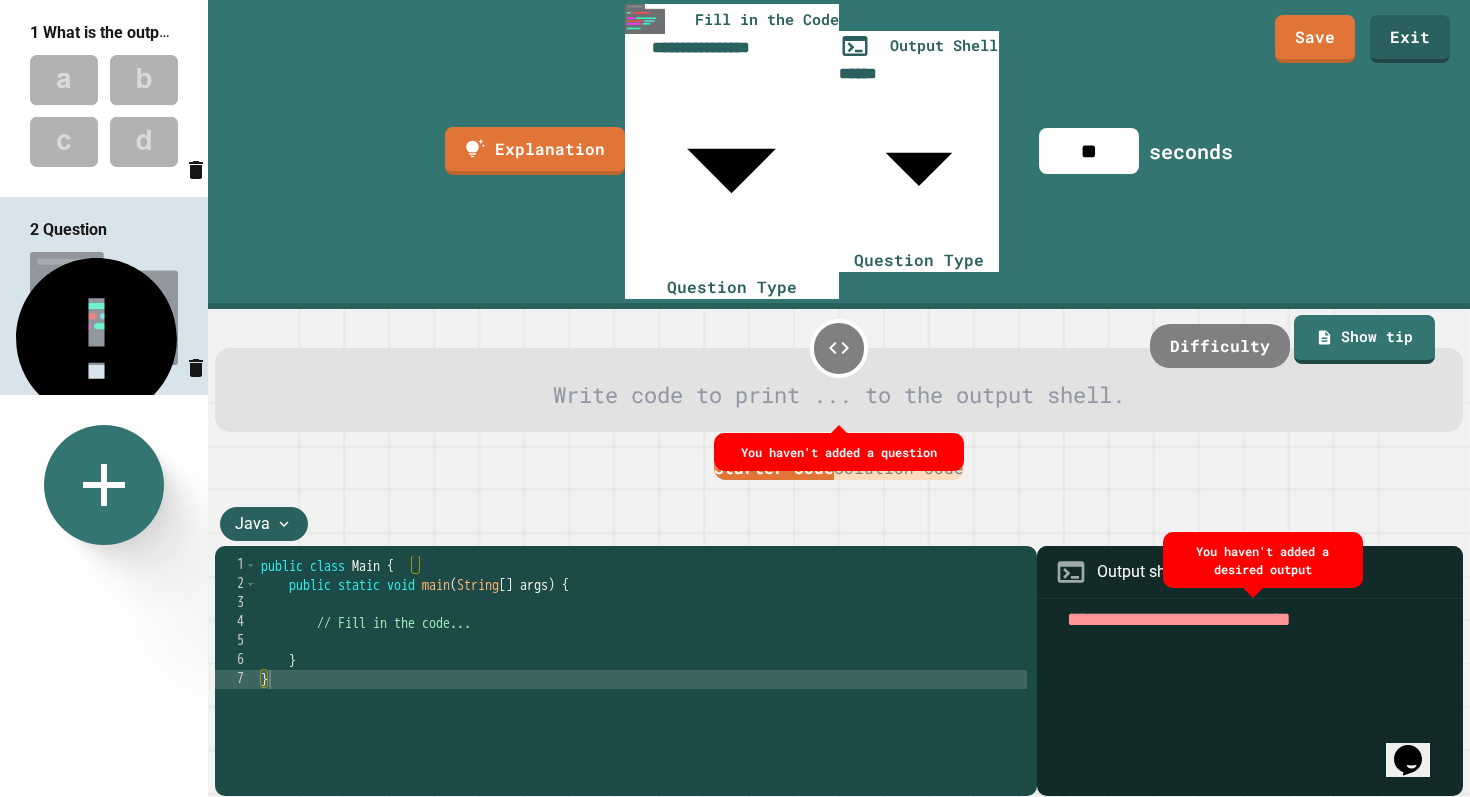 click 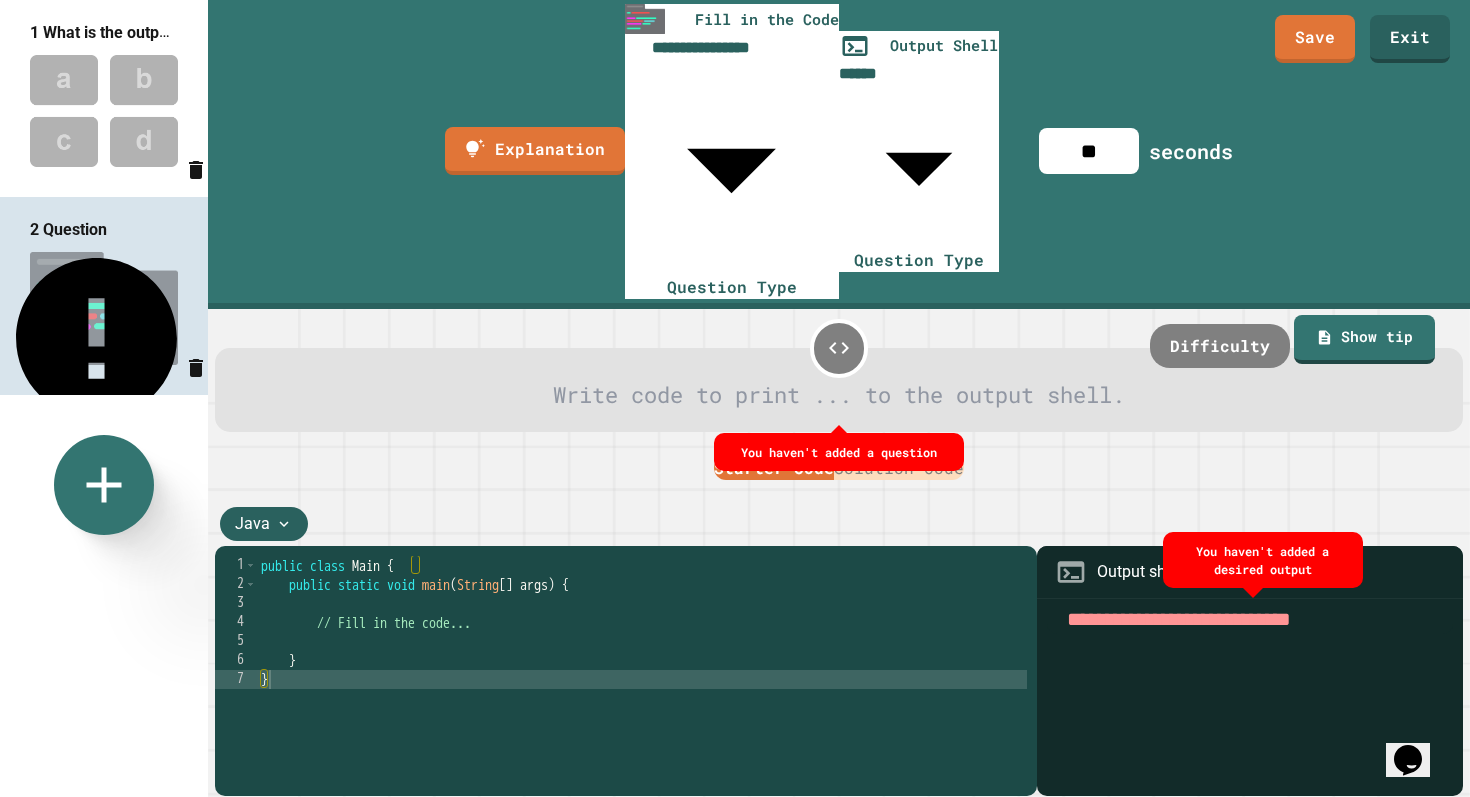 click on "Polling" at bounding box center (1010, 1031) 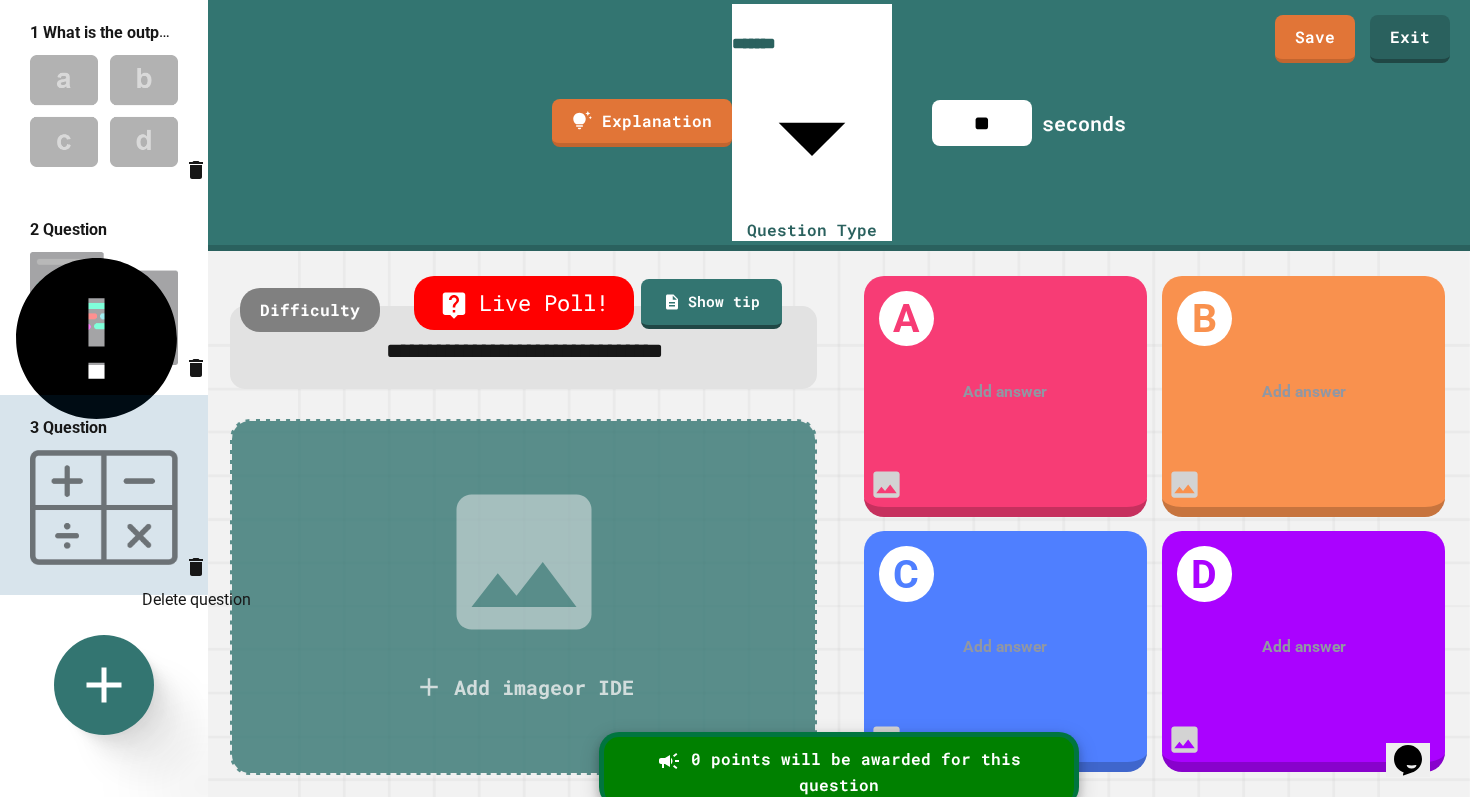click 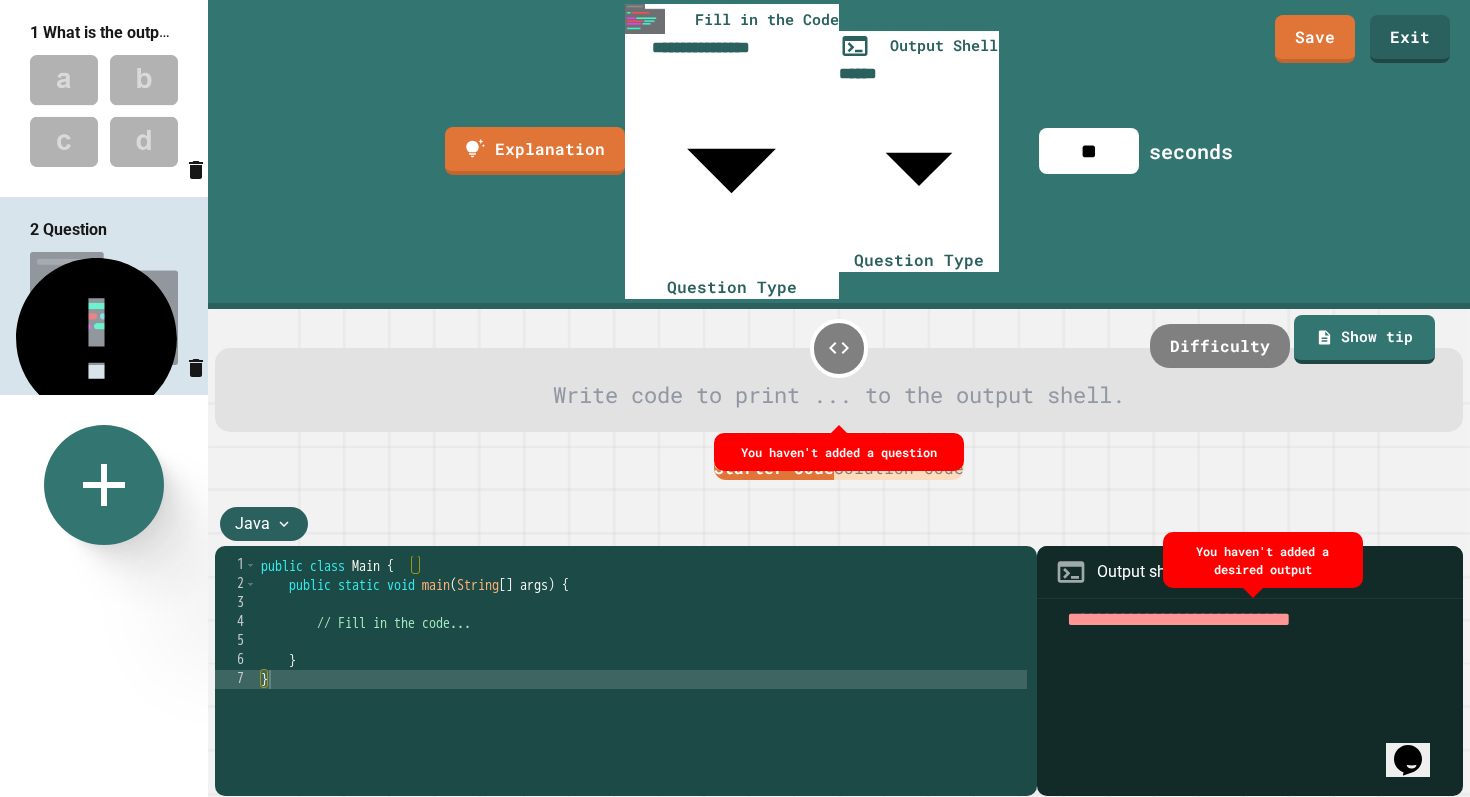 click 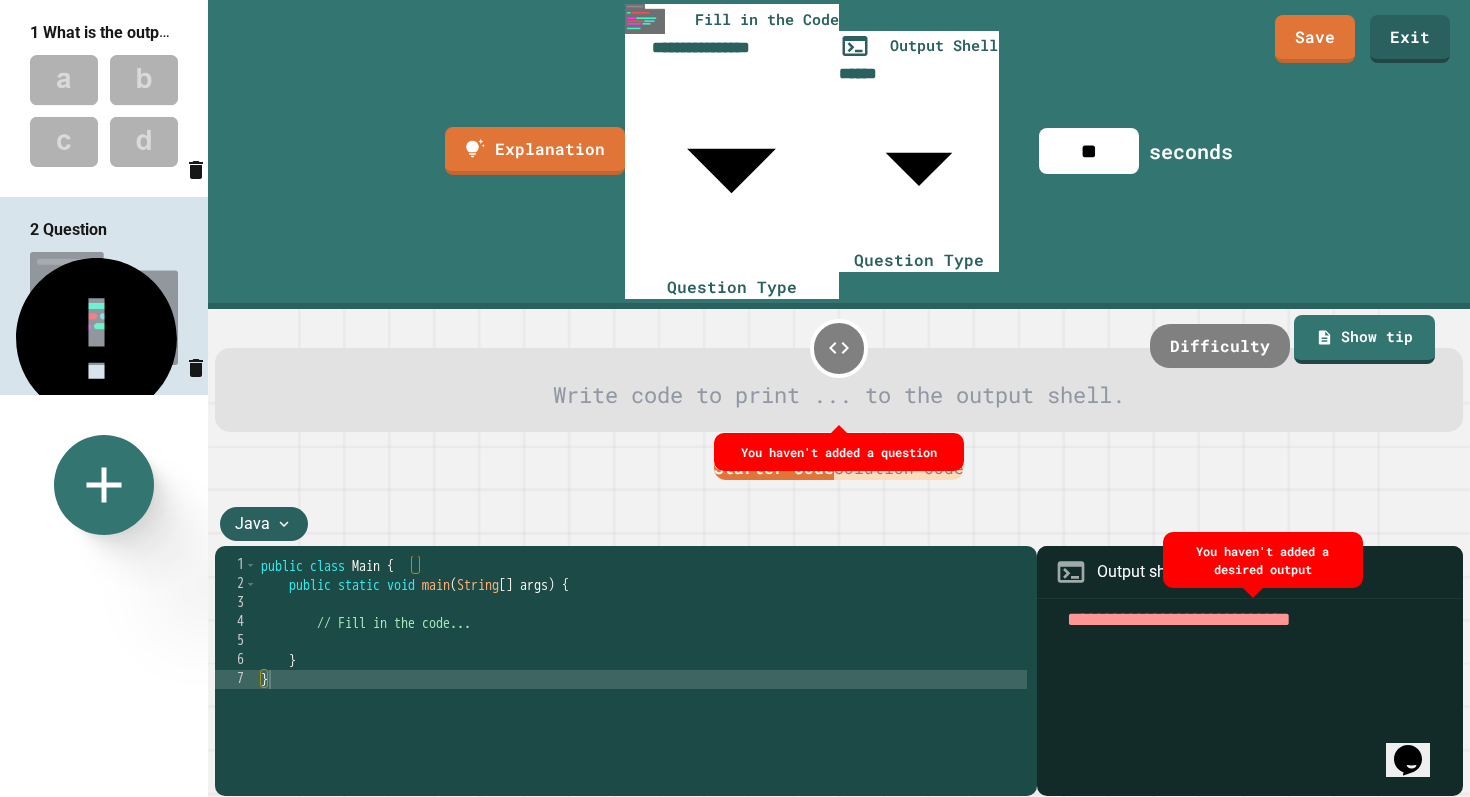 click on "Polling" at bounding box center [1010, 1033] 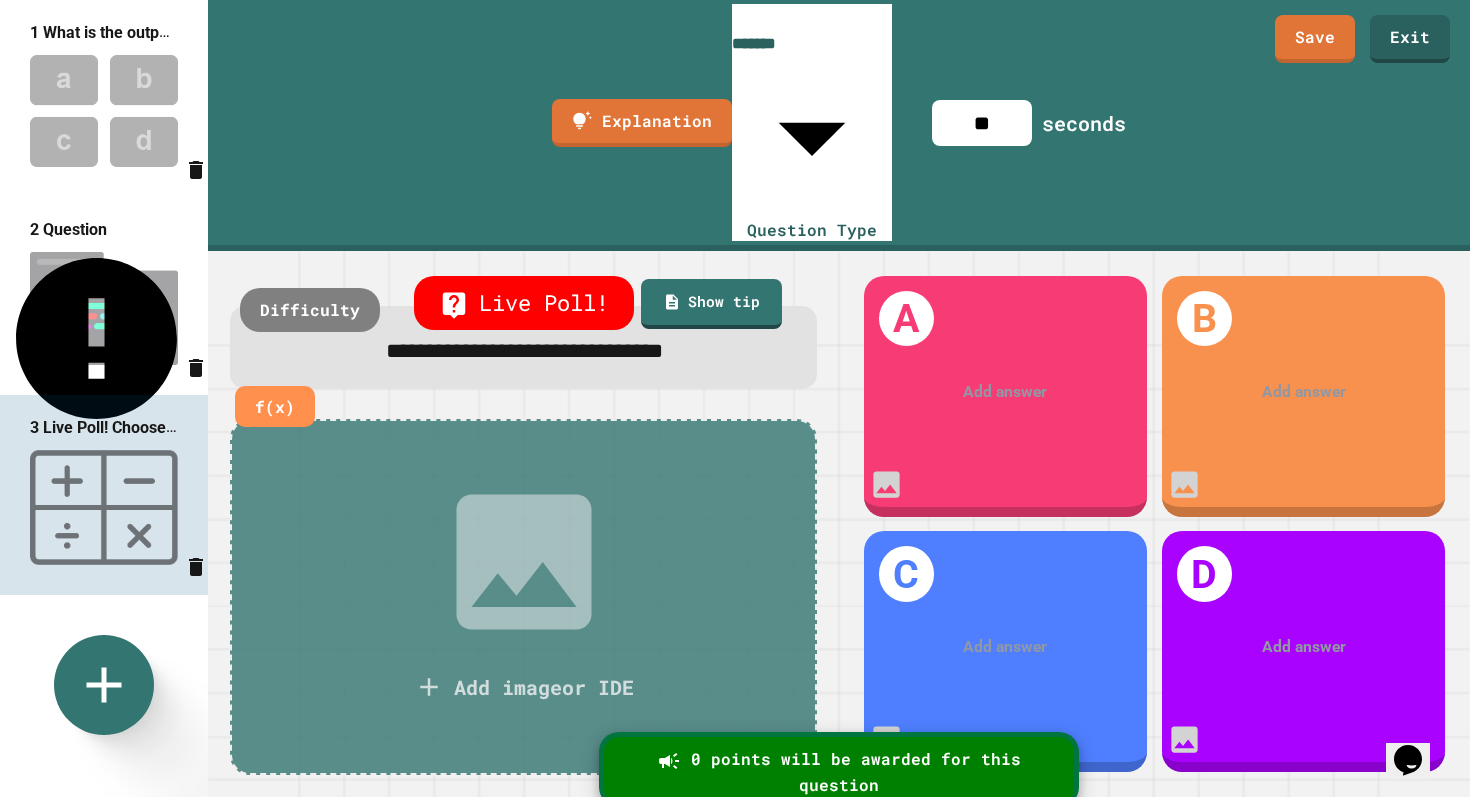 click on "**********" at bounding box center [524, 351] 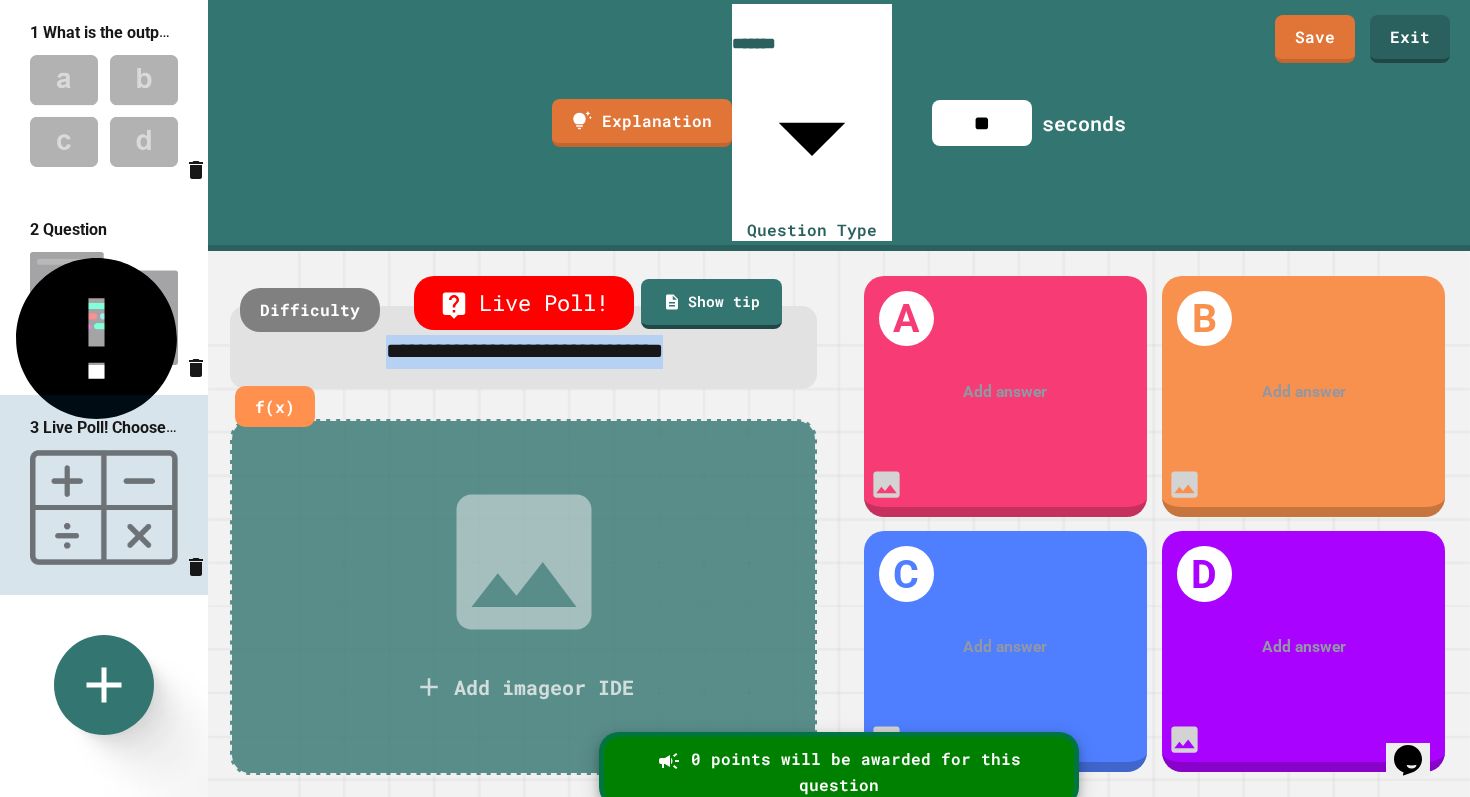click on "**********" at bounding box center (524, 351) 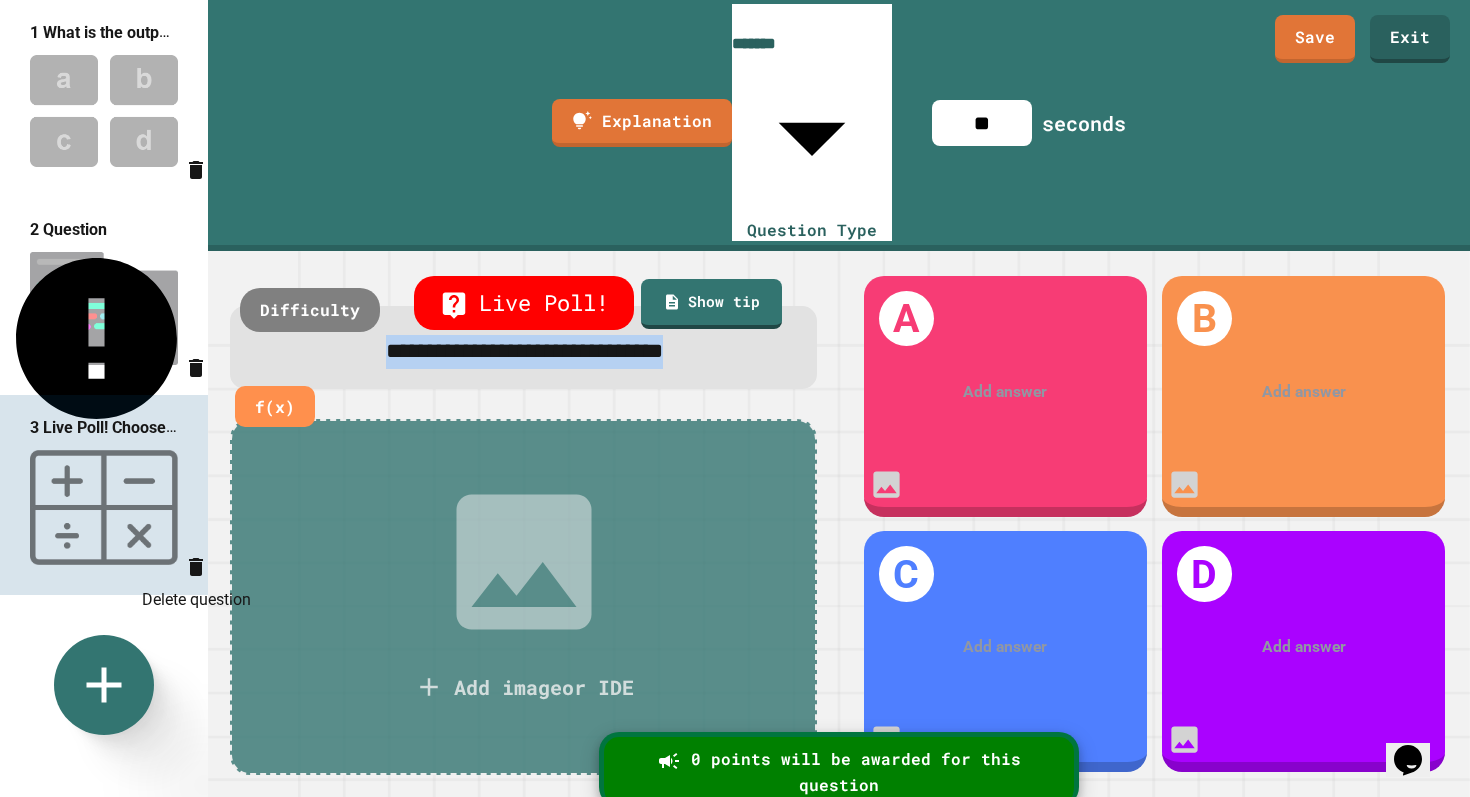 click 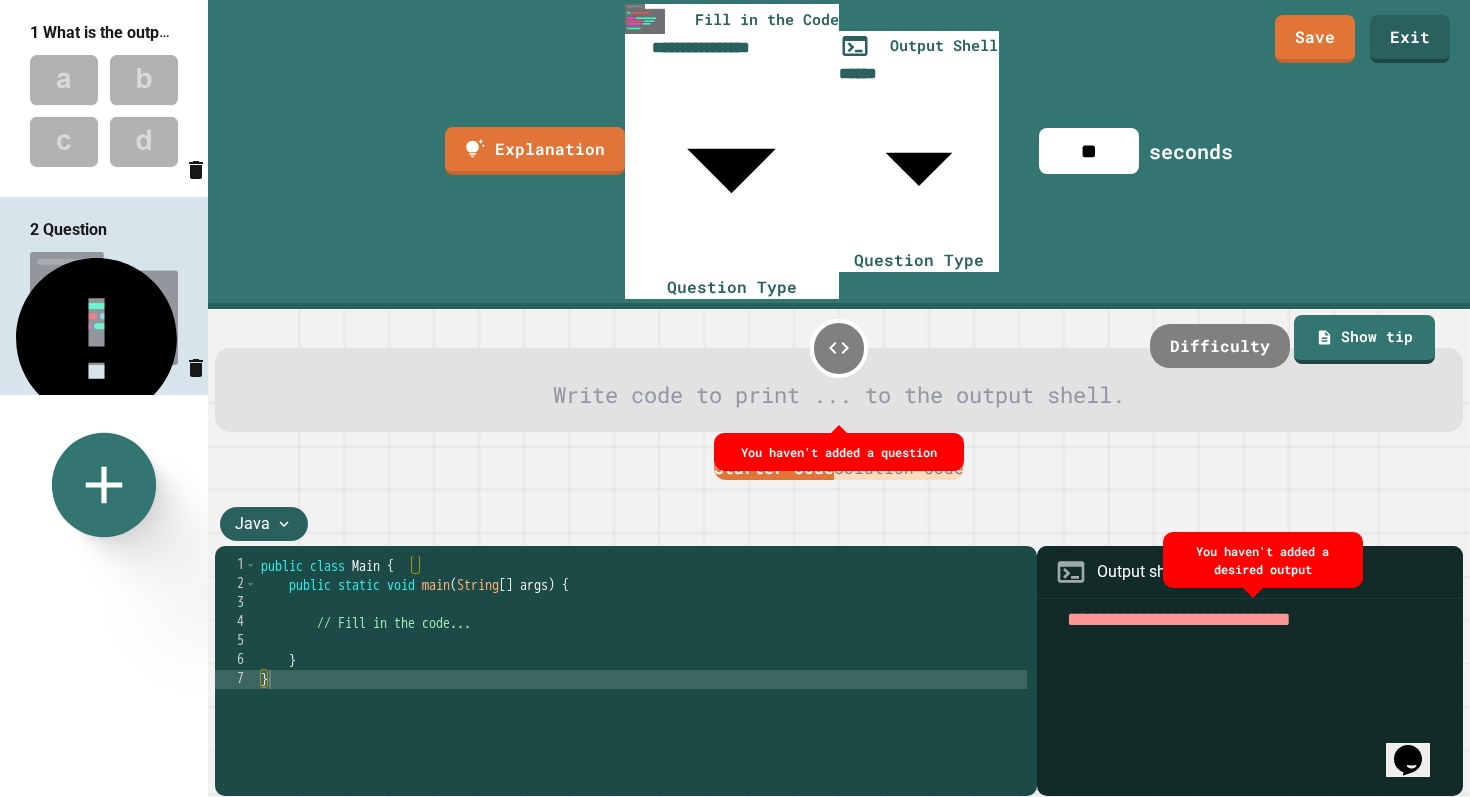 click 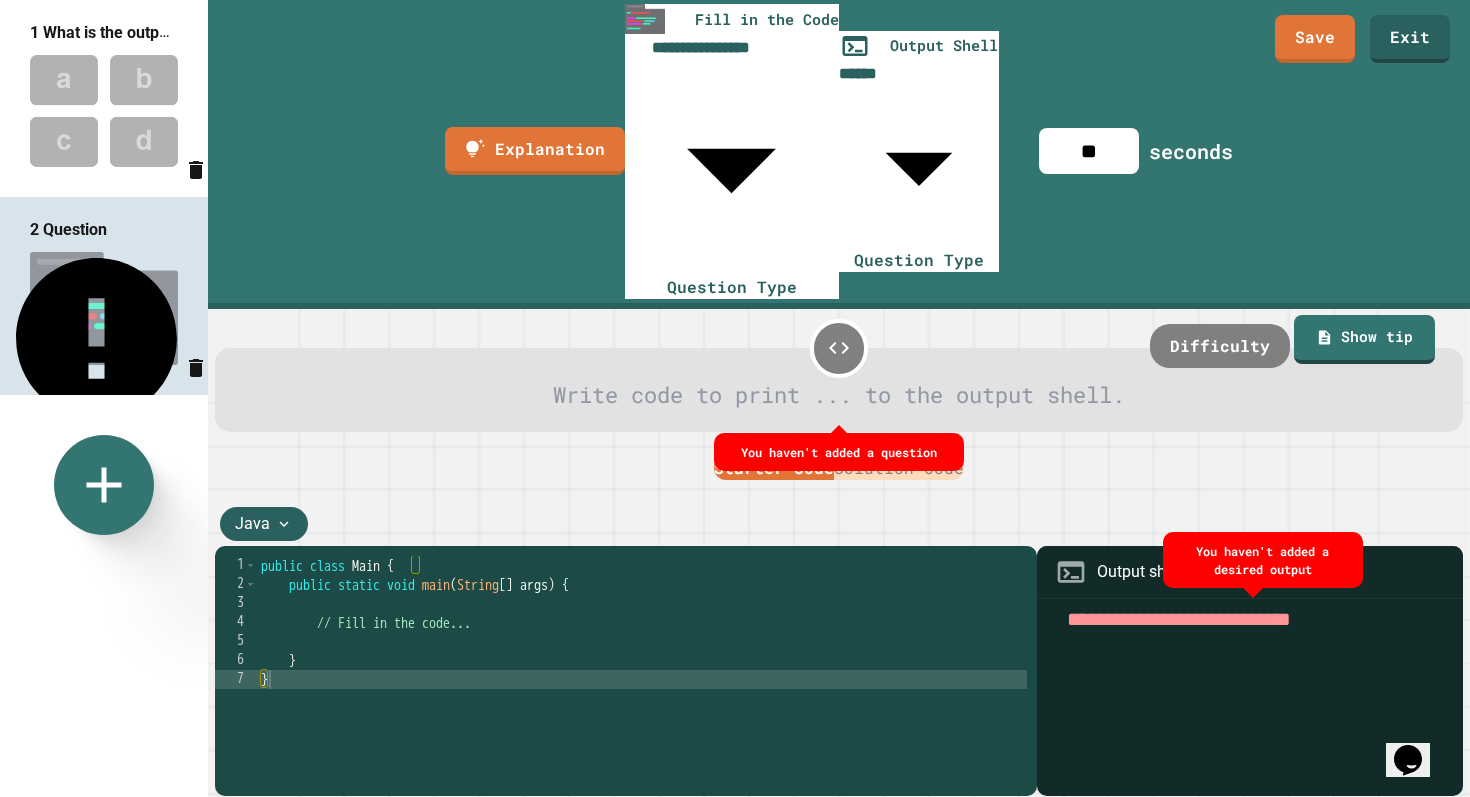 click on "Polling" at bounding box center [1010, 1031] 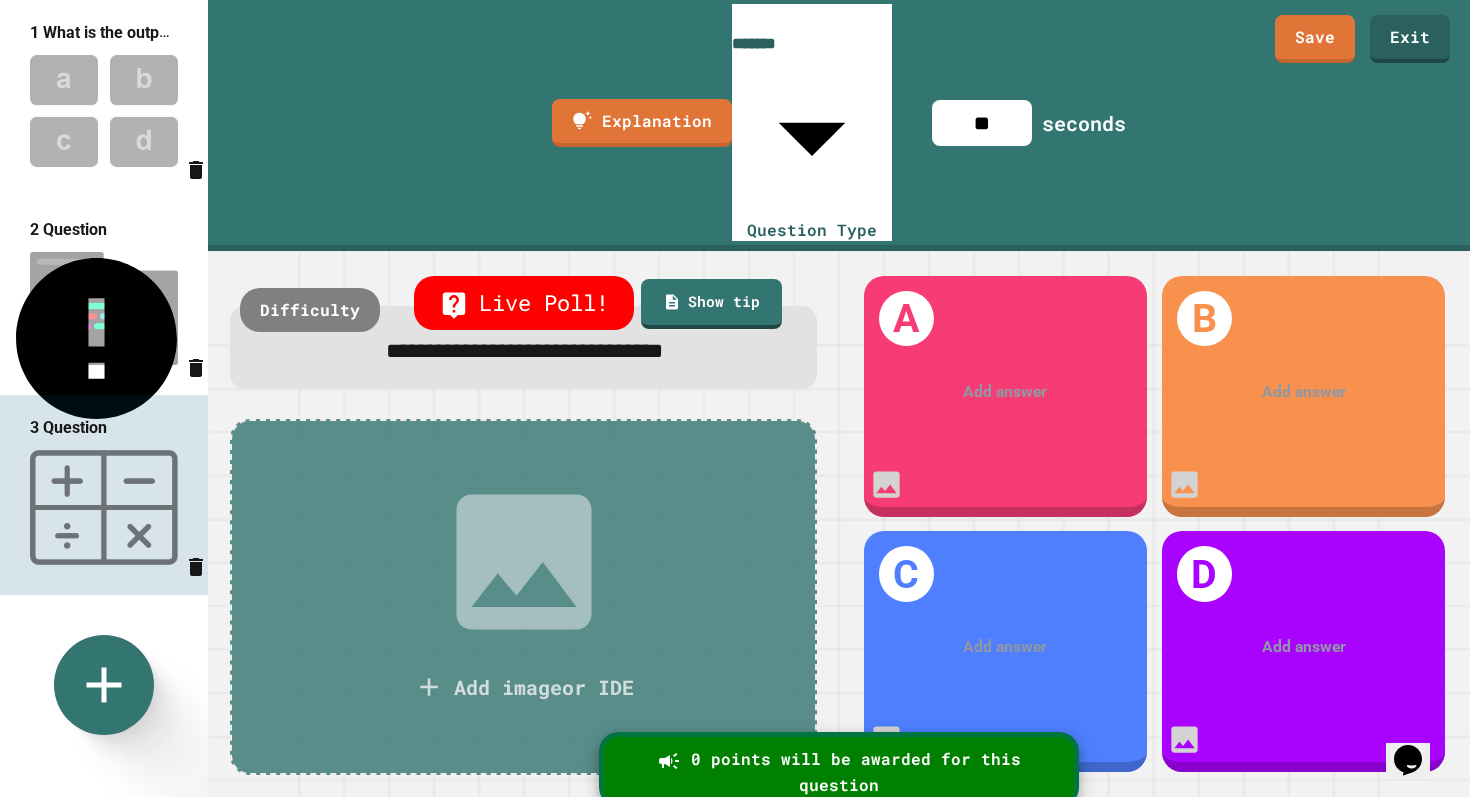 click on "**********" at bounding box center (524, 351) 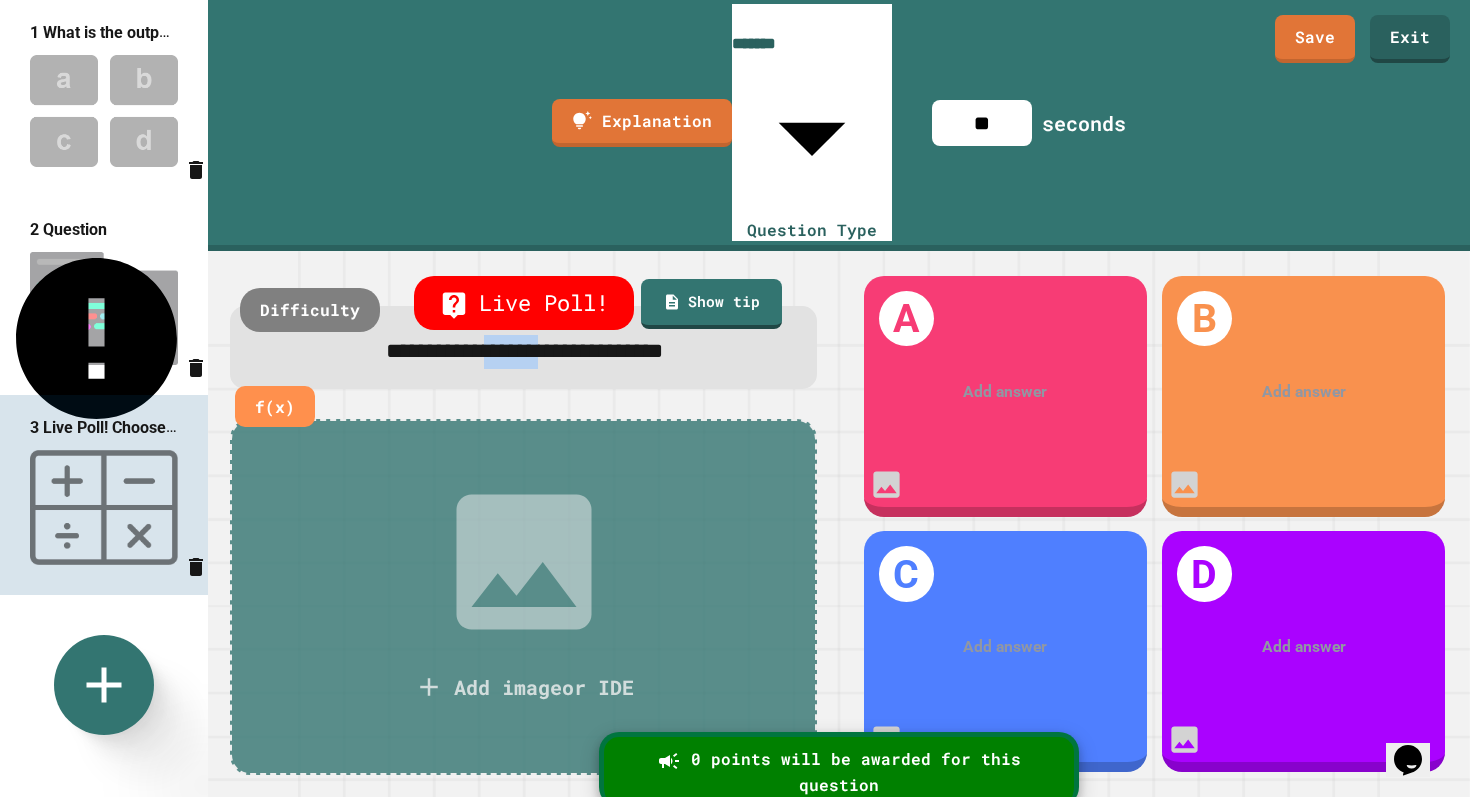 click on "**********" at bounding box center [524, 351] 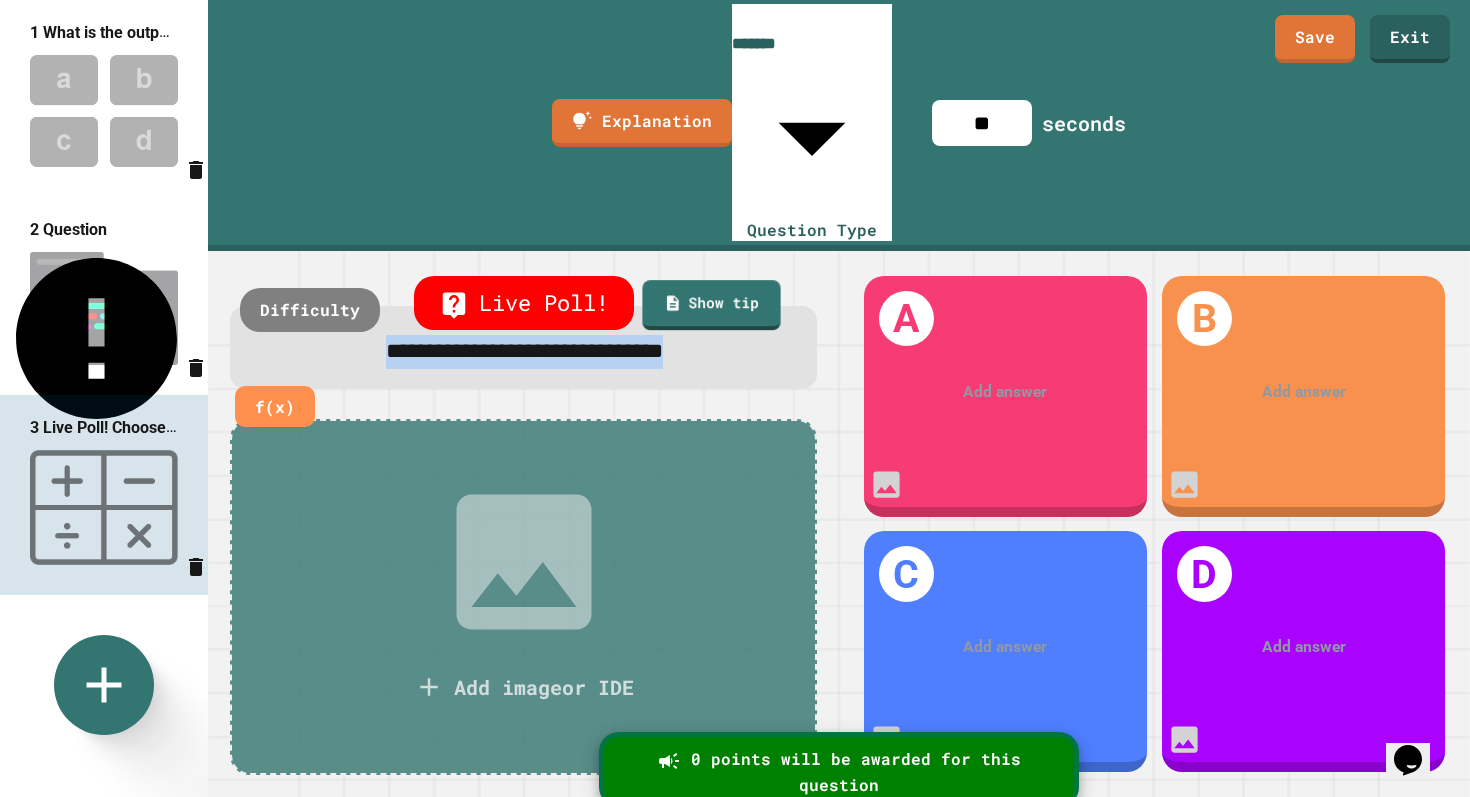 scroll, scrollTop: 10, scrollLeft: 0, axis: vertical 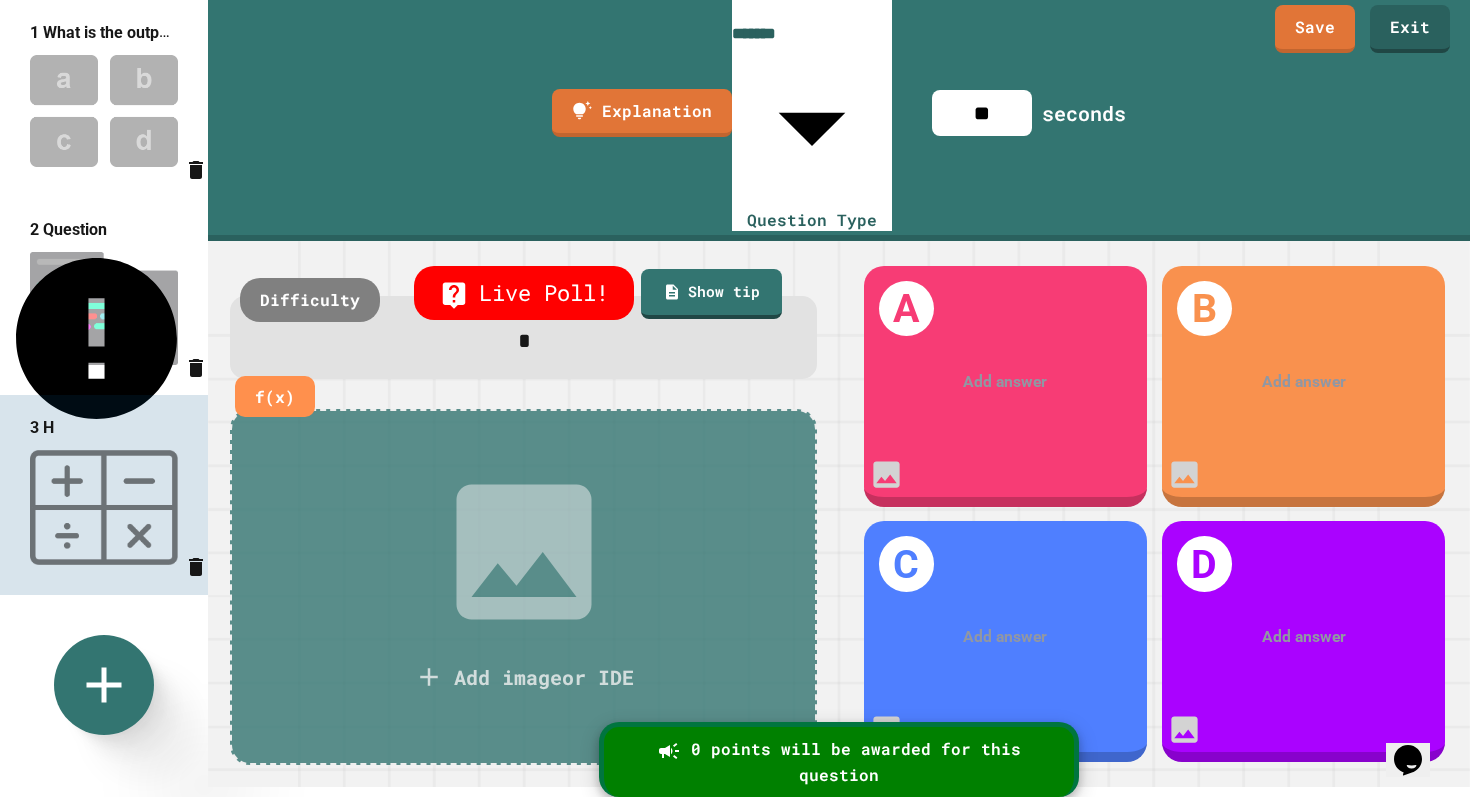type 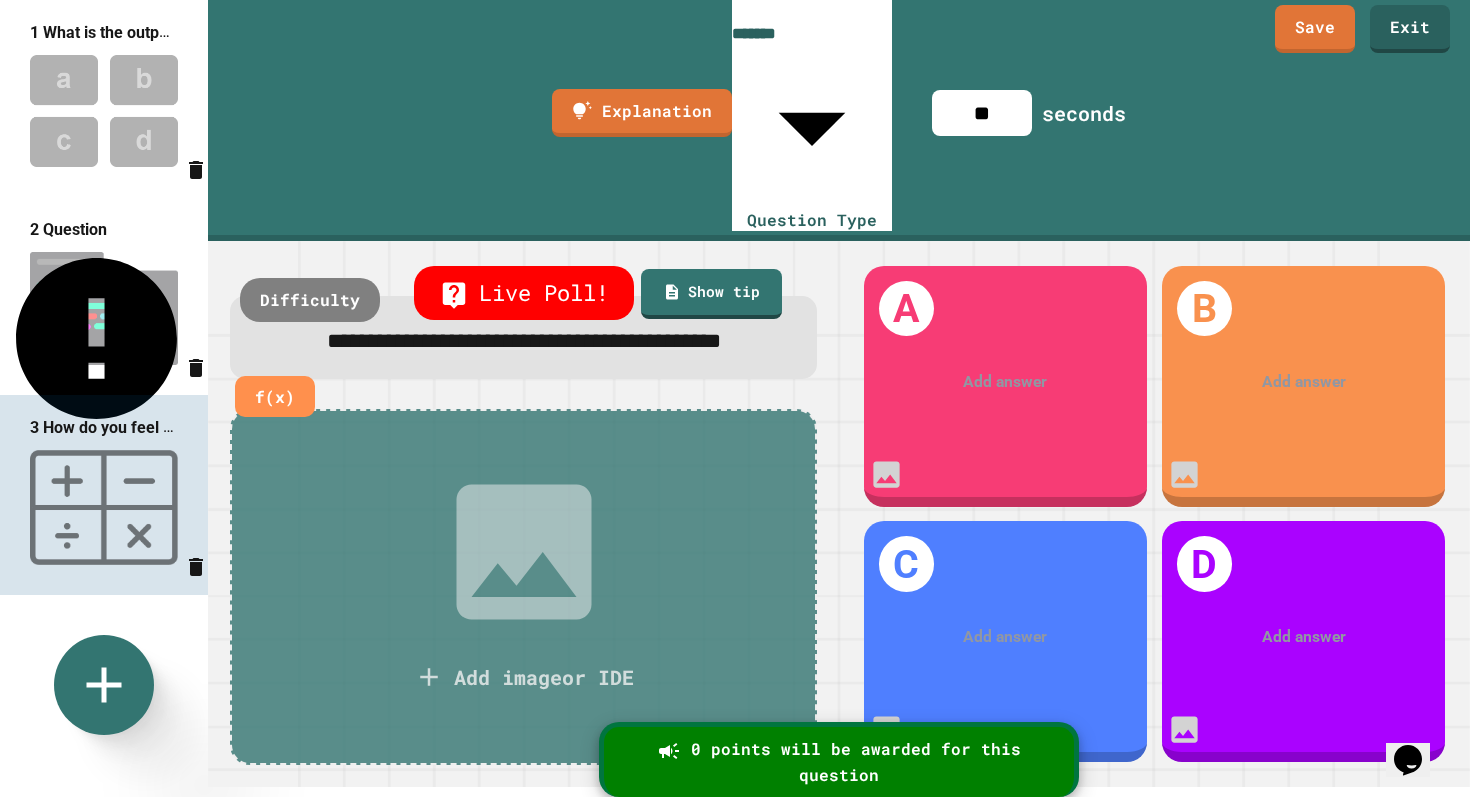 click at bounding box center (1006, 382) 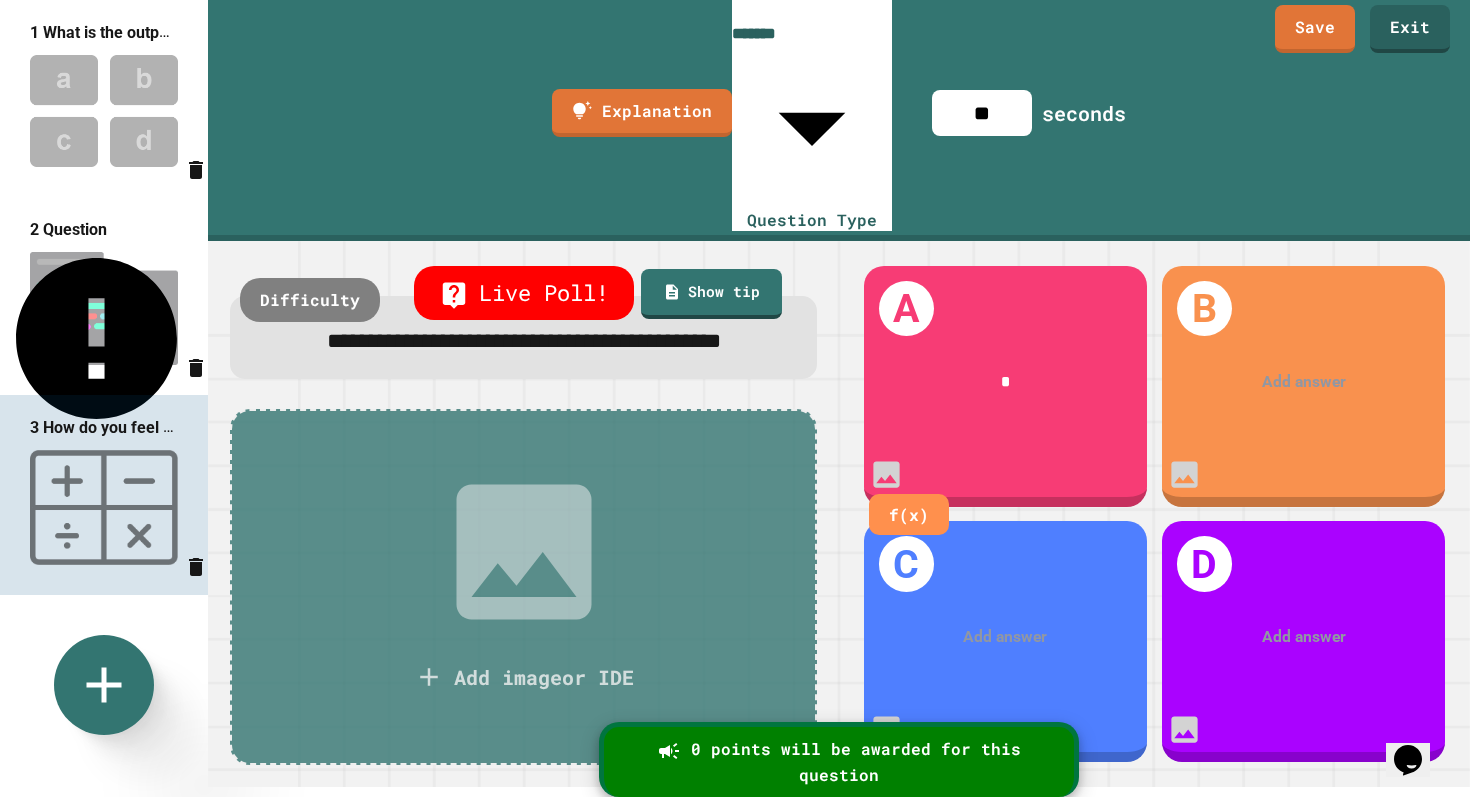 scroll, scrollTop: 9, scrollLeft: 0, axis: vertical 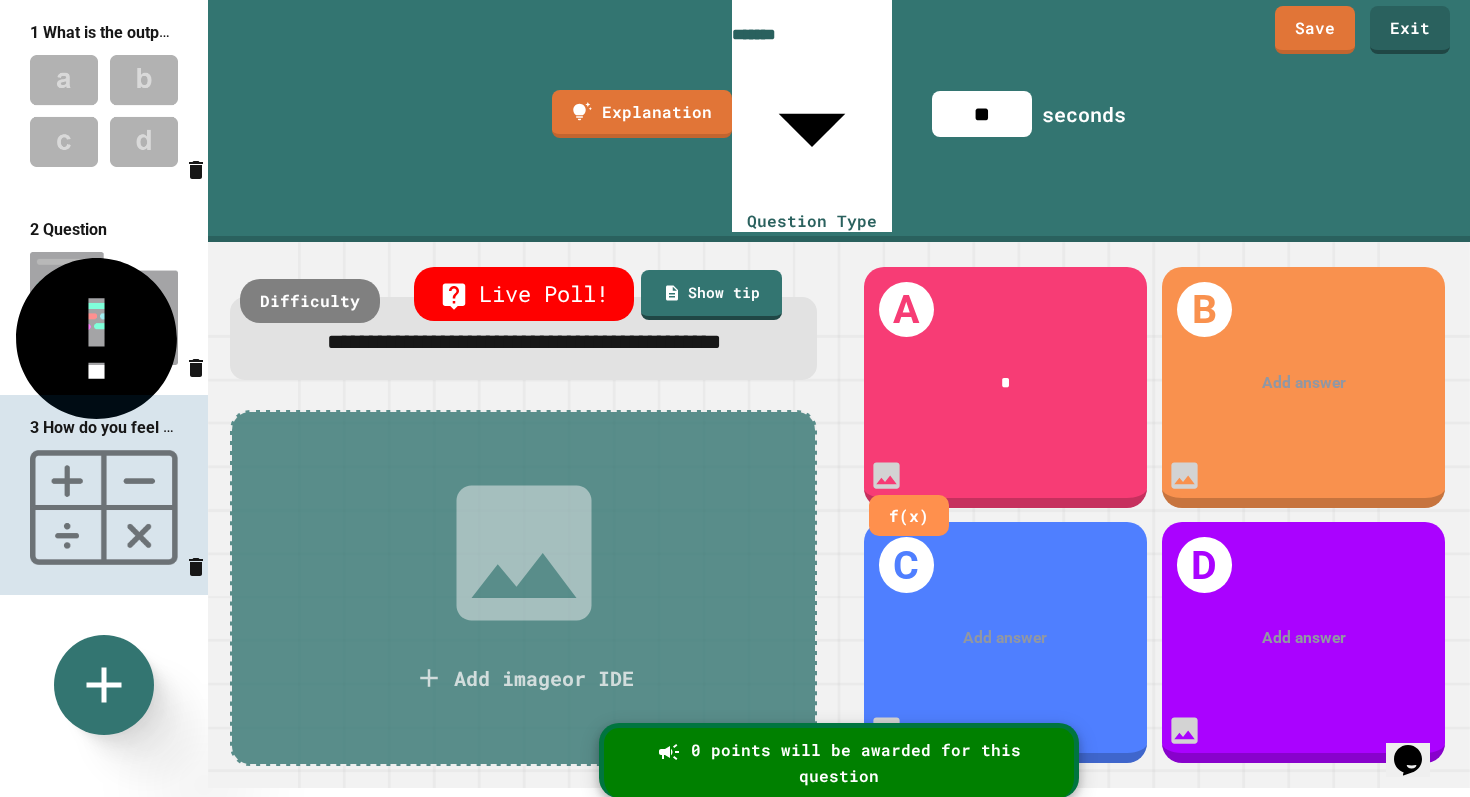 type 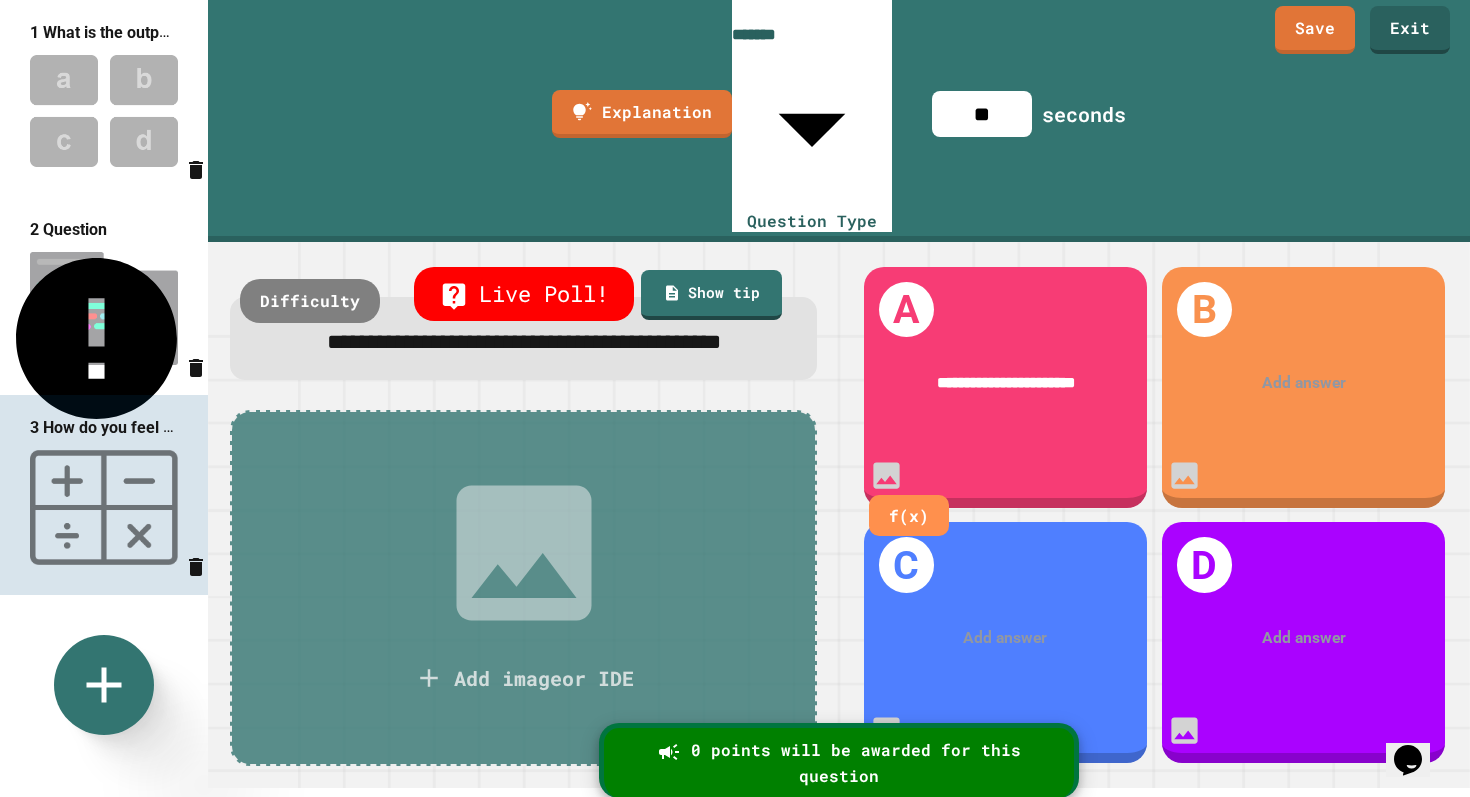 click on "B Add answer" at bounding box center [1303, 387] 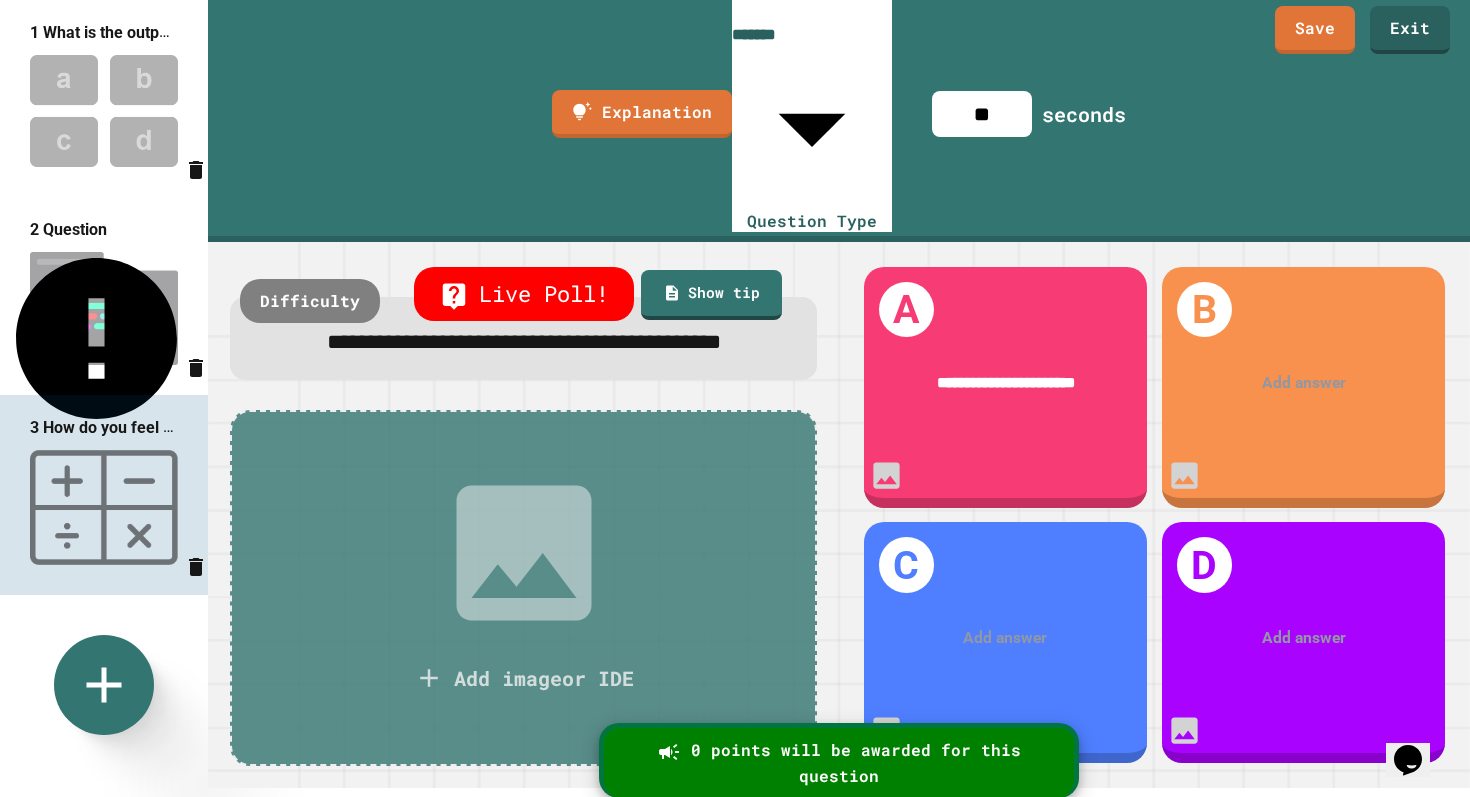 click at bounding box center [1304, 383] 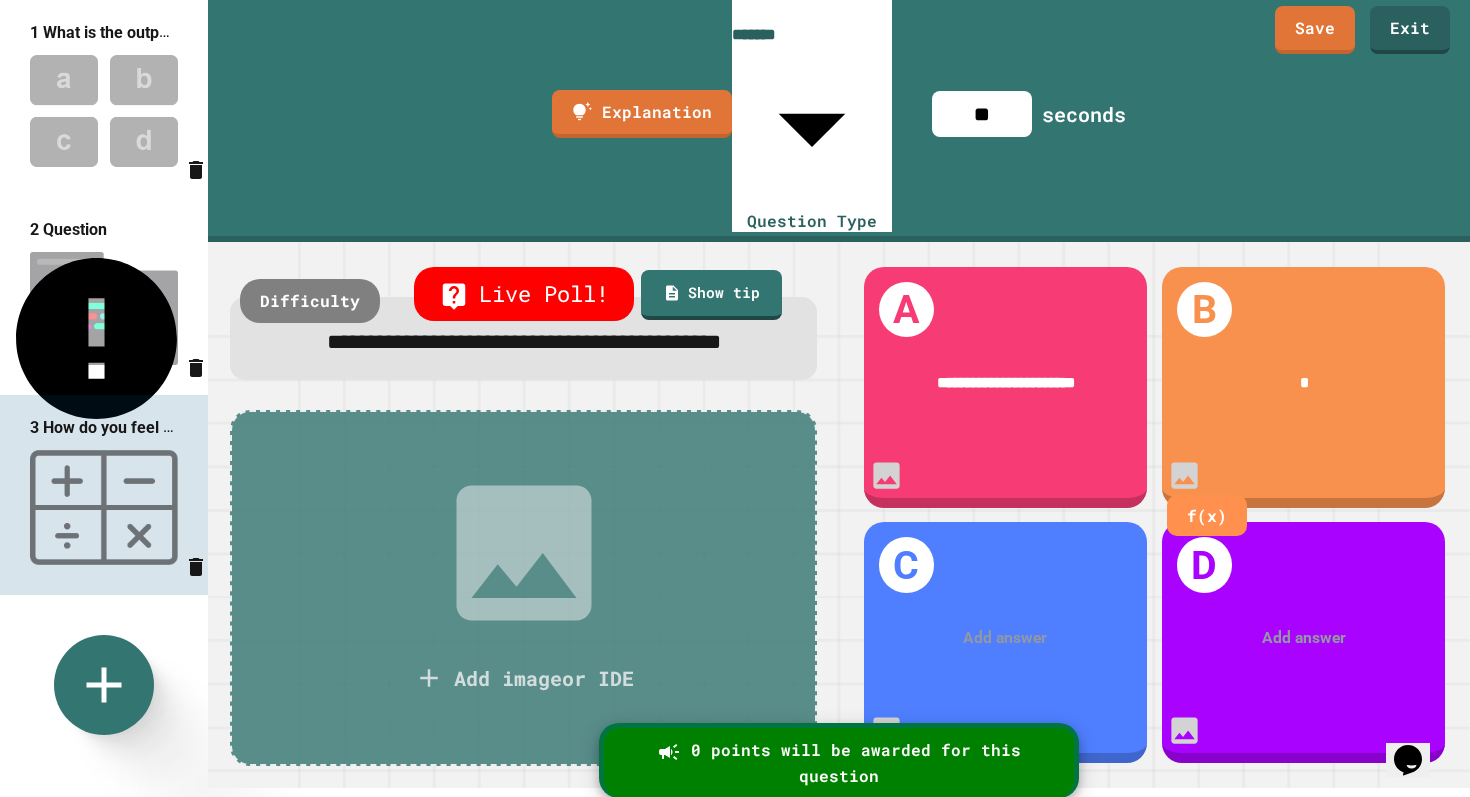 scroll, scrollTop: 9, scrollLeft: 0, axis: vertical 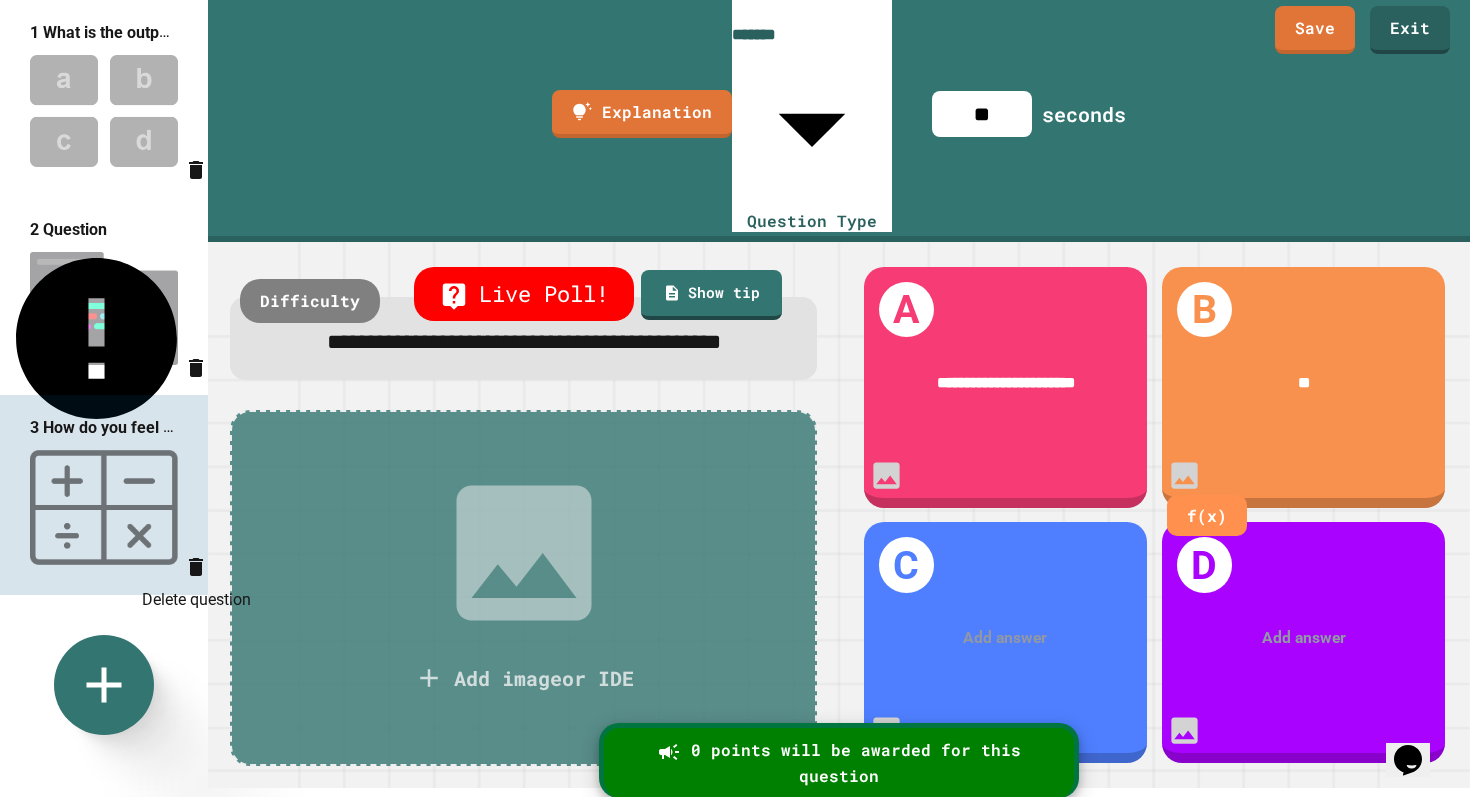 click 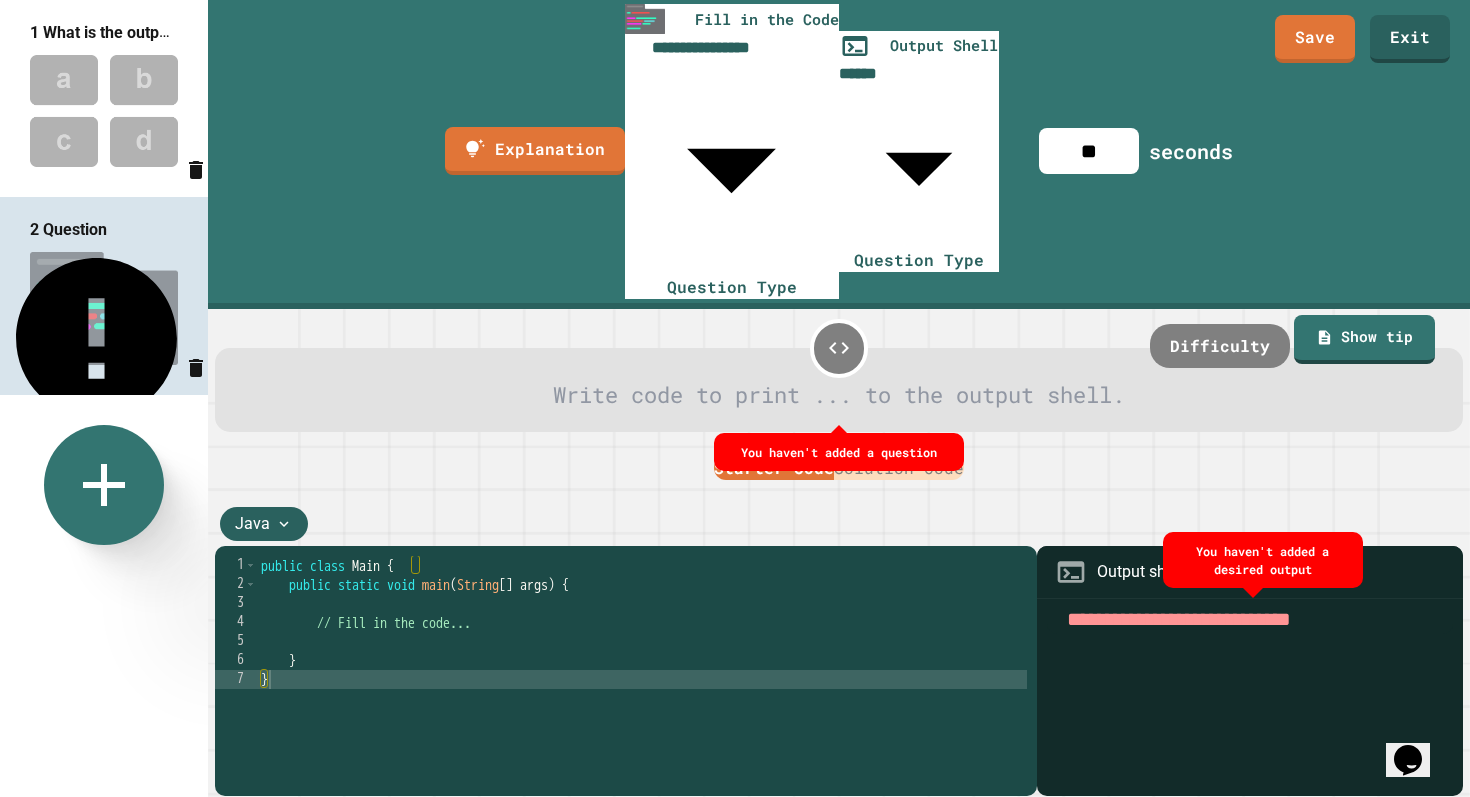 click 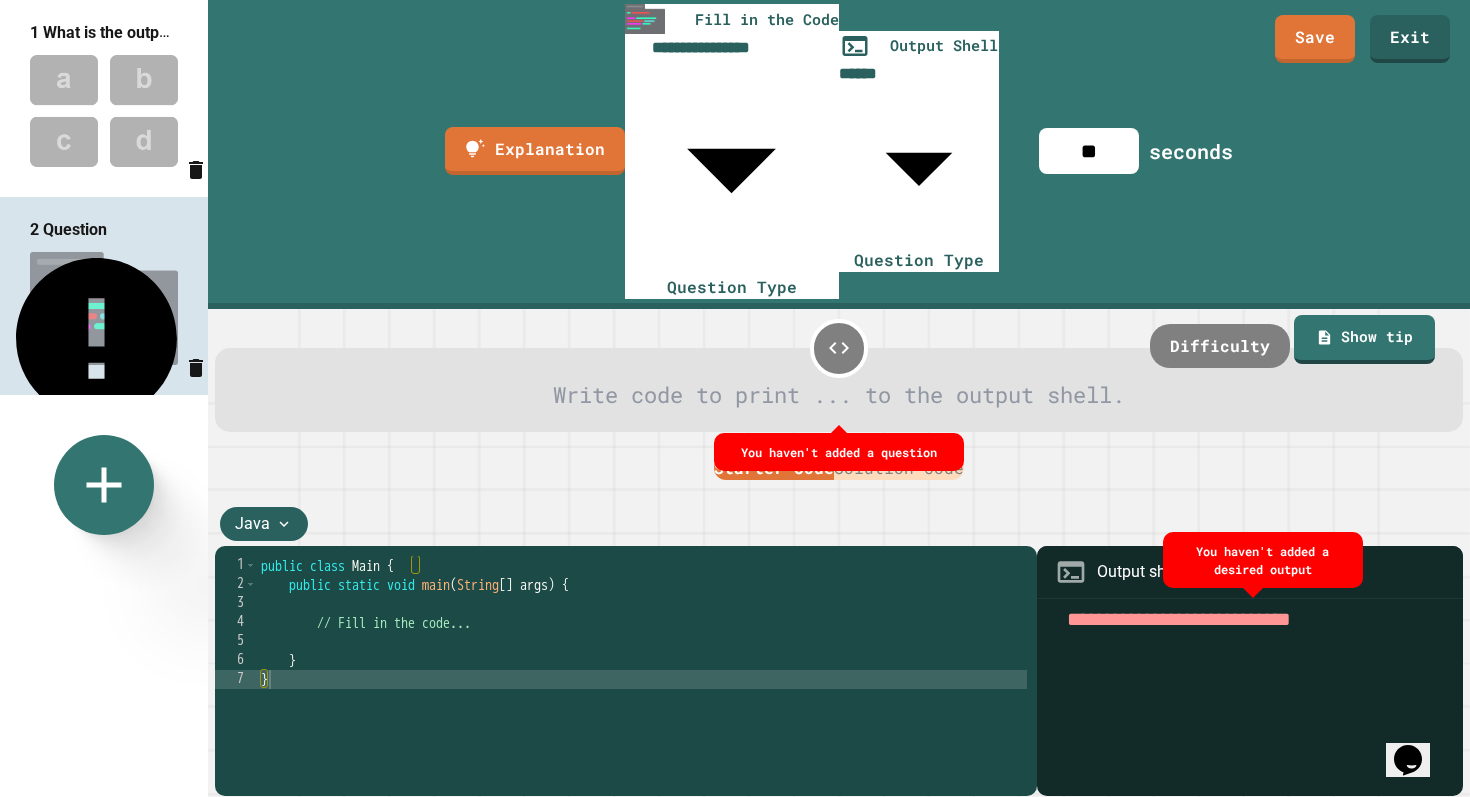 click on "Matching" at bounding box center (1153, 1032) 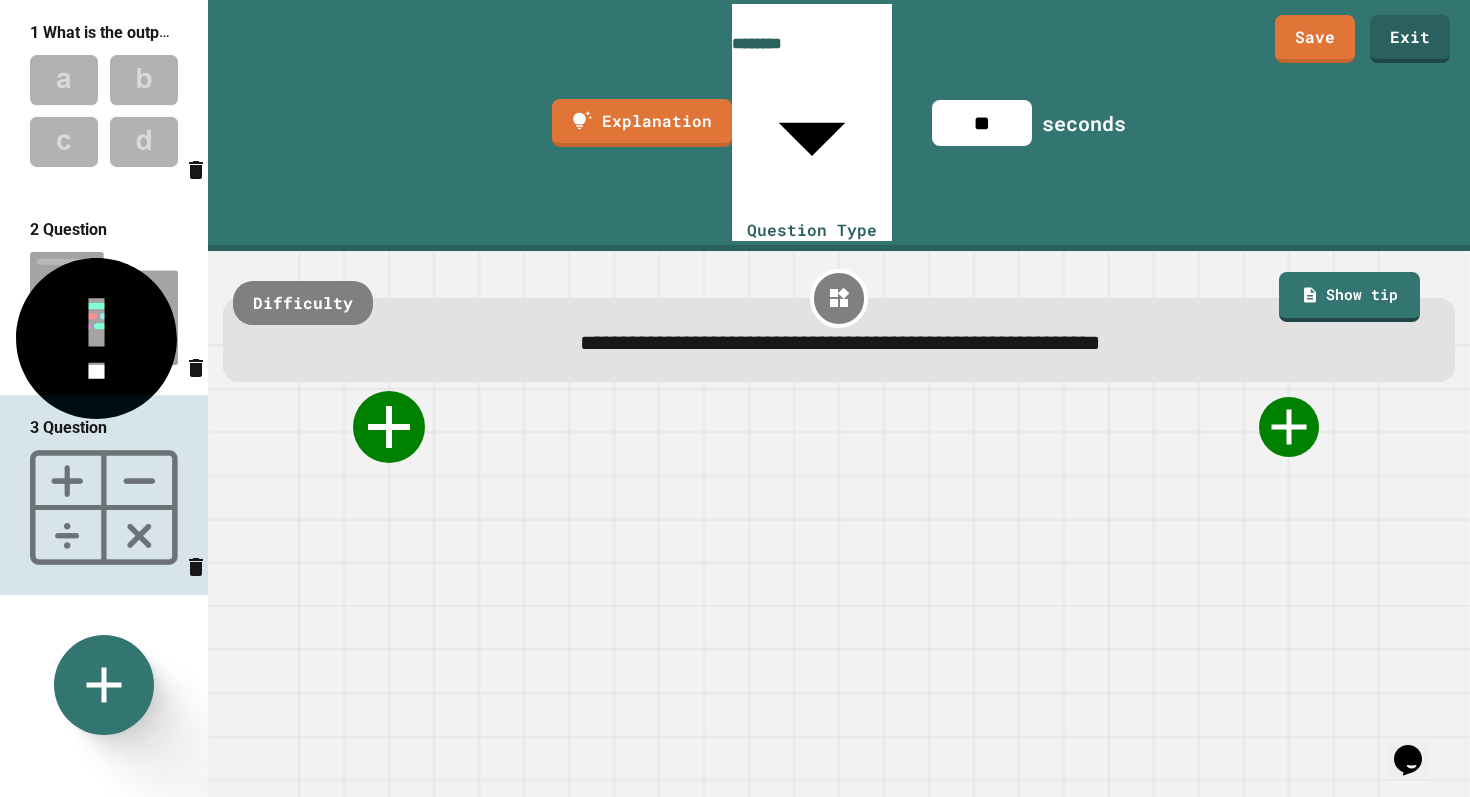 click 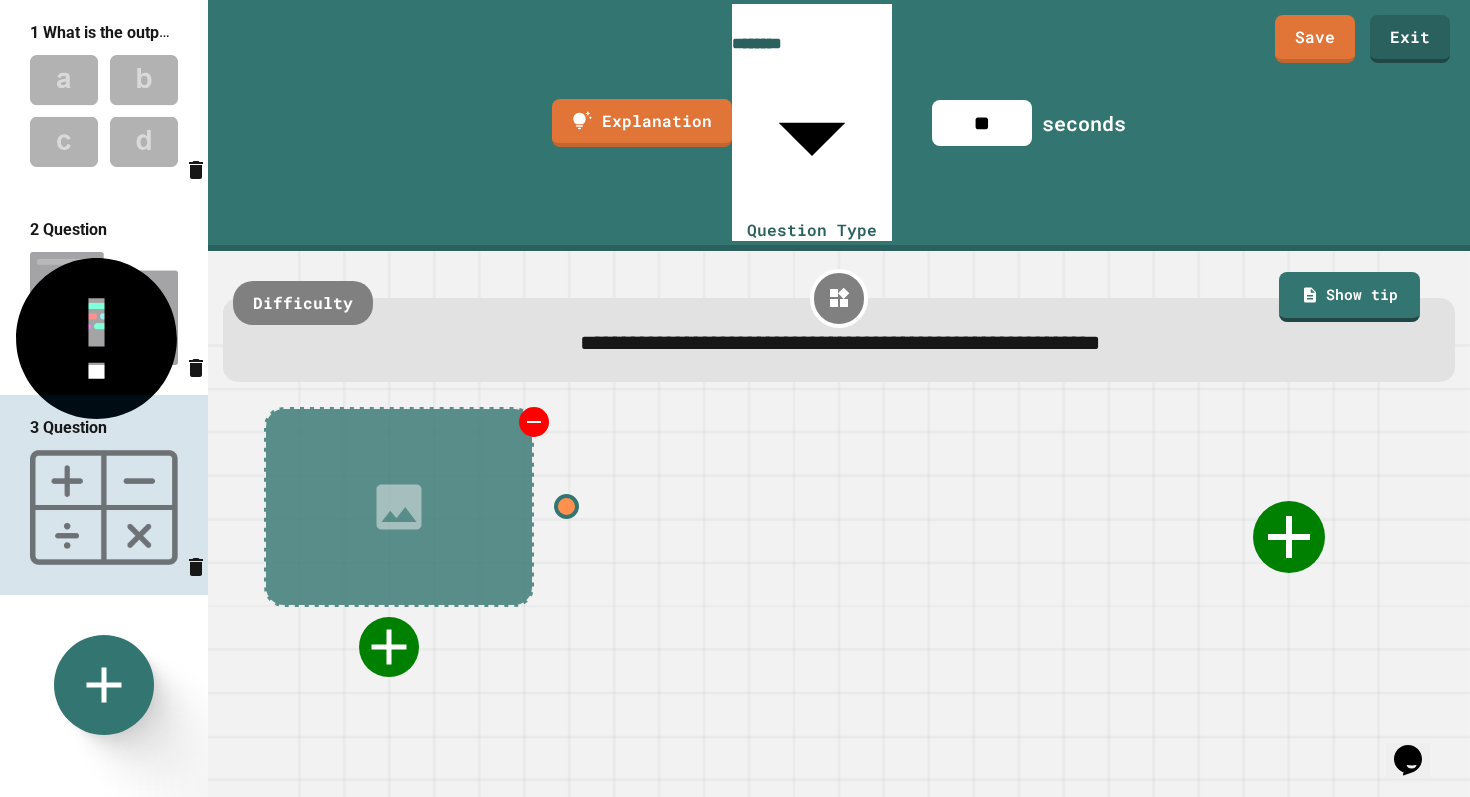 click 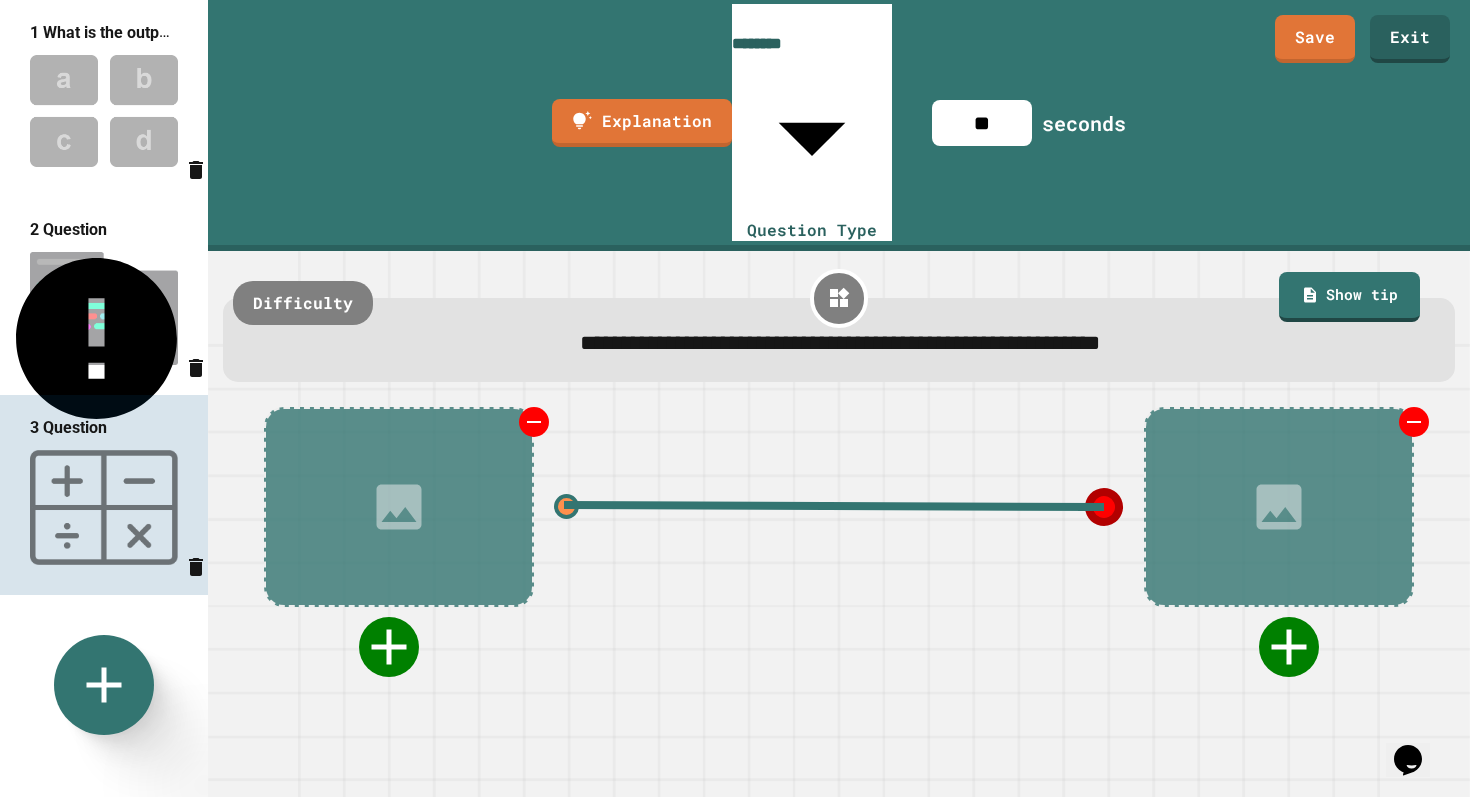 drag, startPoint x: 1096, startPoint y: 340, endPoint x: 868, endPoint y: 328, distance: 228.31557 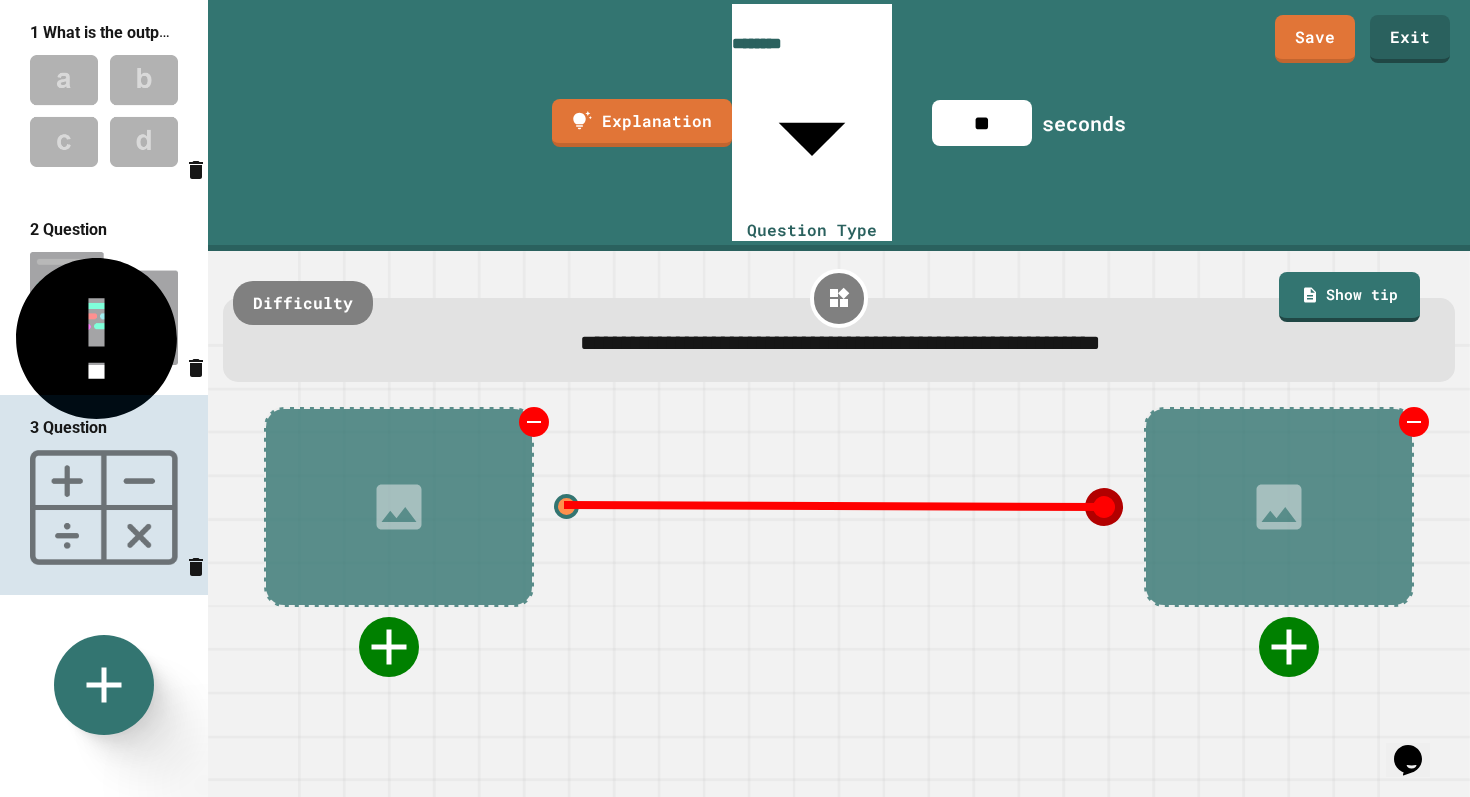 click 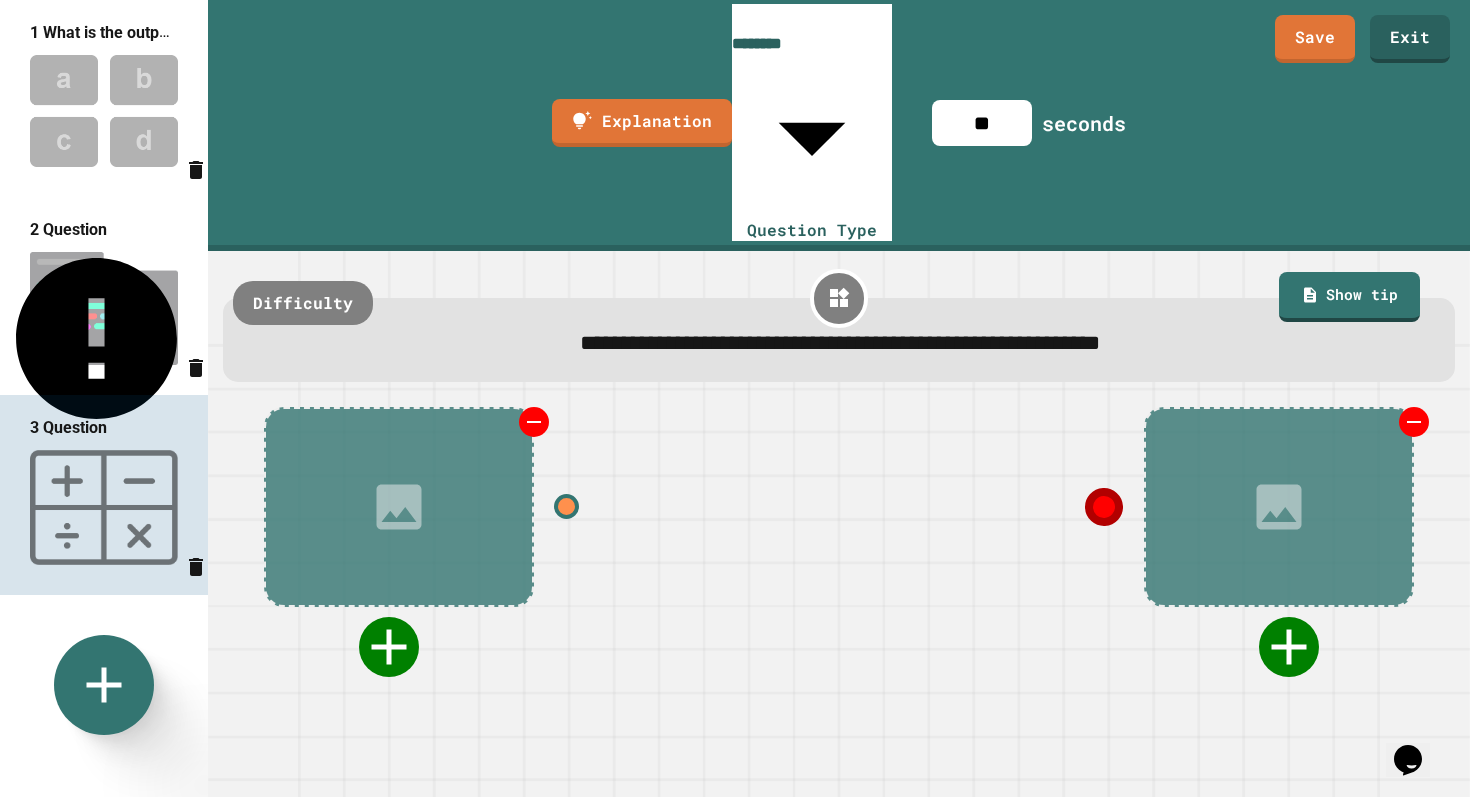 click 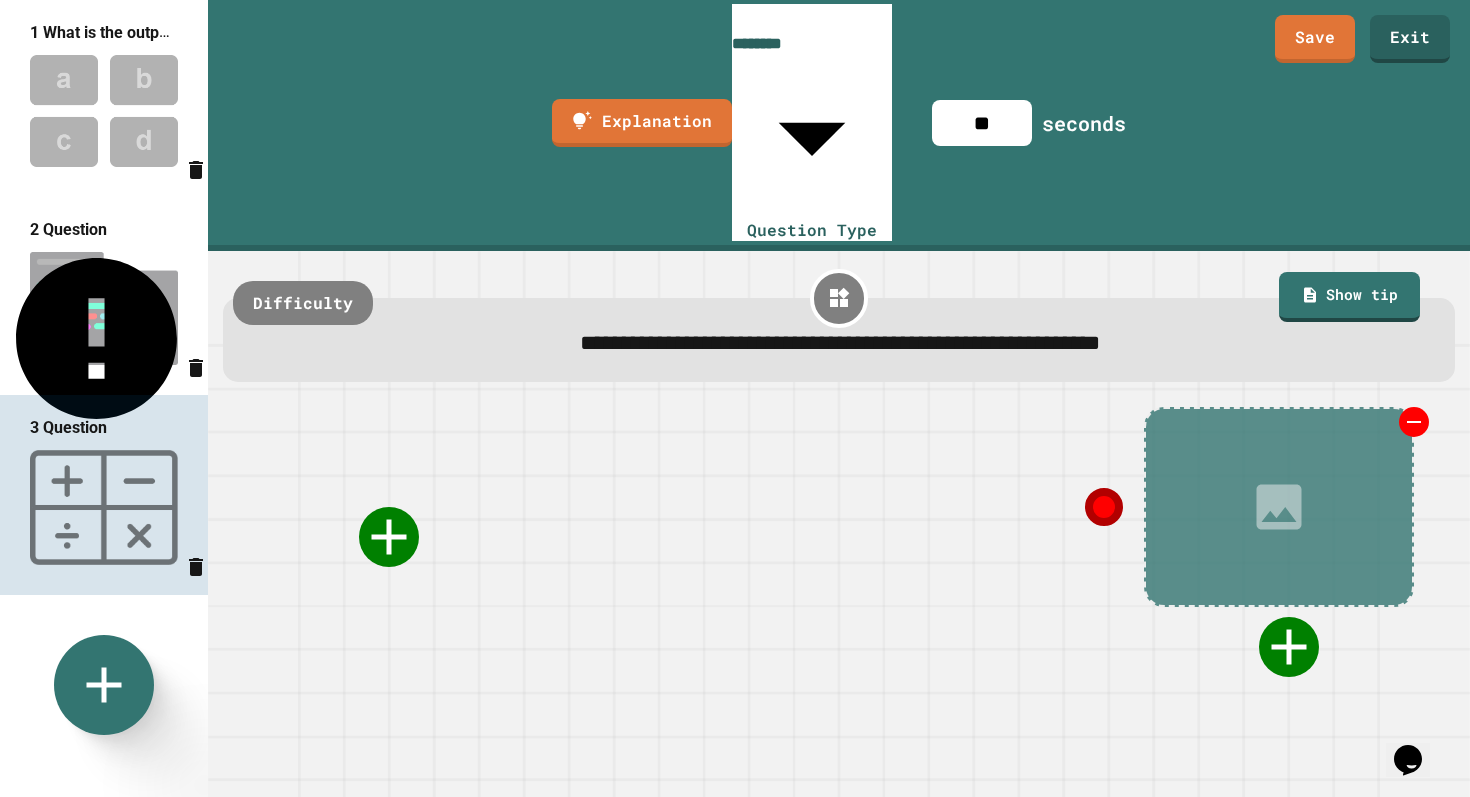 click at bounding box center [1414, 422] 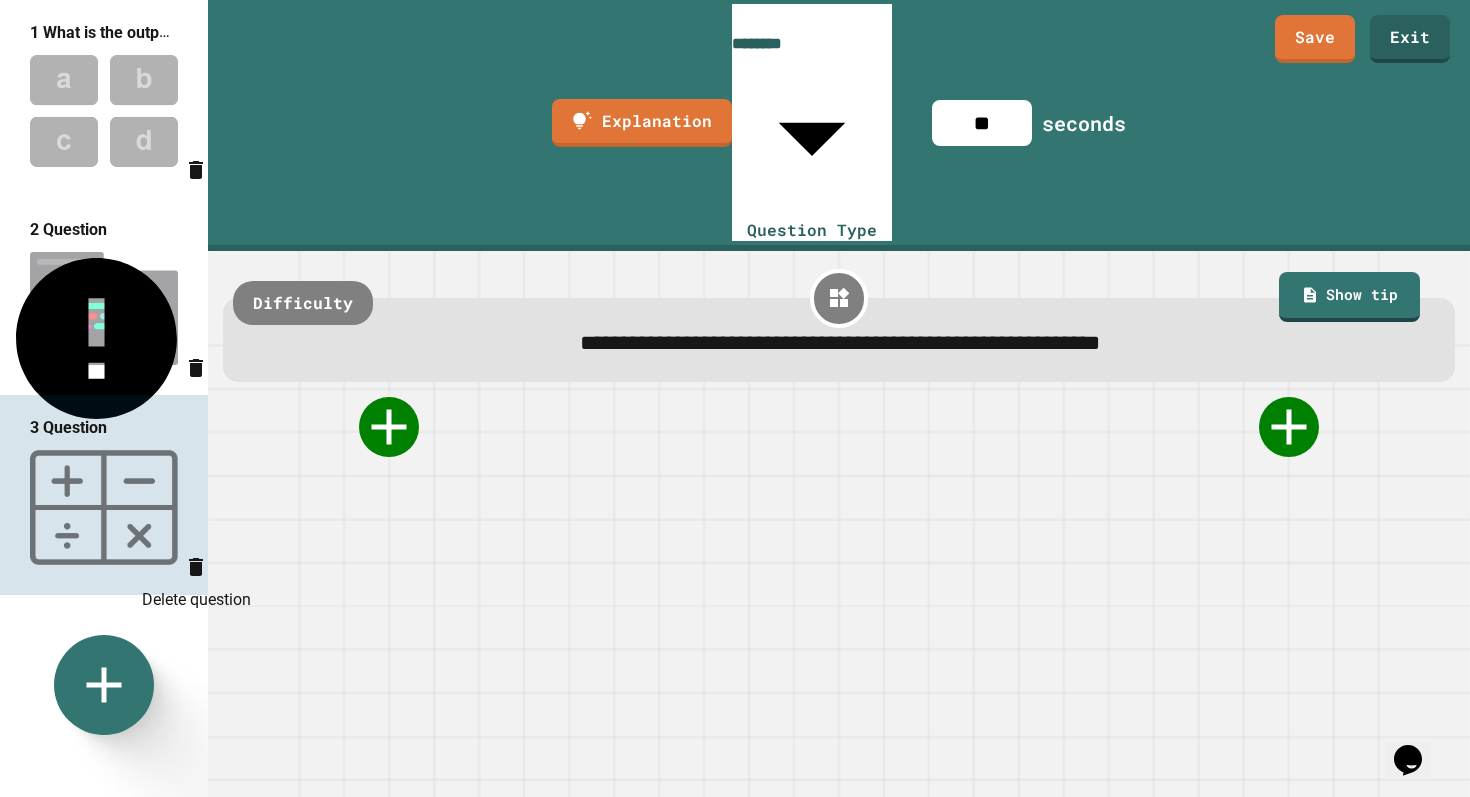 click 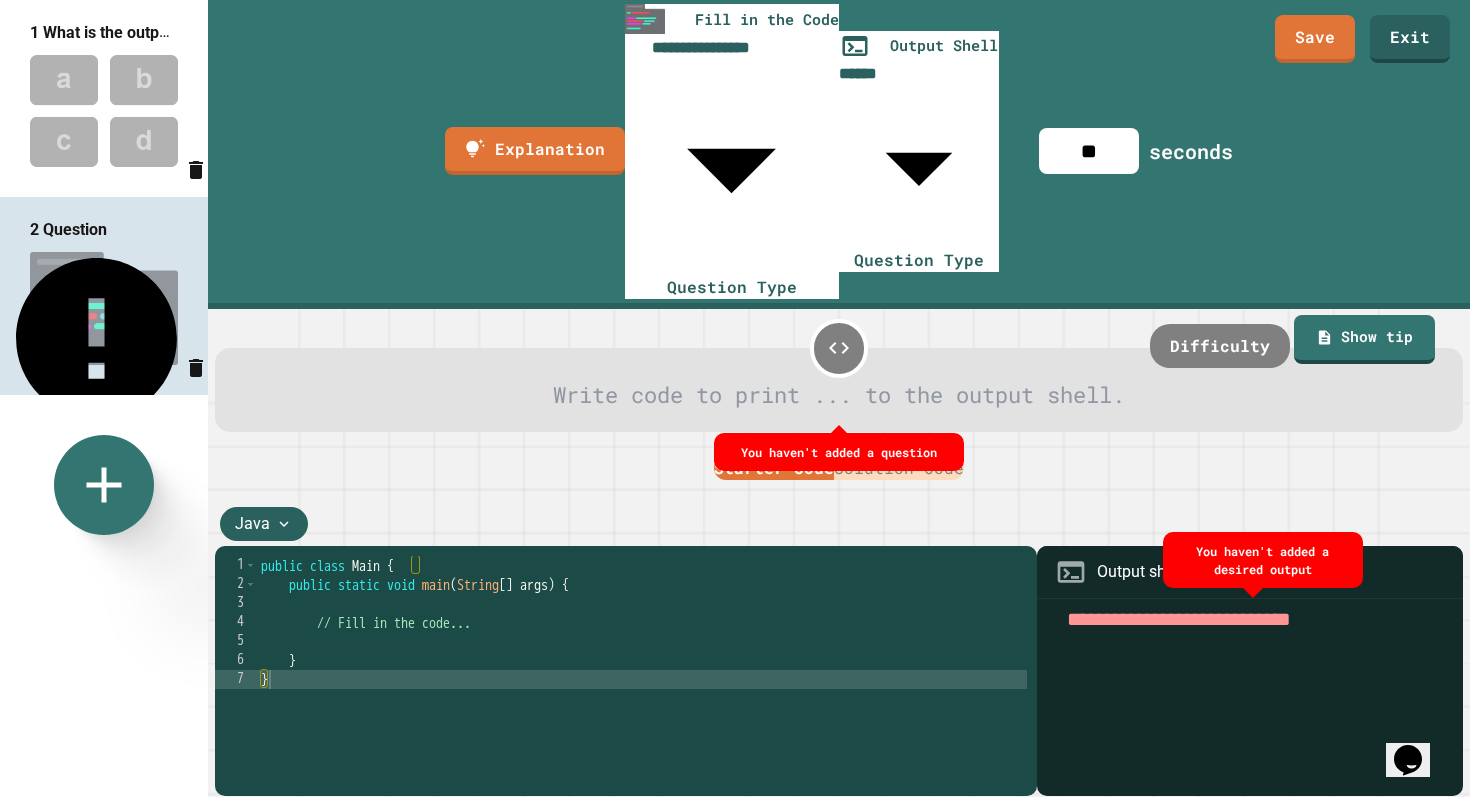 click on "1   What is the output to command line?" at bounding box center (104, 98) 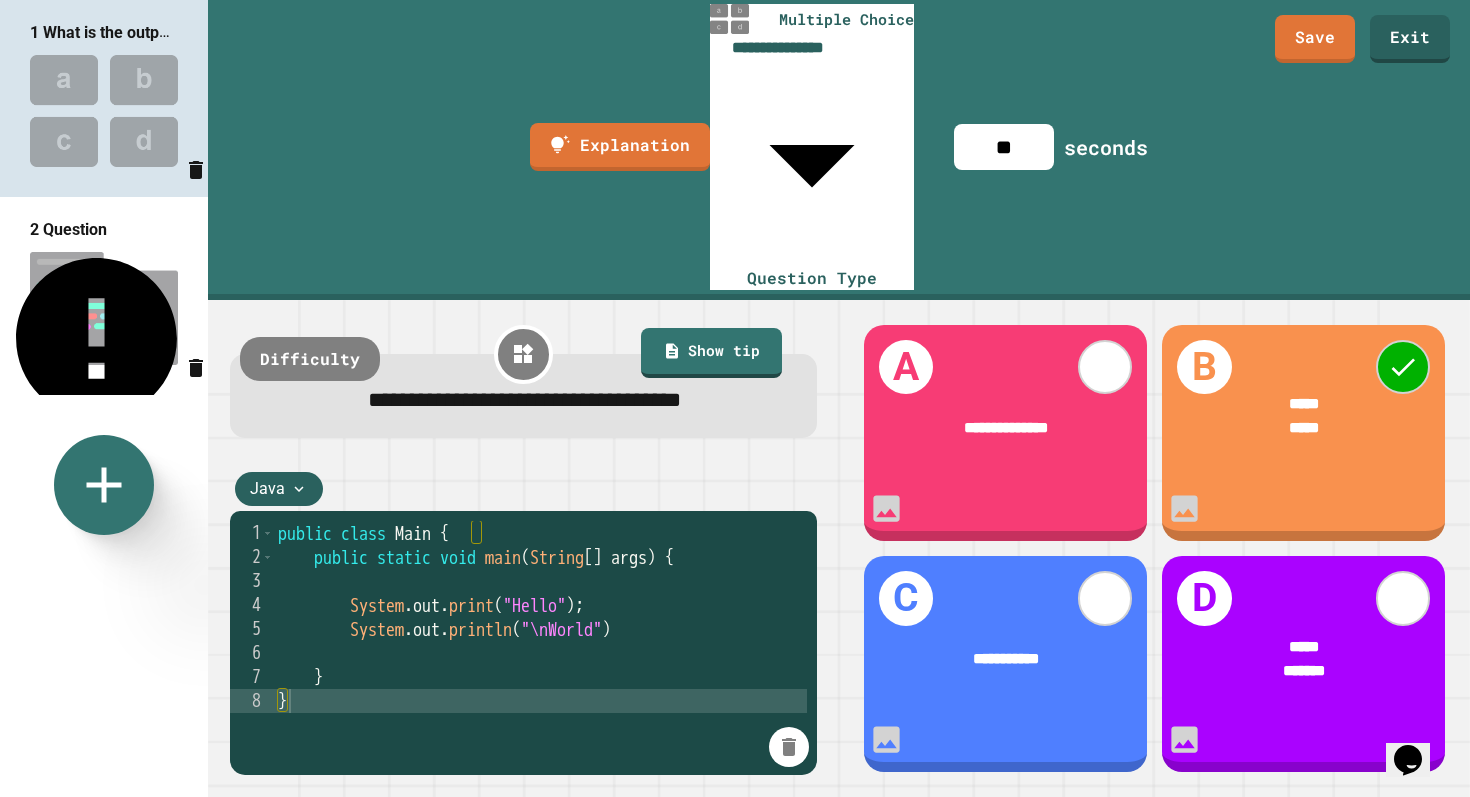 click at bounding box center [104, 308] 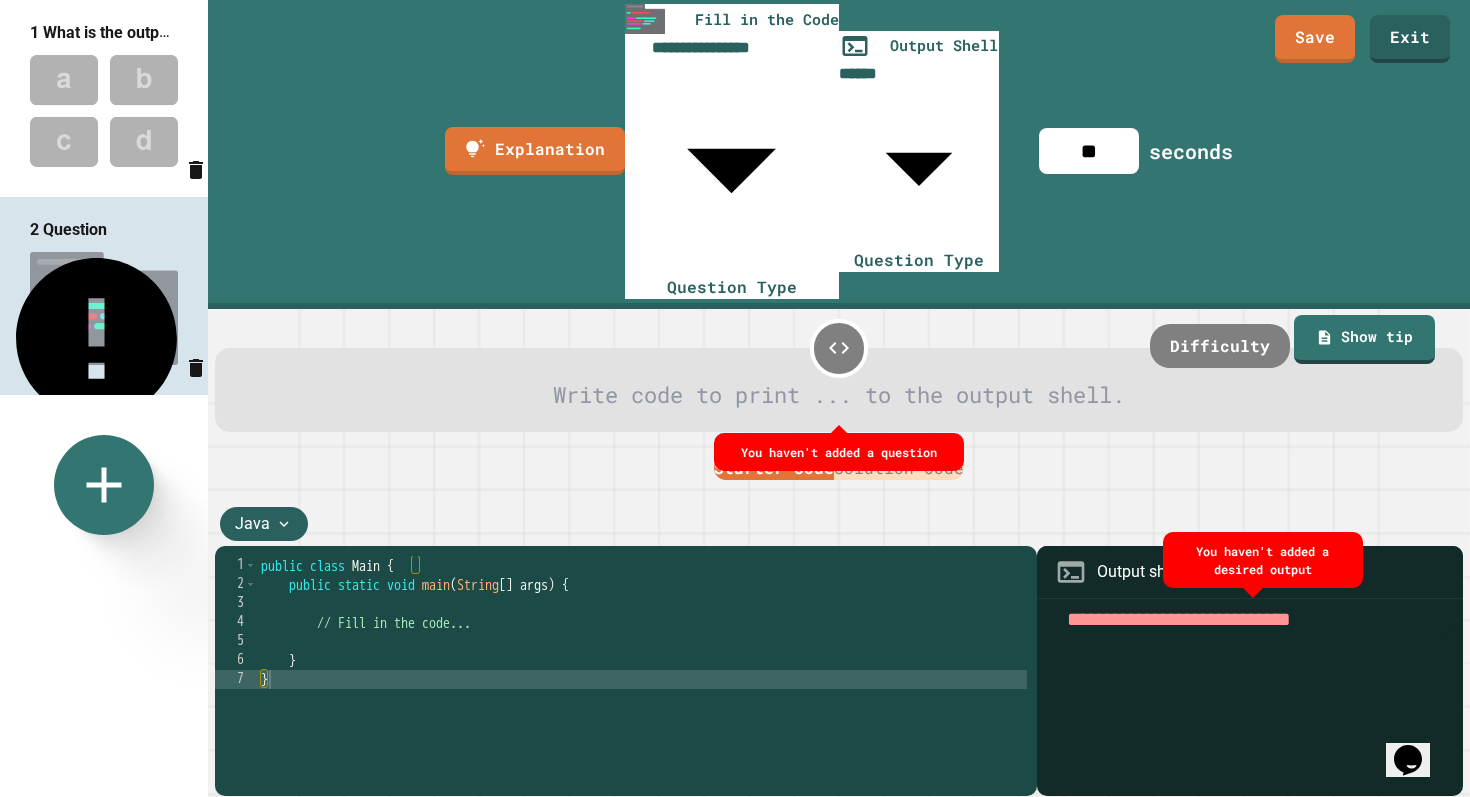 click at bounding box center (1250, 619) 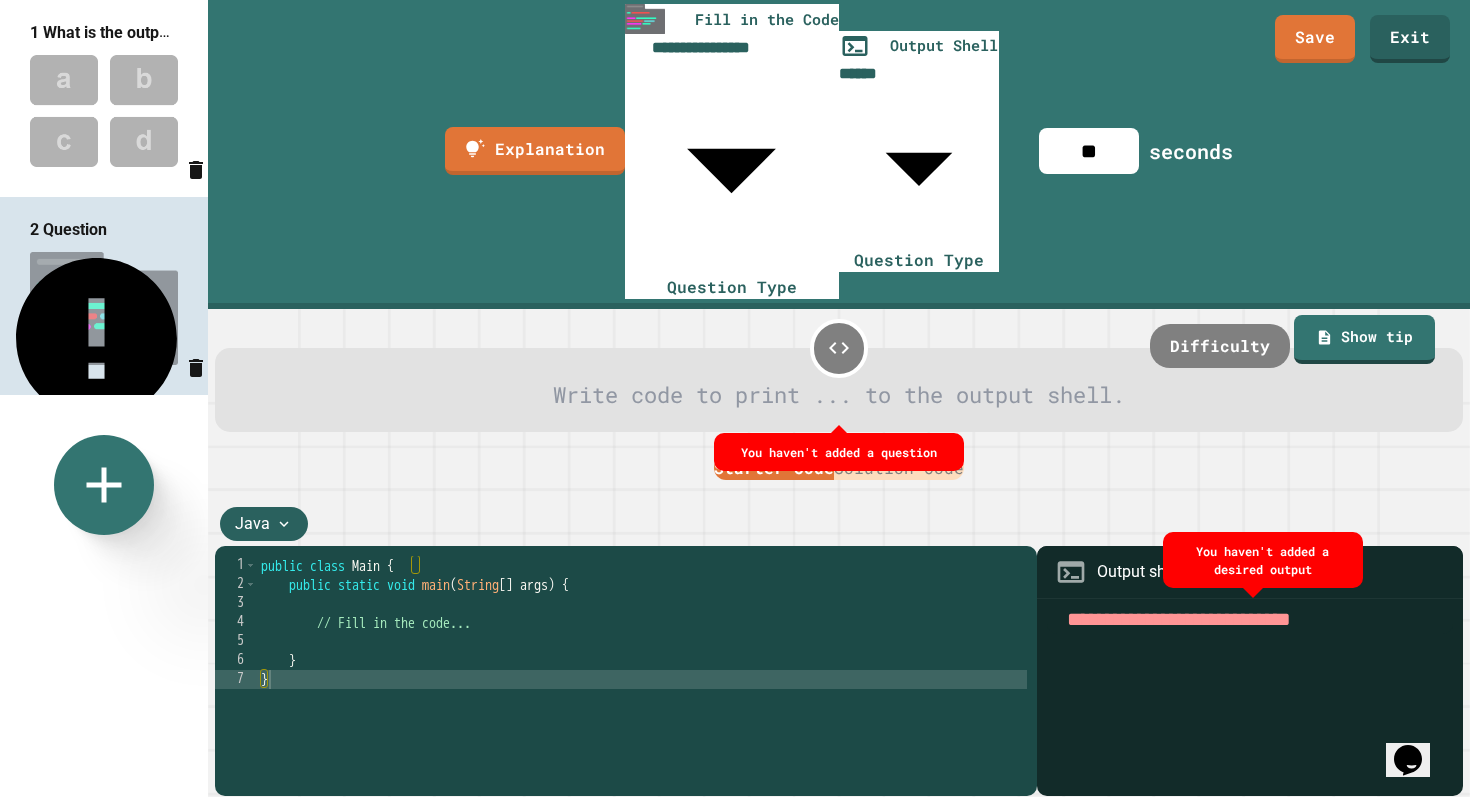 click at bounding box center [735, 799] 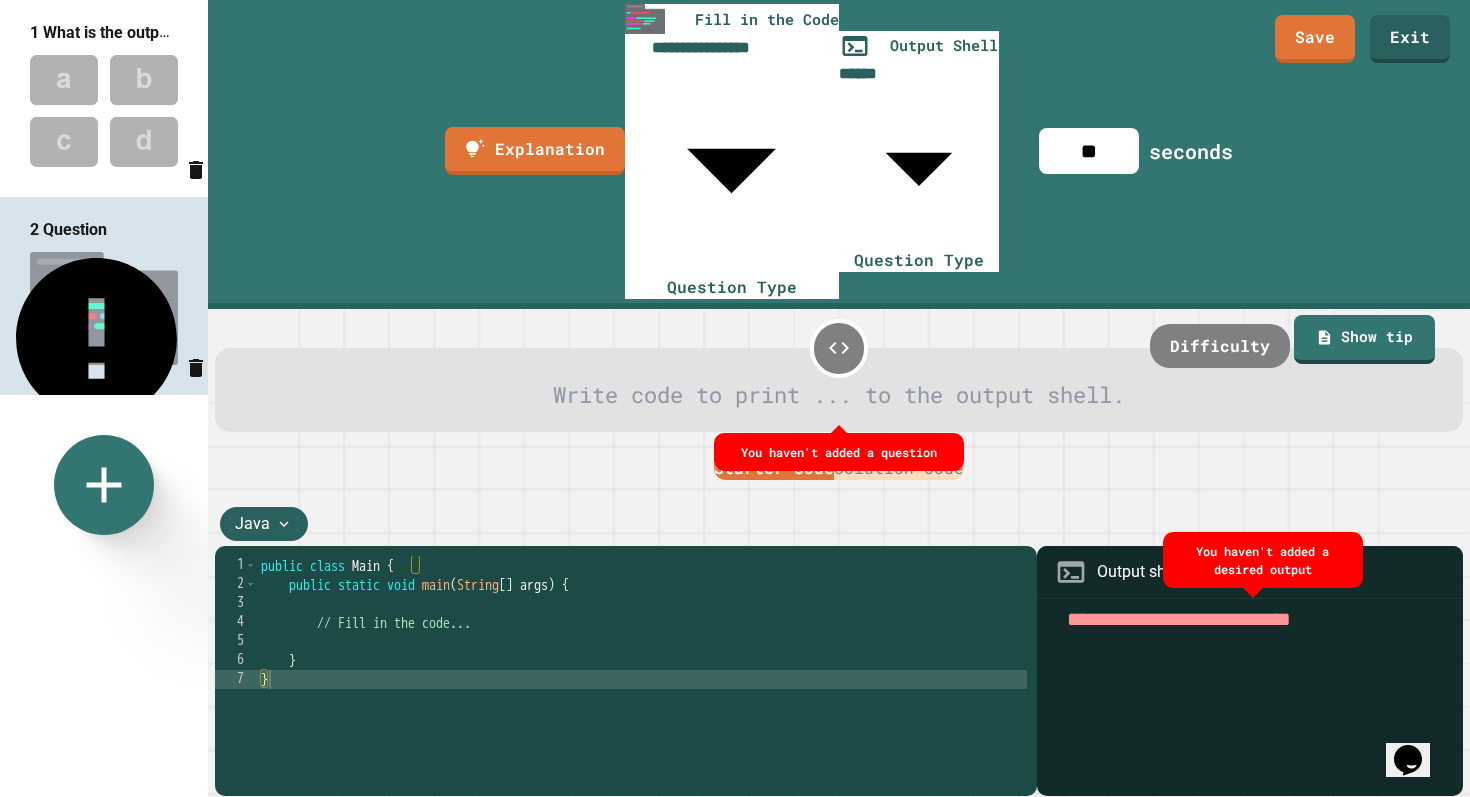 click at bounding box center (1250, 700) 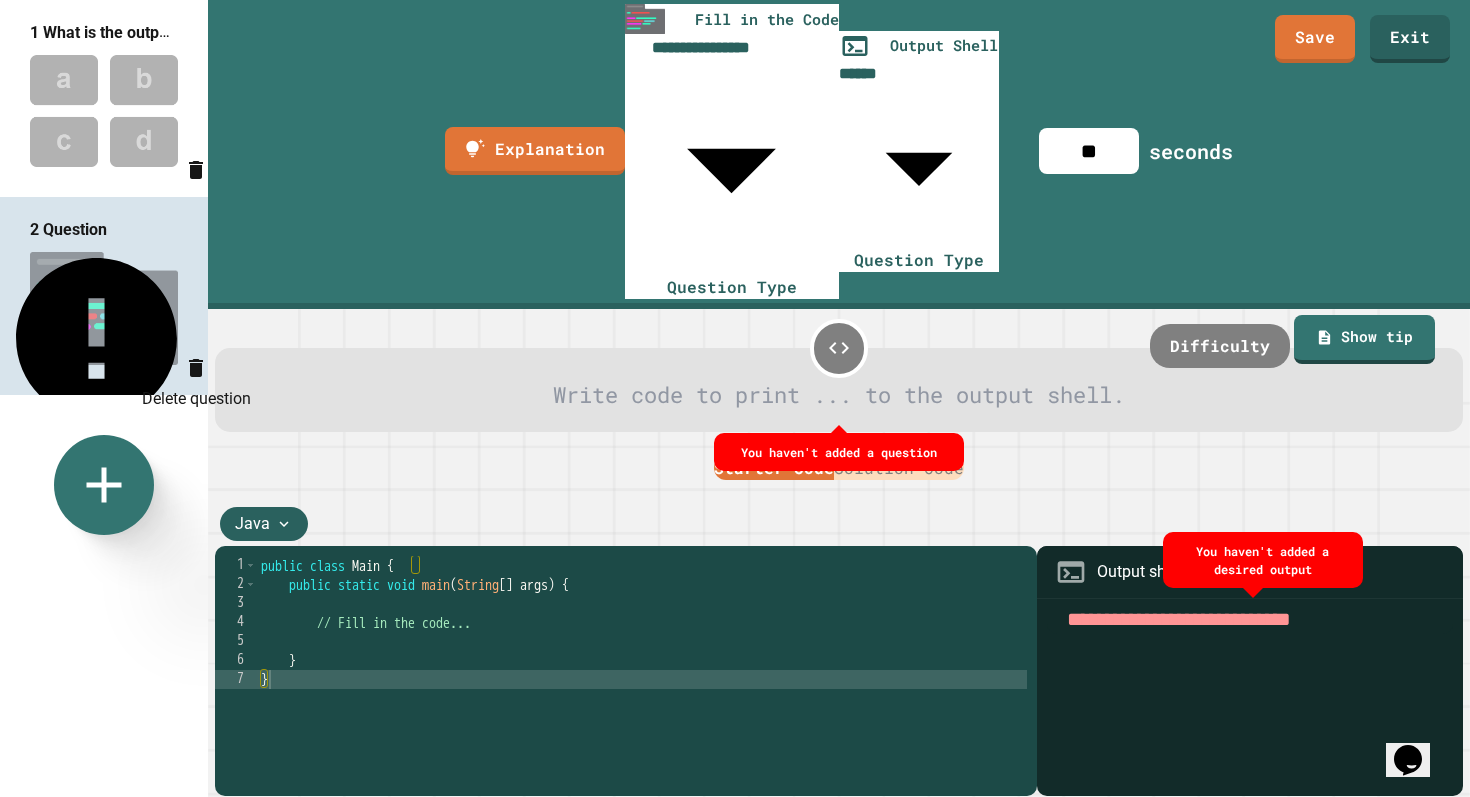 click 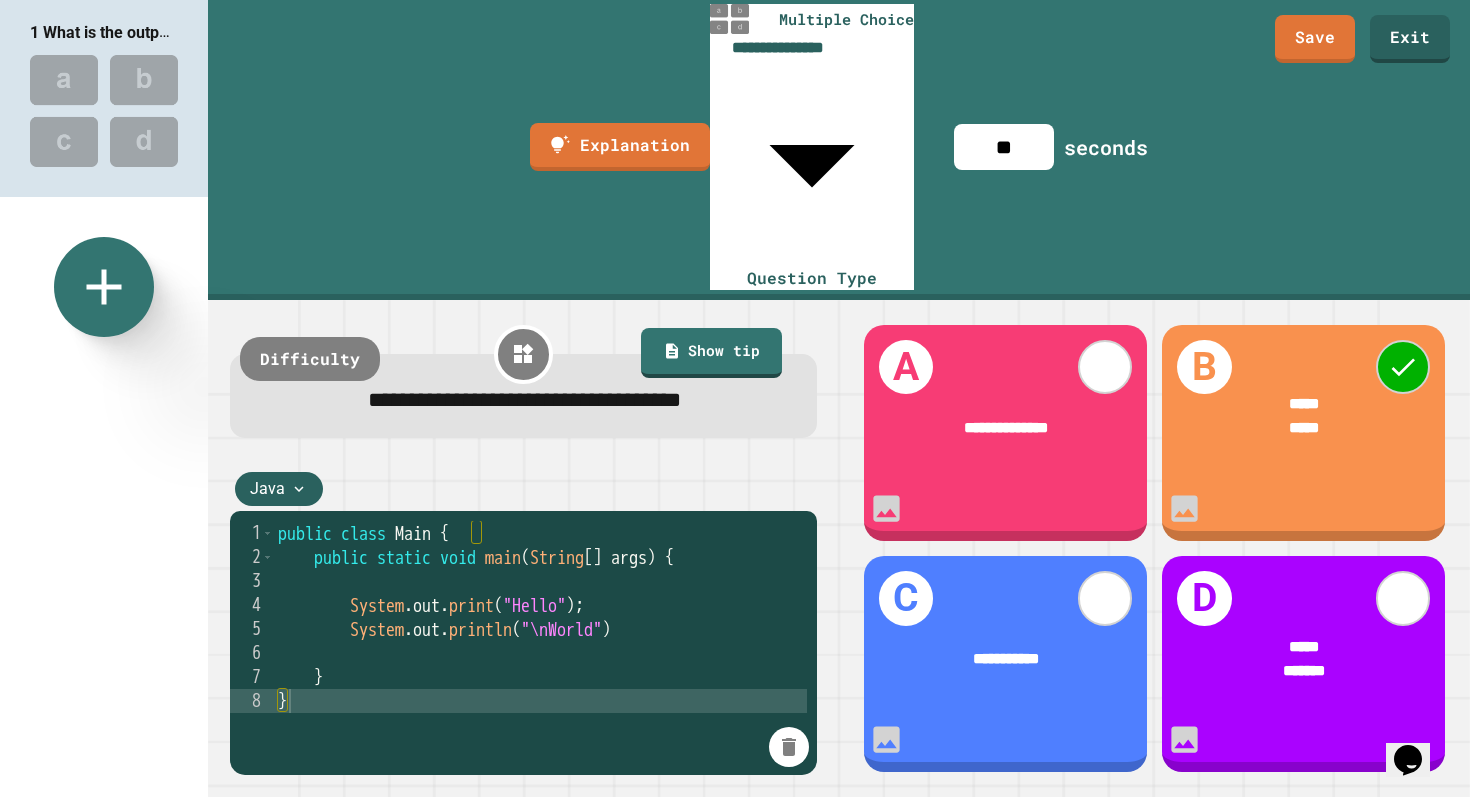click 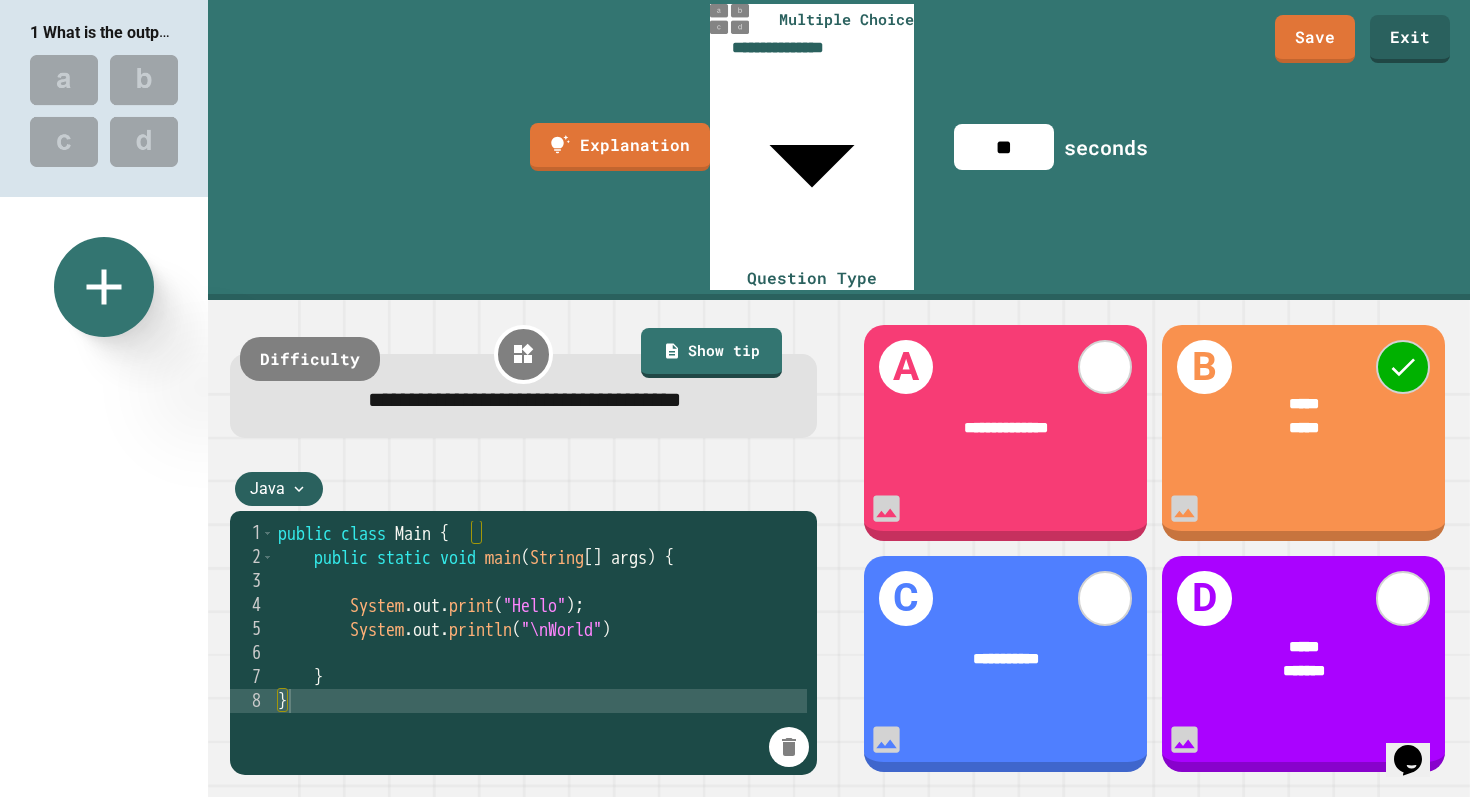 click on "Multiple Choice" at bounding box center [421, 1030] 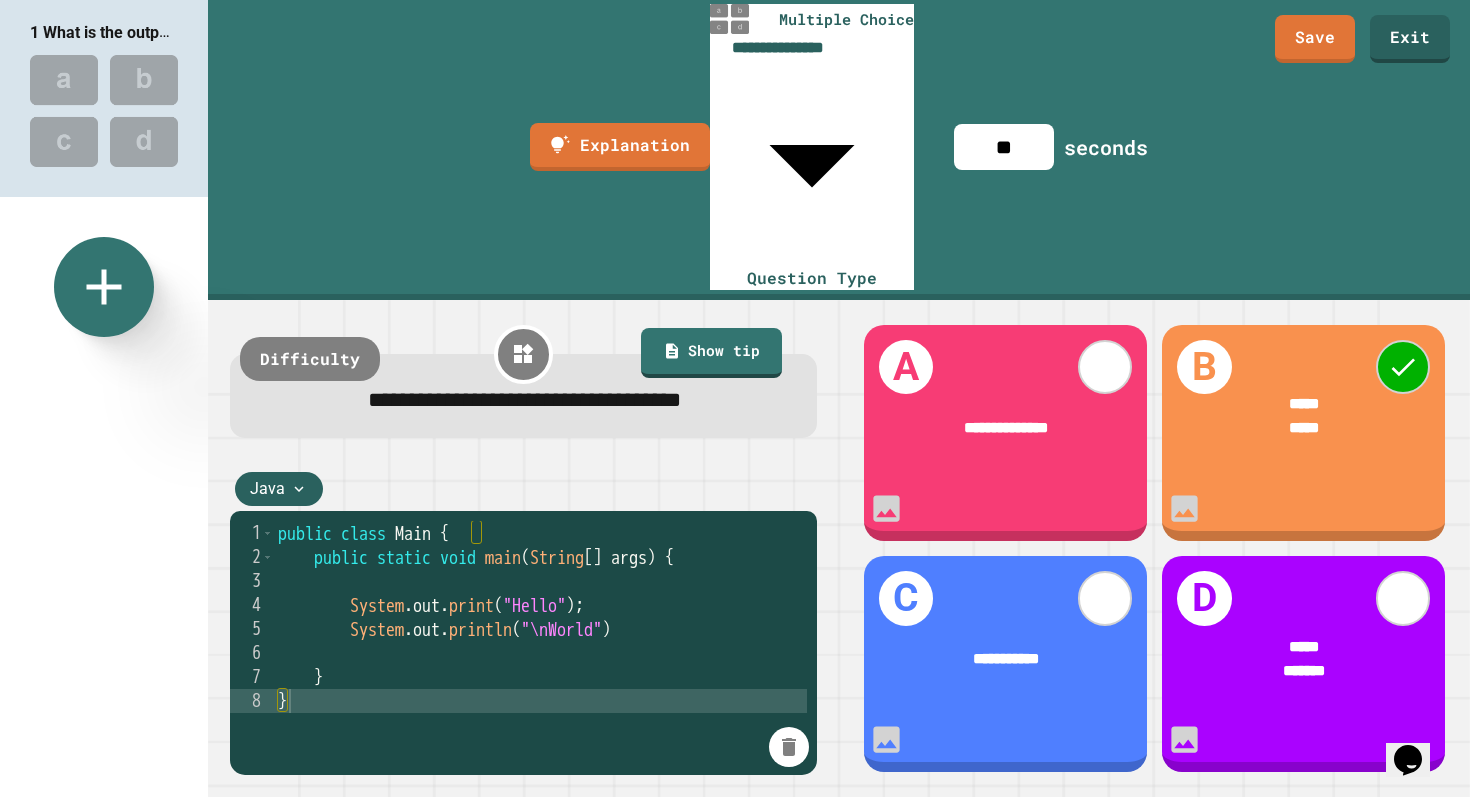 type on "**" 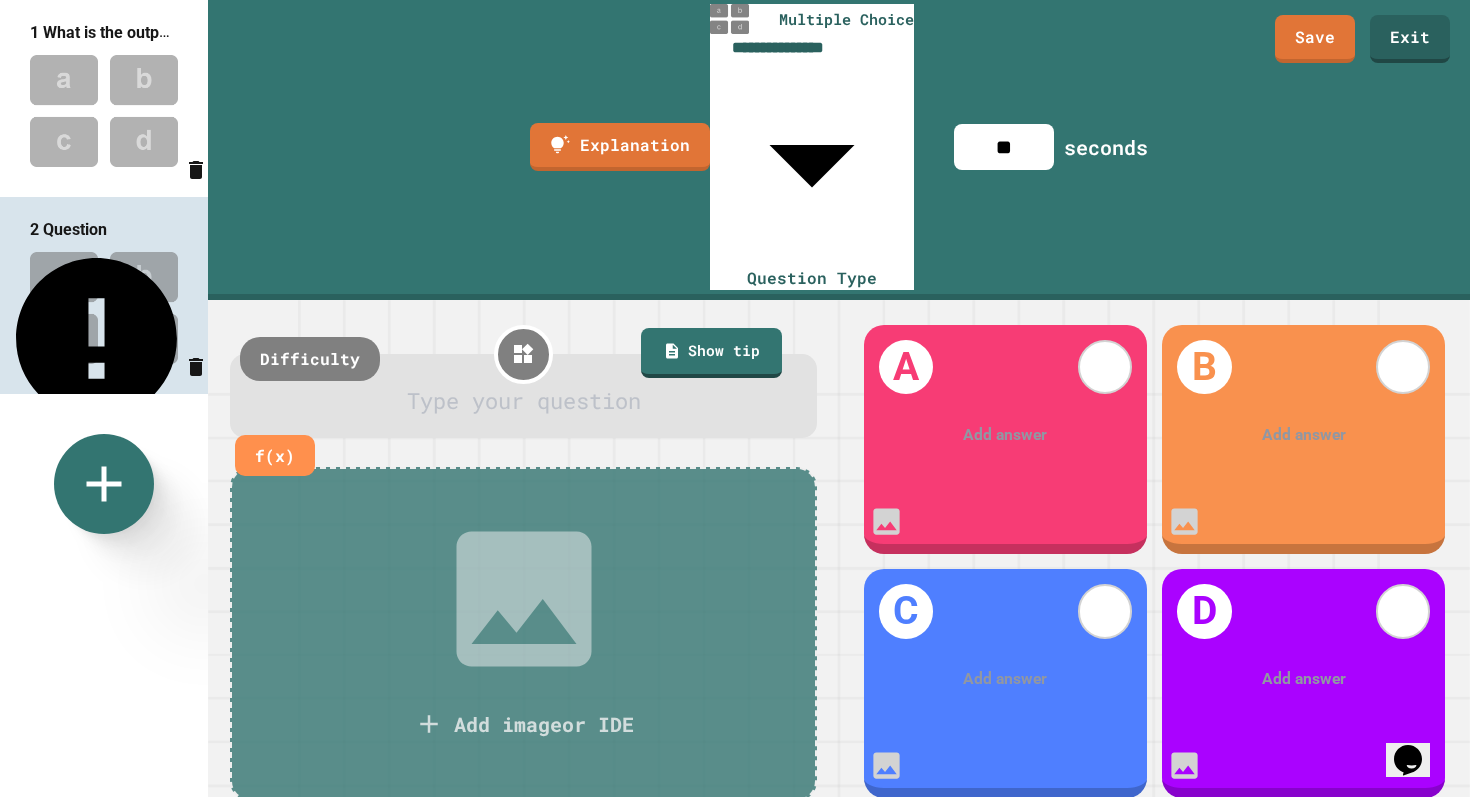 click at bounding box center (523, 401) 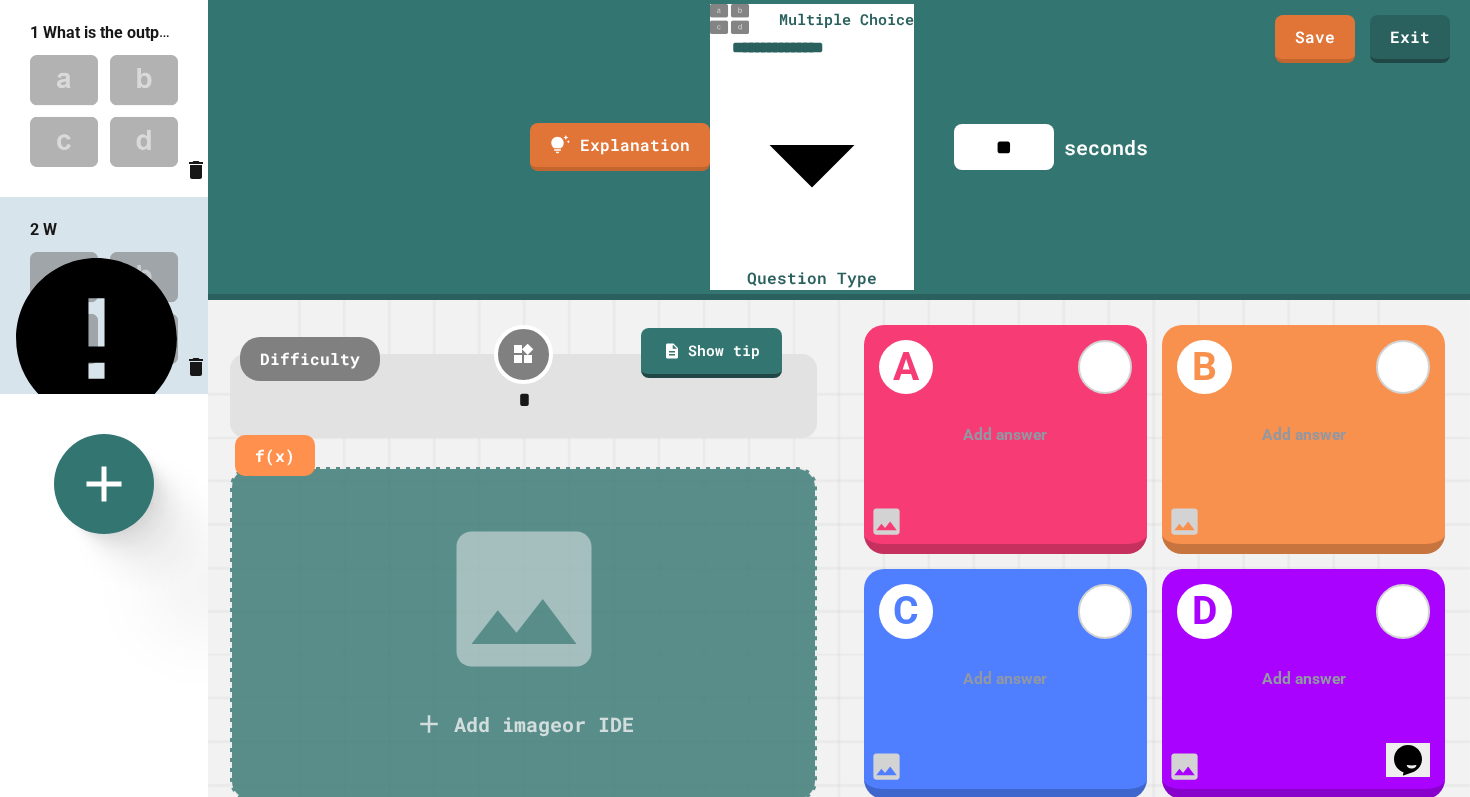 type 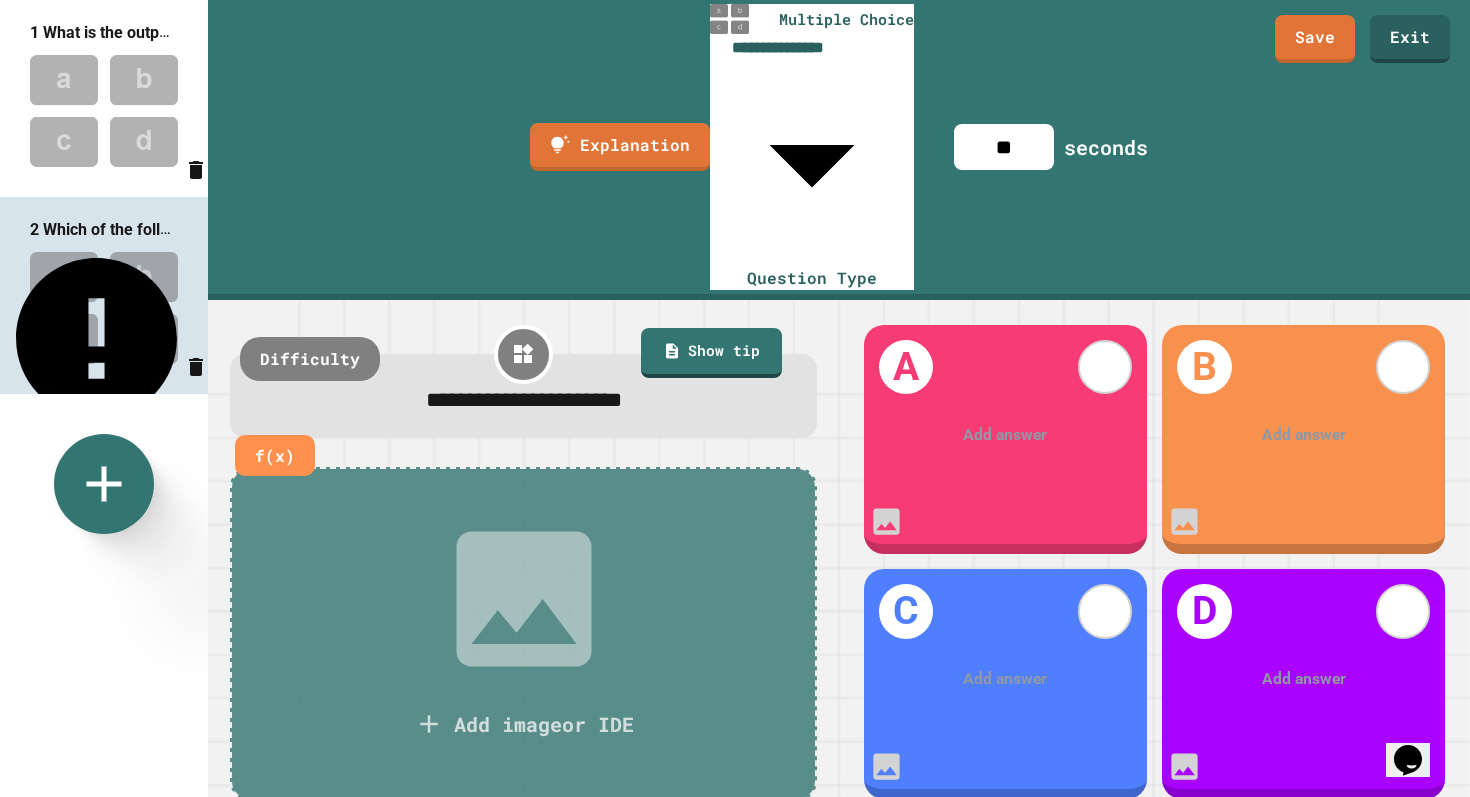click 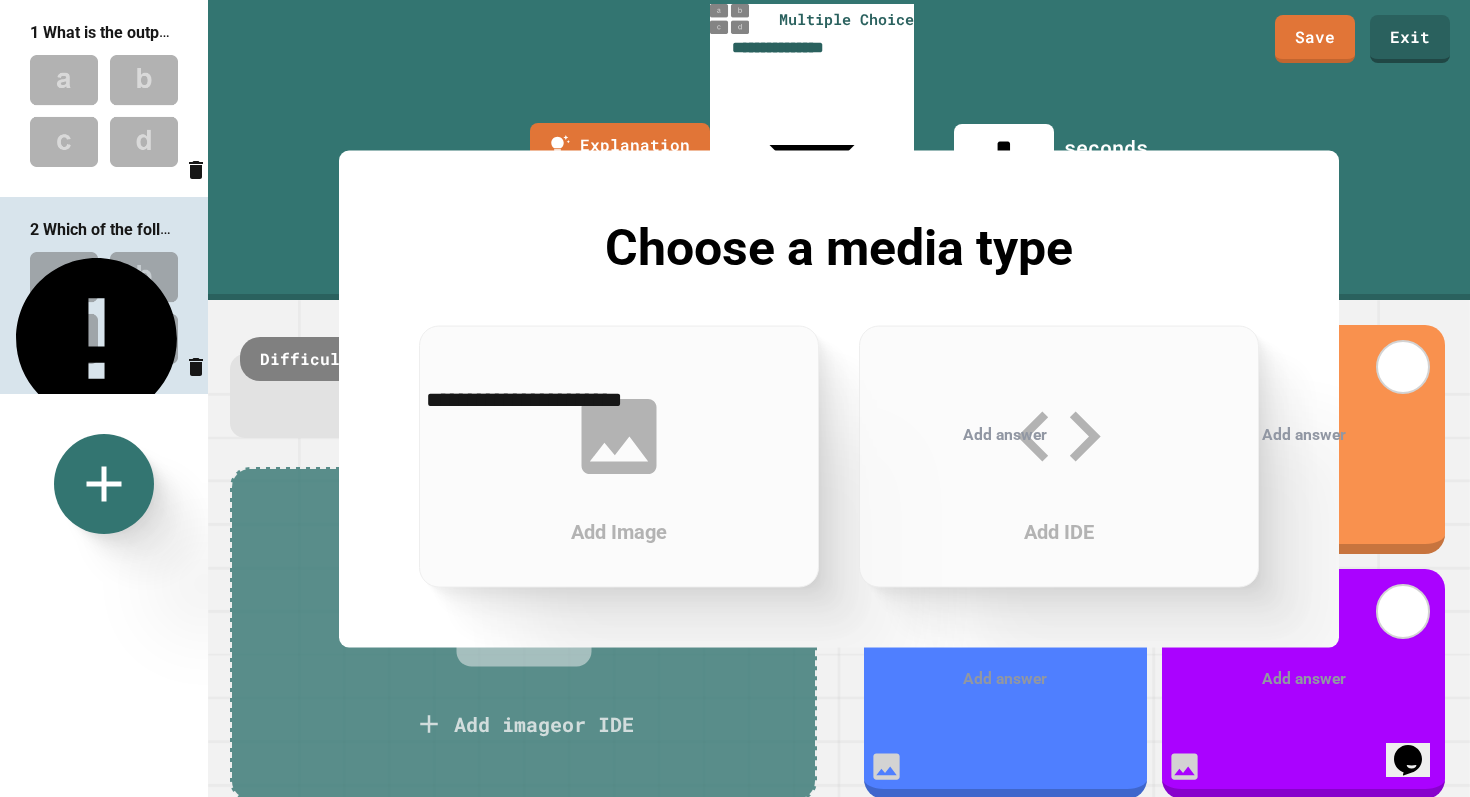 click on "Add IDE" at bounding box center (1059, 456) 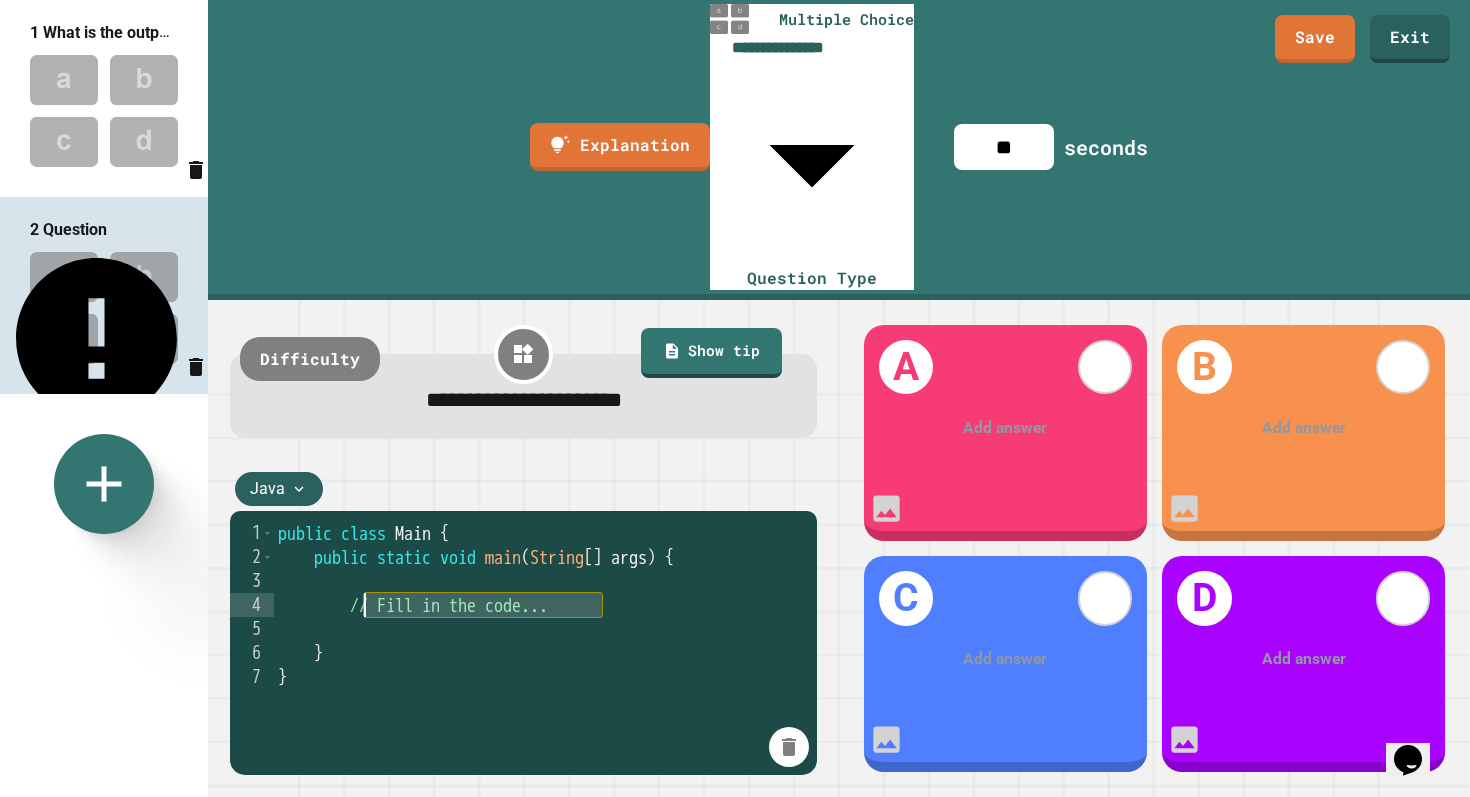 drag, startPoint x: 618, startPoint y: 381, endPoint x: 365, endPoint y: 382, distance: 253.00198 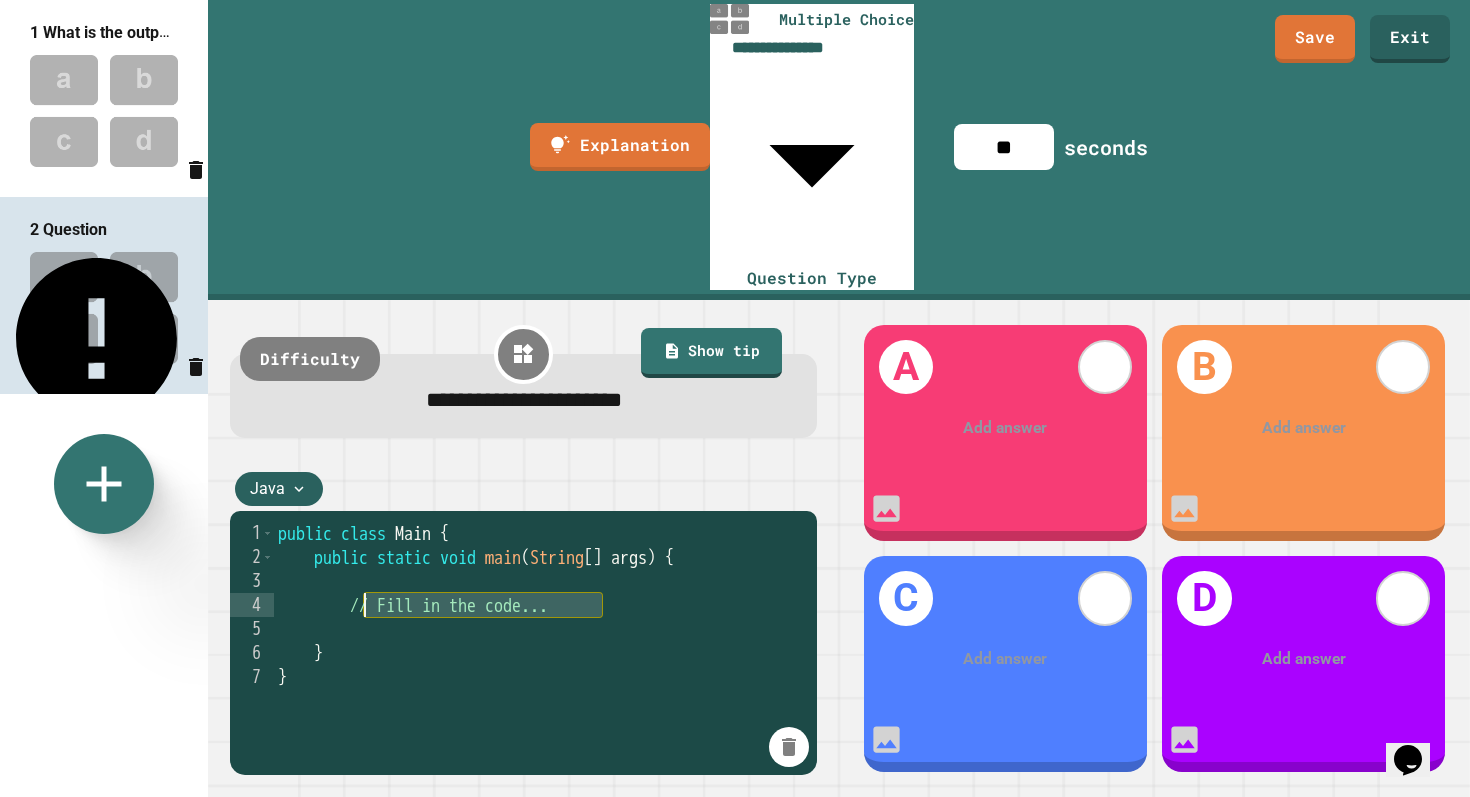 click on "public   class   Main   {      public   static   void   main ( String [ ]   args )   {           // Fill in the code...      } }" at bounding box center (540, 761) 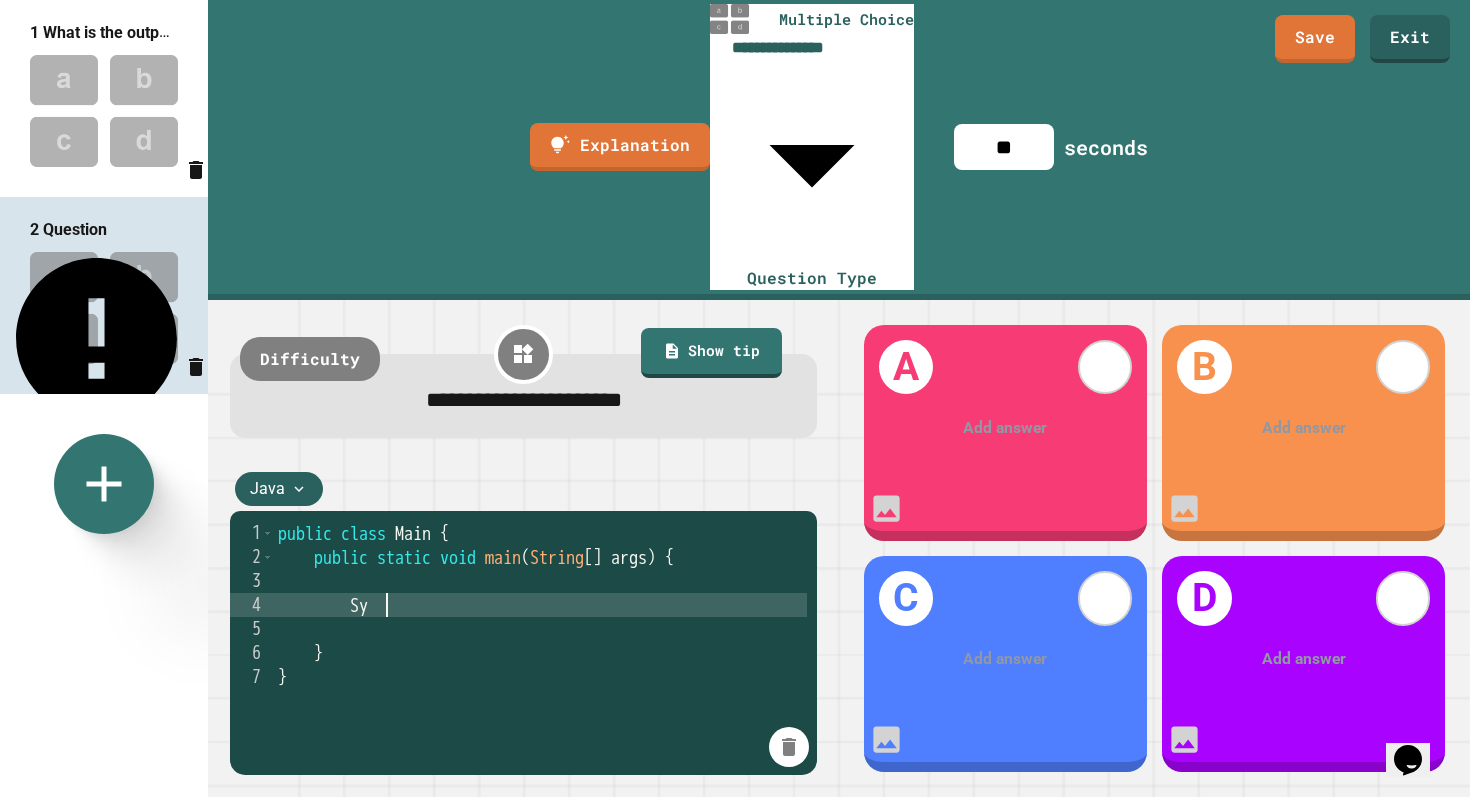 type on "*" 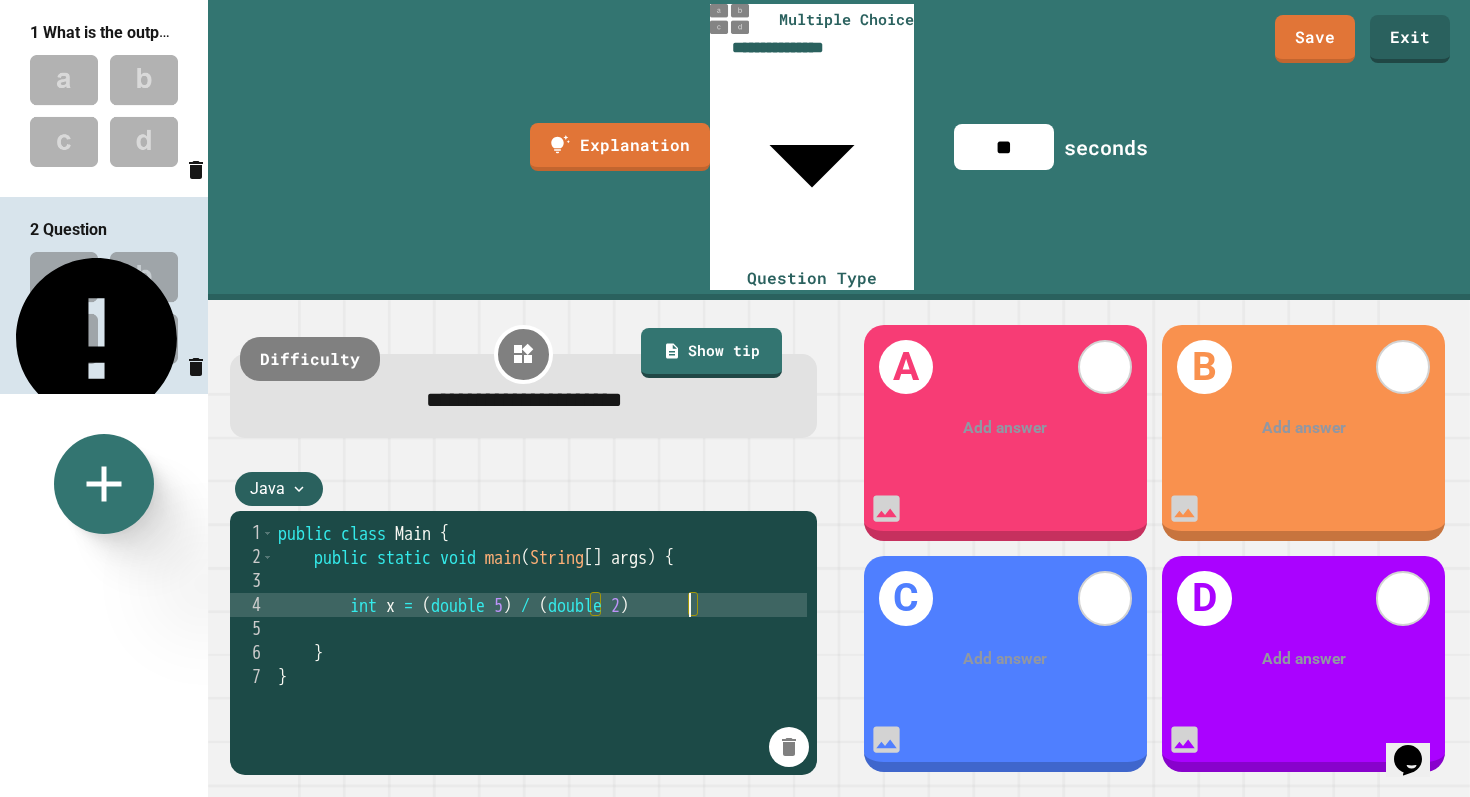 scroll, scrollTop: 0, scrollLeft: 22, axis: horizontal 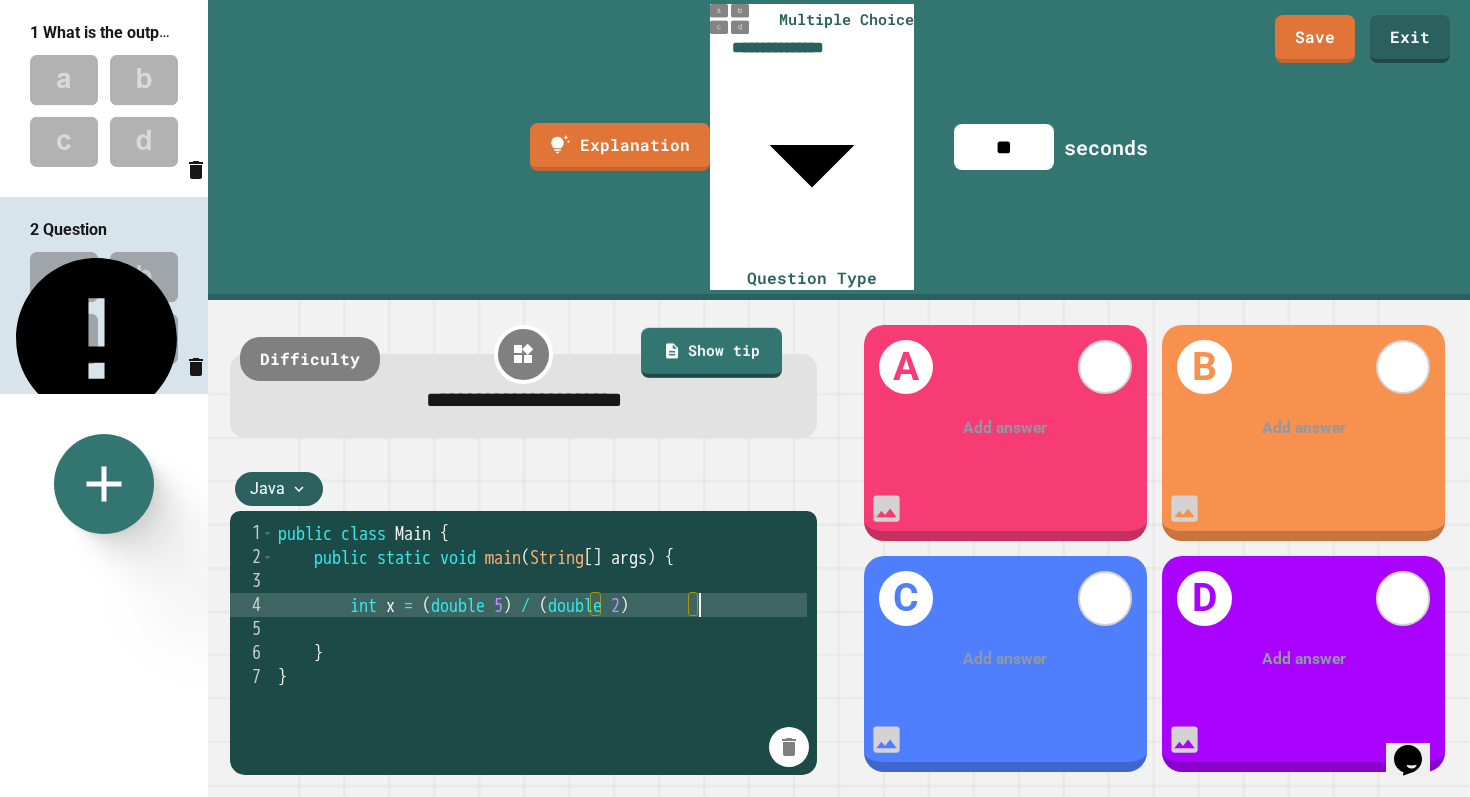 type on "**********" 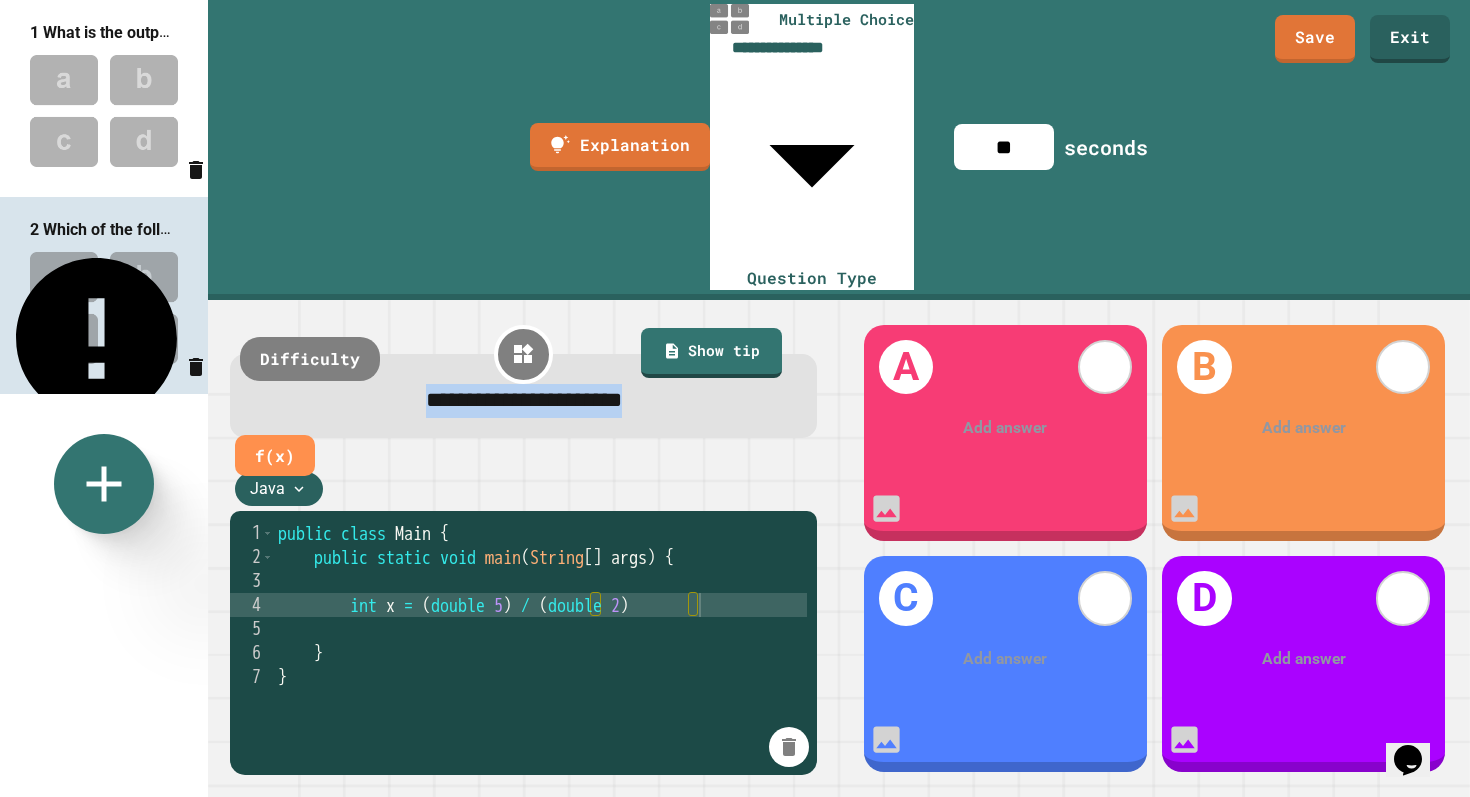 drag, startPoint x: 684, startPoint y: 185, endPoint x: 276, endPoint y: 184, distance: 408.00122 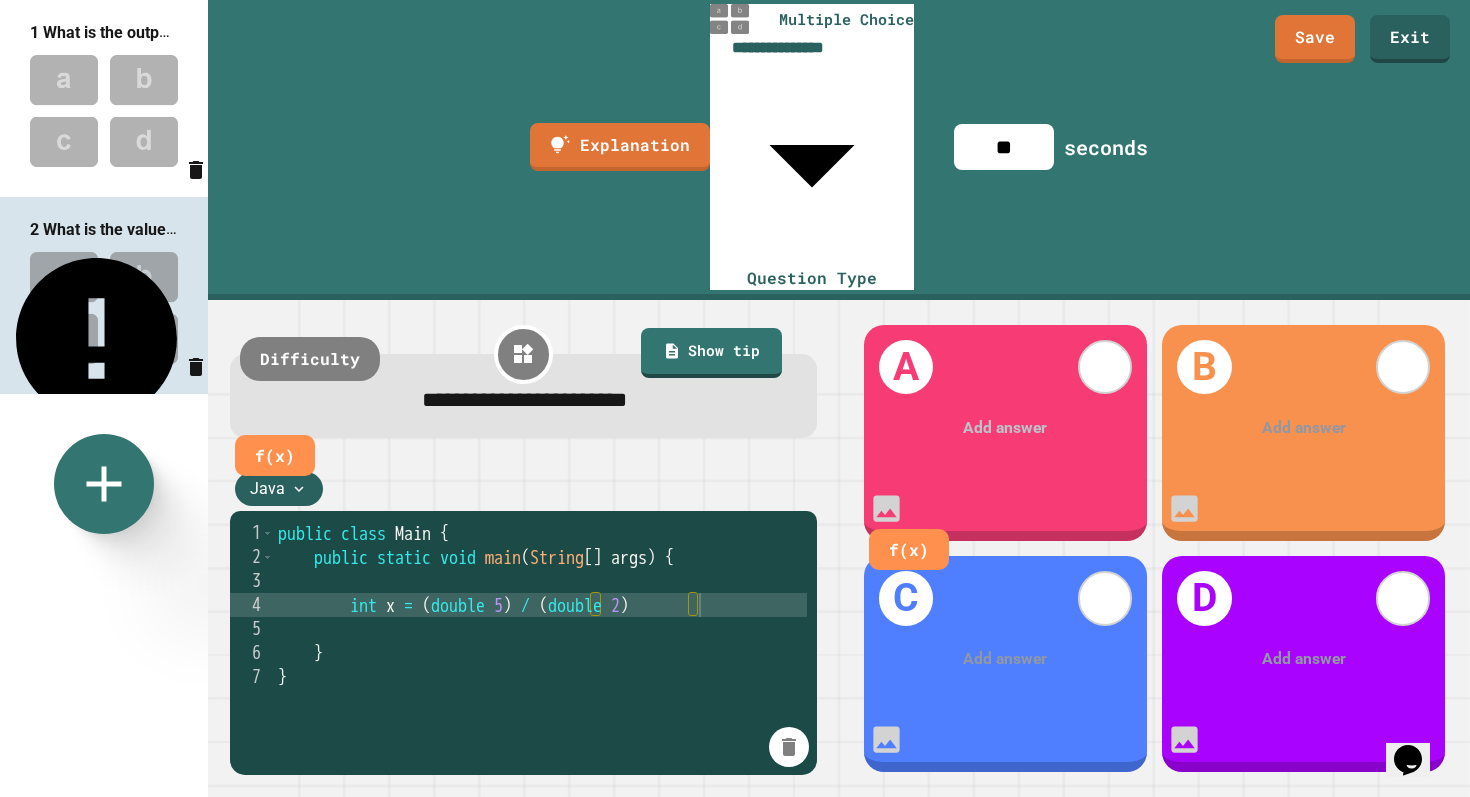 click at bounding box center [1006, 428] 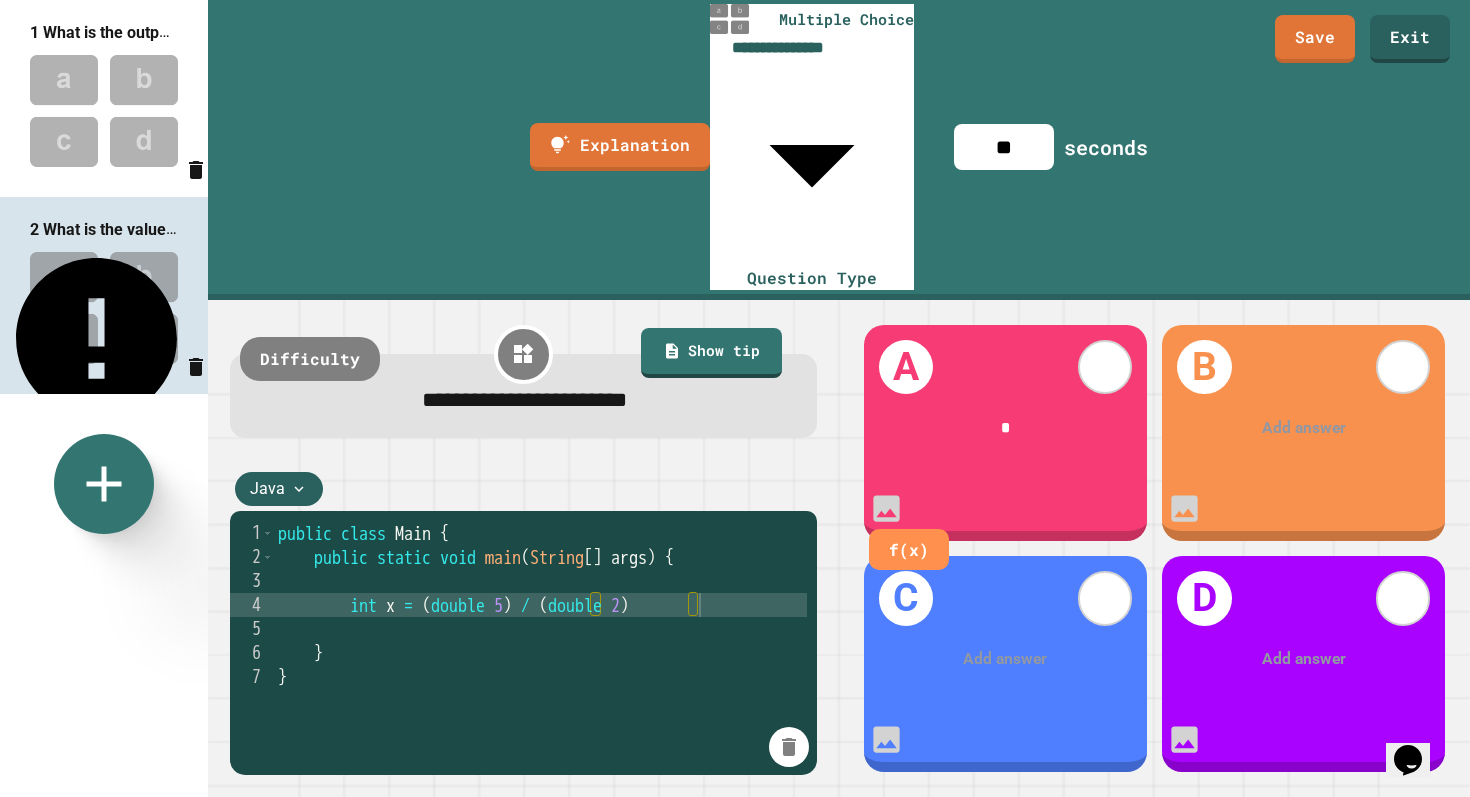 click on "B Add answer" at bounding box center (1303, 433) 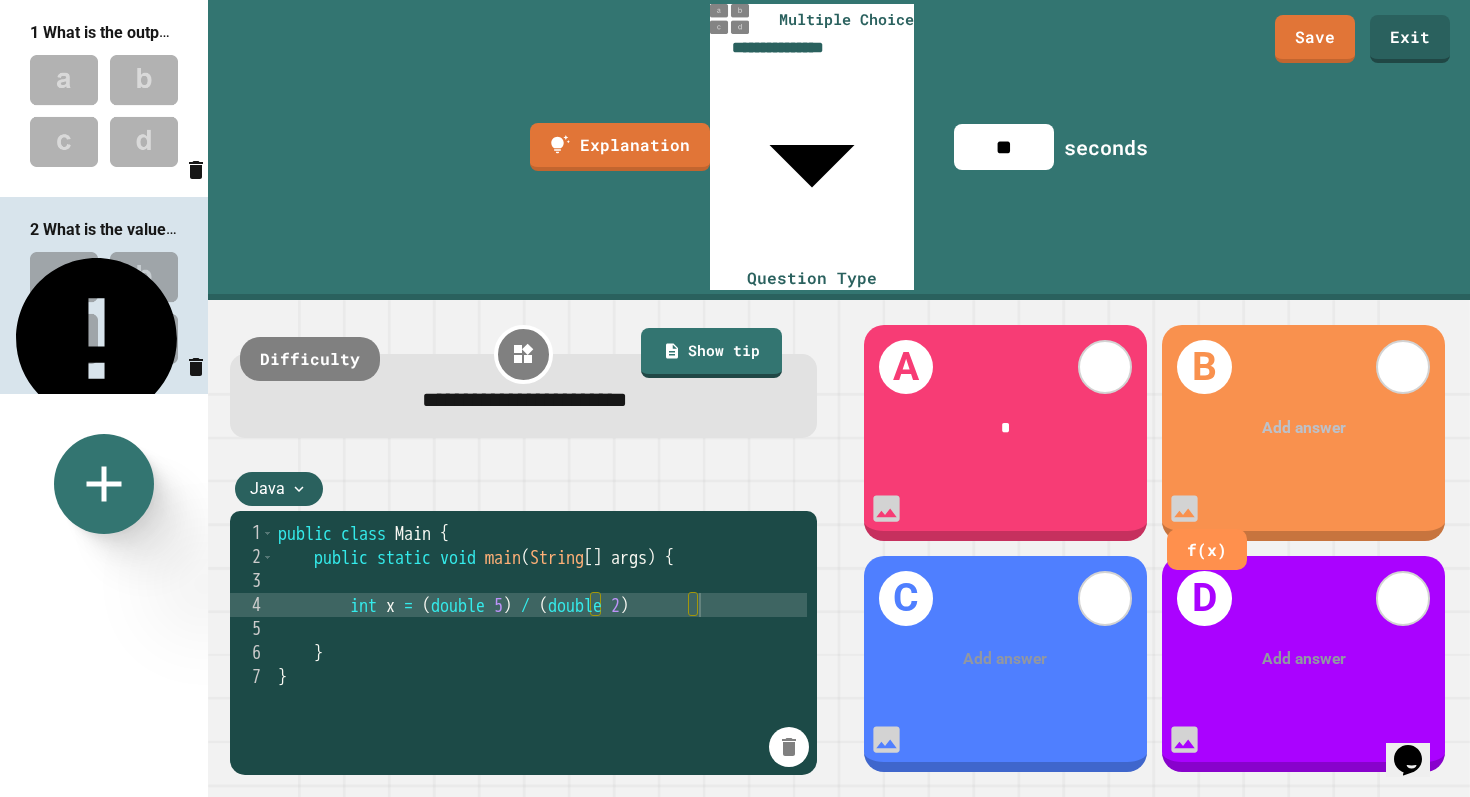 click at bounding box center (1304, 428) 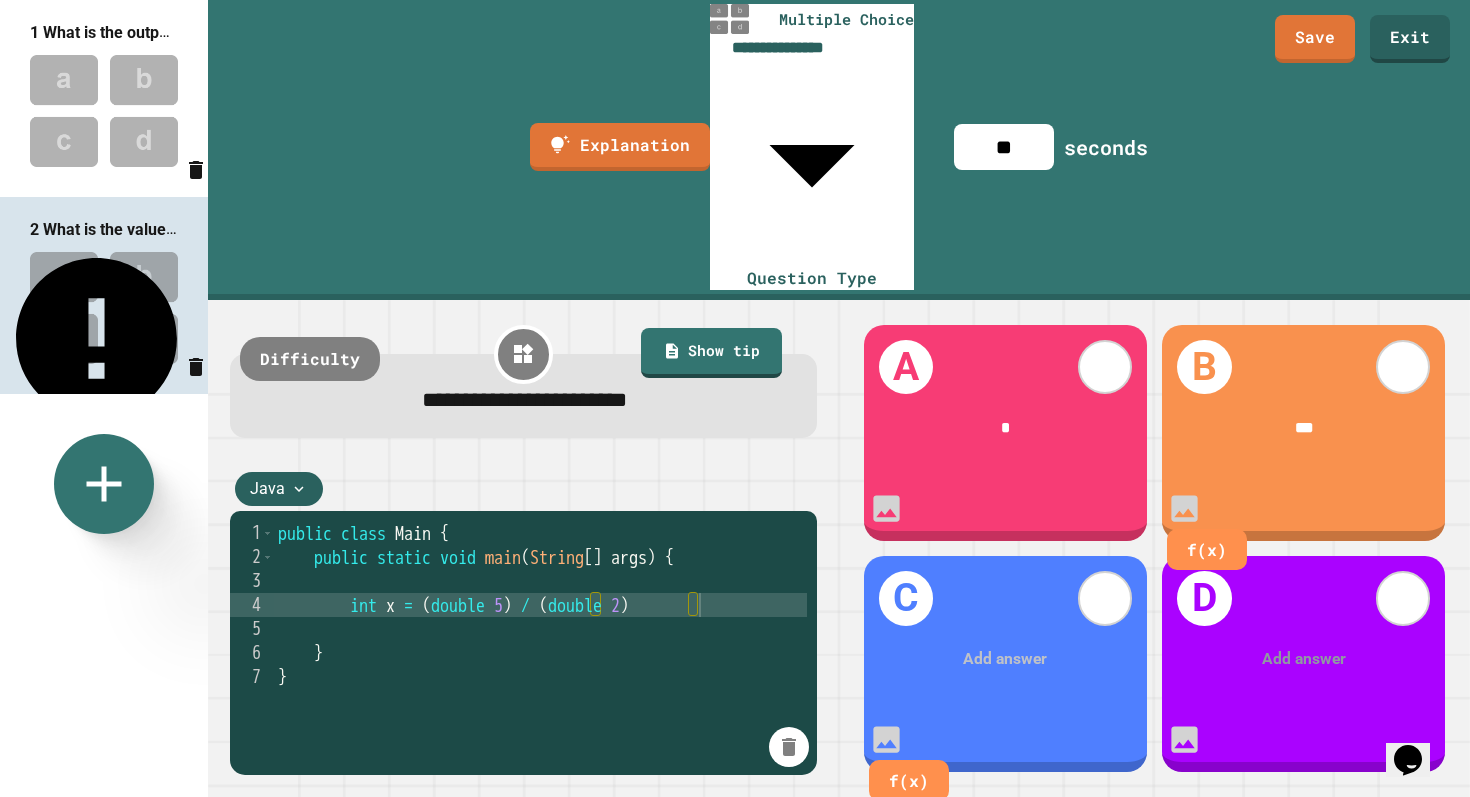 click at bounding box center [1006, 659] 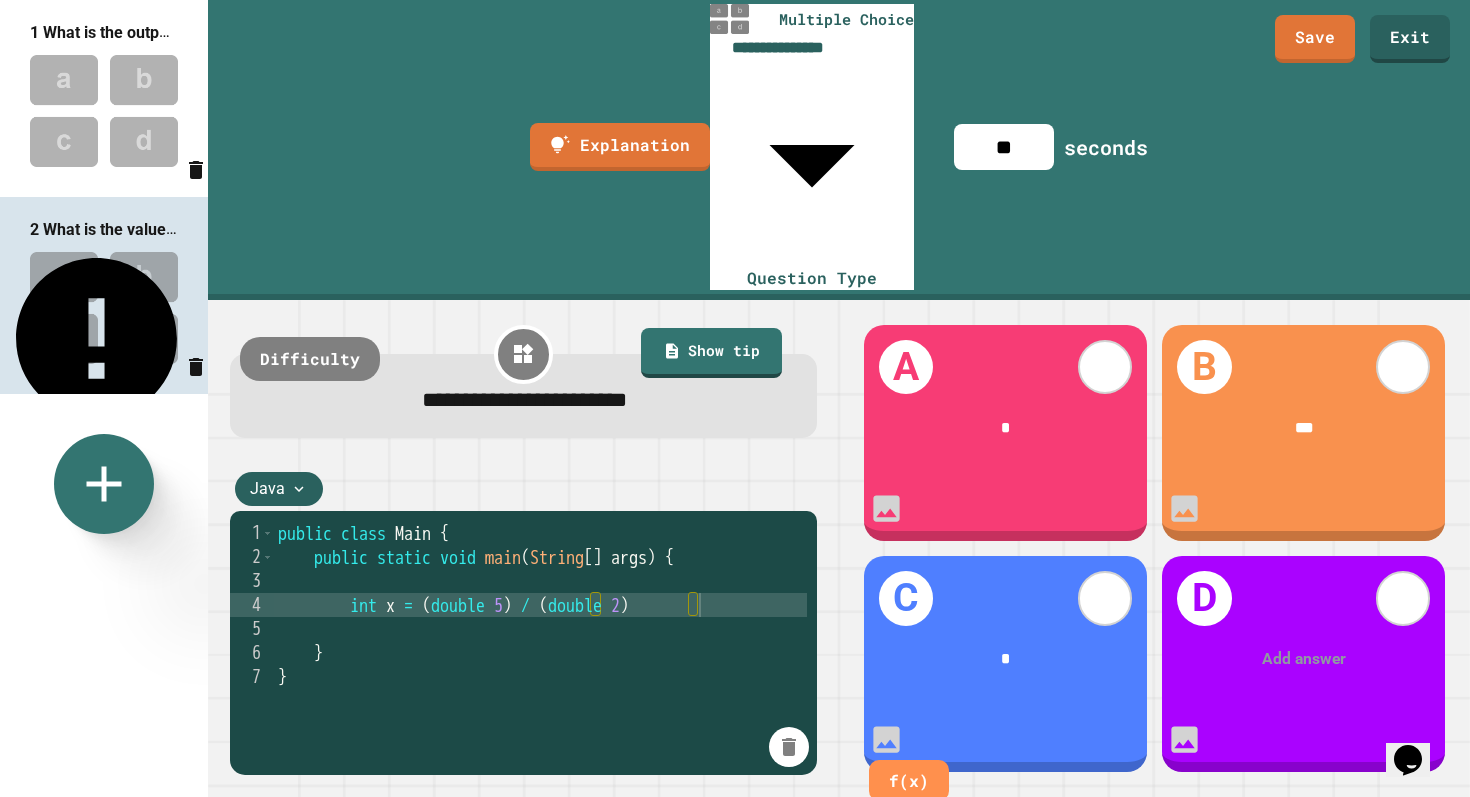 type 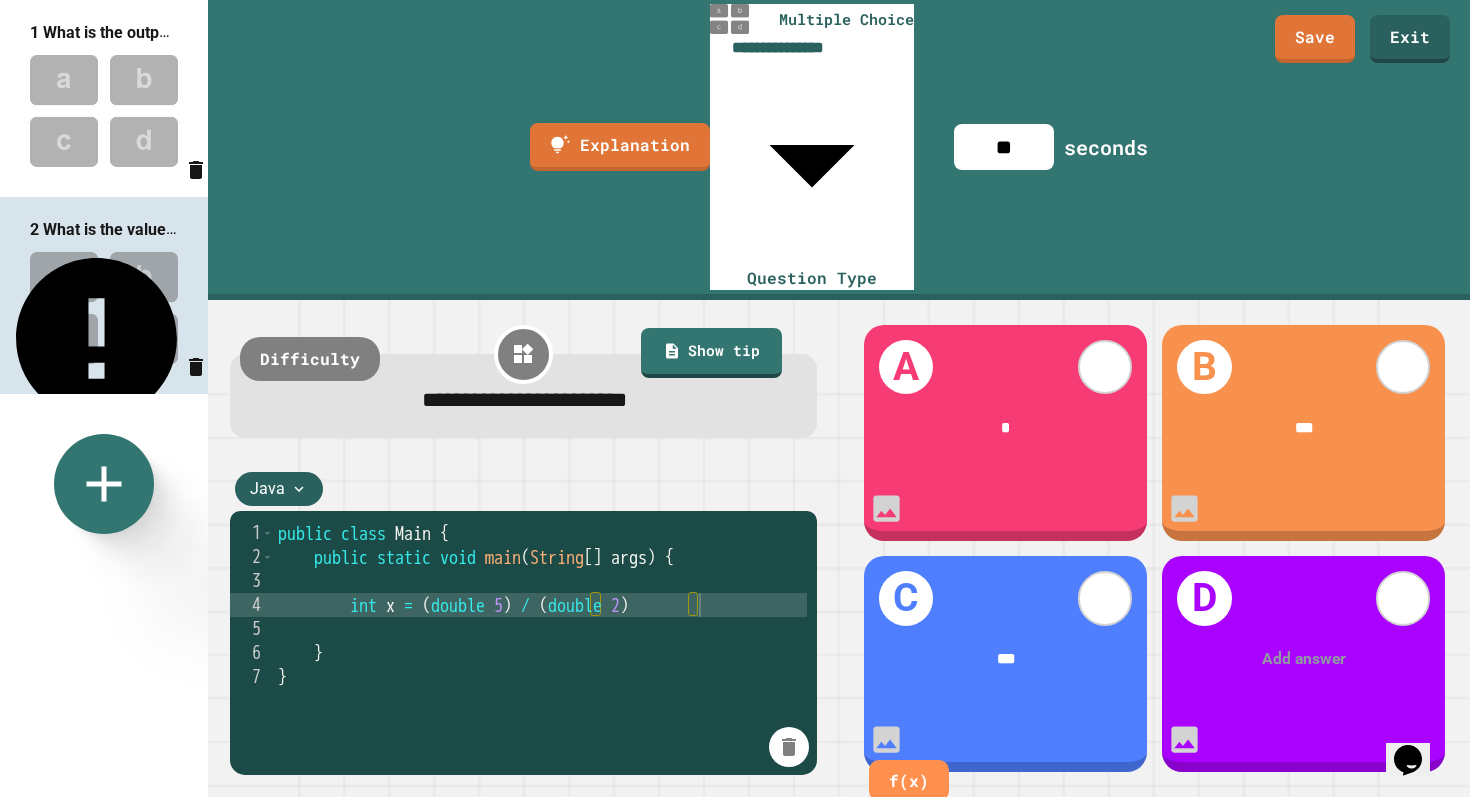 click at bounding box center (1304, 659) 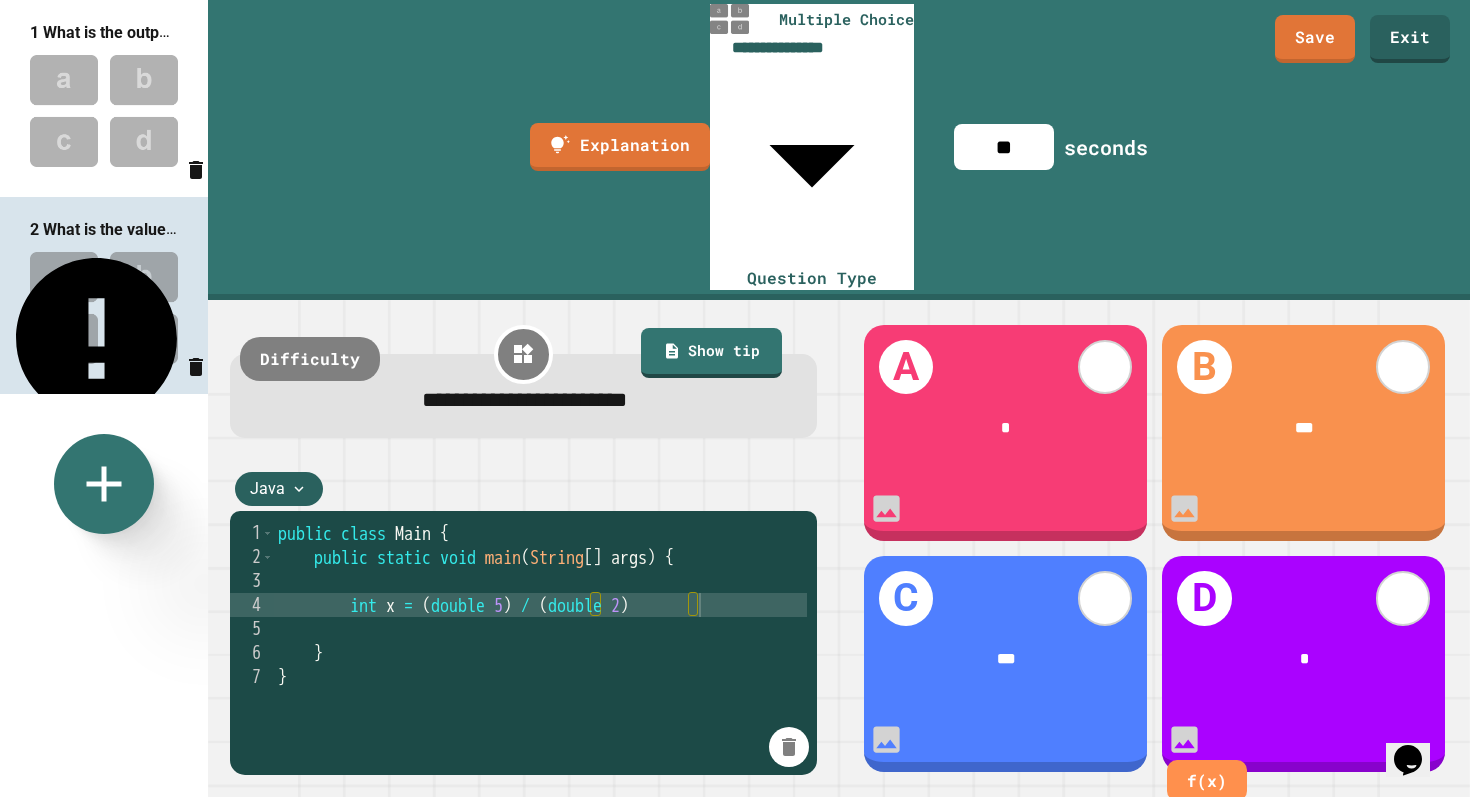click on "C ***" at bounding box center [1005, 664] 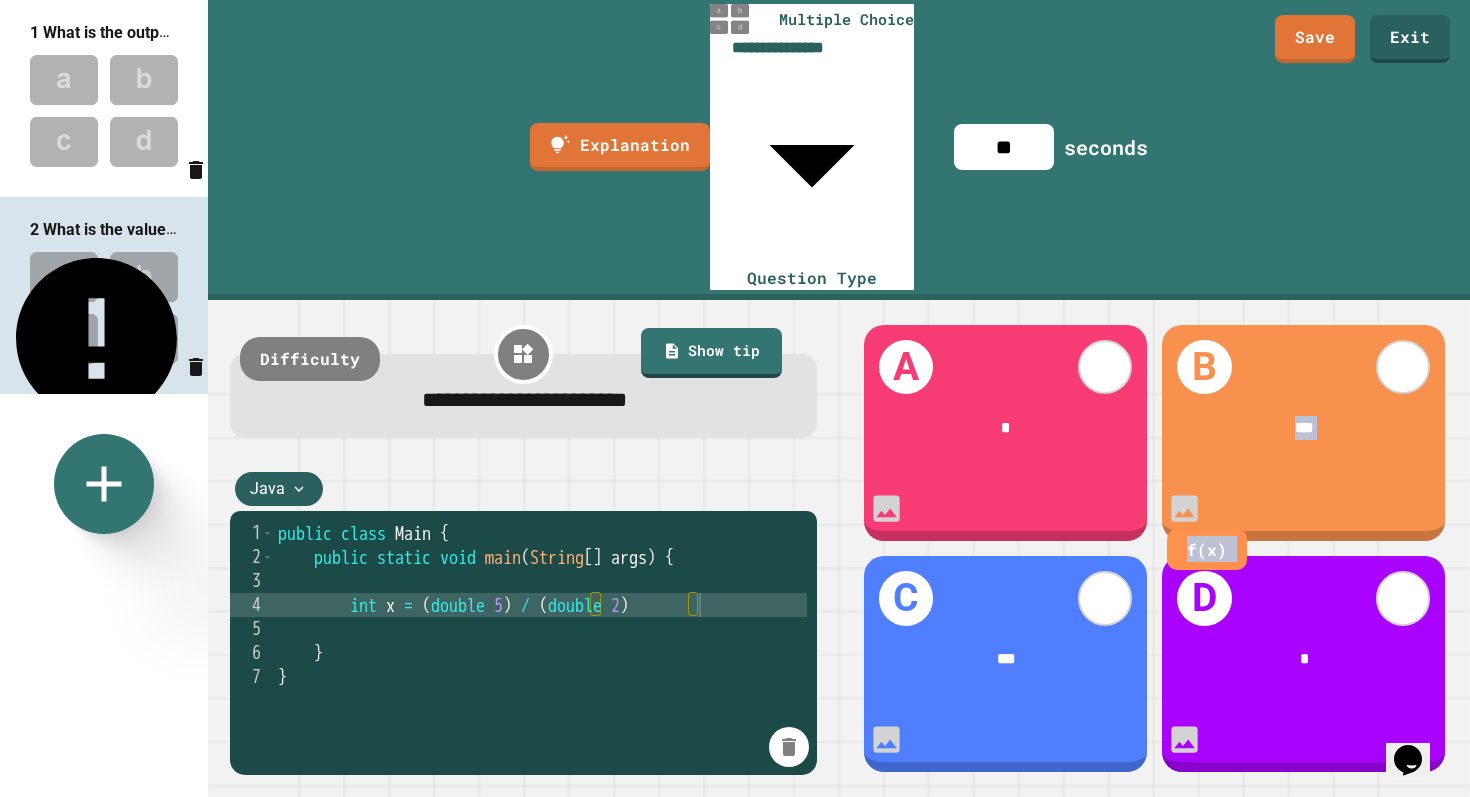 drag, startPoint x: 1334, startPoint y: 276, endPoint x: 1301, endPoint y: 270, distance: 33.54102 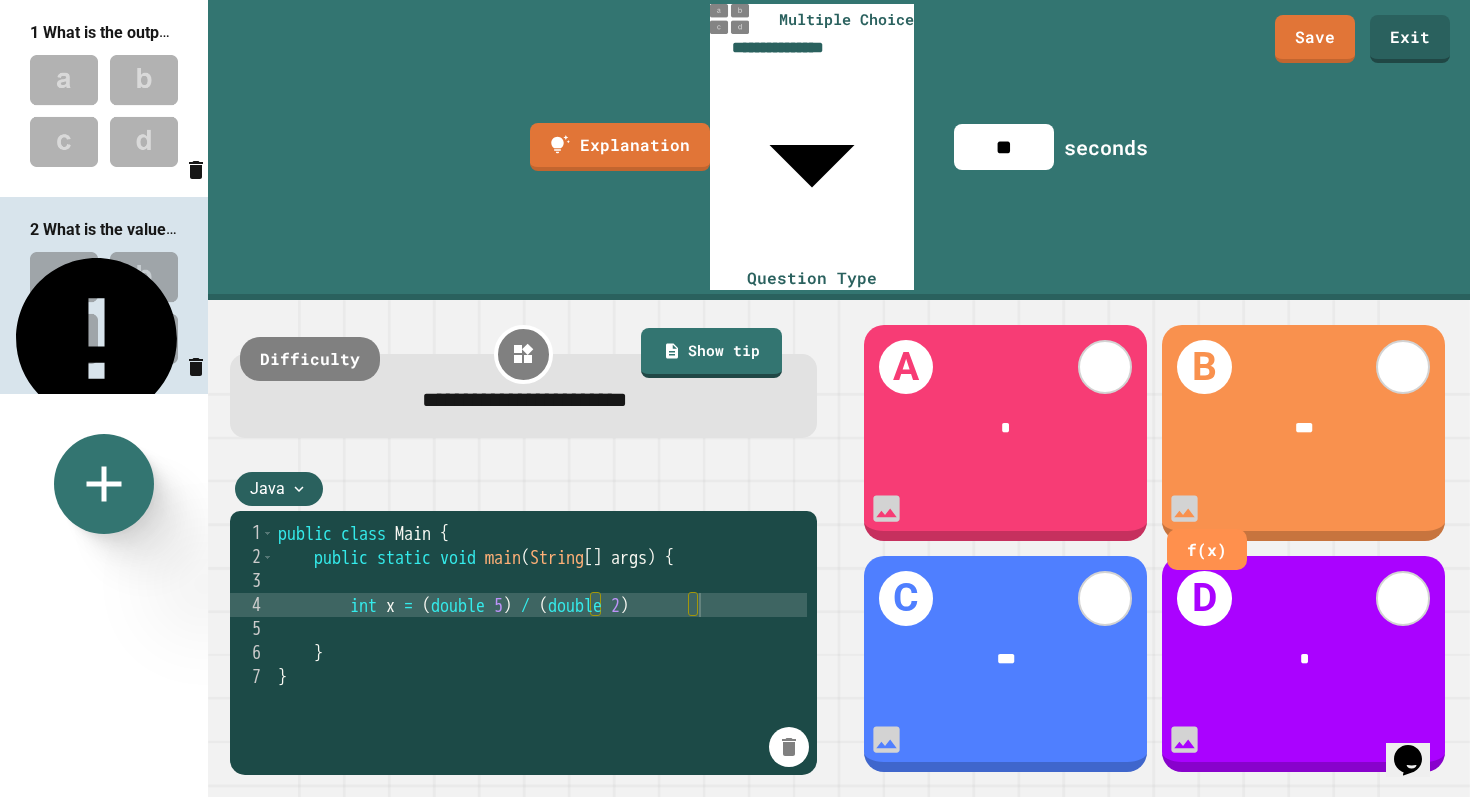 click on "public   class   Main   {      public   static   void   main ( String [ ]   args )   {           int   x   =   ( double   5 )   /   ( double   2 )      } }" at bounding box center [540, 761] 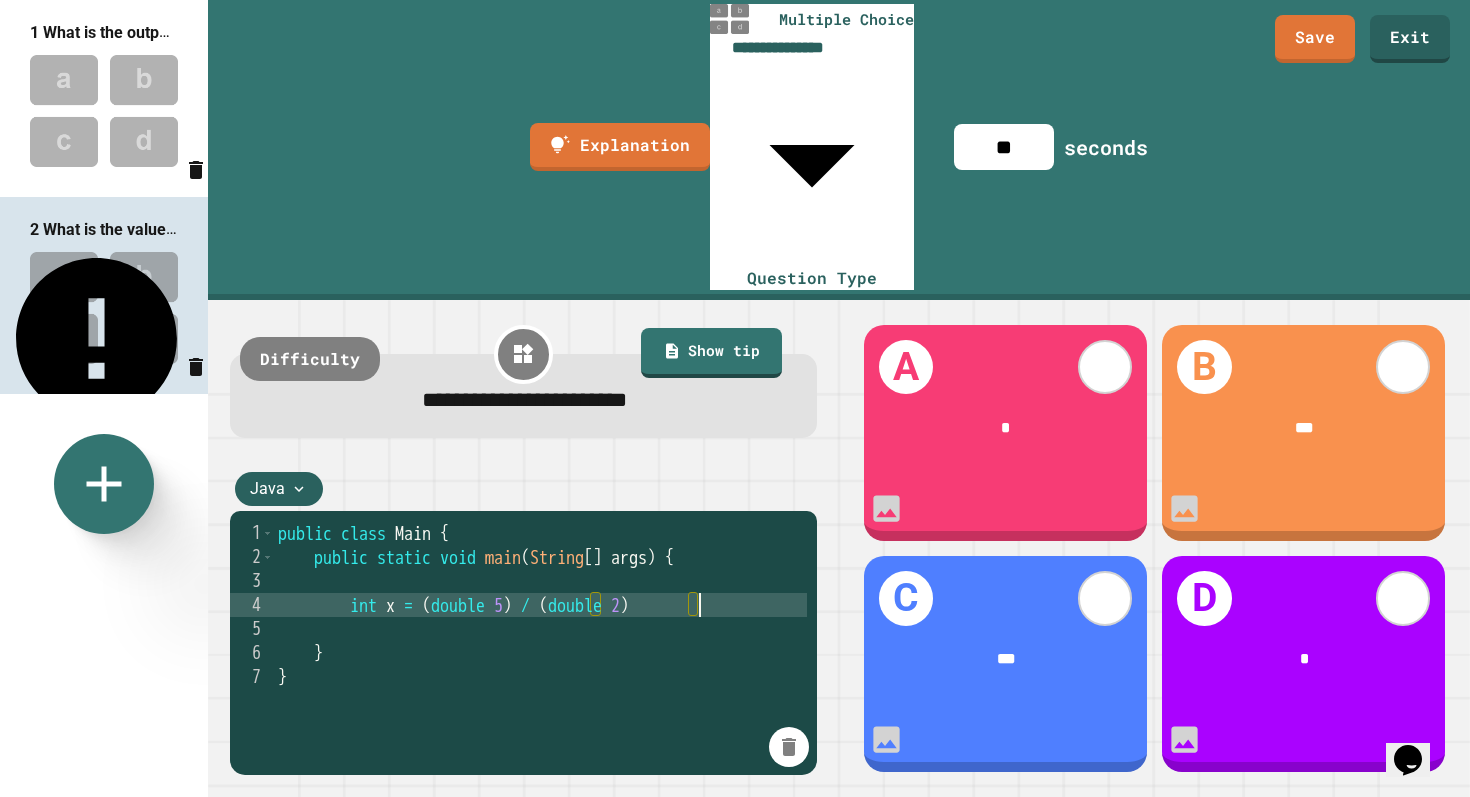 scroll, scrollTop: 0, scrollLeft: 23, axis: horizontal 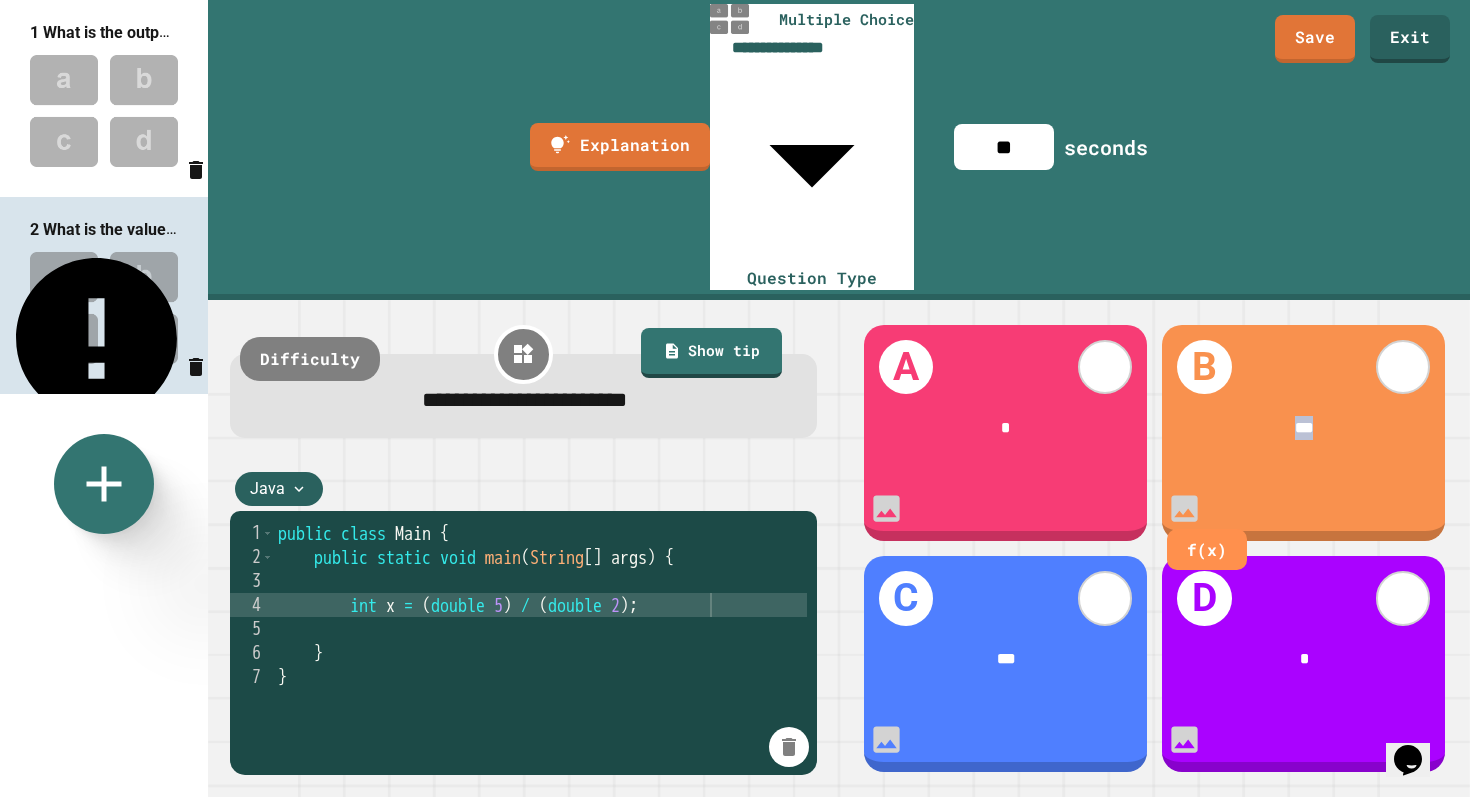 drag, startPoint x: 1320, startPoint y: 257, endPoint x: 1243, endPoint y: 246, distance: 77.781746 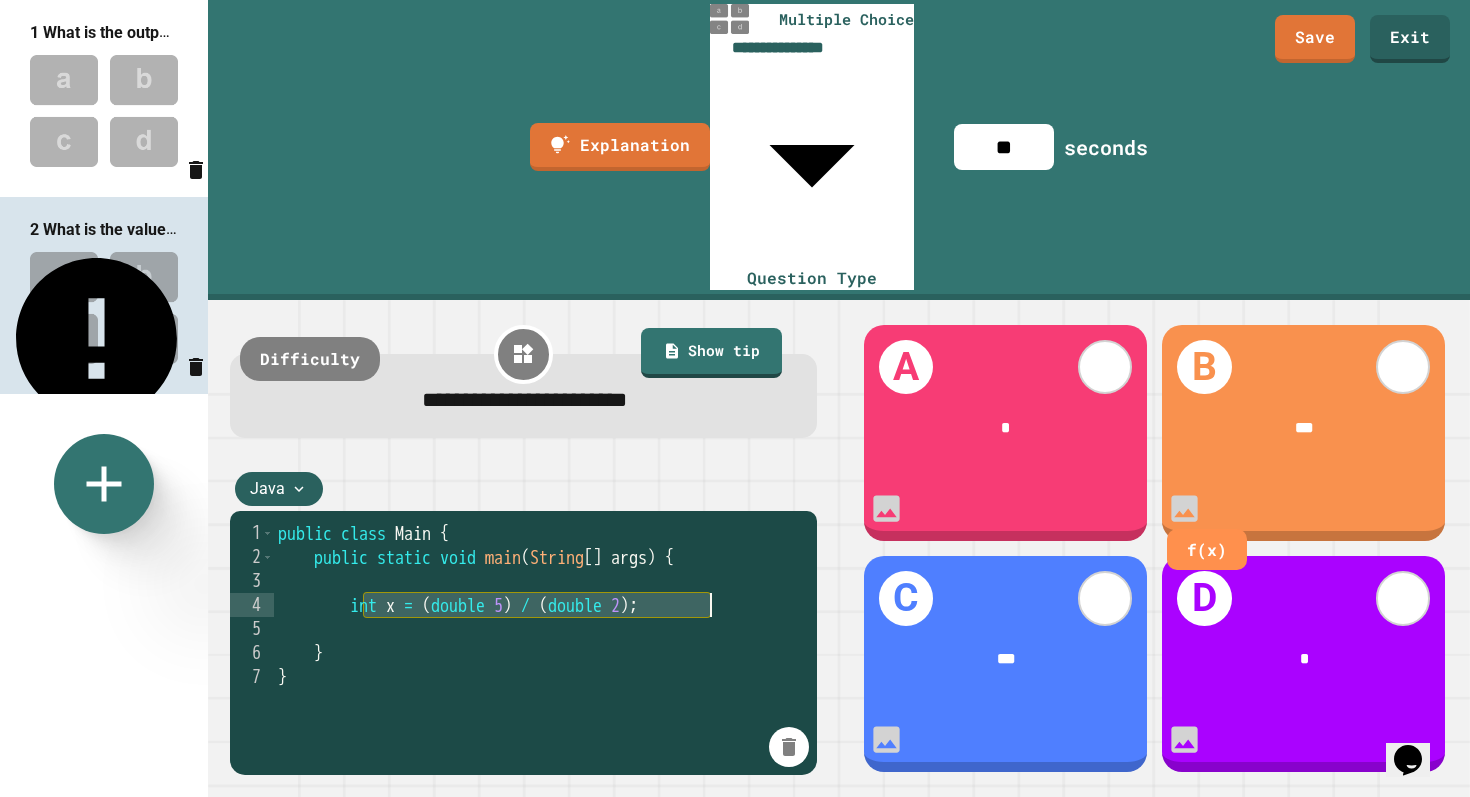 drag, startPoint x: 362, startPoint y: 379, endPoint x: 717, endPoint y: 379, distance: 355 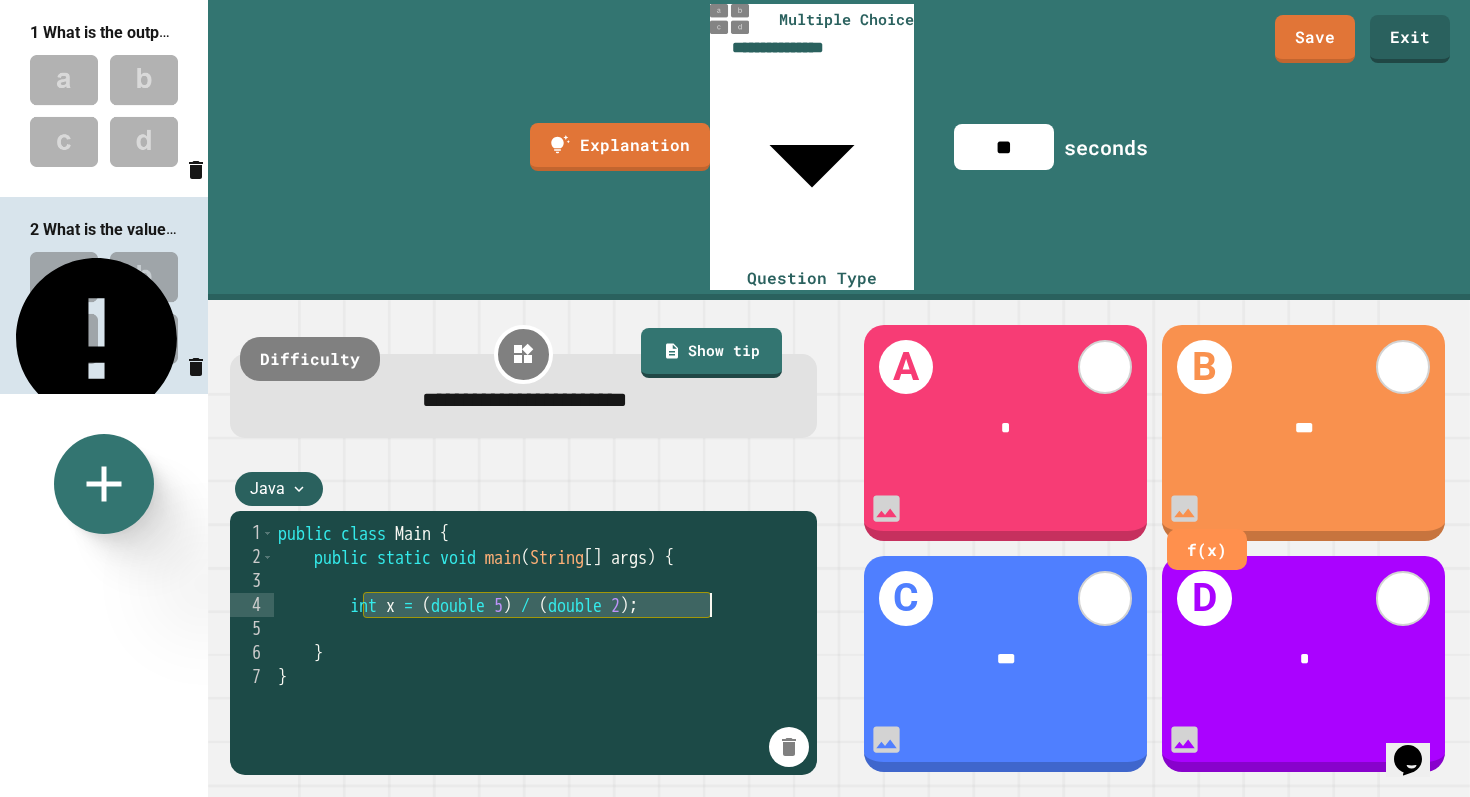 click on "public   class   Main   {      public   static   void   main ( String [ ]   args )   {           int   x   =   ( double   5 )   /   ( double   2 ) ;      } }" at bounding box center [540, 761] 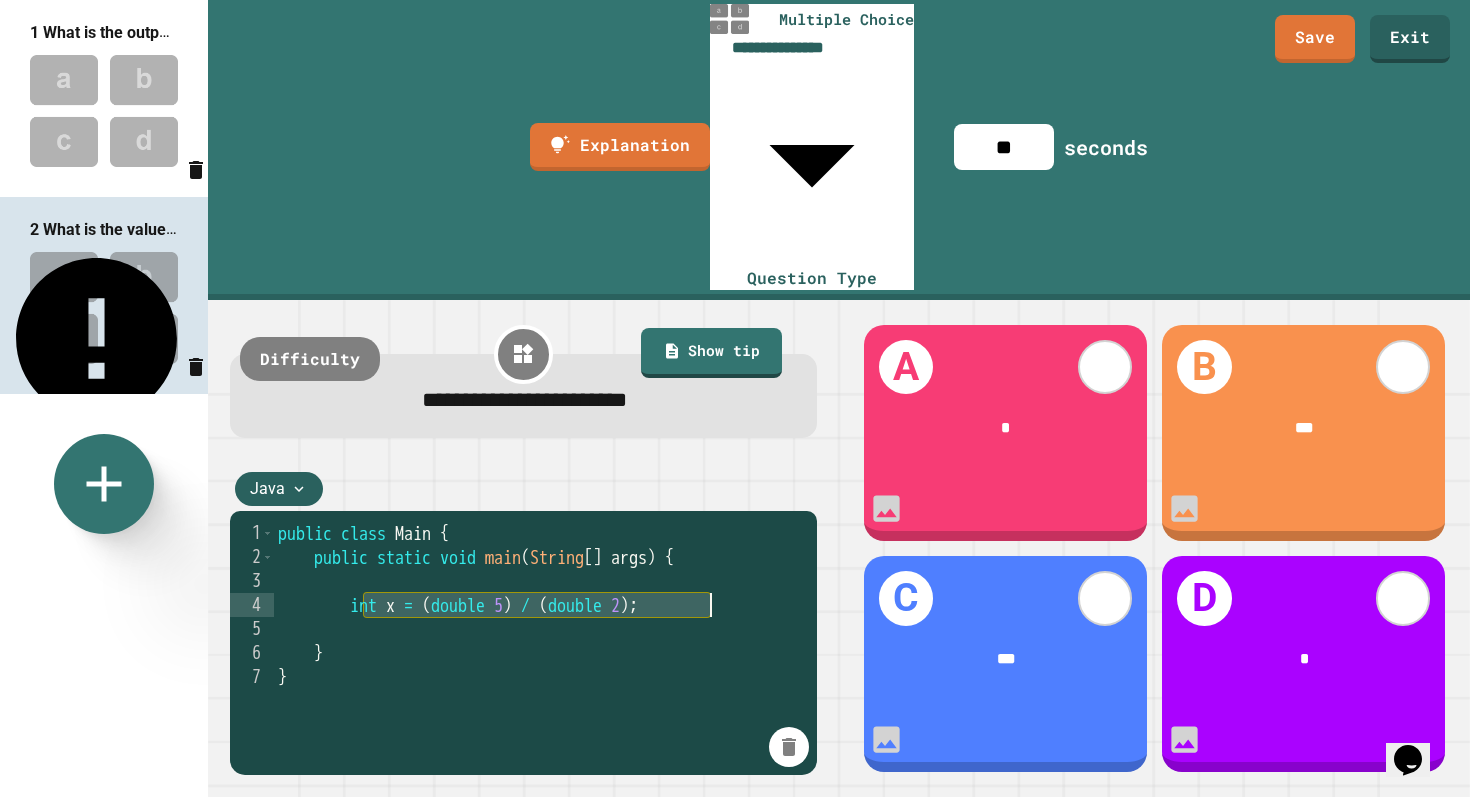click on "public   class   Main   {      public   static   void   main ( String [ ]   args )   {           int   x   =   ( double   5 )   /   ( double   2 ) ;      } }" at bounding box center [540, 761] 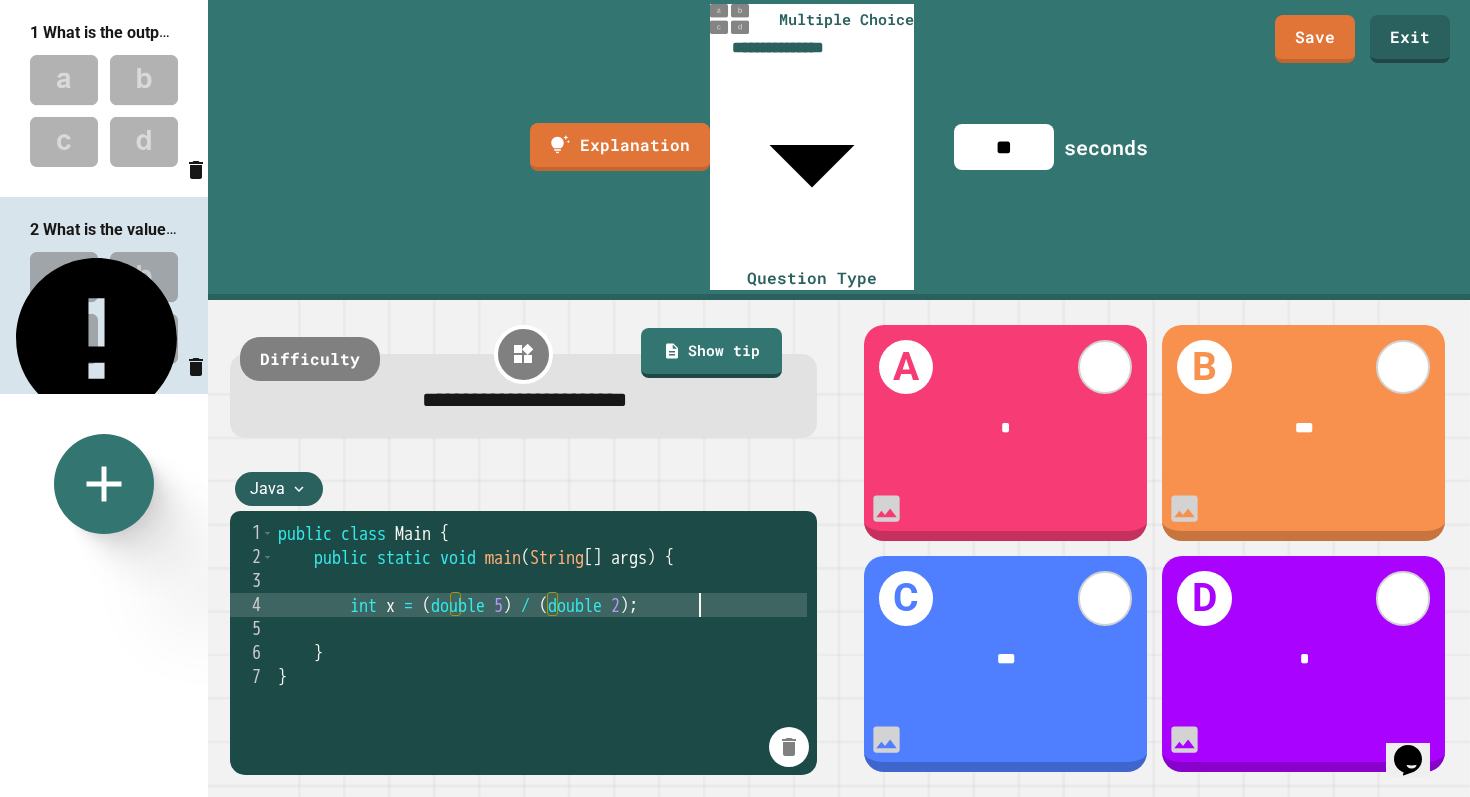 click on "public   class   Main   {      public   static   void   main ( String [ ]   args )   {           int   x   =   ( double   5 )   /   ( double   2 ) ;      } }" at bounding box center (540, 761) 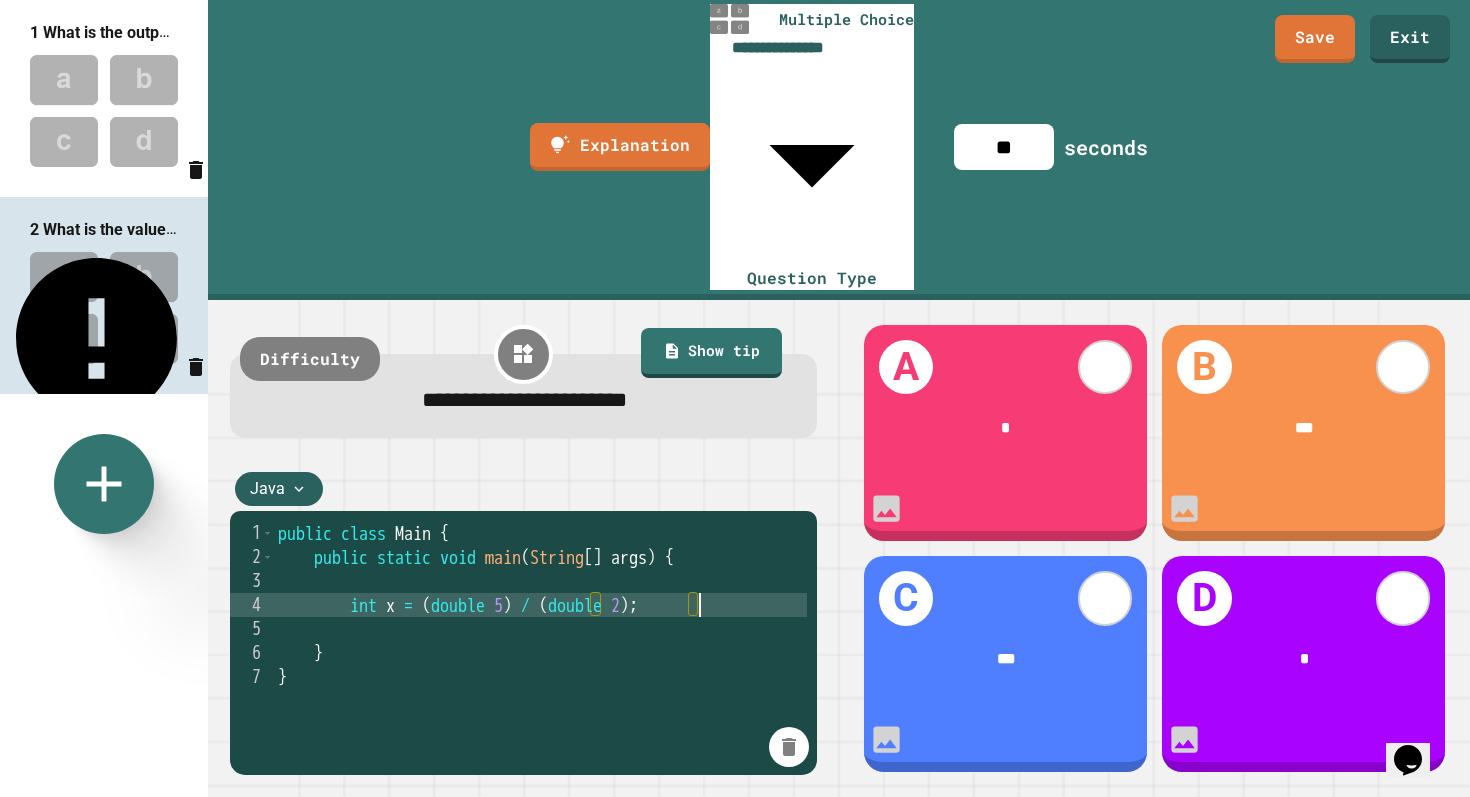 click on "public   class   Main   {      public   static   void   main ( String [ ]   args )   {           int   x   =   ( double   5 )   /   ( double   2 ) ;      } }" at bounding box center (540, 761) 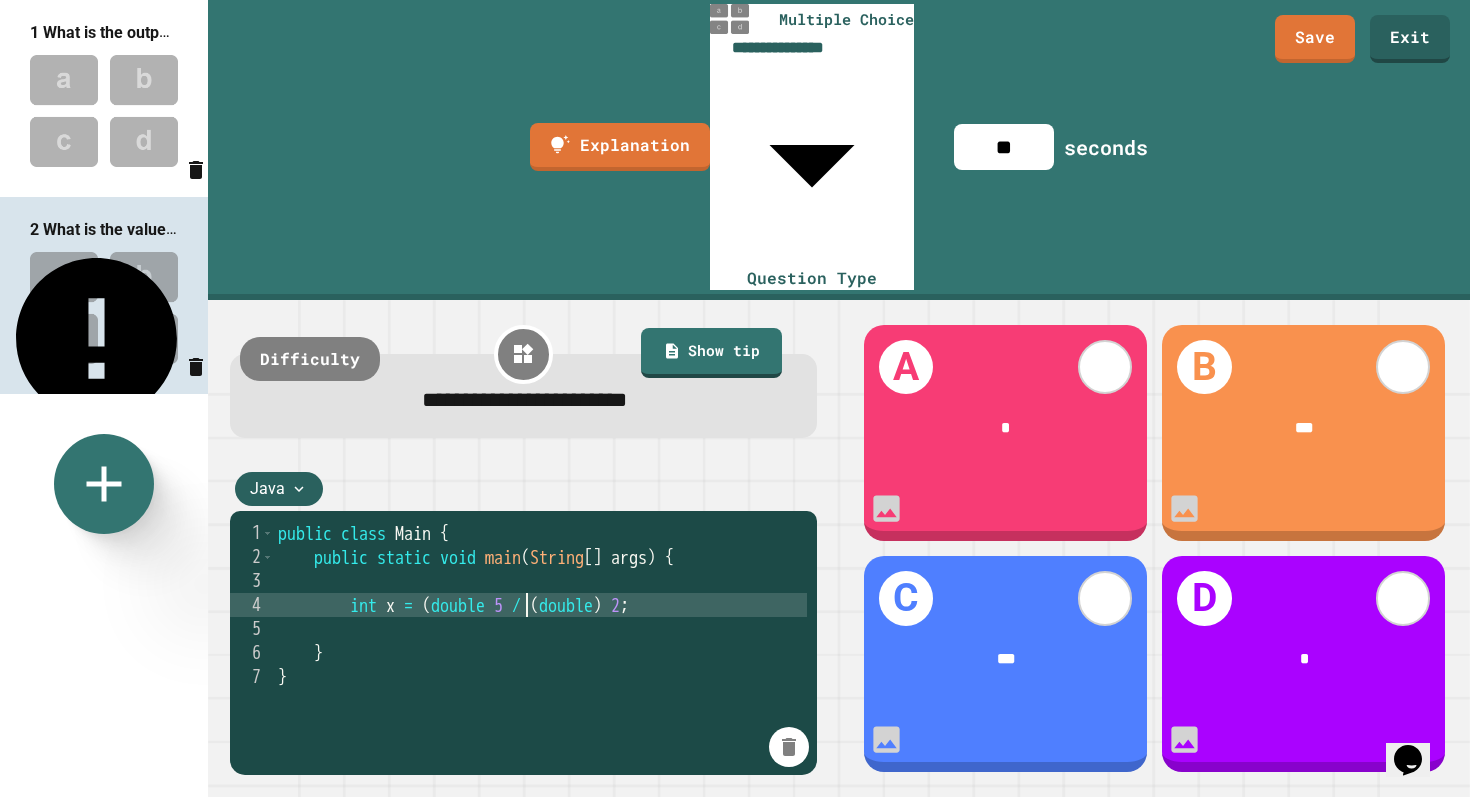scroll, scrollTop: 0, scrollLeft: 15, axis: horizontal 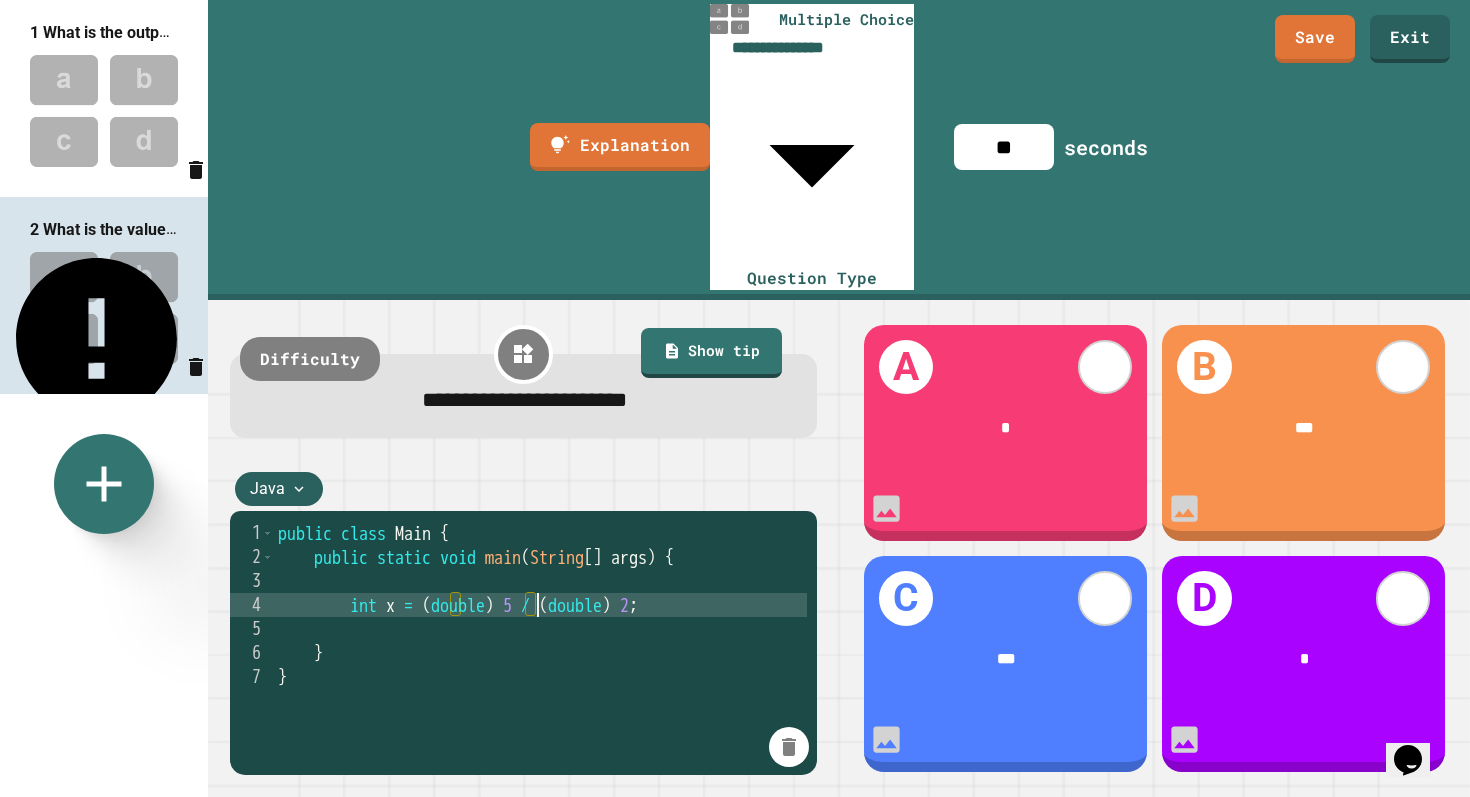click on "public   class   Main   {      public   static   void   main ( String [ ]   args )   {           int   x   =   ( double )   5   /   ( double )   2 ;      } }" at bounding box center [540, 761] 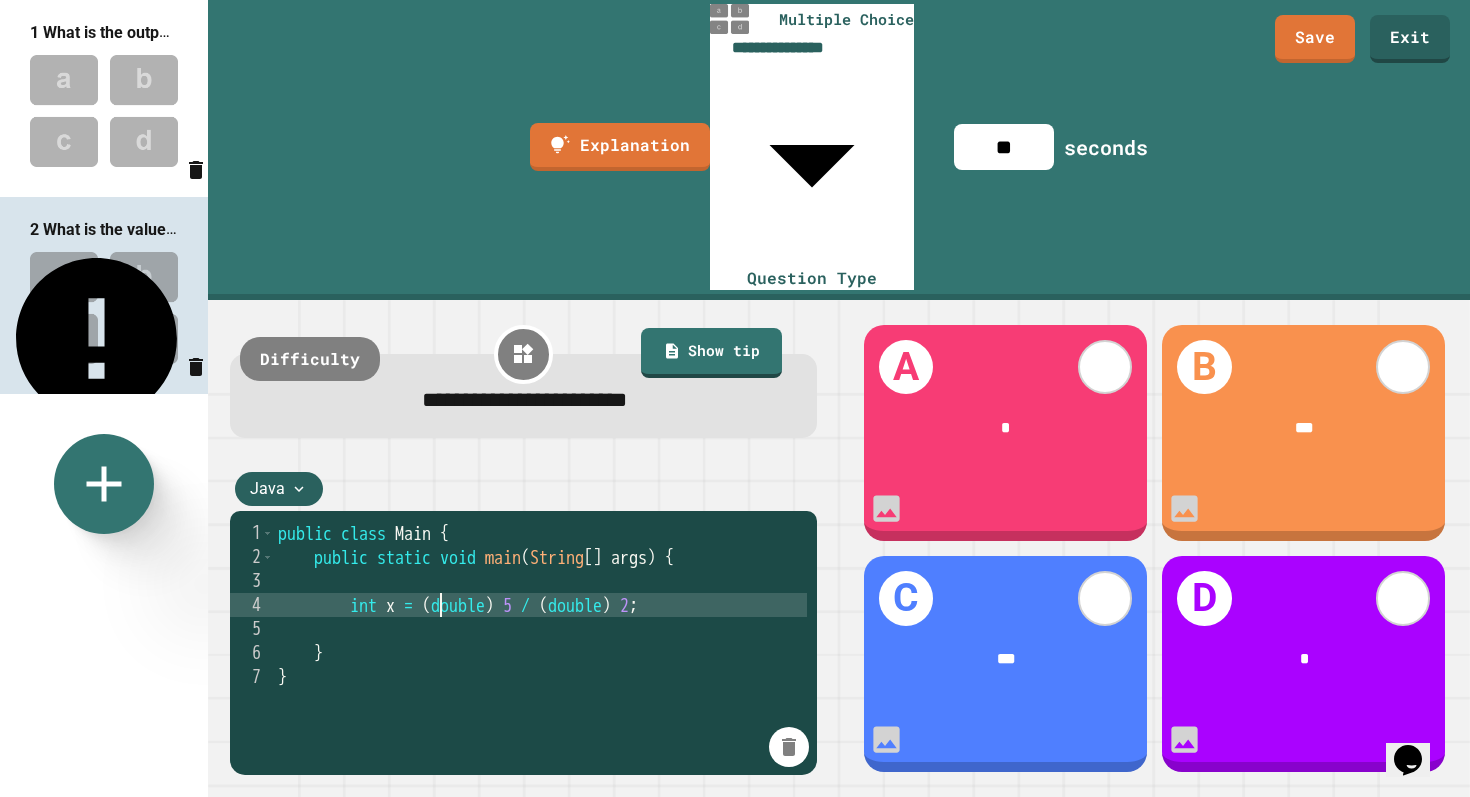 scroll, scrollTop: 0, scrollLeft: 10, axis: horizontal 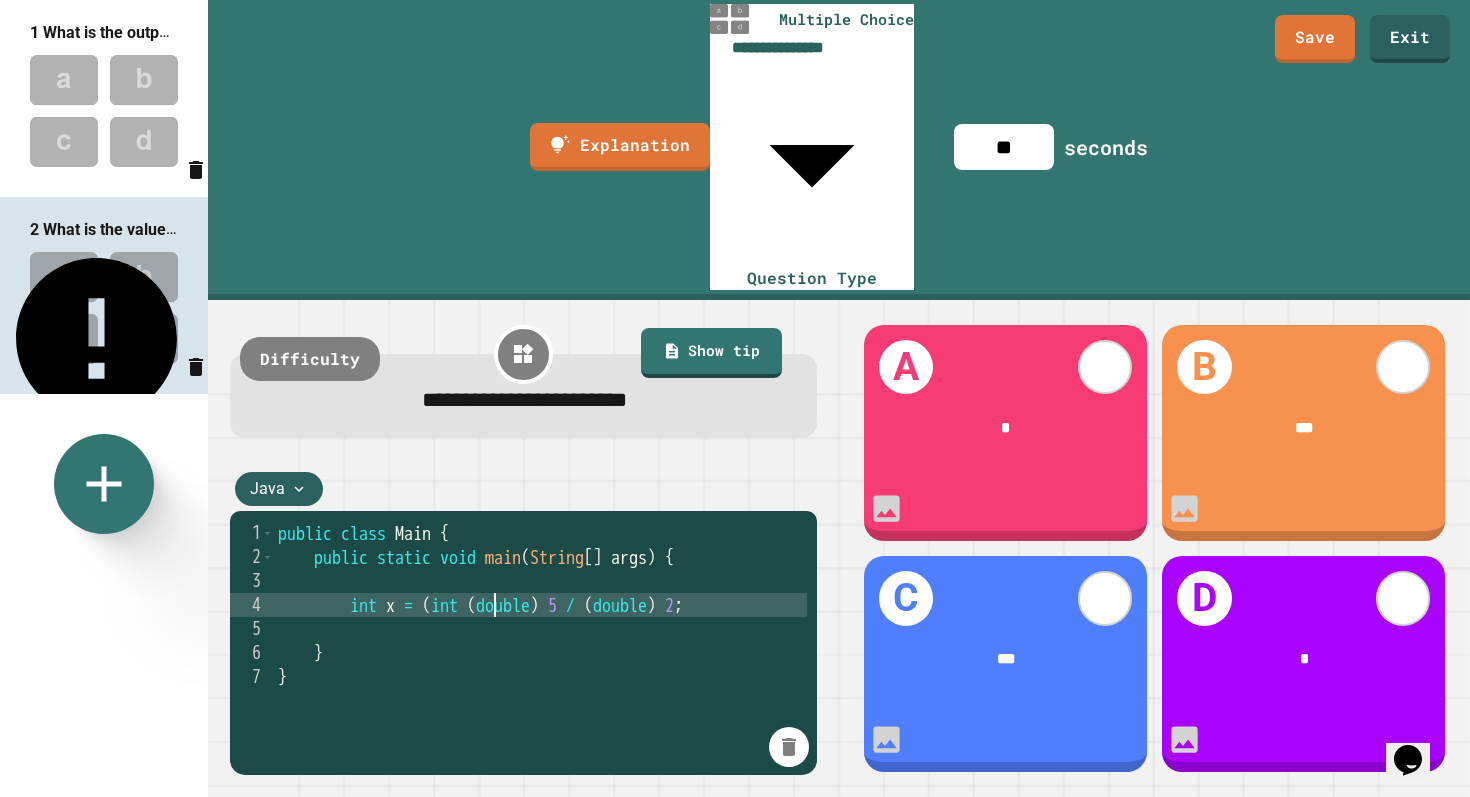 type on "**********" 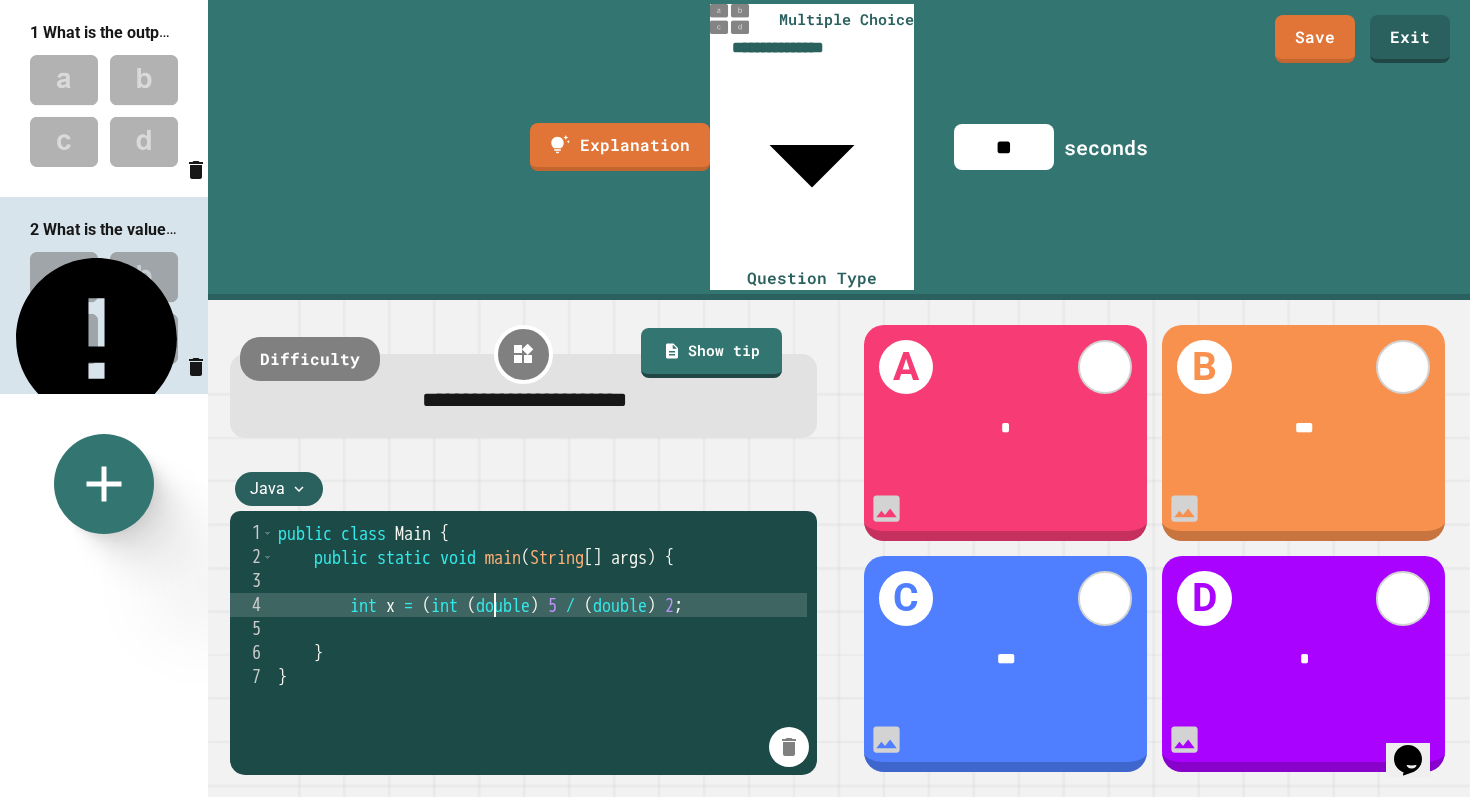 scroll, scrollTop: 0, scrollLeft: 12, axis: horizontal 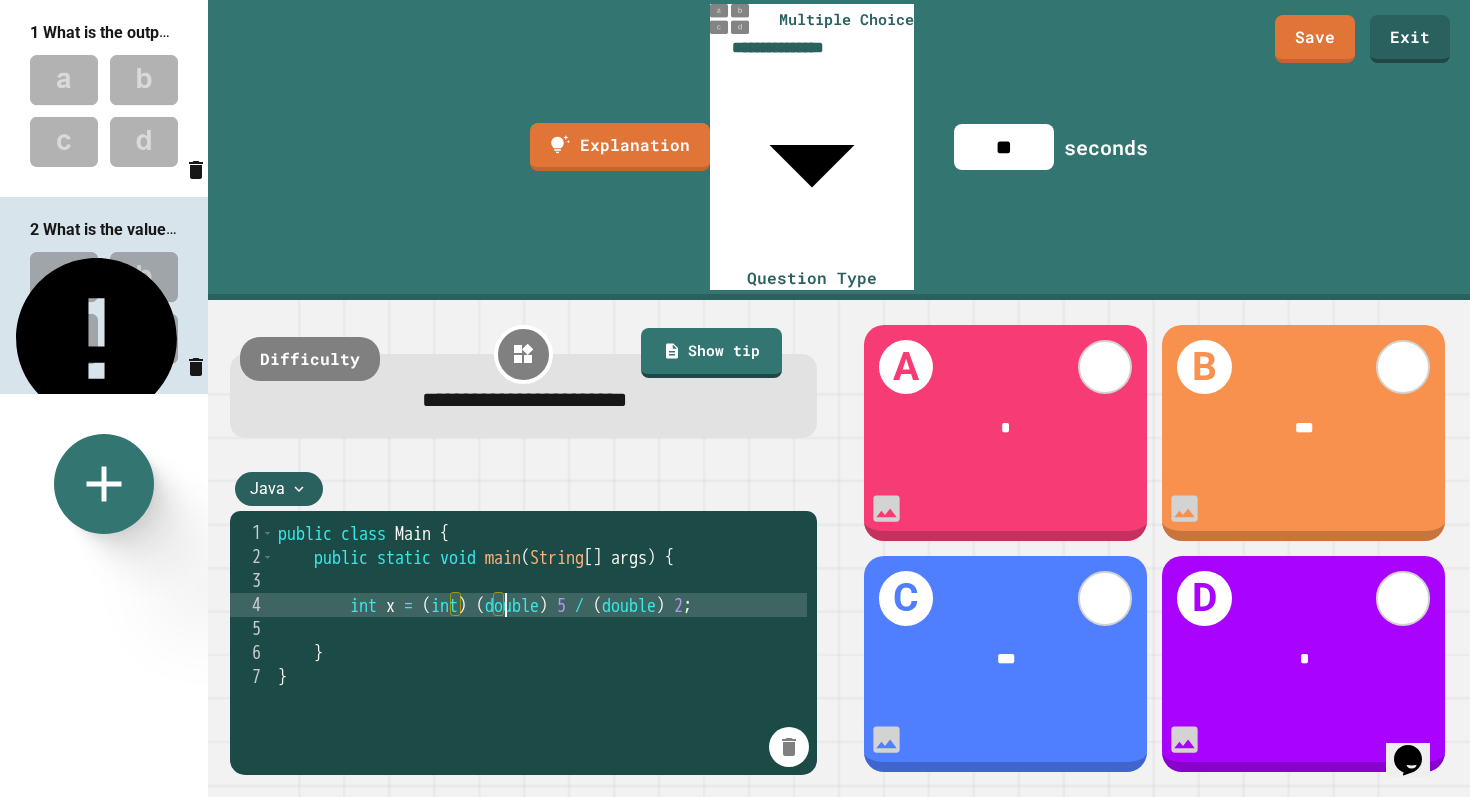 click on "public   class   Main   {      public   static   void   main ( String [ ]   args )   {           int   x   =   ( int )   ( double )   5   /   ( double )   2 ;      } }" at bounding box center (540, 761) 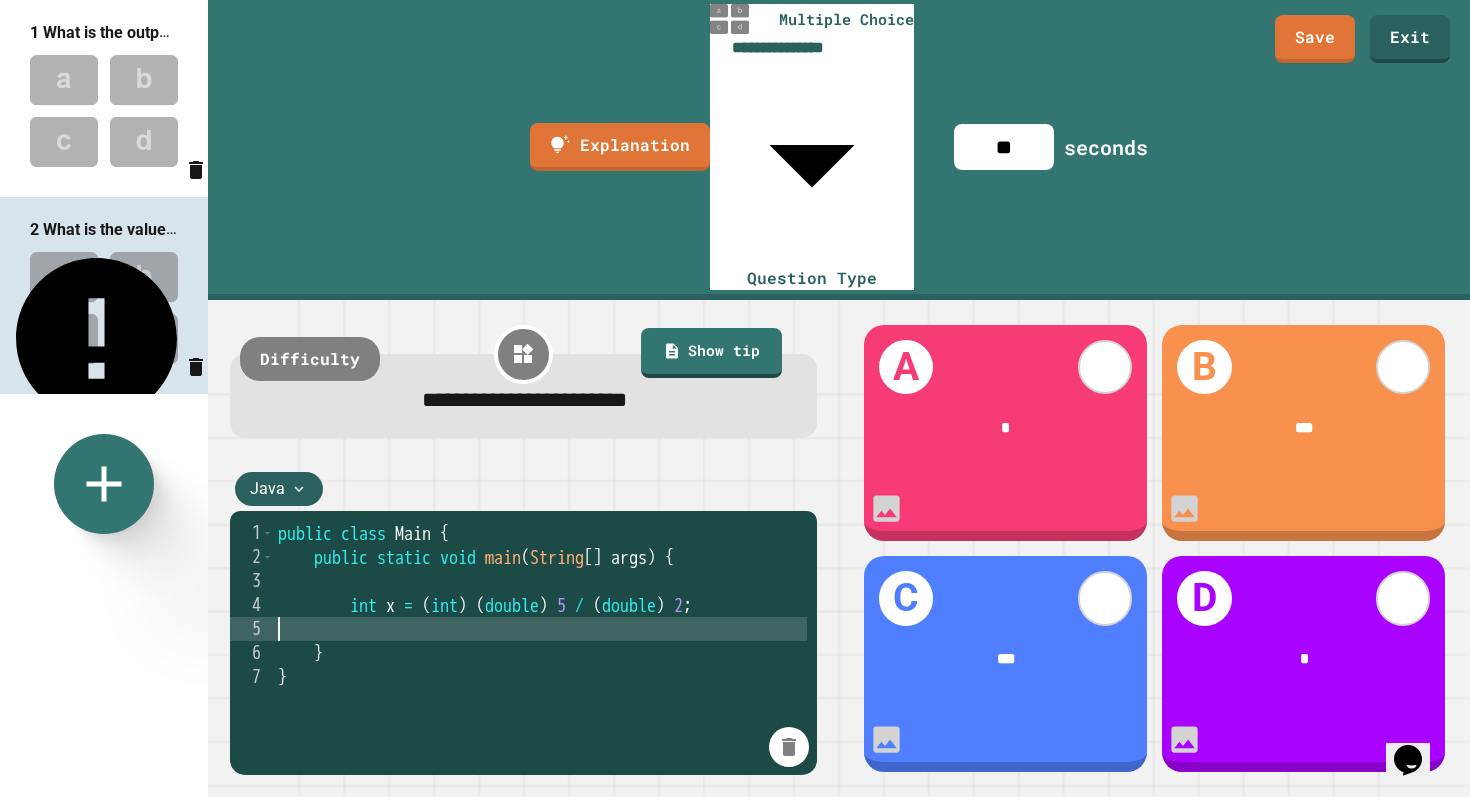 scroll, scrollTop: 0, scrollLeft: 0, axis: both 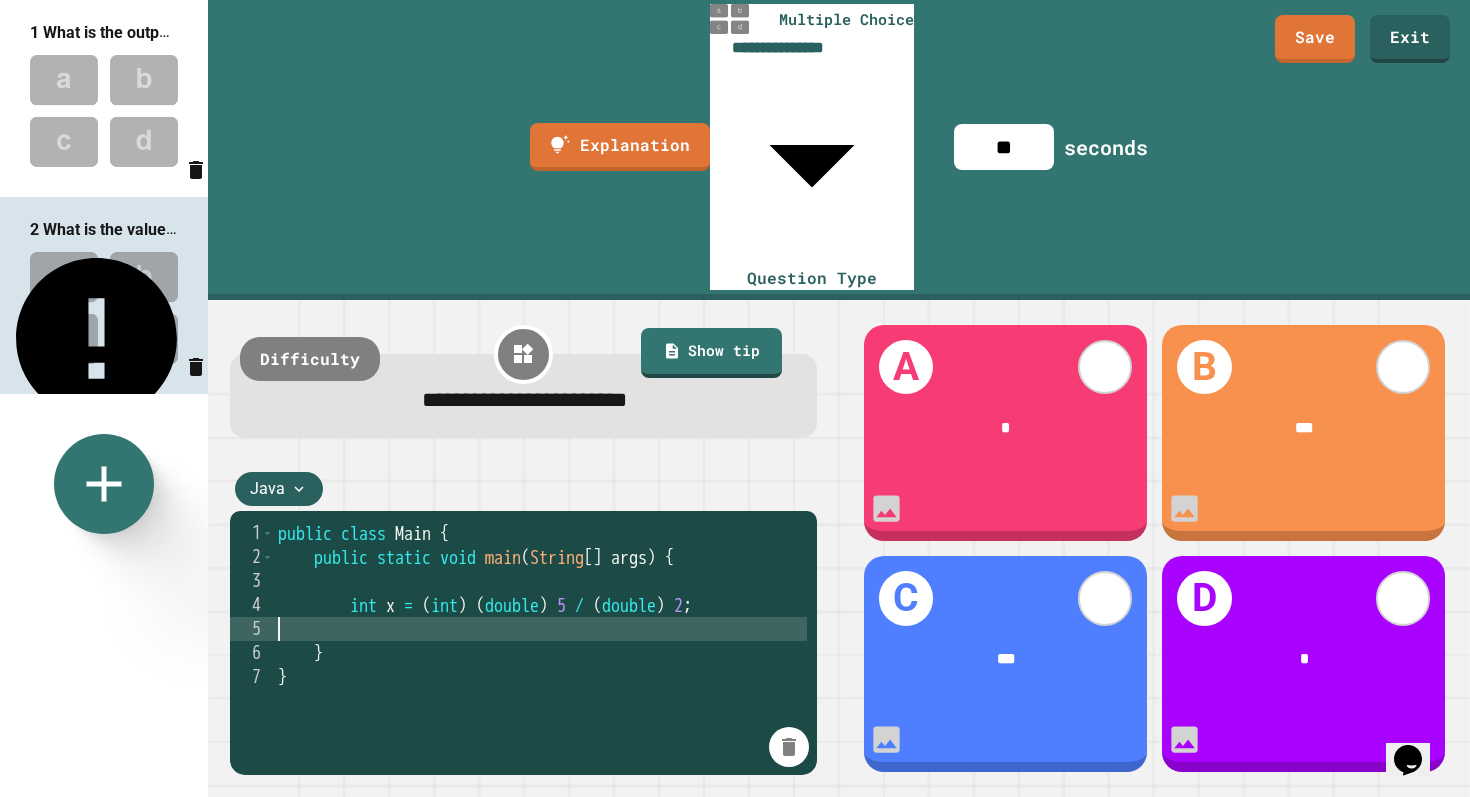 click on "public   class   Main   {      public   static   void   main ( String [ ]   args )   {           int   x   =   ( int )   ( double )   5   /   ( double )   2 ;      } }" at bounding box center (540, 761) 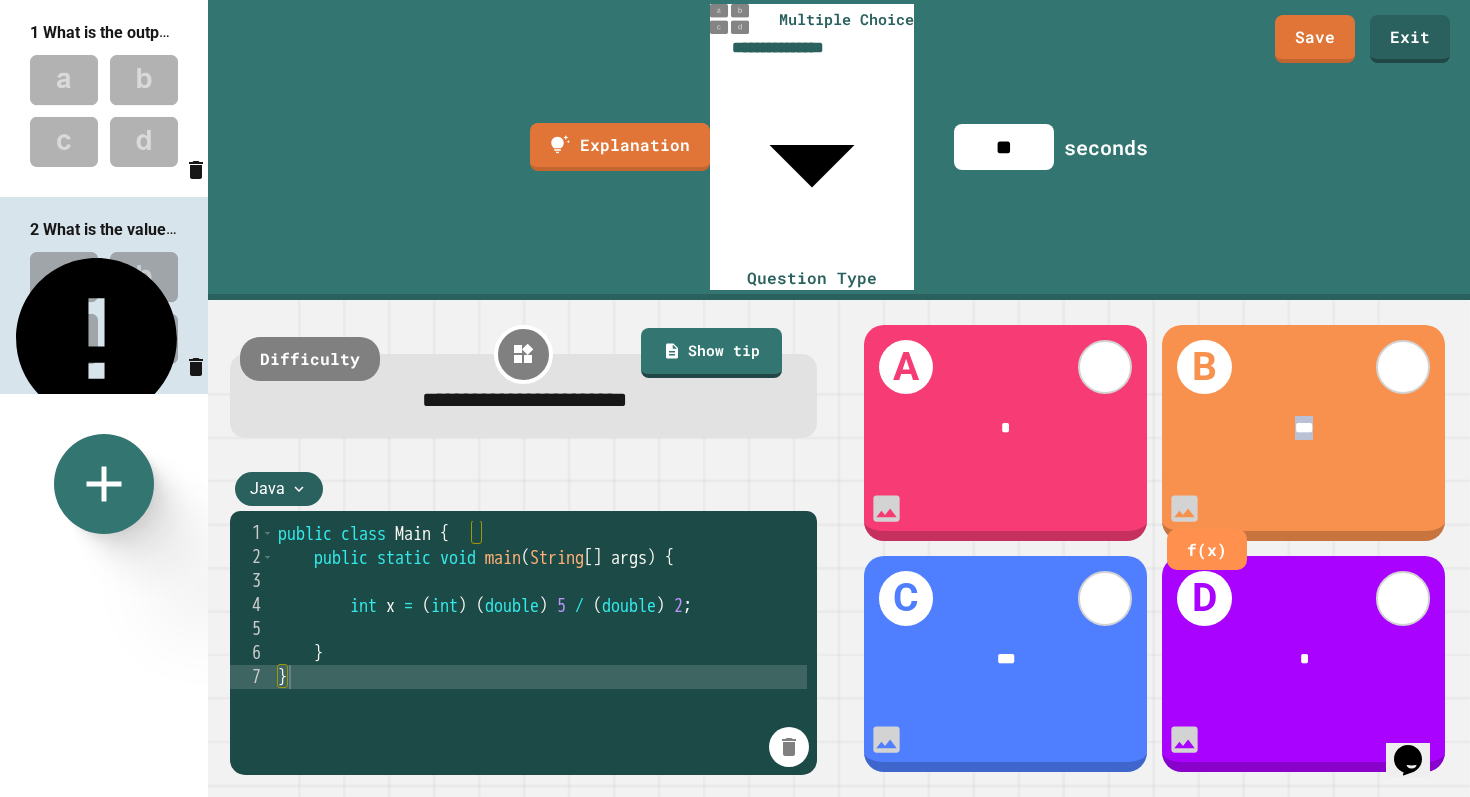 drag, startPoint x: 1313, startPoint y: 250, endPoint x: 1250, endPoint y: 247, distance: 63.07139 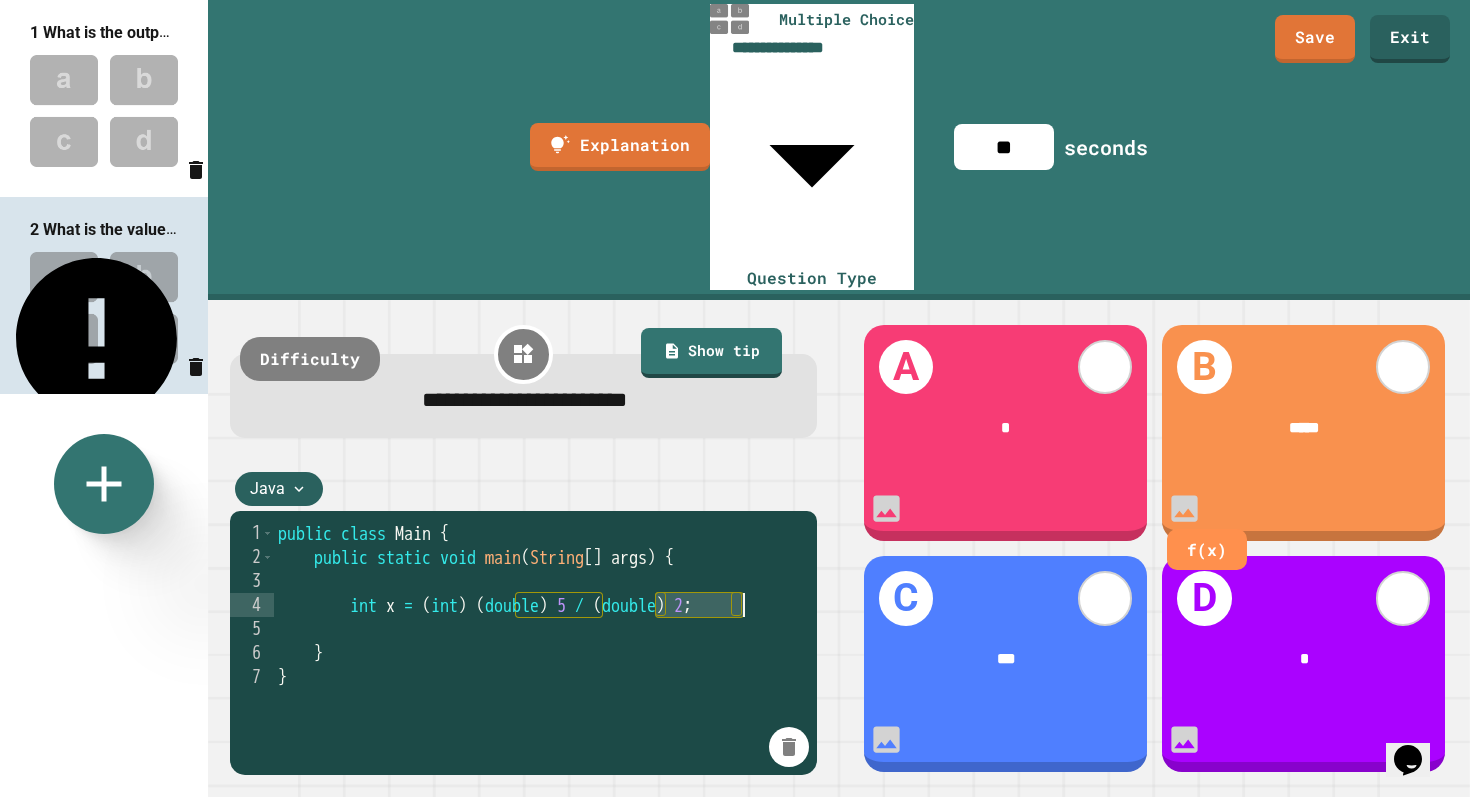 drag, startPoint x: 652, startPoint y: 391, endPoint x: 744, endPoint y: 392, distance: 92.00543 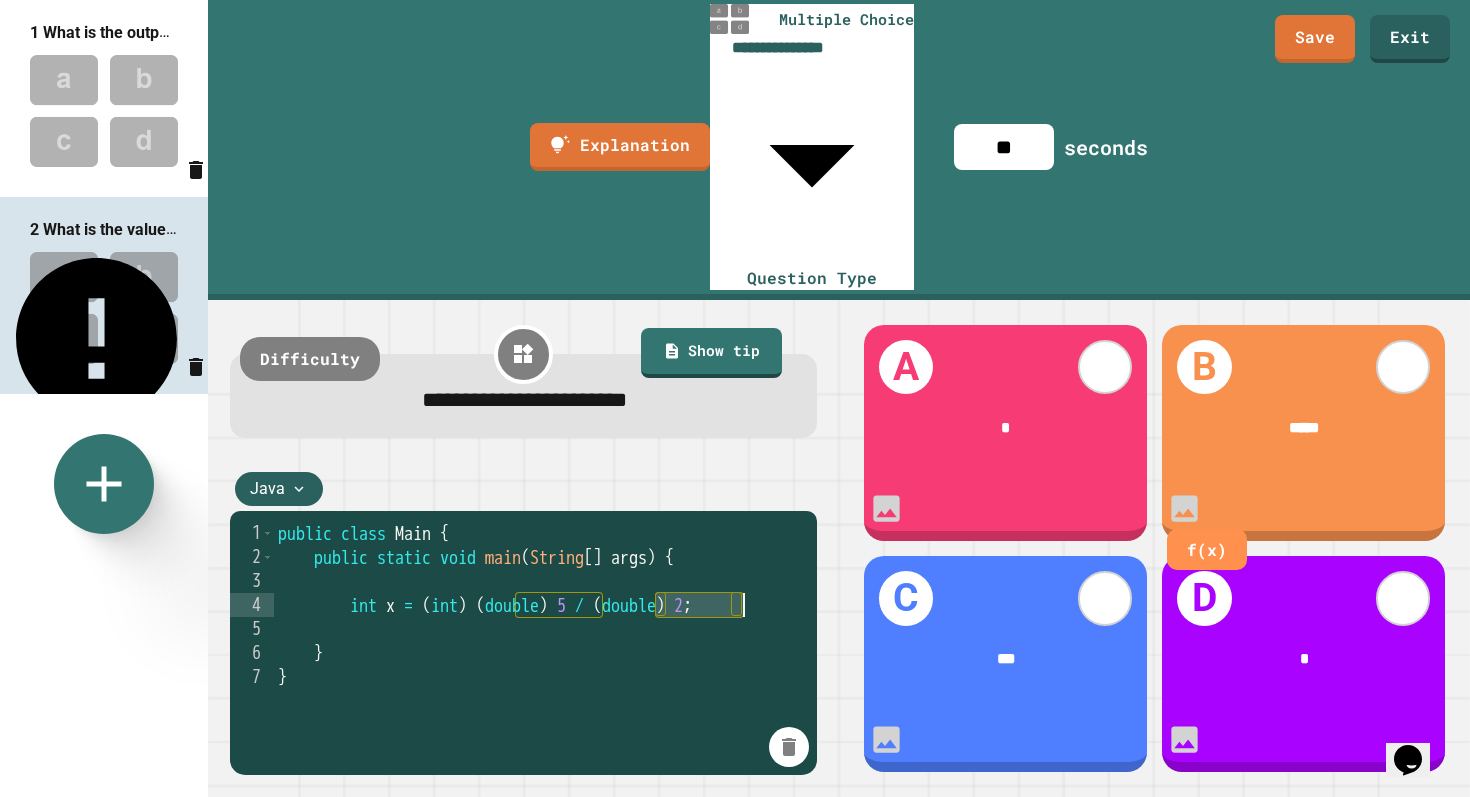 click on "public   class   Main   {      public   static   void   main ( String [ ]   args )   {           int   x   =   ( int )   ( double )   5   /   ( double )   2 ;      } }" at bounding box center (540, 761) 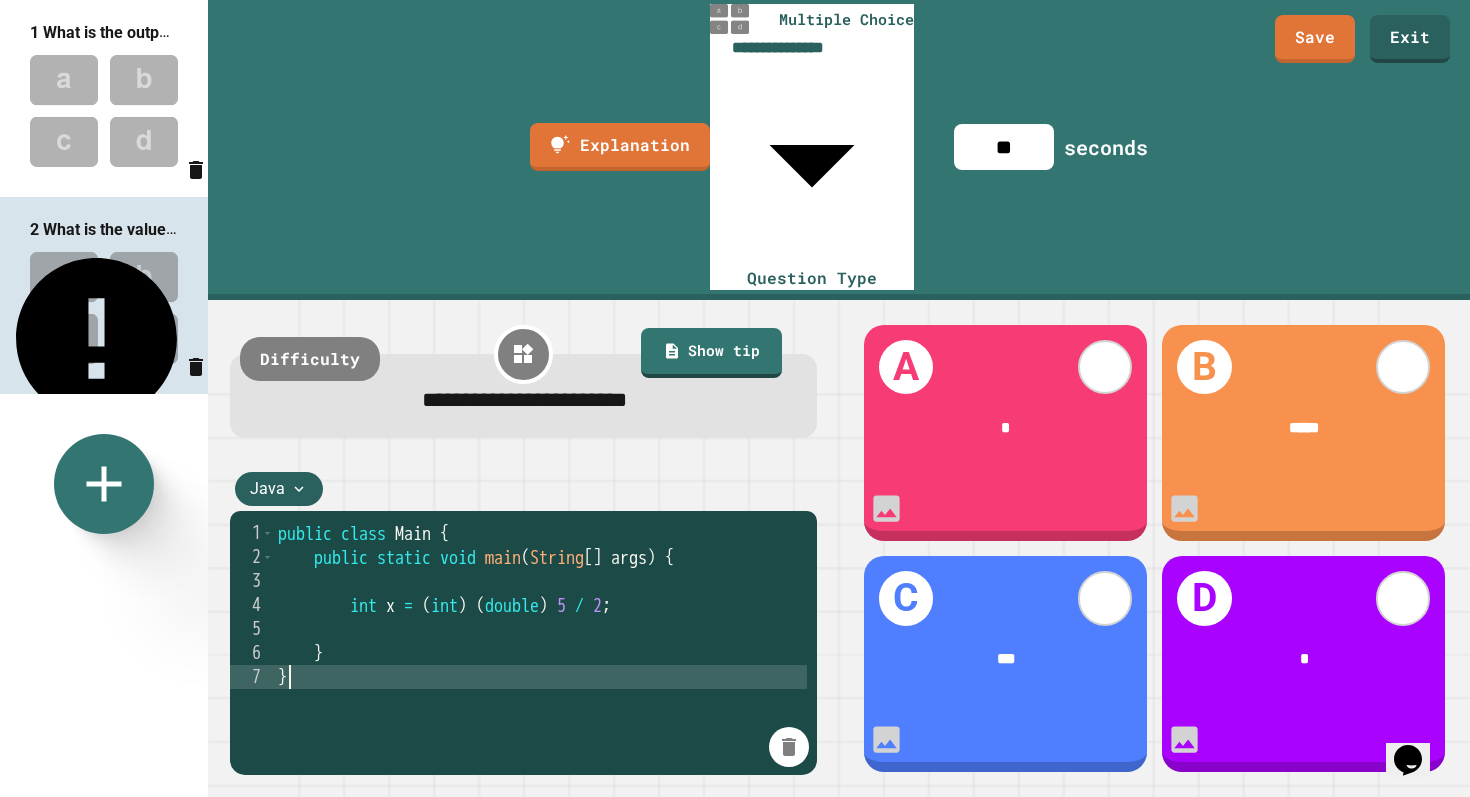 click on "public   class   Main   {      public   static   void   main ( String [ ]   args )   {           int   x   =   ( int )   ( double )   5   /   2 ;      } }" at bounding box center [540, 761] 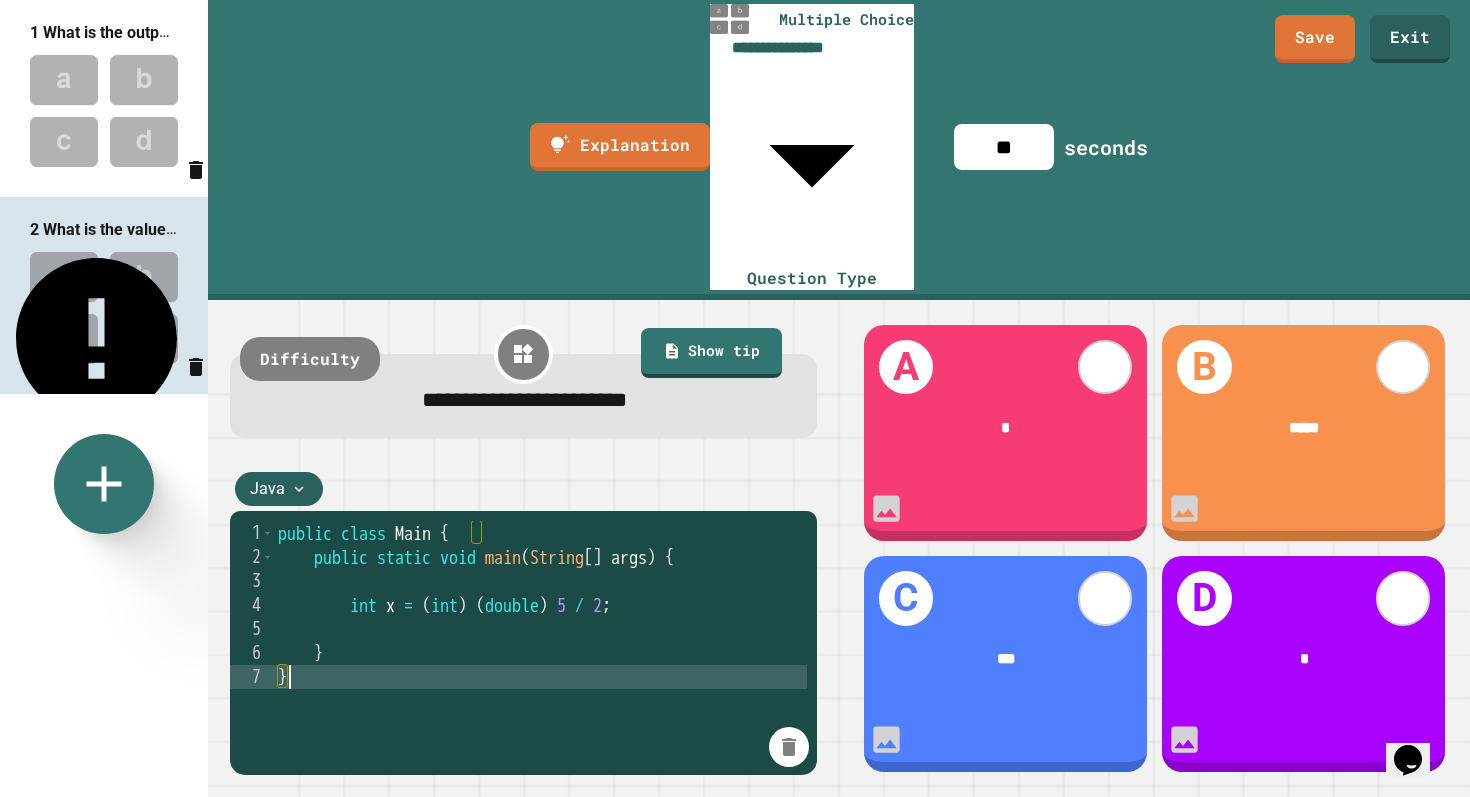 type on "*" 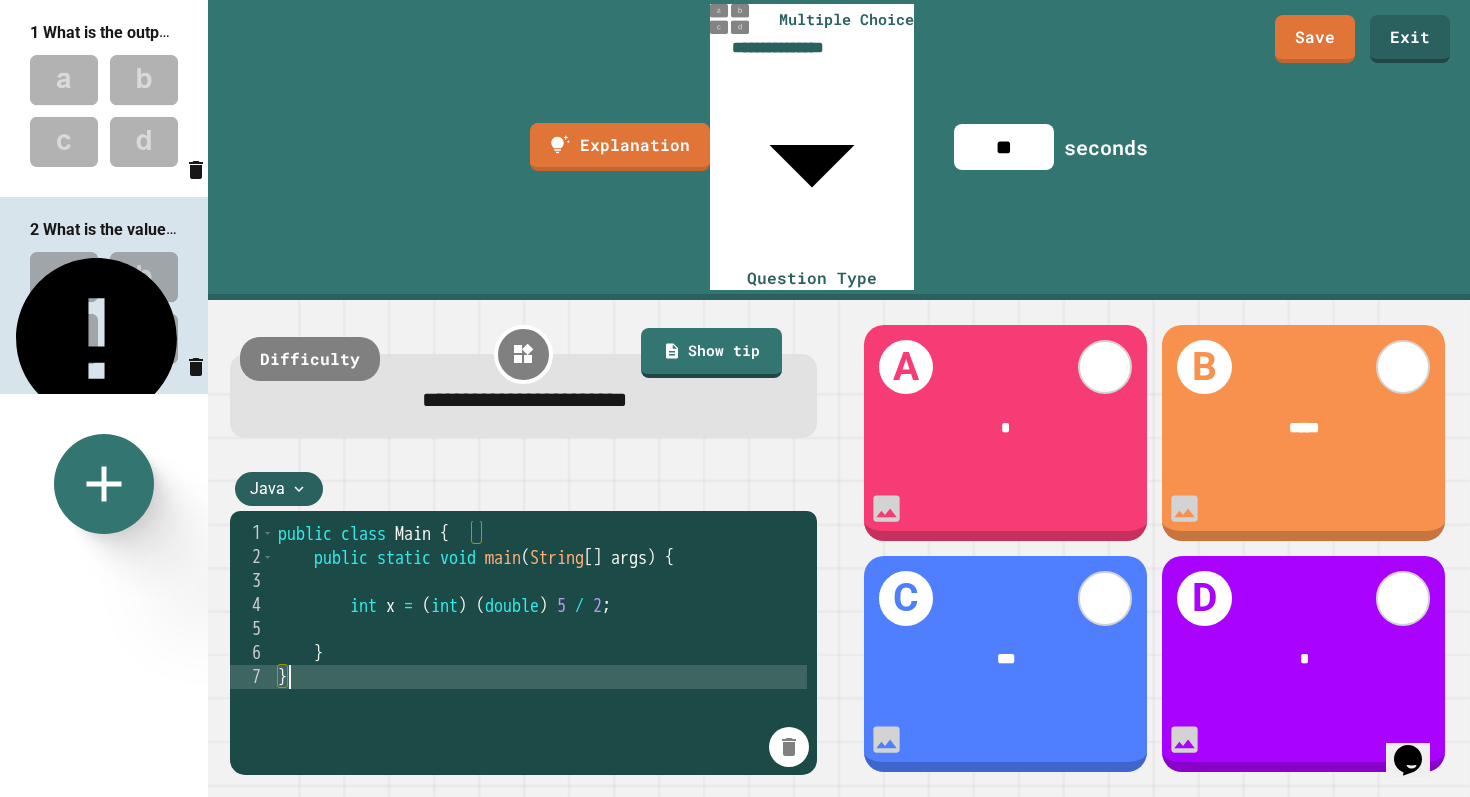 click on "*****" at bounding box center [1304, 428] 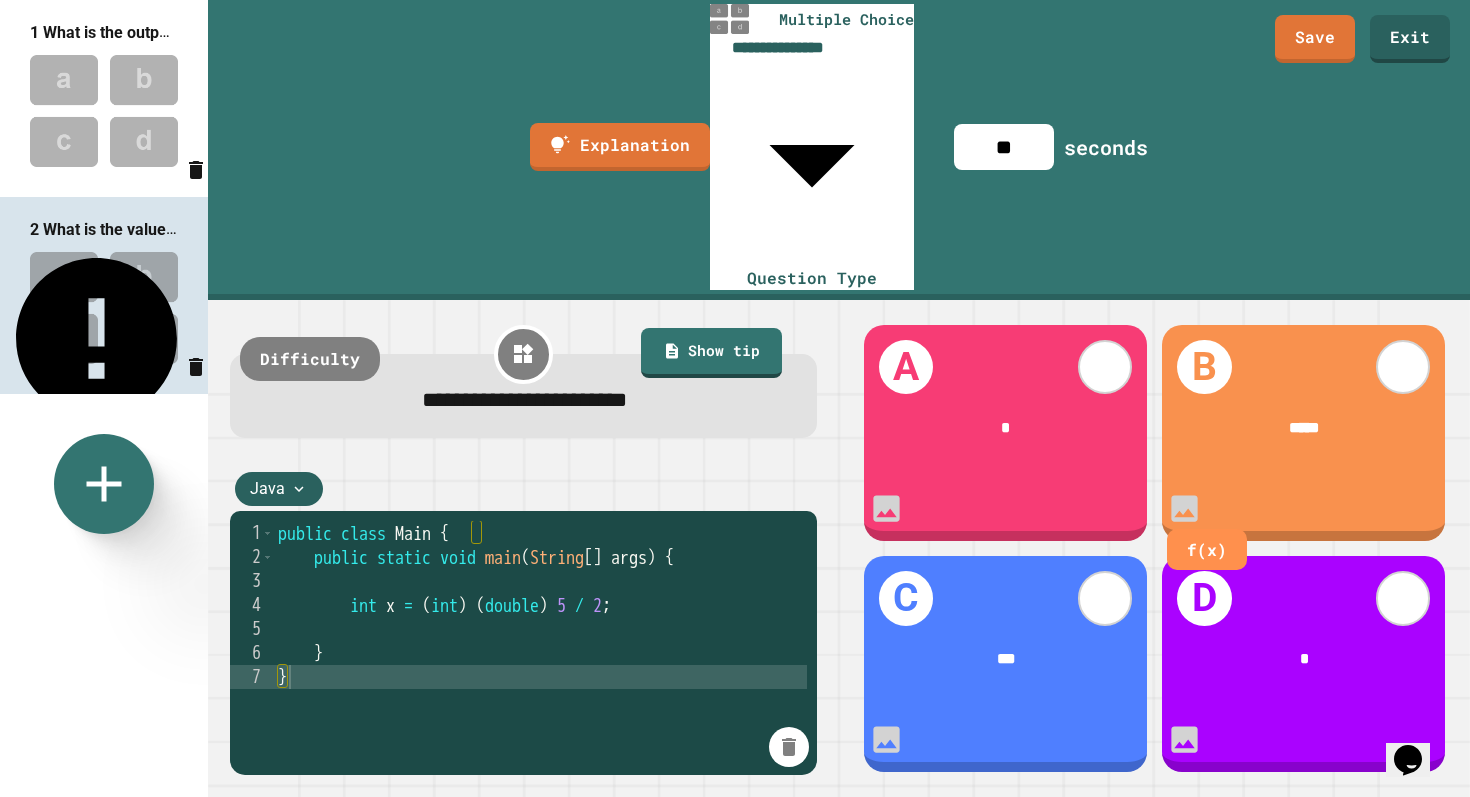 click on "*****" at bounding box center [1304, 428] 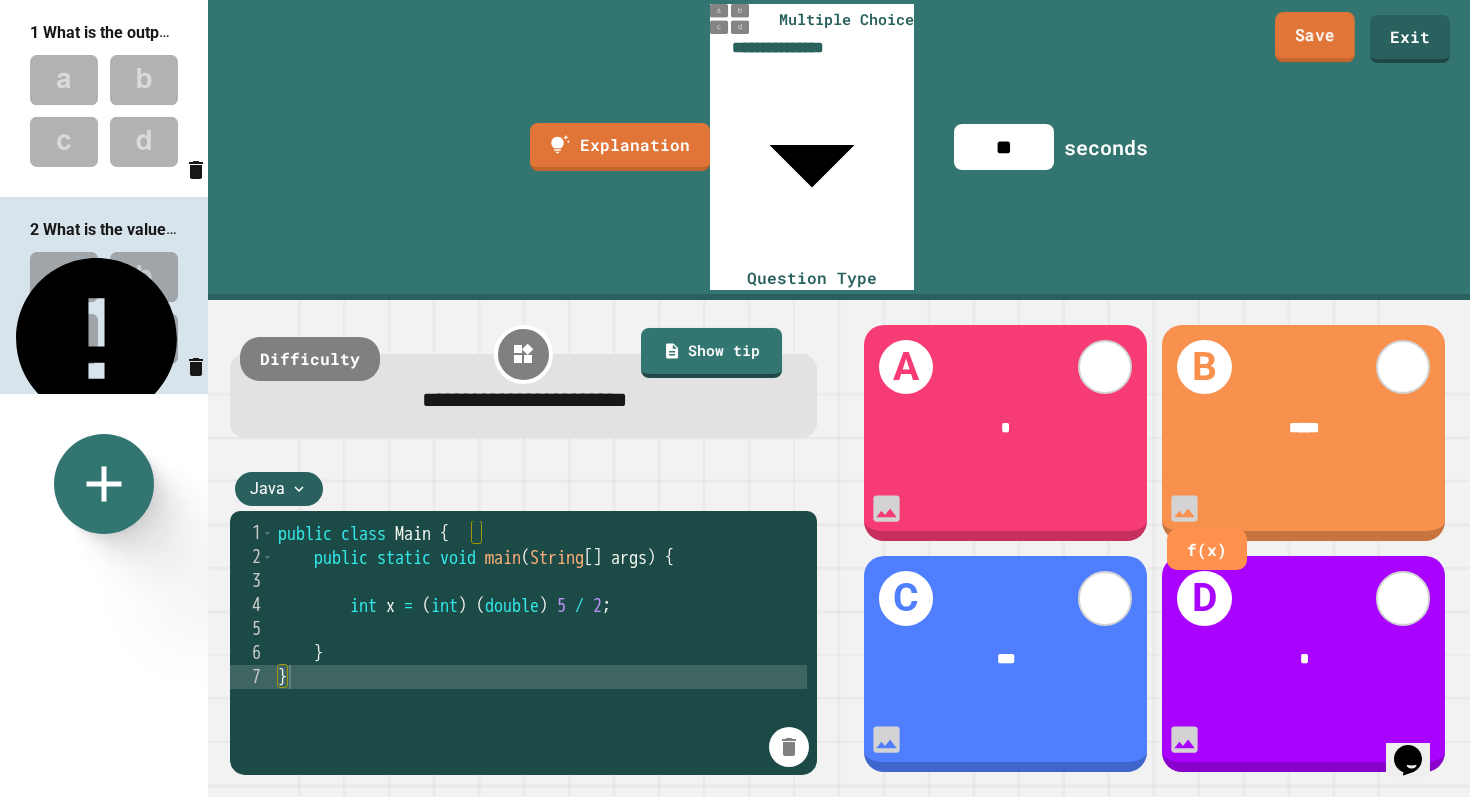 click on "Save" at bounding box center [1315, 37] 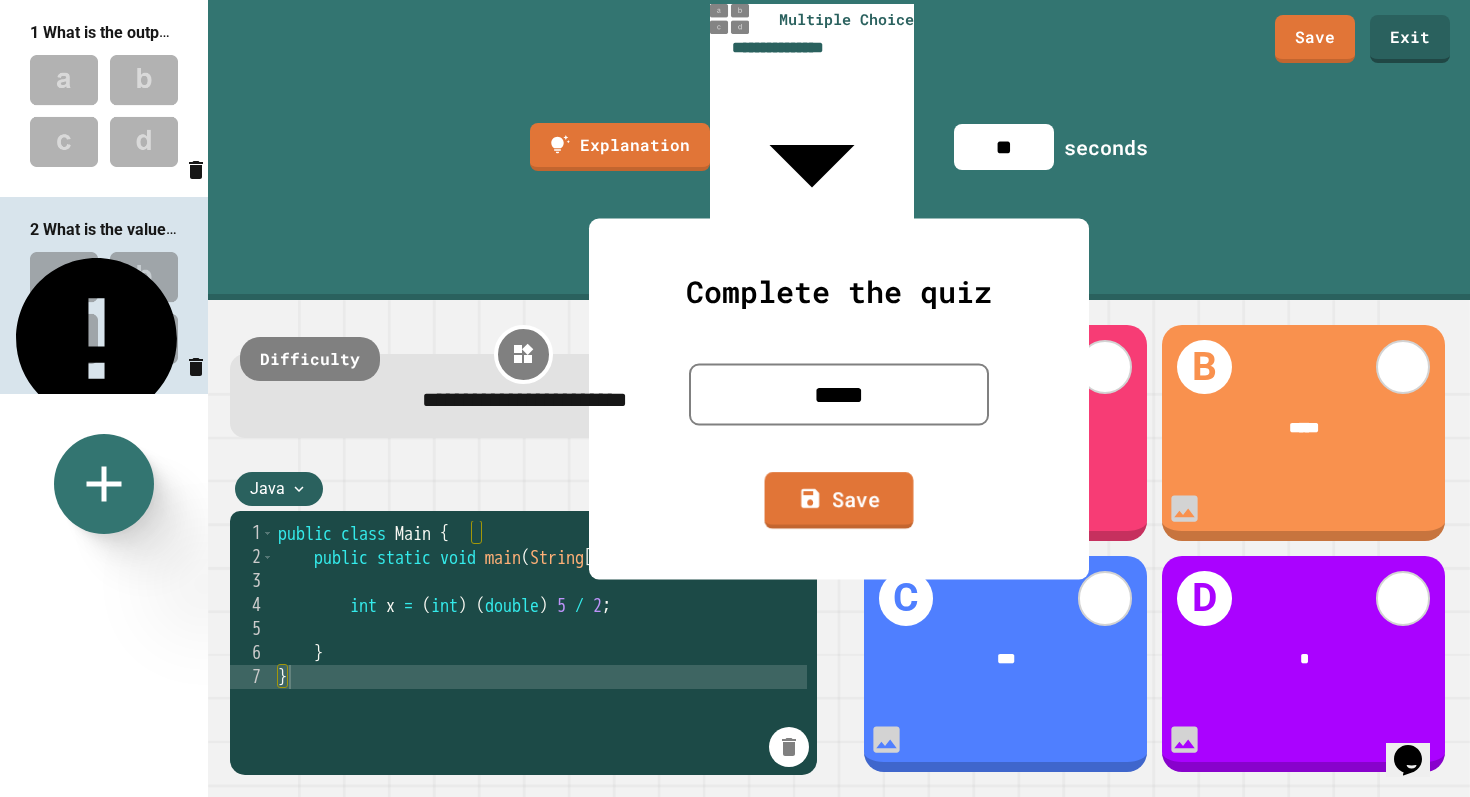 click on "Save" at bounding box center (839, 500) 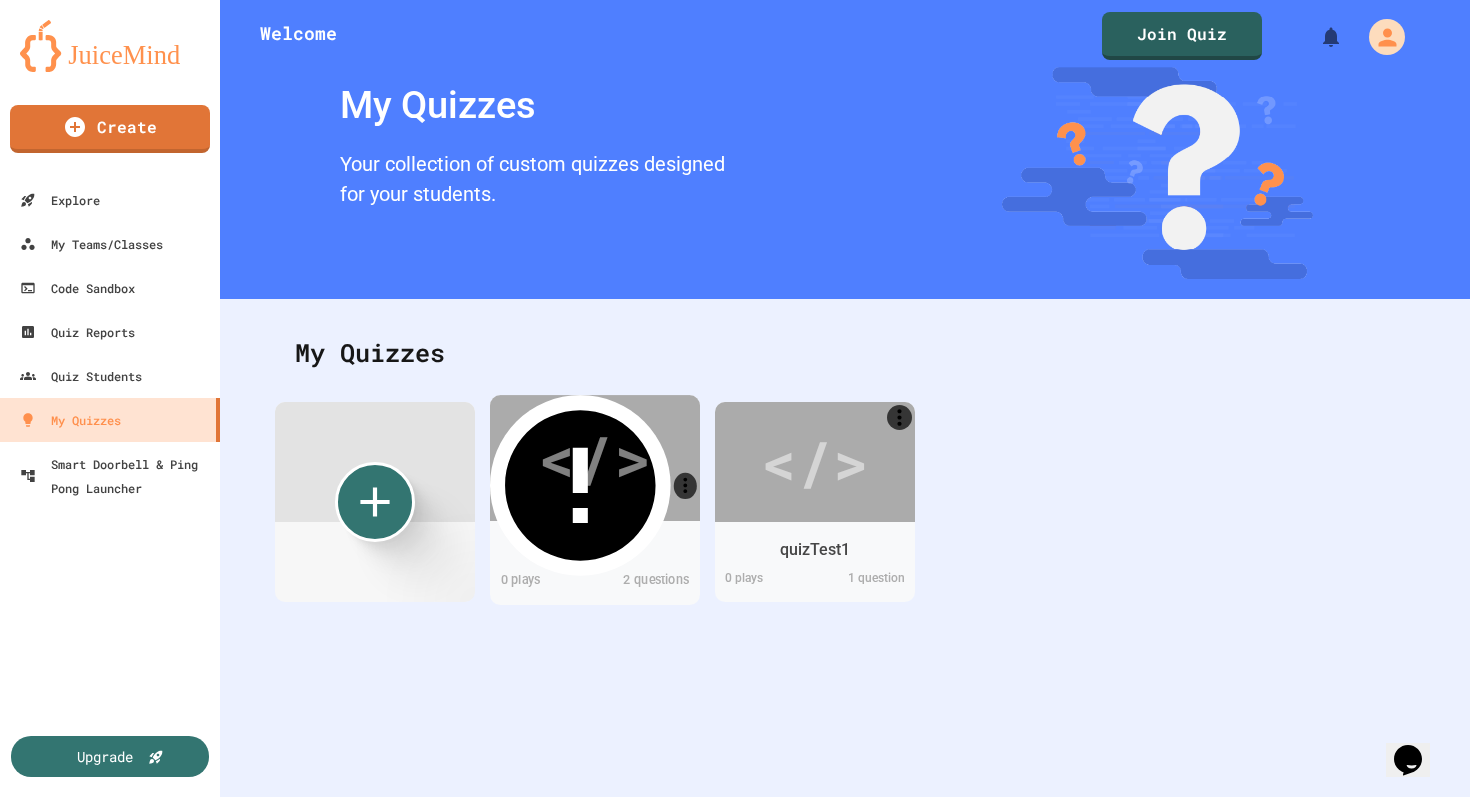 click on "</>" at bounding box center [594, 457] 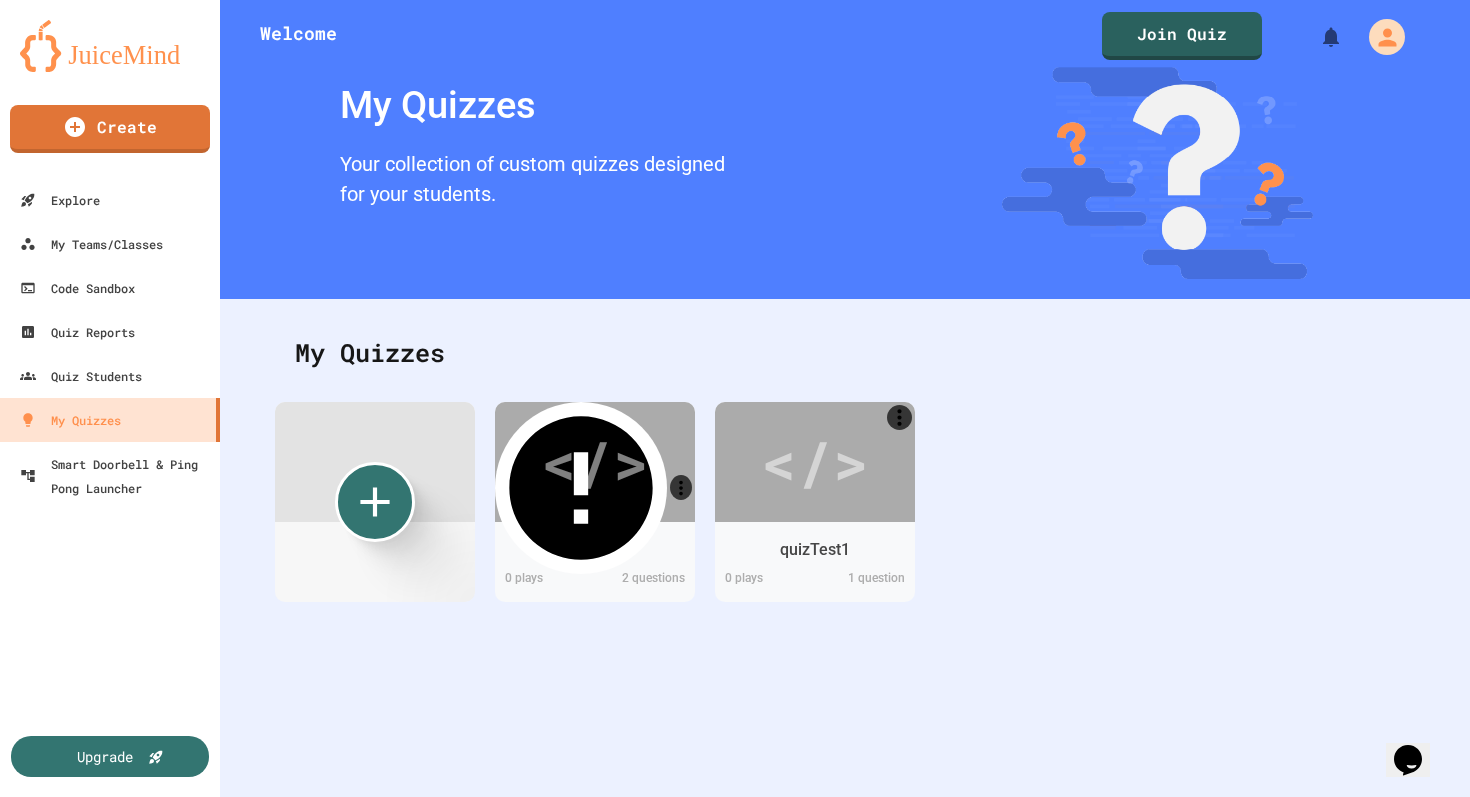 click on "Multiple Choice 60 s" at bounding box center [1020, 1085] 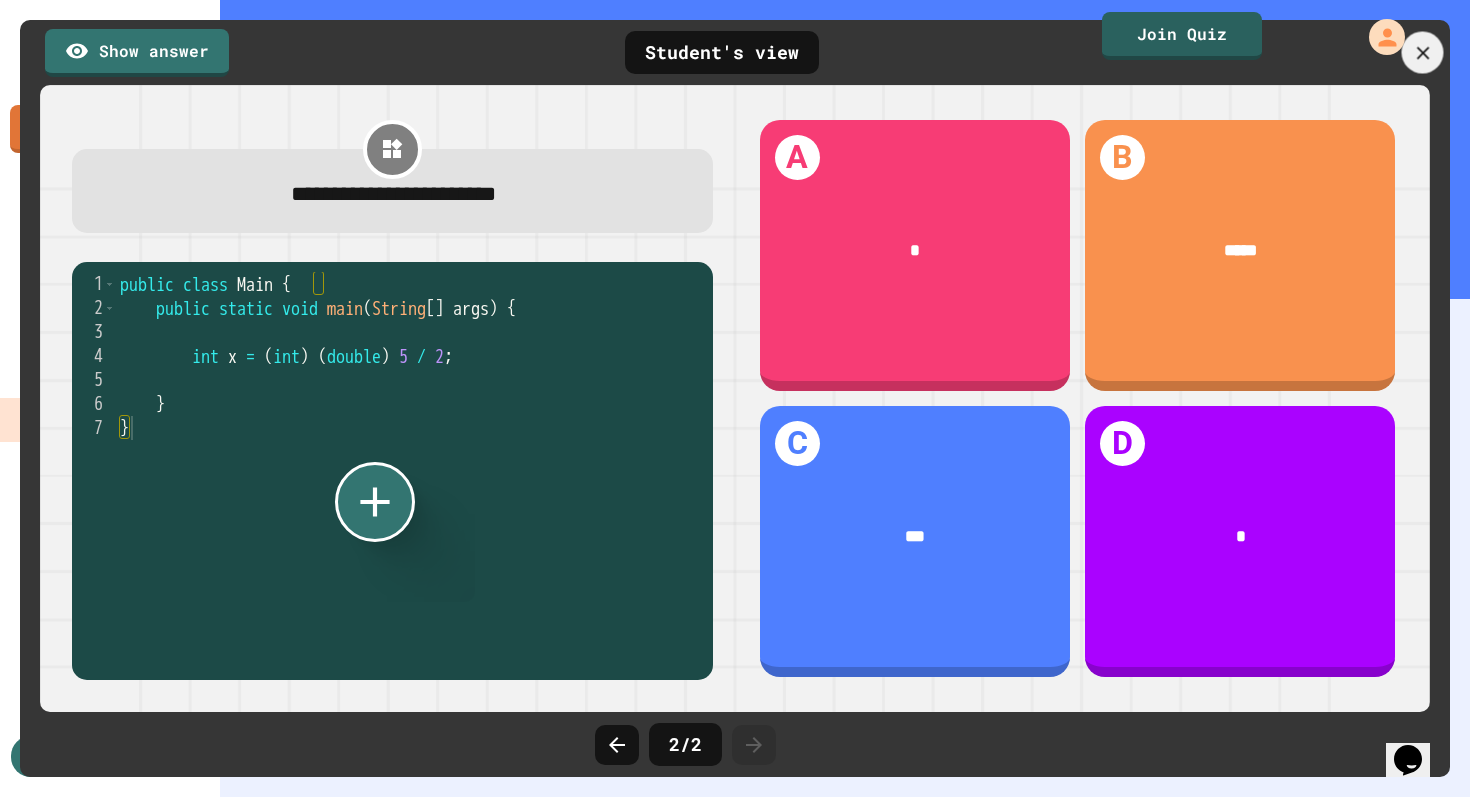 click 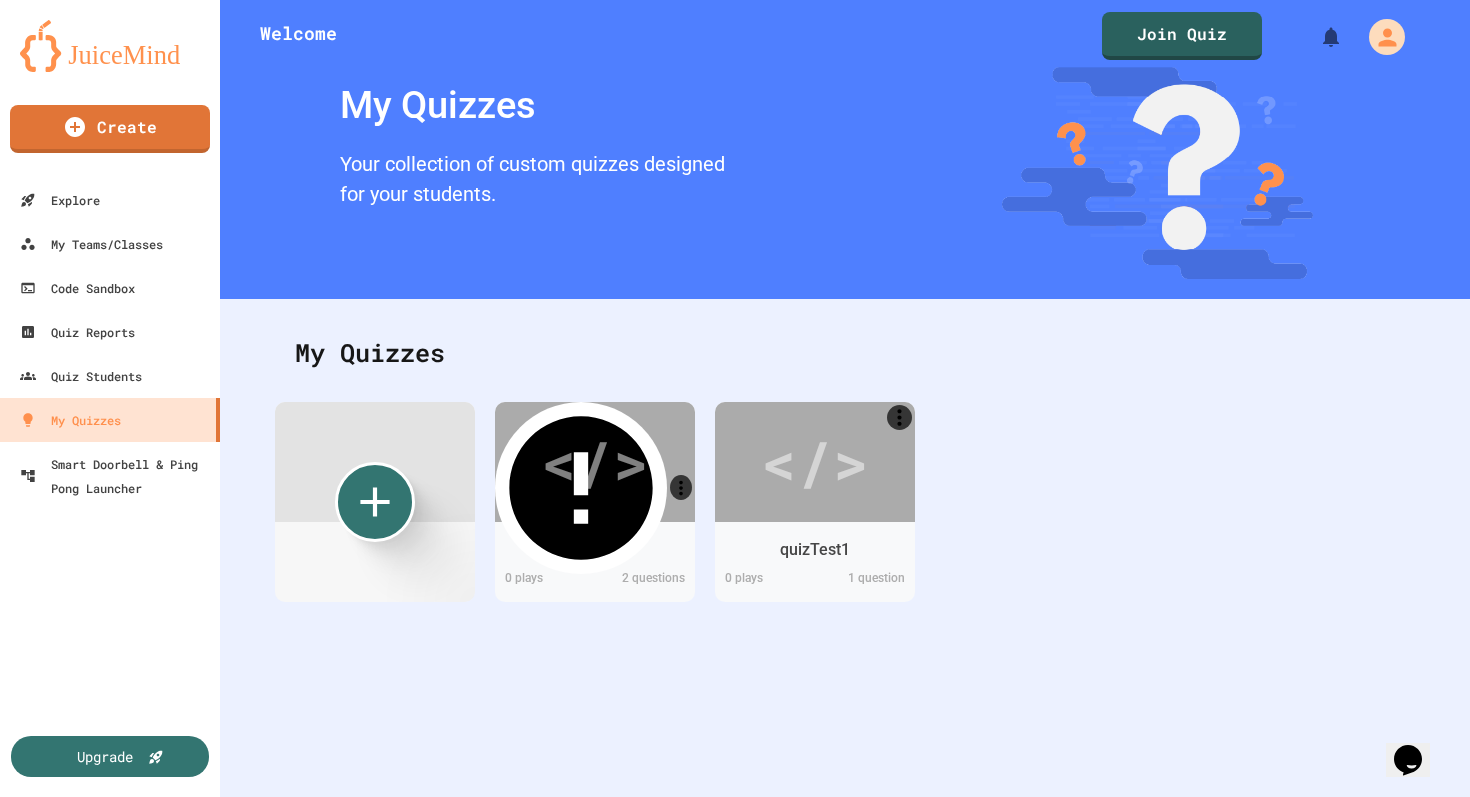 click on "Edit" at bounding box center [689, 927] 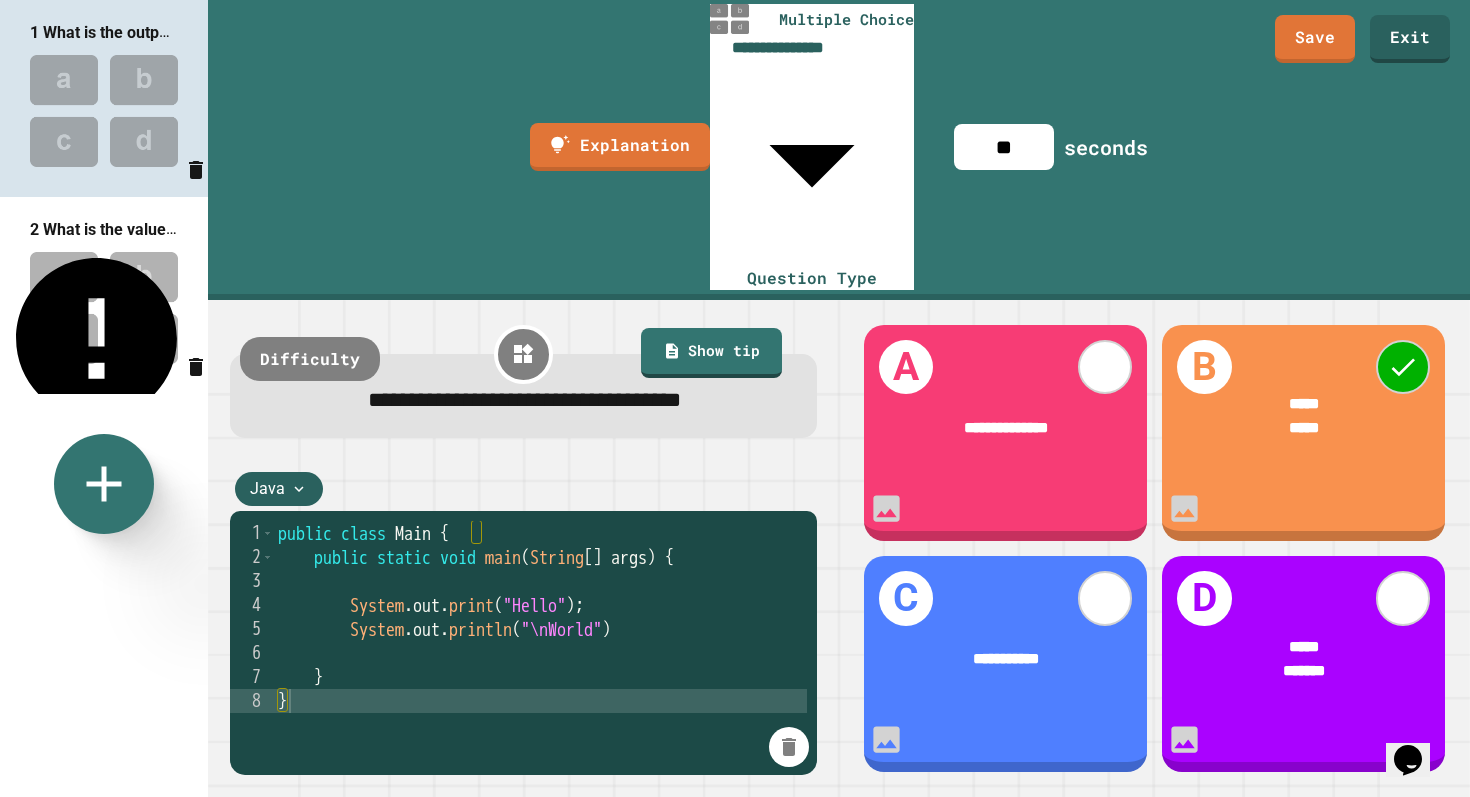 click at bounding box center [104, 308] 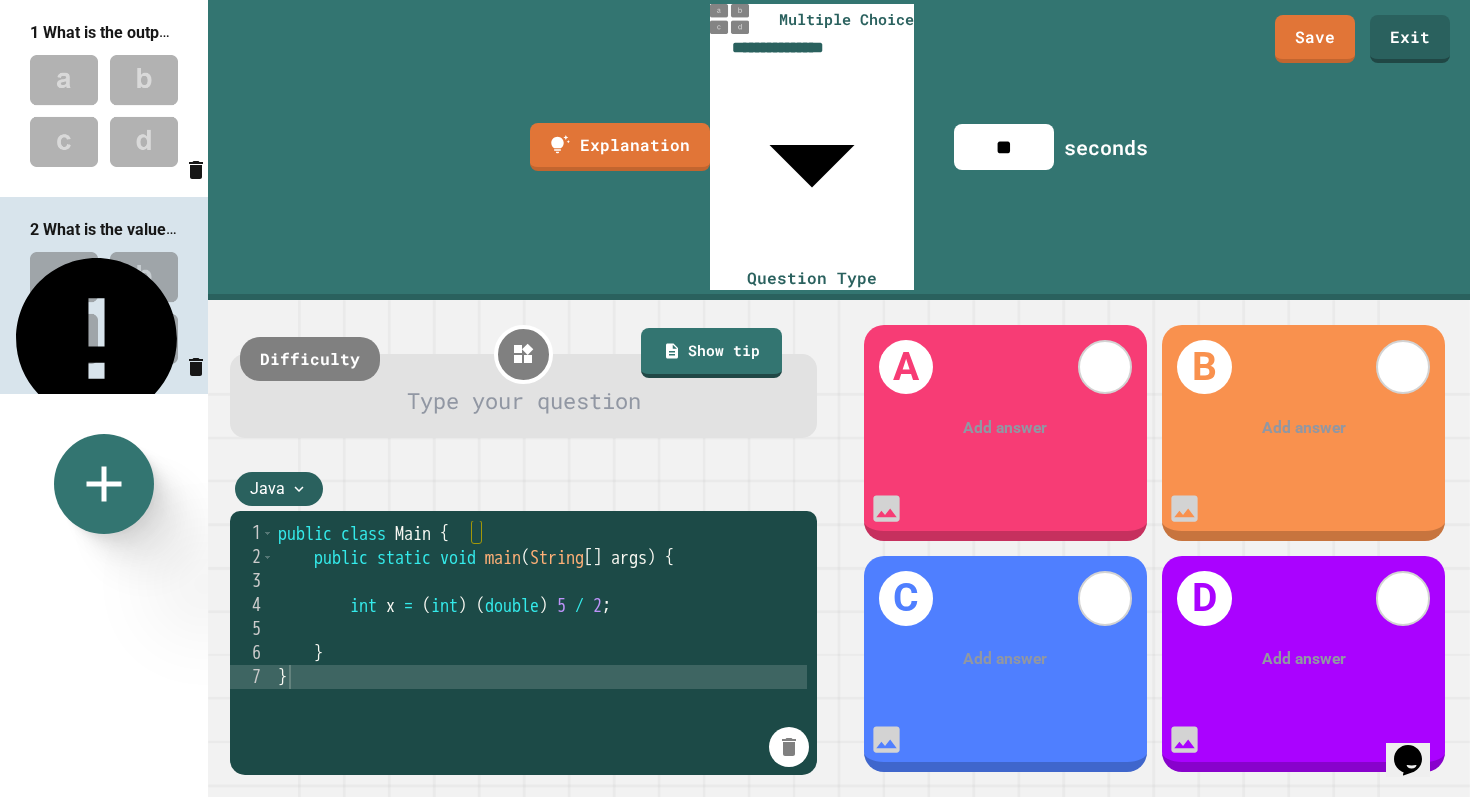 type on "**" 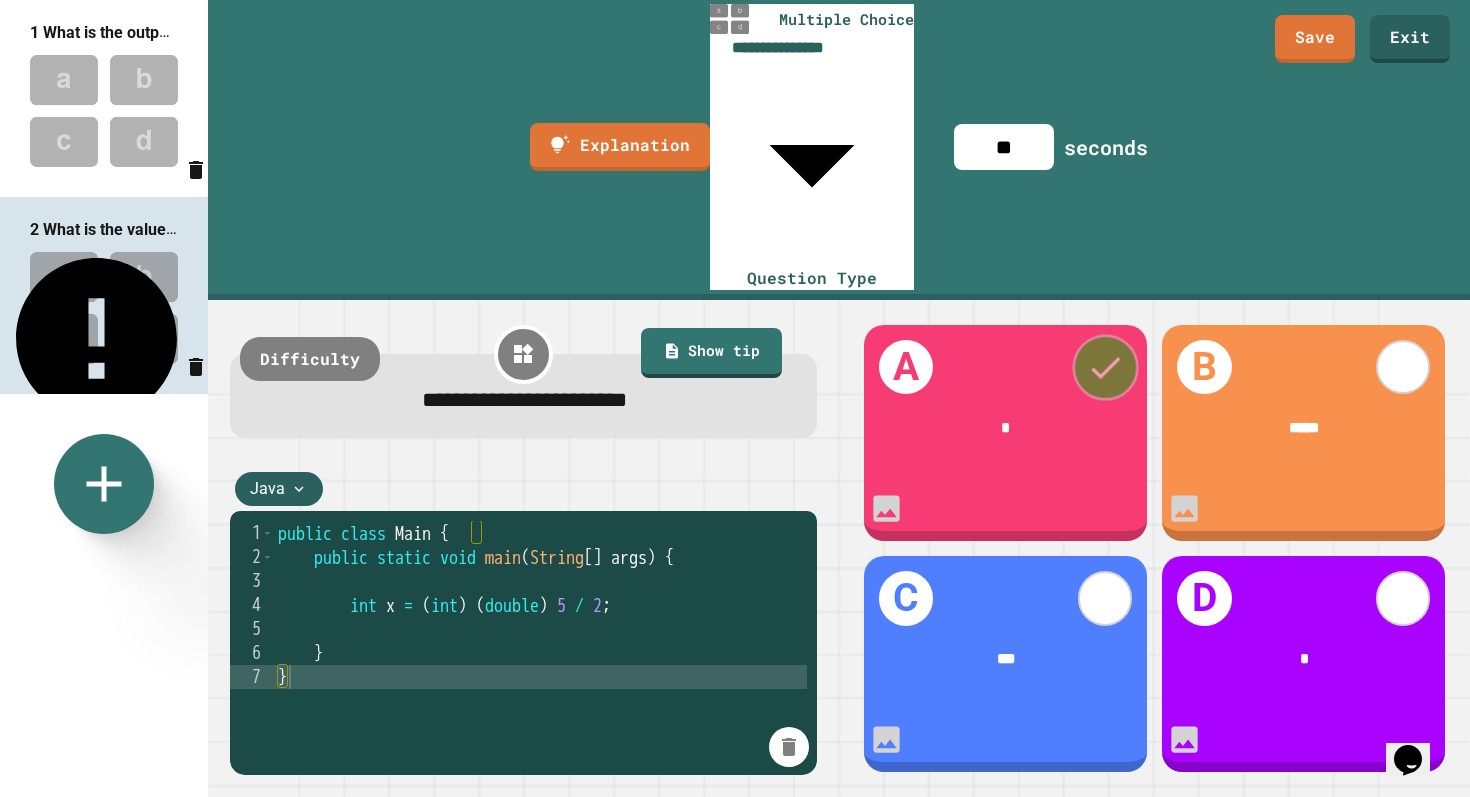 click 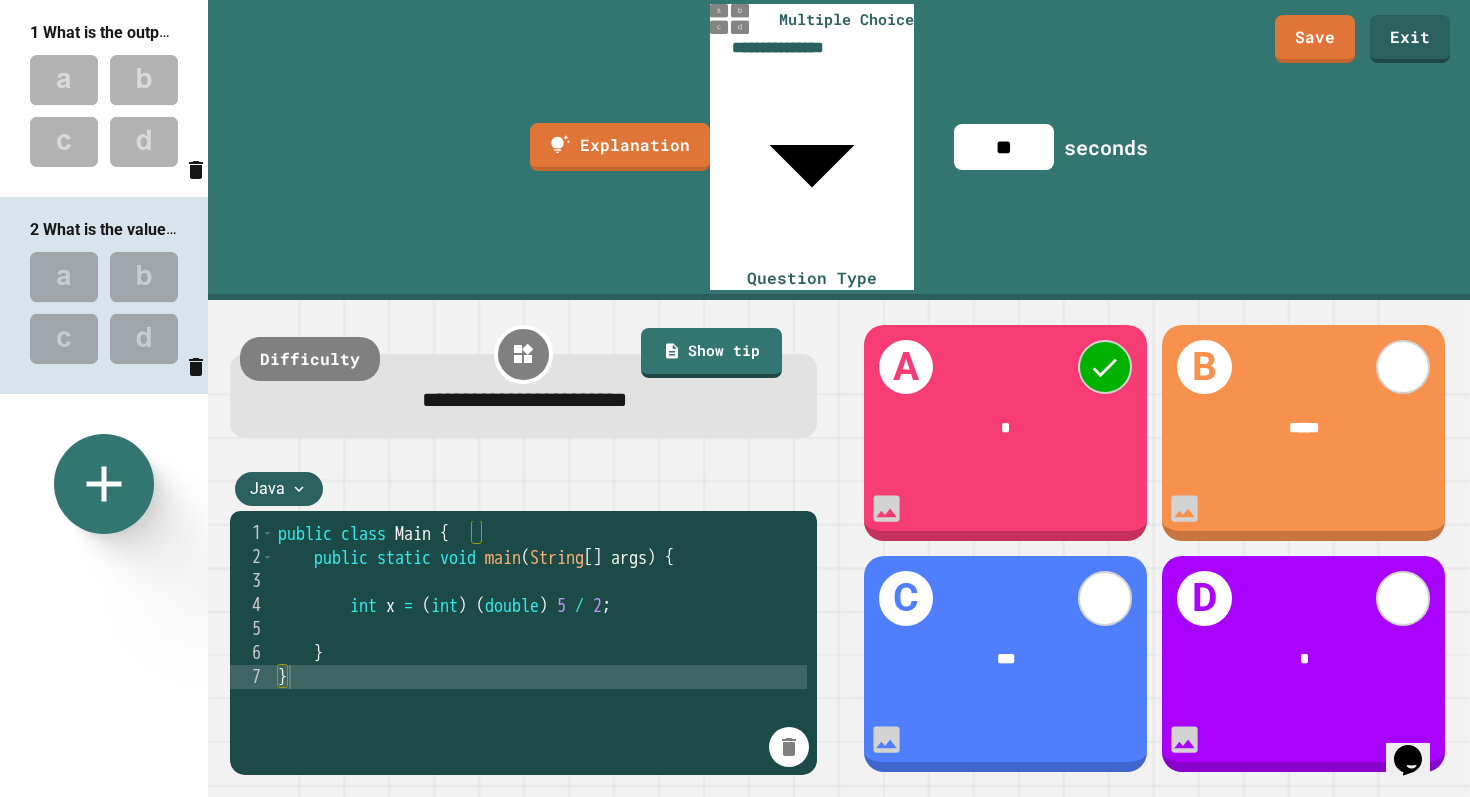 click on "public   class   Main   {      public   static   void   main ( String [ ]   args )   {           int   x   =   ( int )   ( double )   5   /   2 ;      } }" at bounding box center [540, 761] 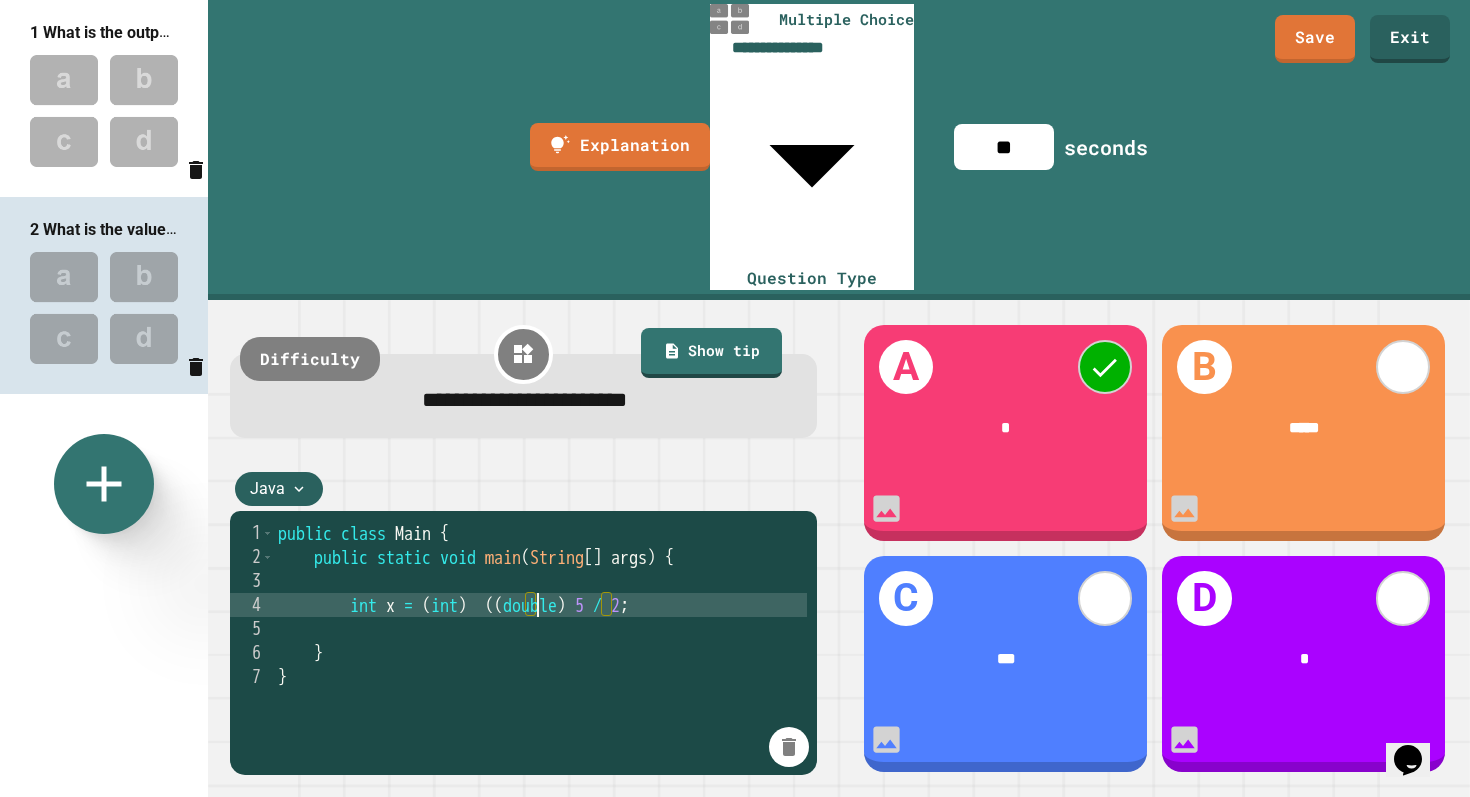 scroll, scrollTop: 0, scrollLeft: 14, axis: horizontal 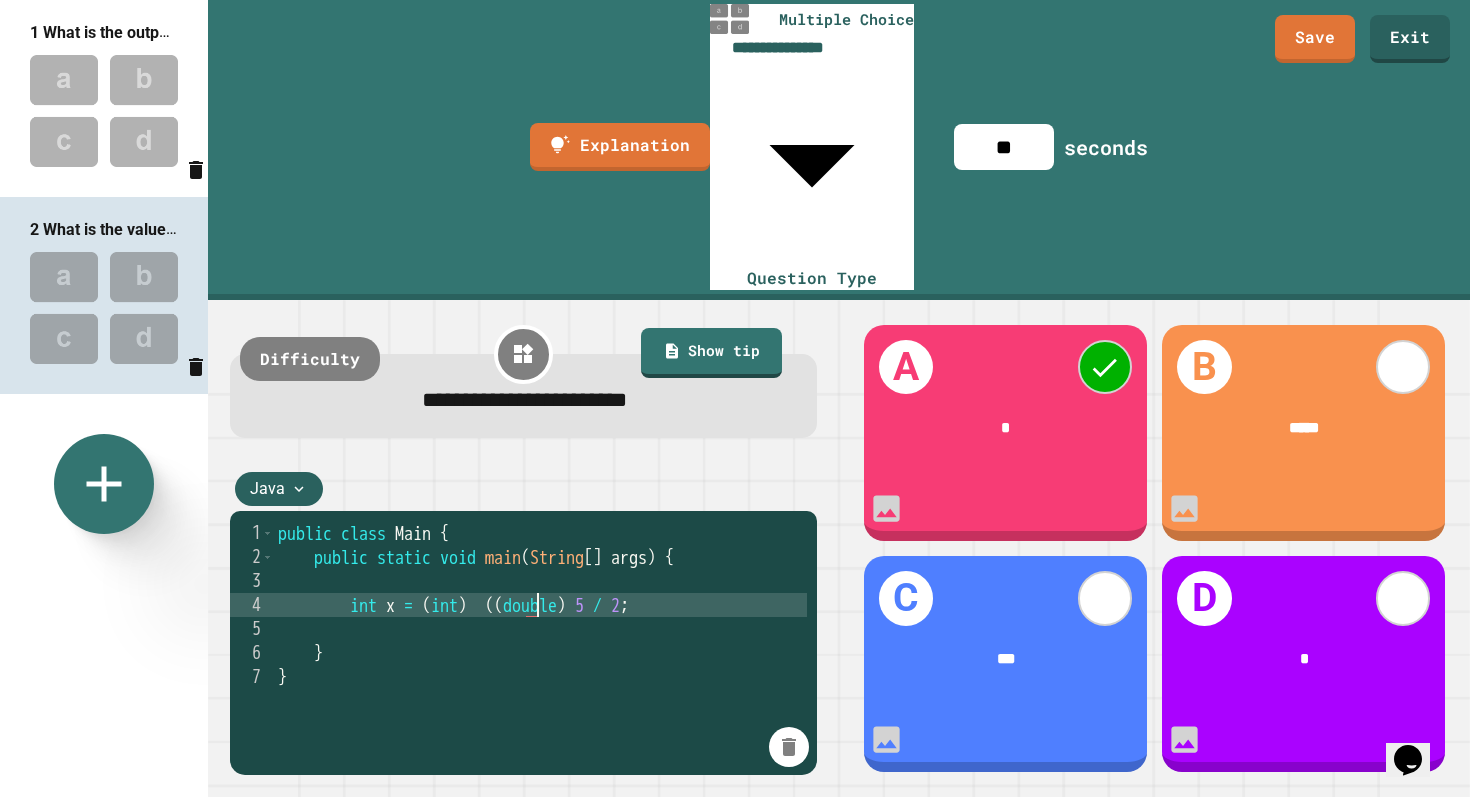 click on "public   class   Main   {      public   static   void   main ( String [ ]   args )   {           int   x   =   ( int )    (( double )   5   /   2 ;      } }" at bounding box center (540, 761) 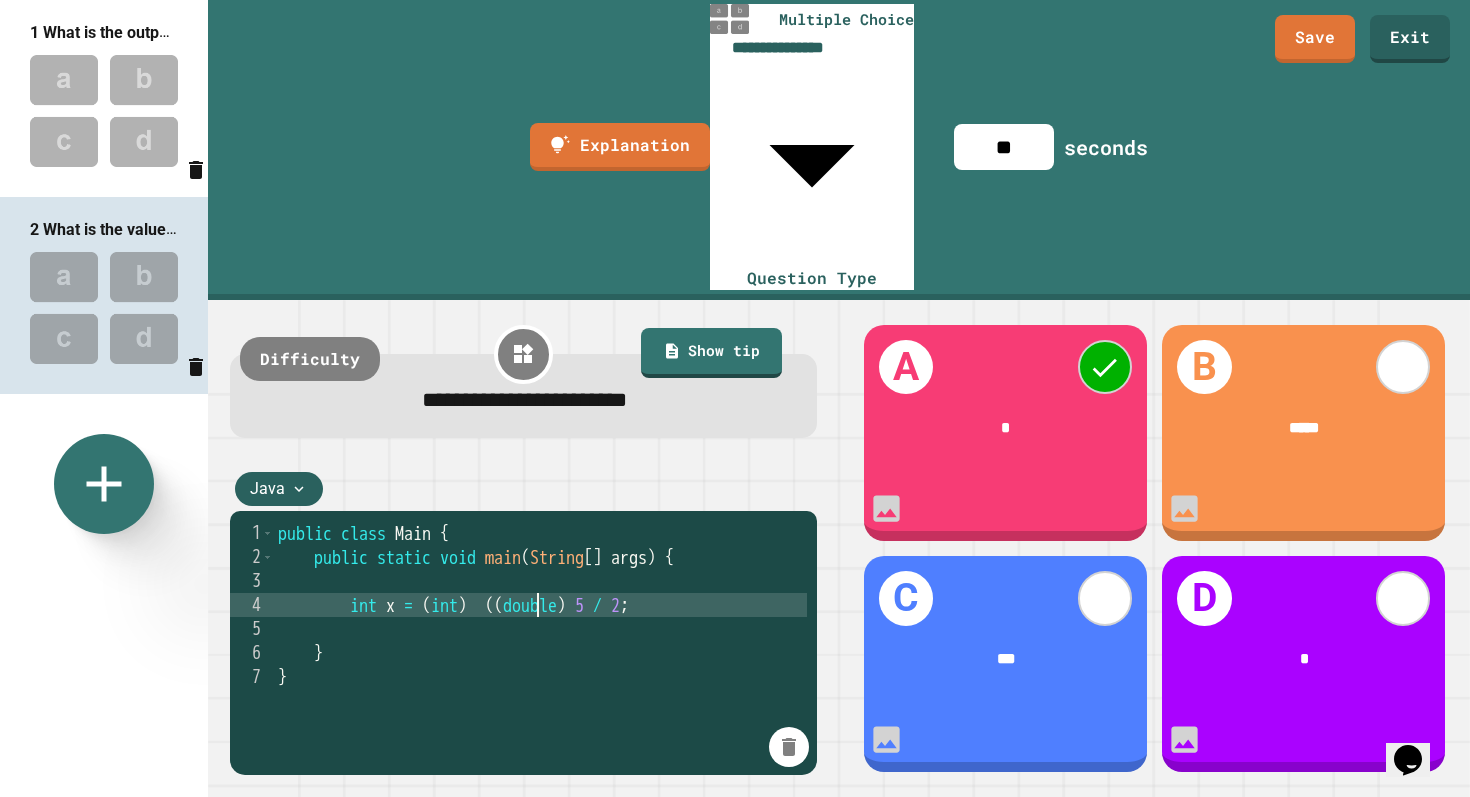 click on "public   class   Main   {      public   static   void   main ( String [ ]   args )   {           int   x   =   ( int )    (( double )   5   /   2 ;      } }" at bounding box center [540, 761] 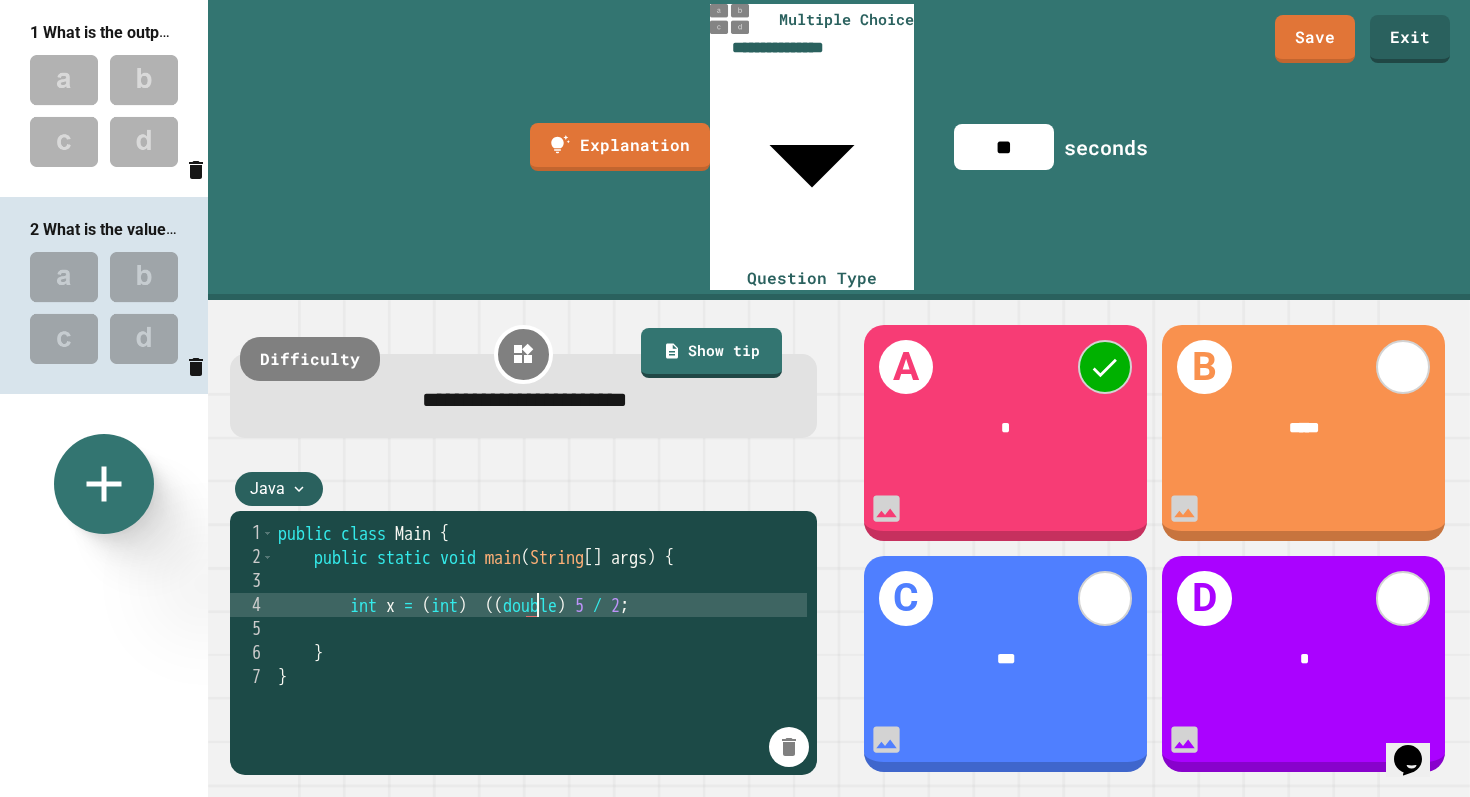 scroll, scrollTop: 0, scrollLeft: 15, axis: horizontal 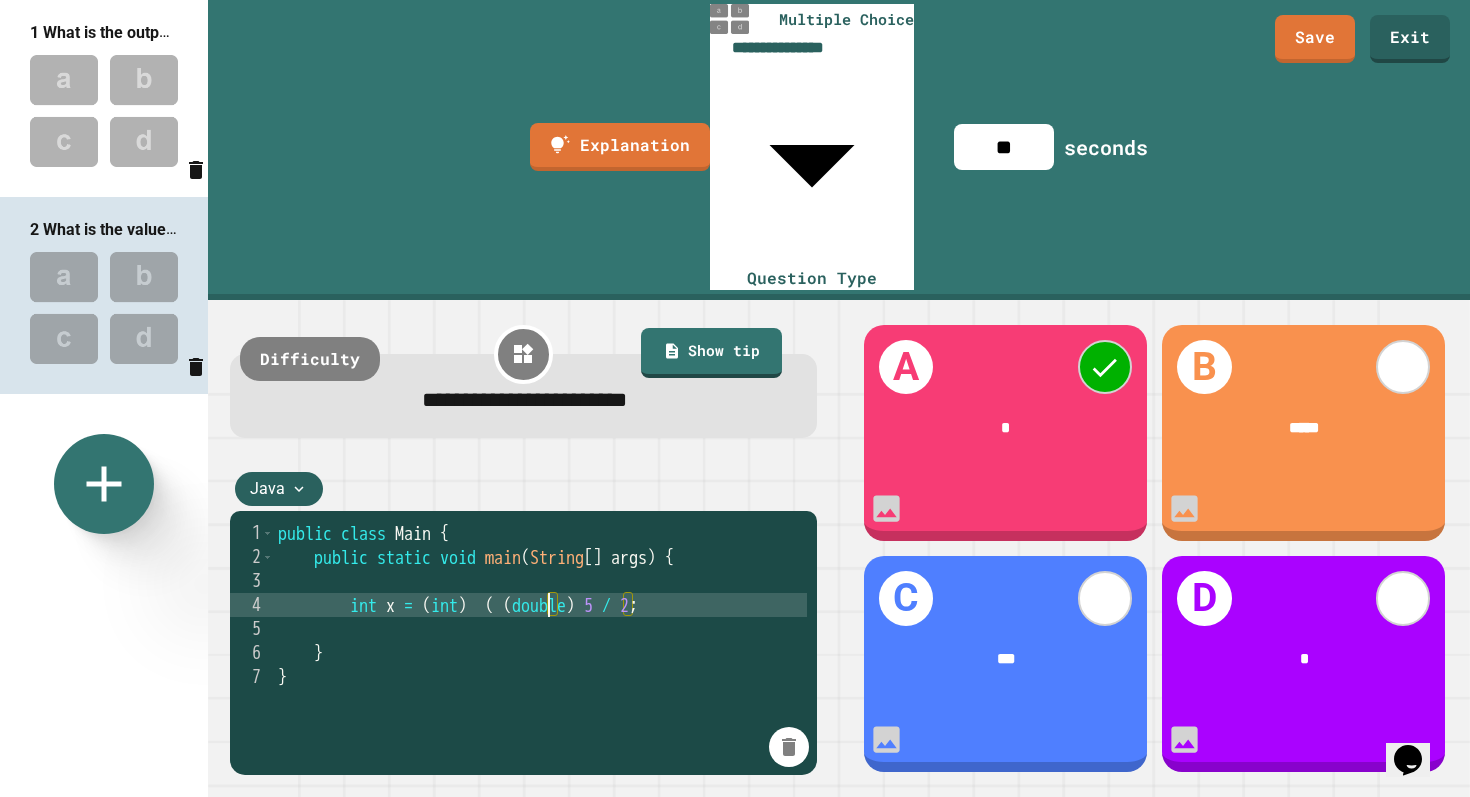 click on "public   class   Main   {      public   static   void   main ( String [ ]   args )   {           int   x   =   ( int )    (   ( double )   5   /   2 ;      } }" at bounding box center (540, 761) 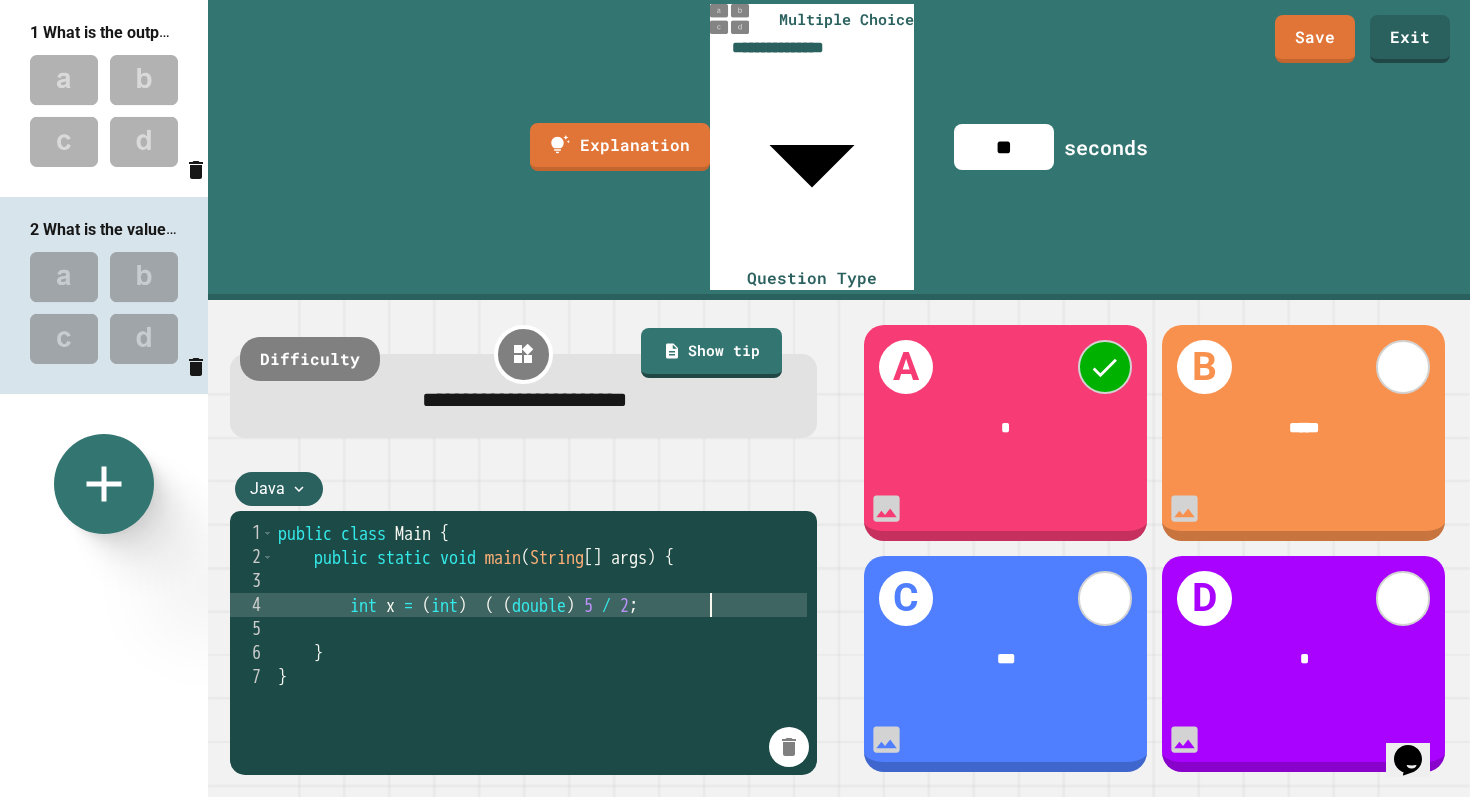 click on "public   class   Main   {      public   static   void   main ( String [ ]   args )   {           int   x   =   ( int )    (   ( double )   5   /   2 ;      } }" at bounding box center [540, 761] 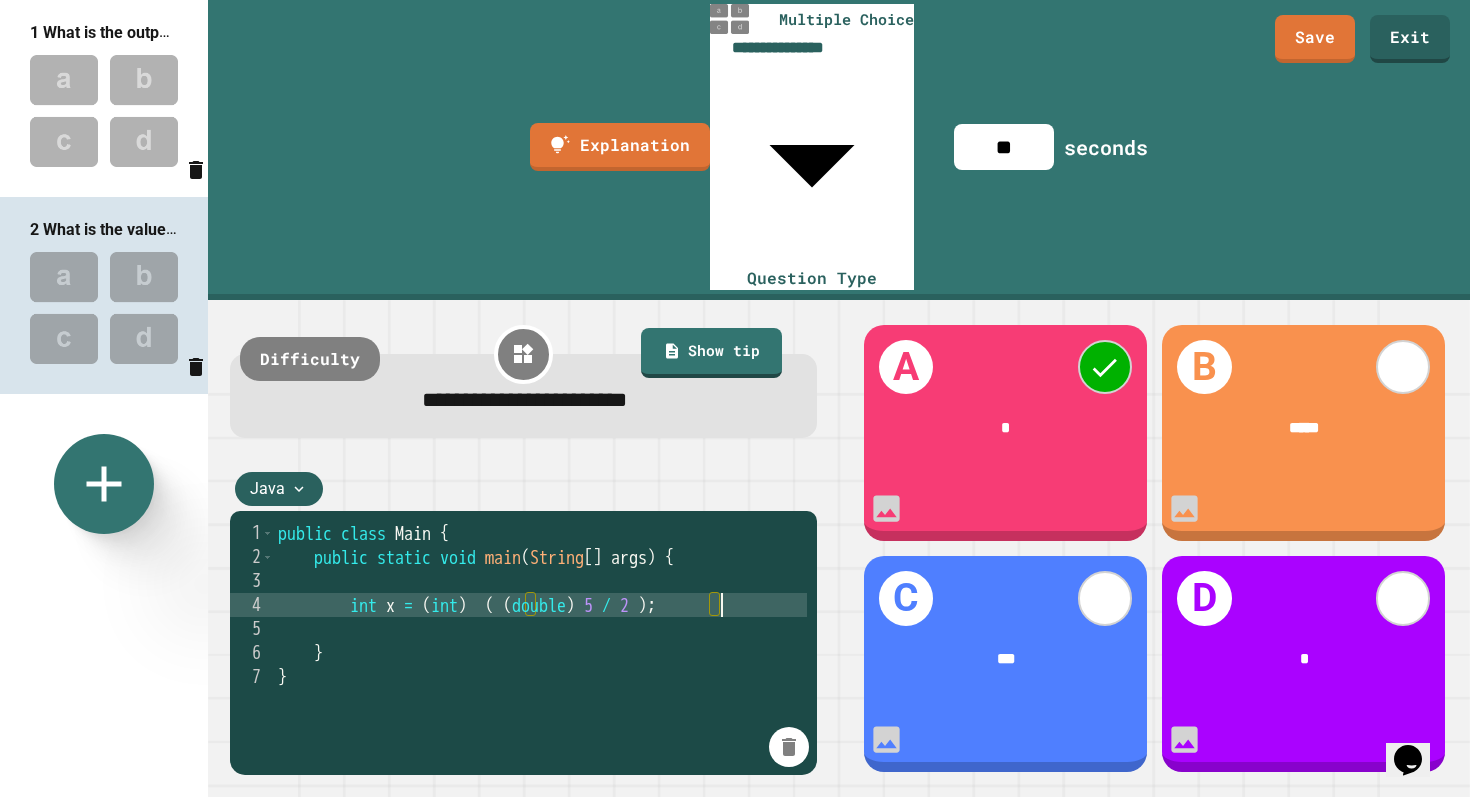 scroll, scrollTop: 0, scrollLeft: 24, axis: horizontal 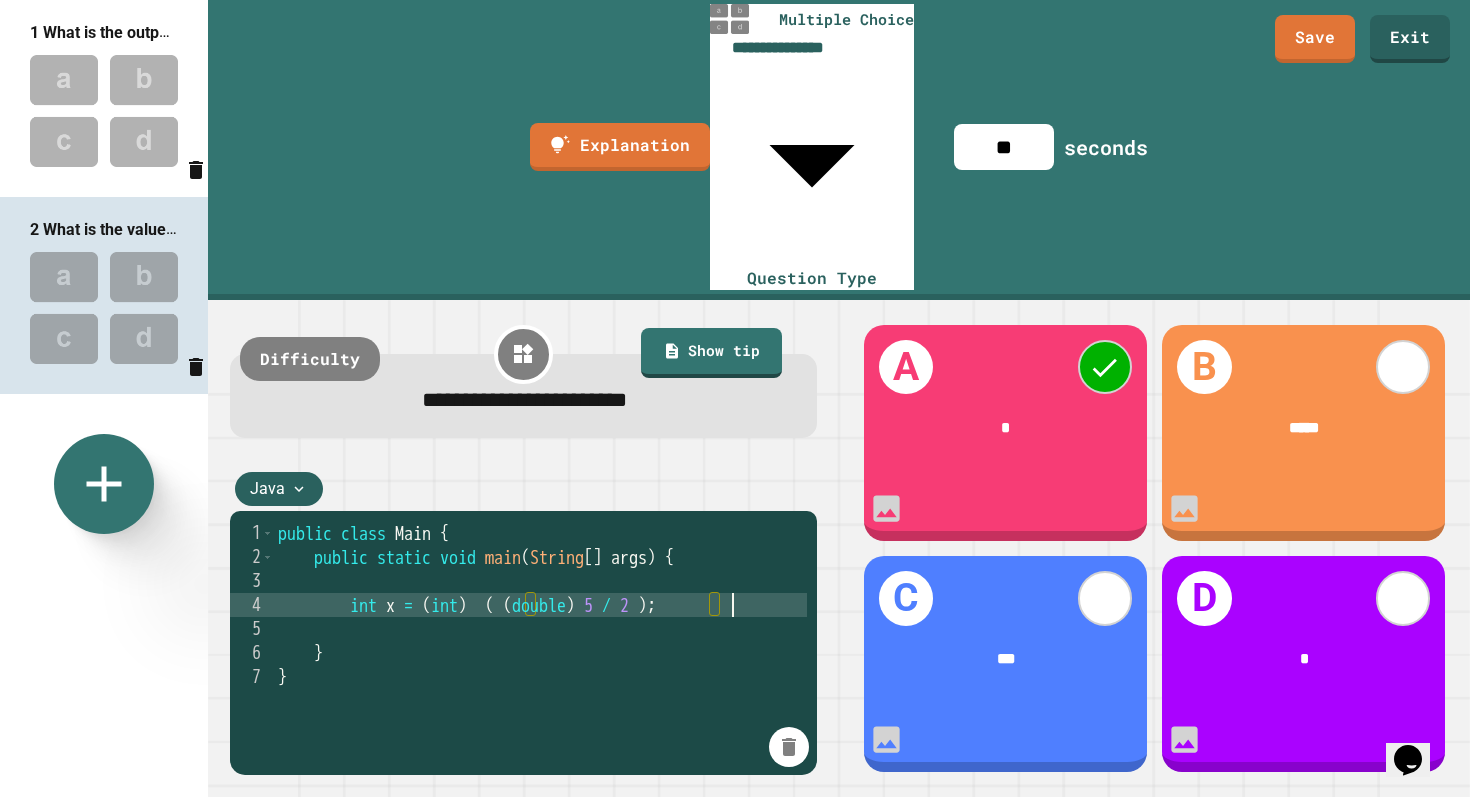 click on "public   class   Main   {      public   static   void   main ( String [ ]   args )   {           int   x   =   ( int )    (   ( double )   5   /   2   ) ;      } }" at bounding box center (540, 761) 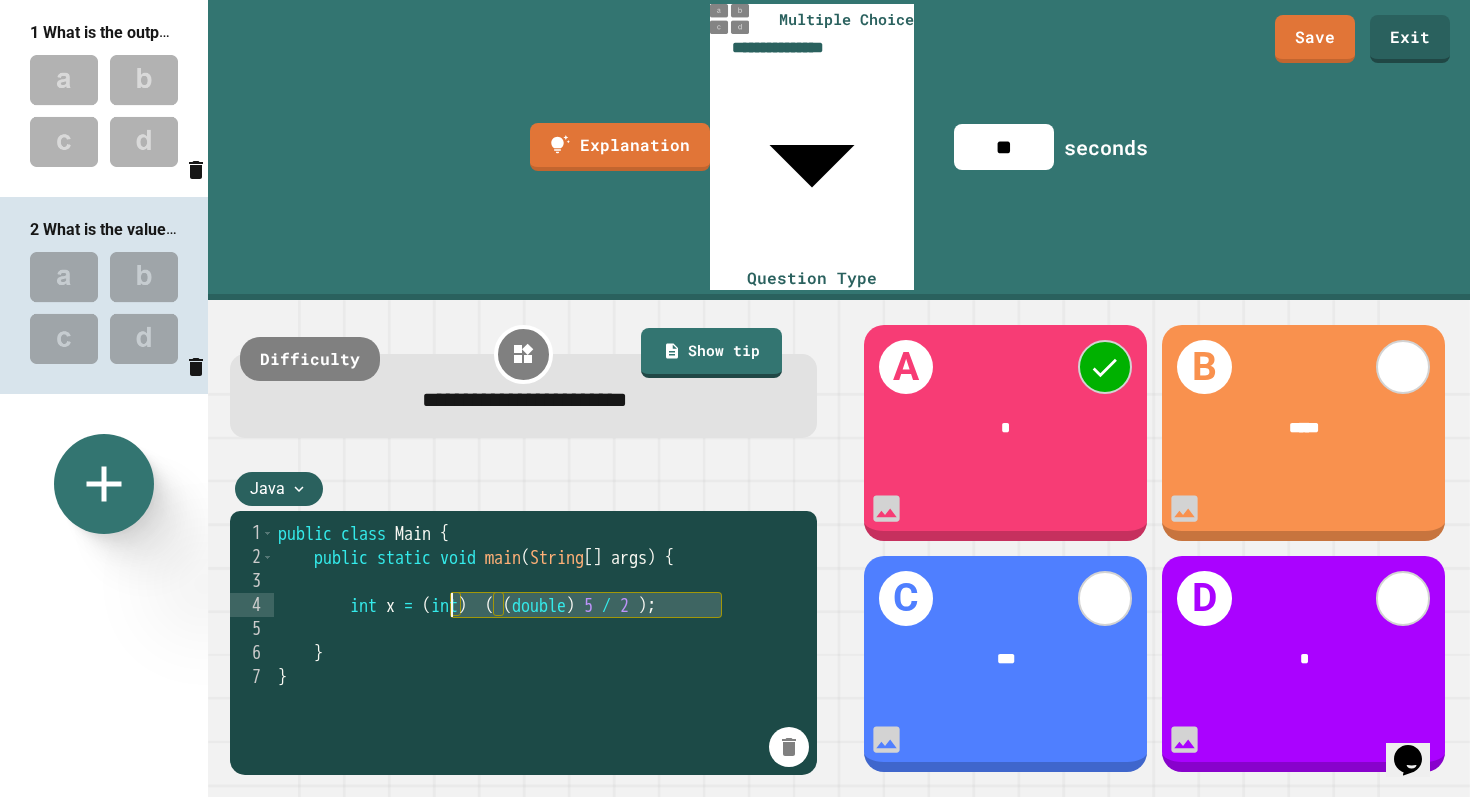 drag, startPoint x: 721, startPoint y: 386, endPoint x: 453, endPoint y: 394, distance: 268.1194 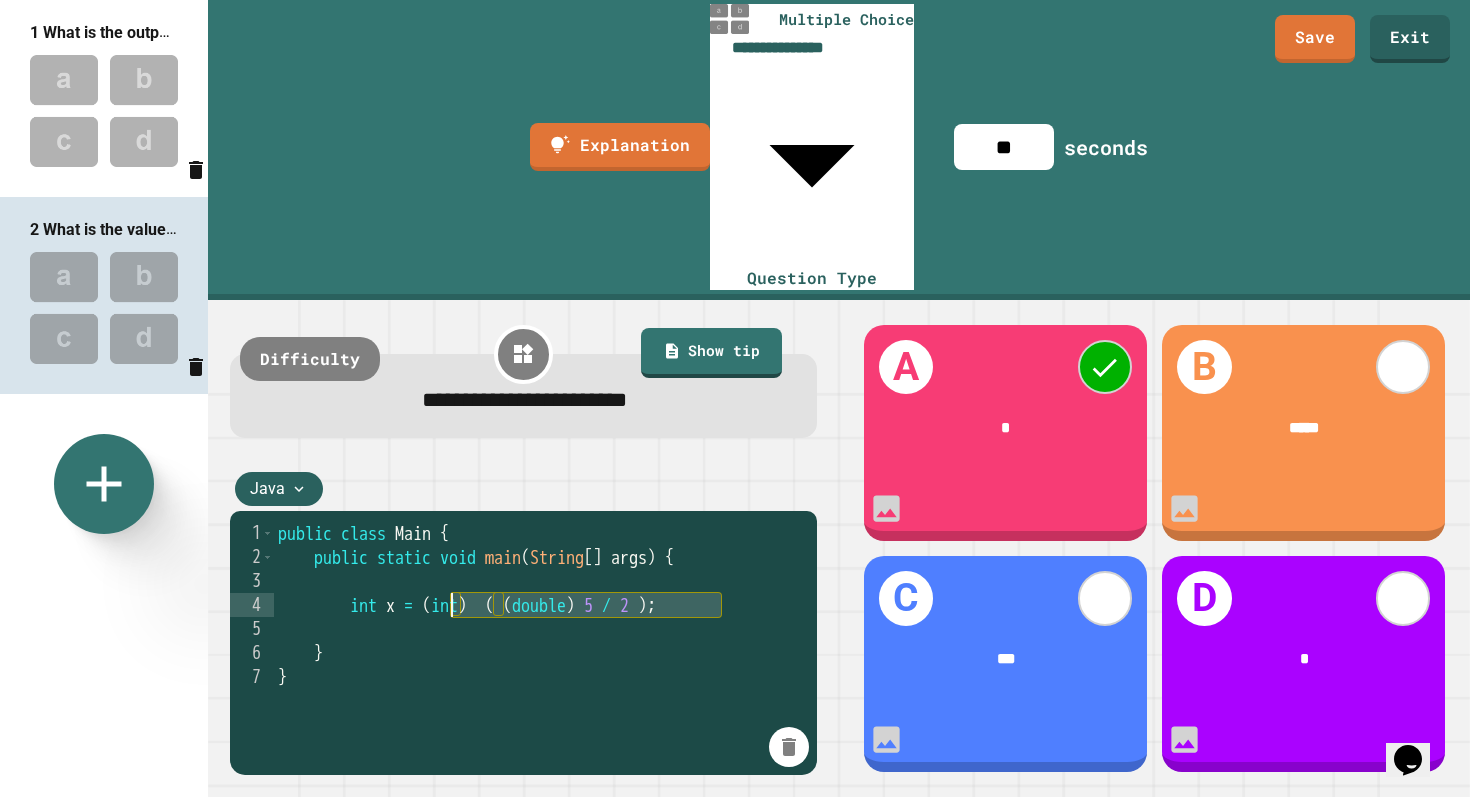 click on "public   class   Main   {      public   static   void   main ( String [ ]   args )   {           int   x   =   ( int )    (   ( double )   5   /   2   ) ;      } }" at bounding box center [540, 761] 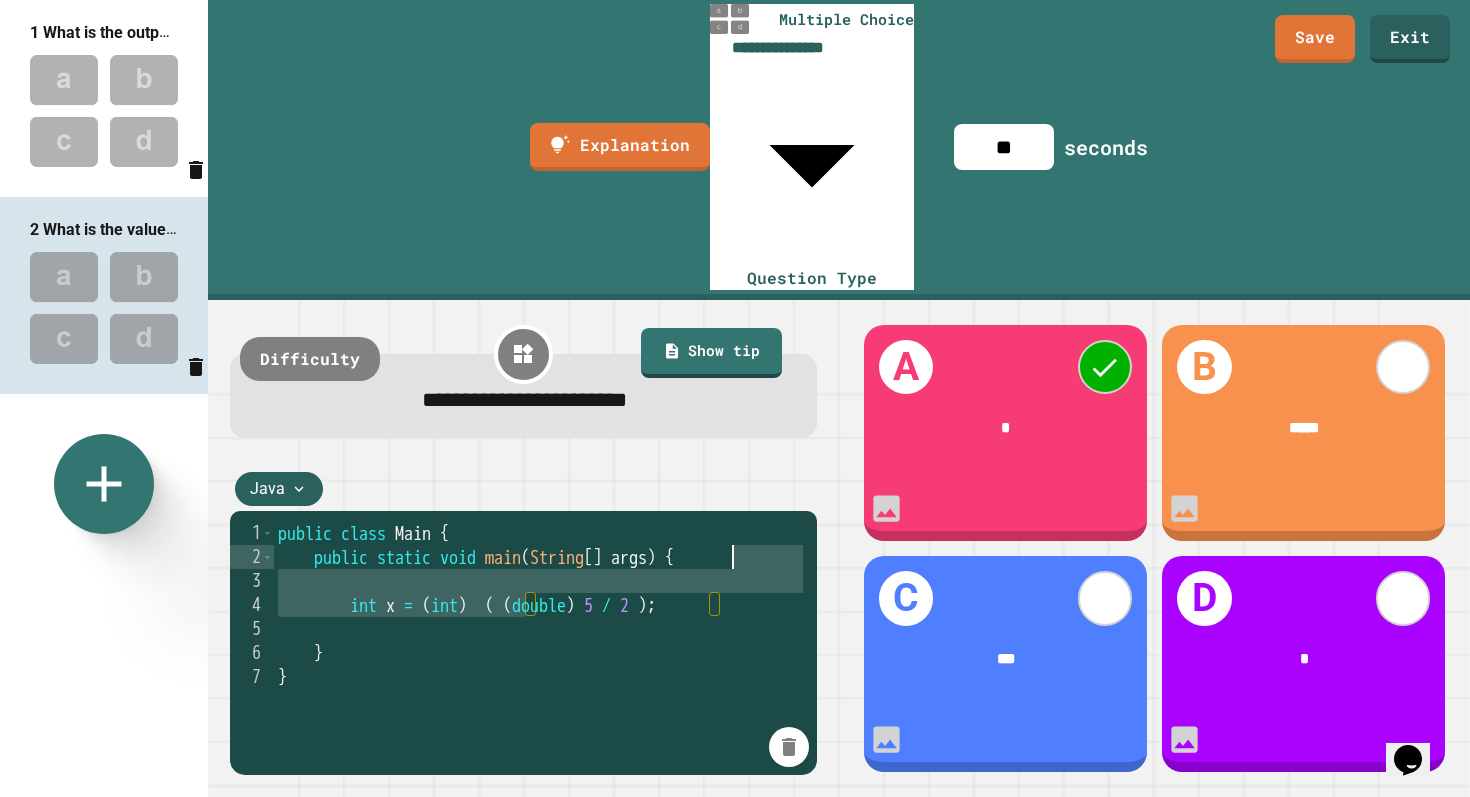 drag, startPoint x: 522, startPoint y: 388, endPoint x: 758, endPoint y: 257, distance: 269.92035 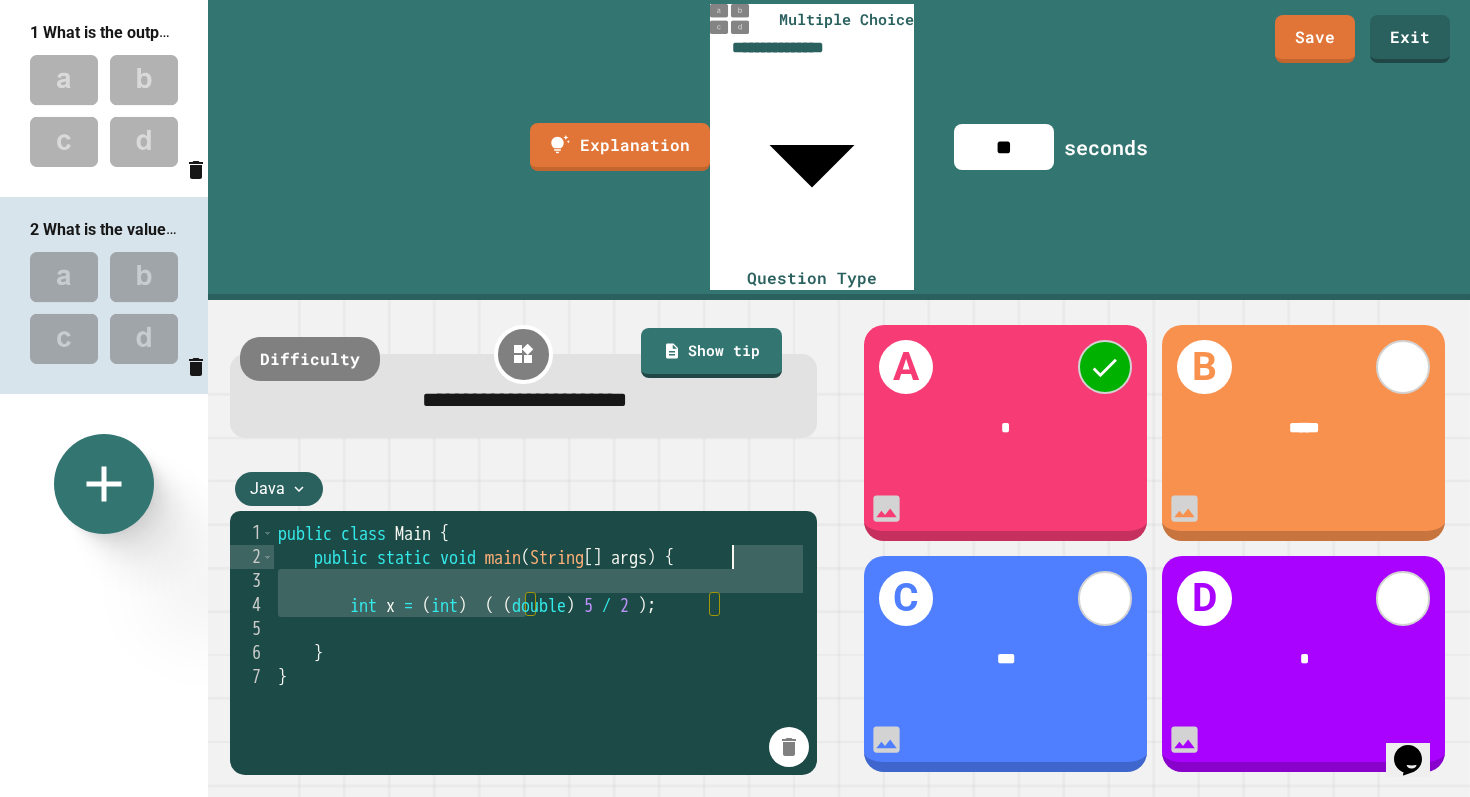 click on "**********" at bounding box center [523, 621] 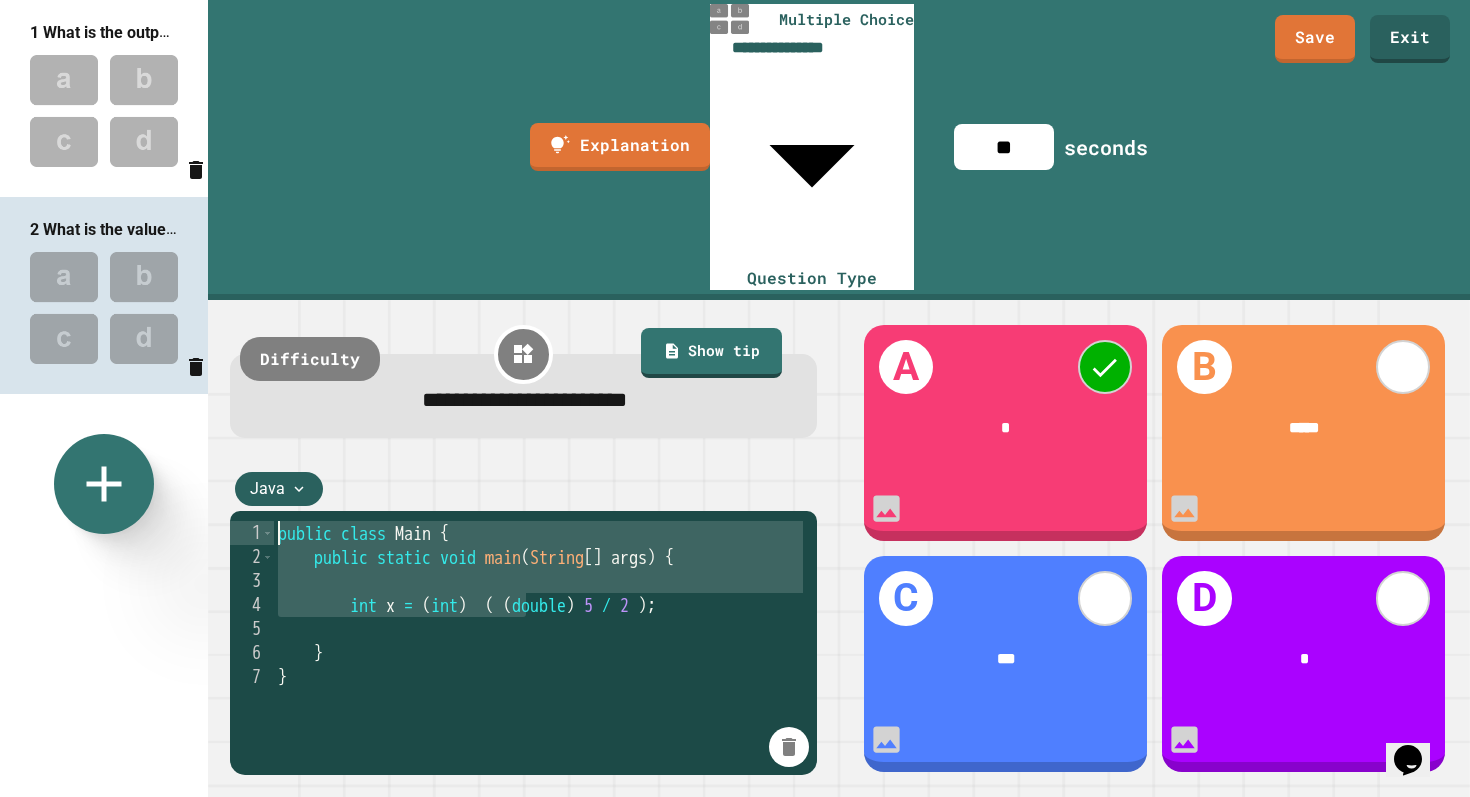 click on "public   class   Main   {      public   static   void   main ( String [ ]   args )   {           int   x   =   ( int )    (   ( double )   5   /   2   ) ;      } }" at bounding box center (540, 761) 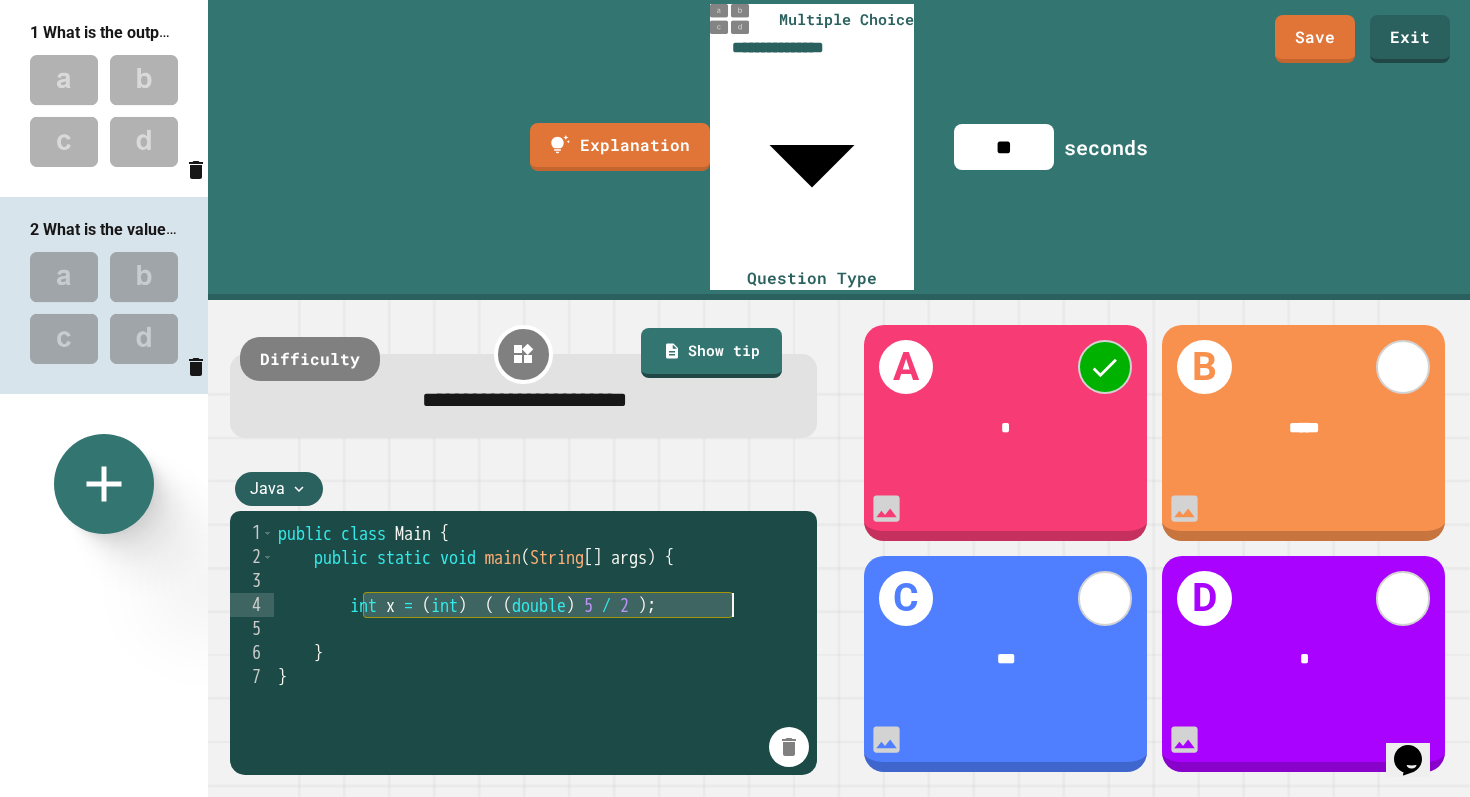 drag, startPoint x: 365, startPoint y: 383, endPoint x: 762, endPoint y: 387, distance: 397.02014 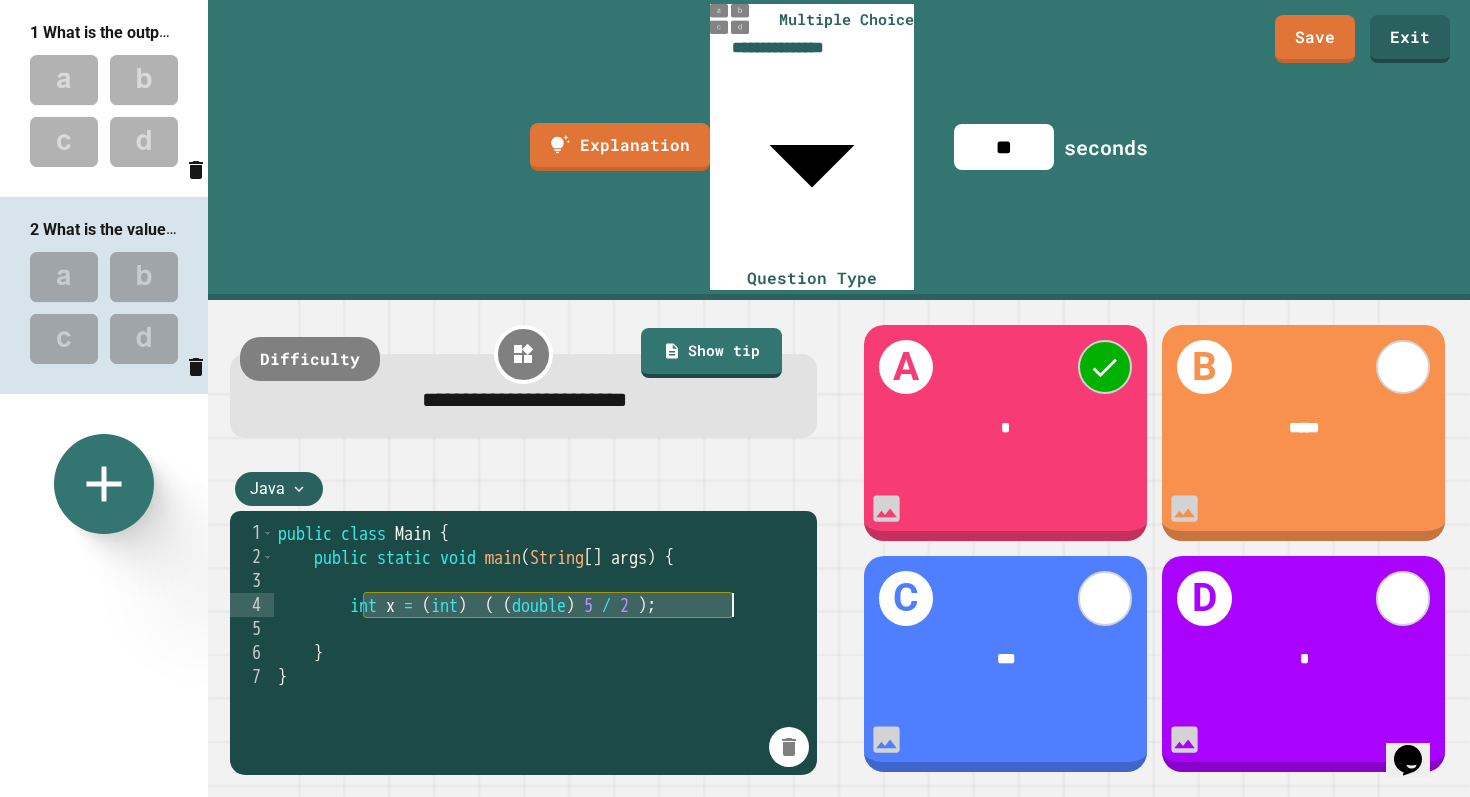 click on "public   class   Main   {      public   static   void   main ( String [ ]   args )   {           int   x   =   ( int )    (   ( double )   5   /   2   ) ;      } }" at bounding box center (540, 761) 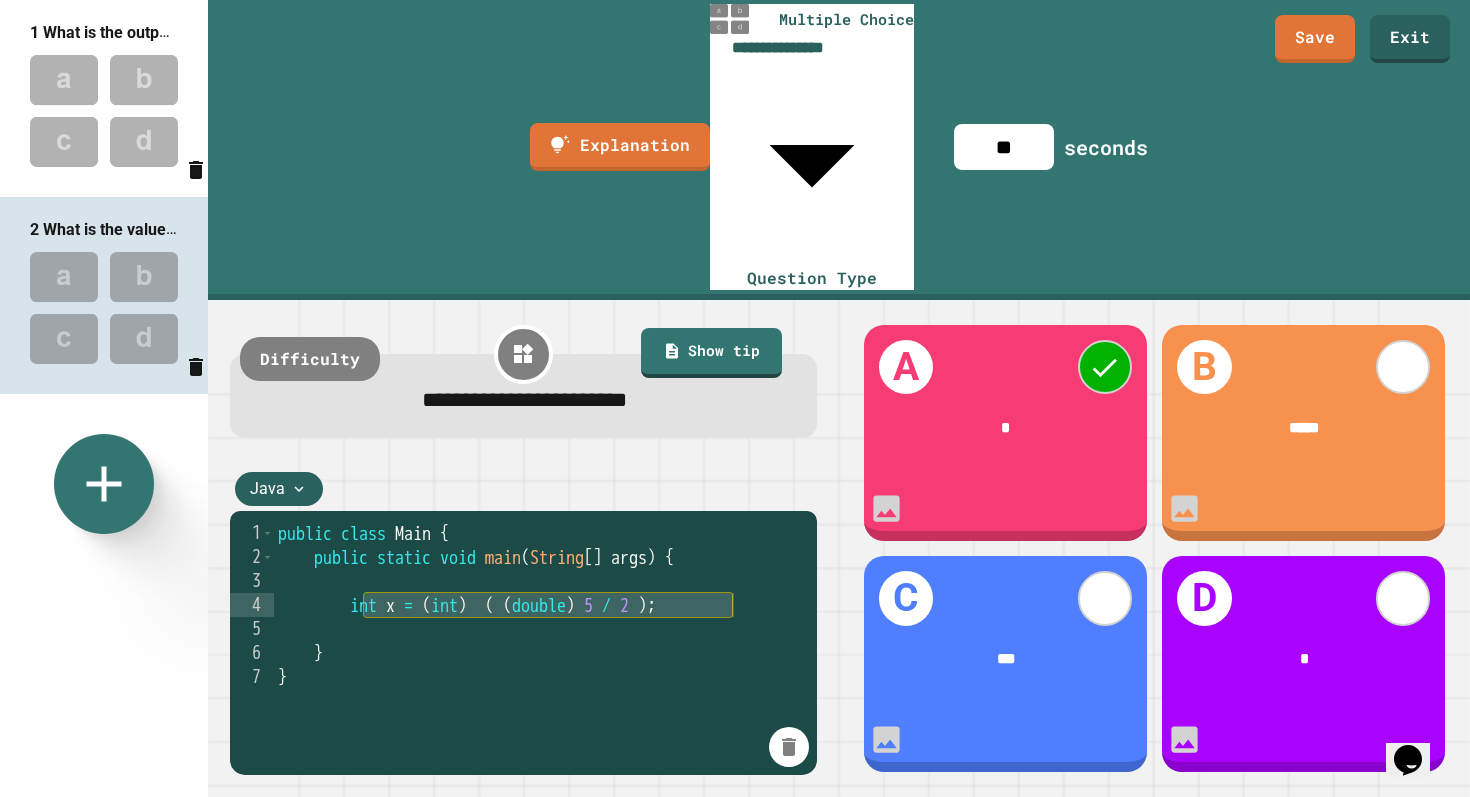 drag, startPoint x: 1048, startPoint y: 40, endPoint x: 860, endPoint y: 40, distance: 188 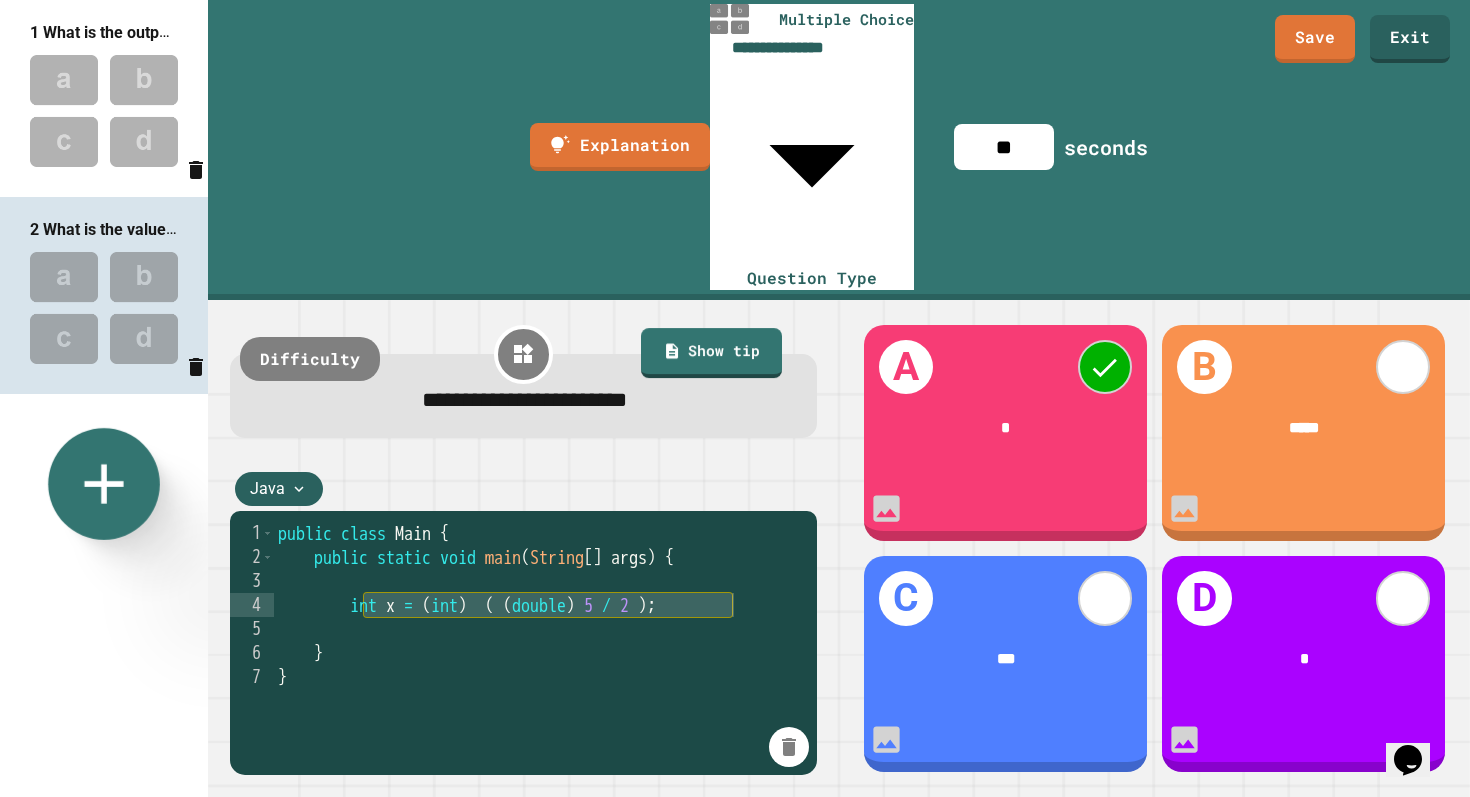 click 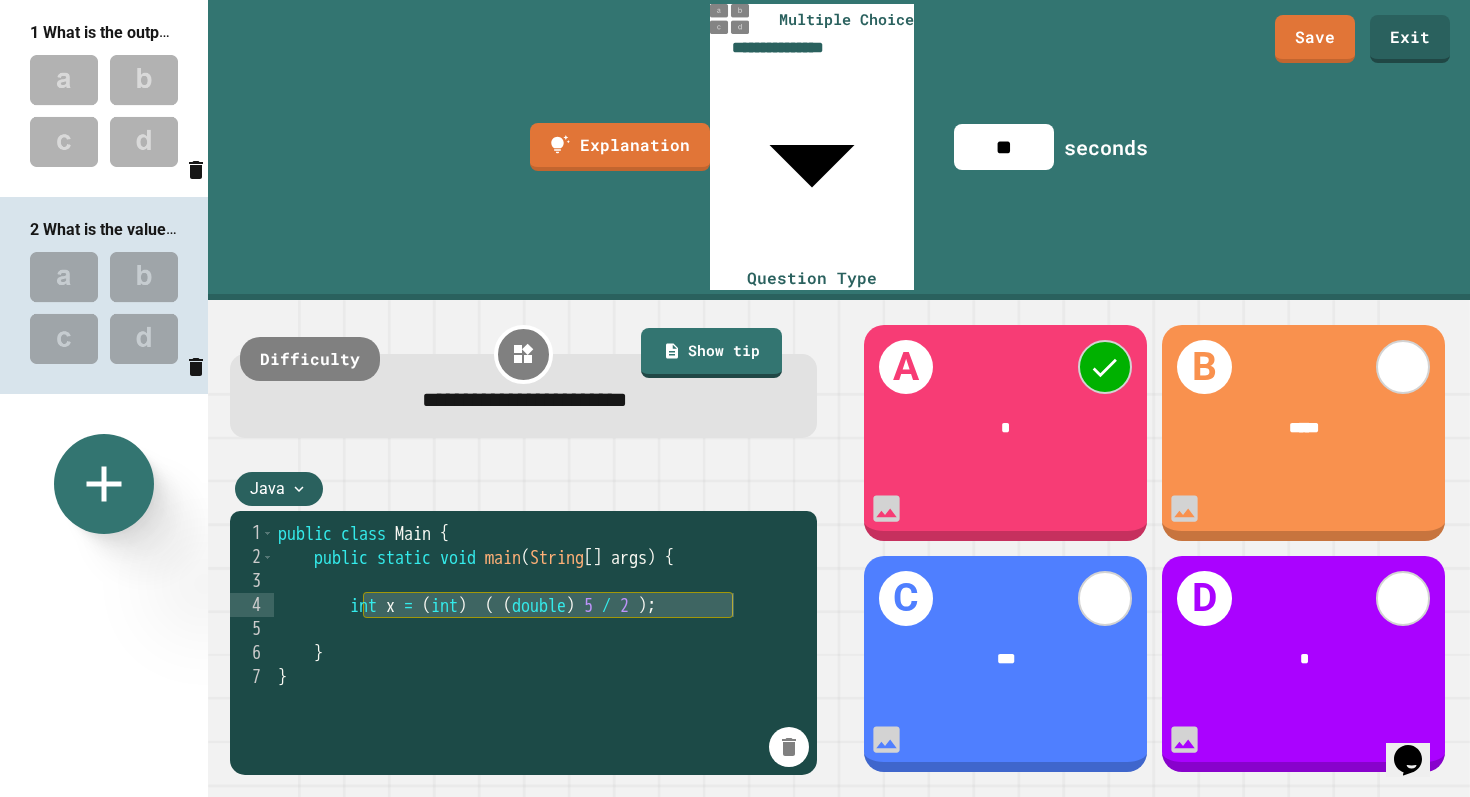click on "Multiple Choice" at bounding box center (422, 1033) 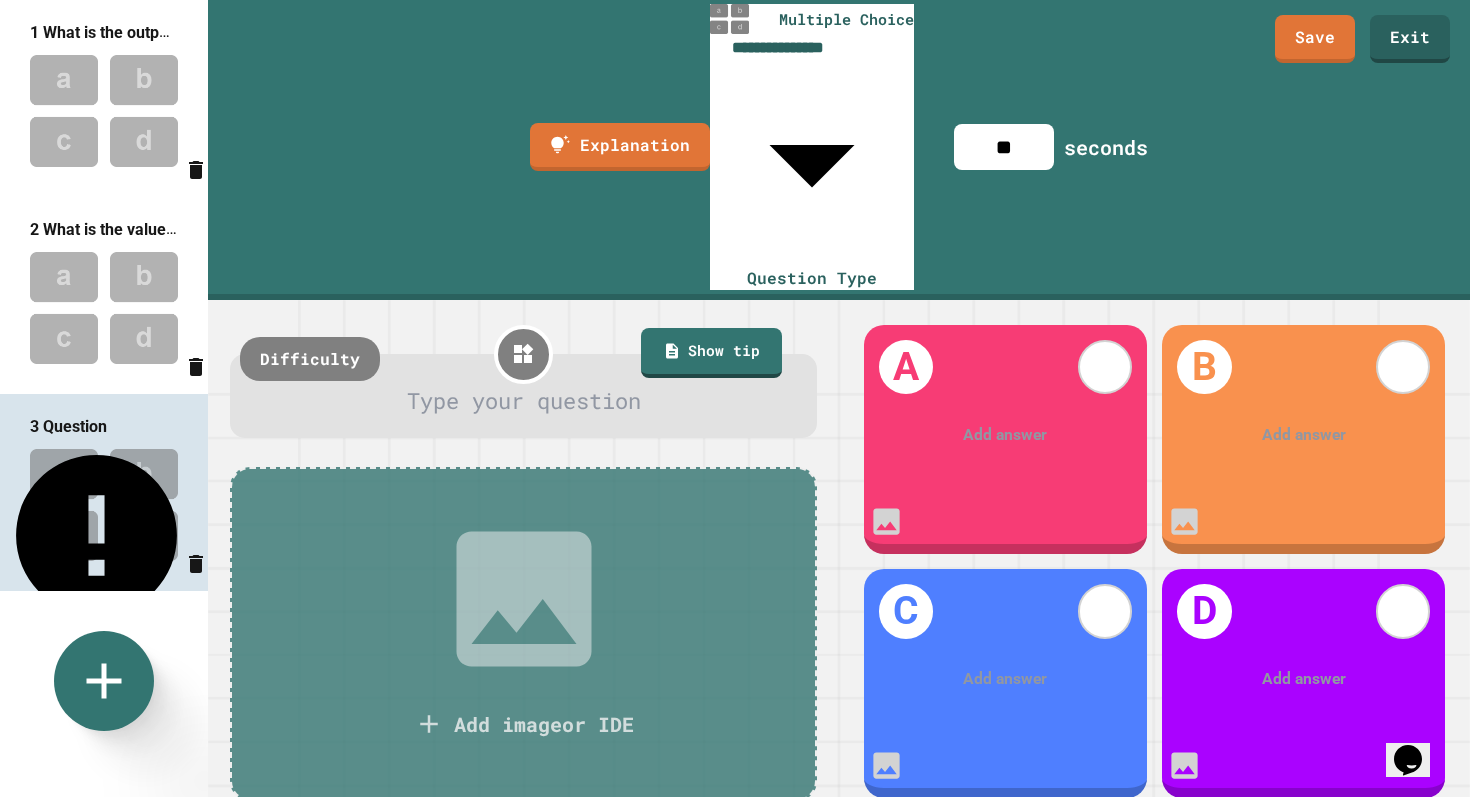 click 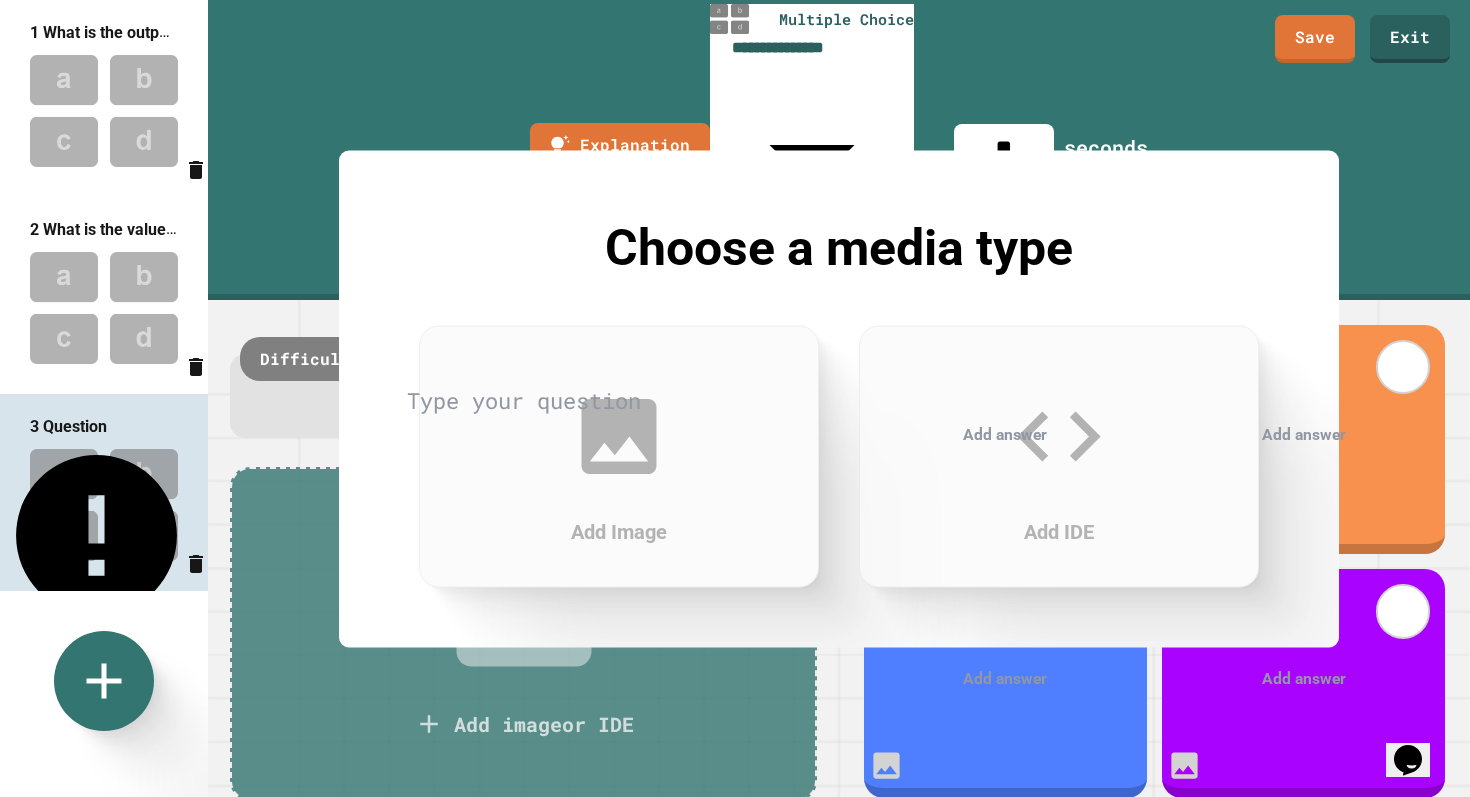 click on "Add IDE" at bounding box center (1059, 456) 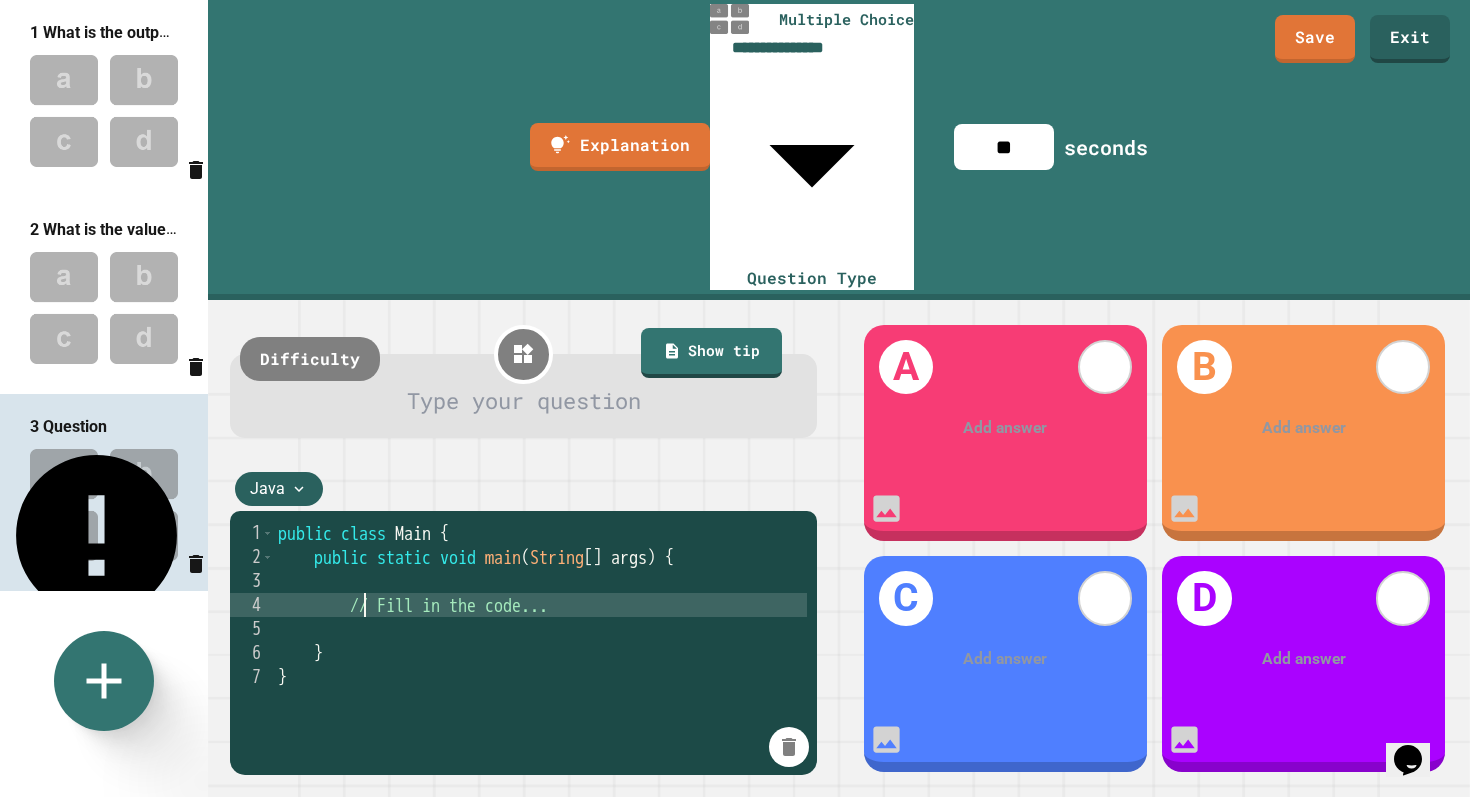 drag, startPoint x: 364, startPoint y: 391, endPoint x: 660, endPoint y: 391, distance: 296 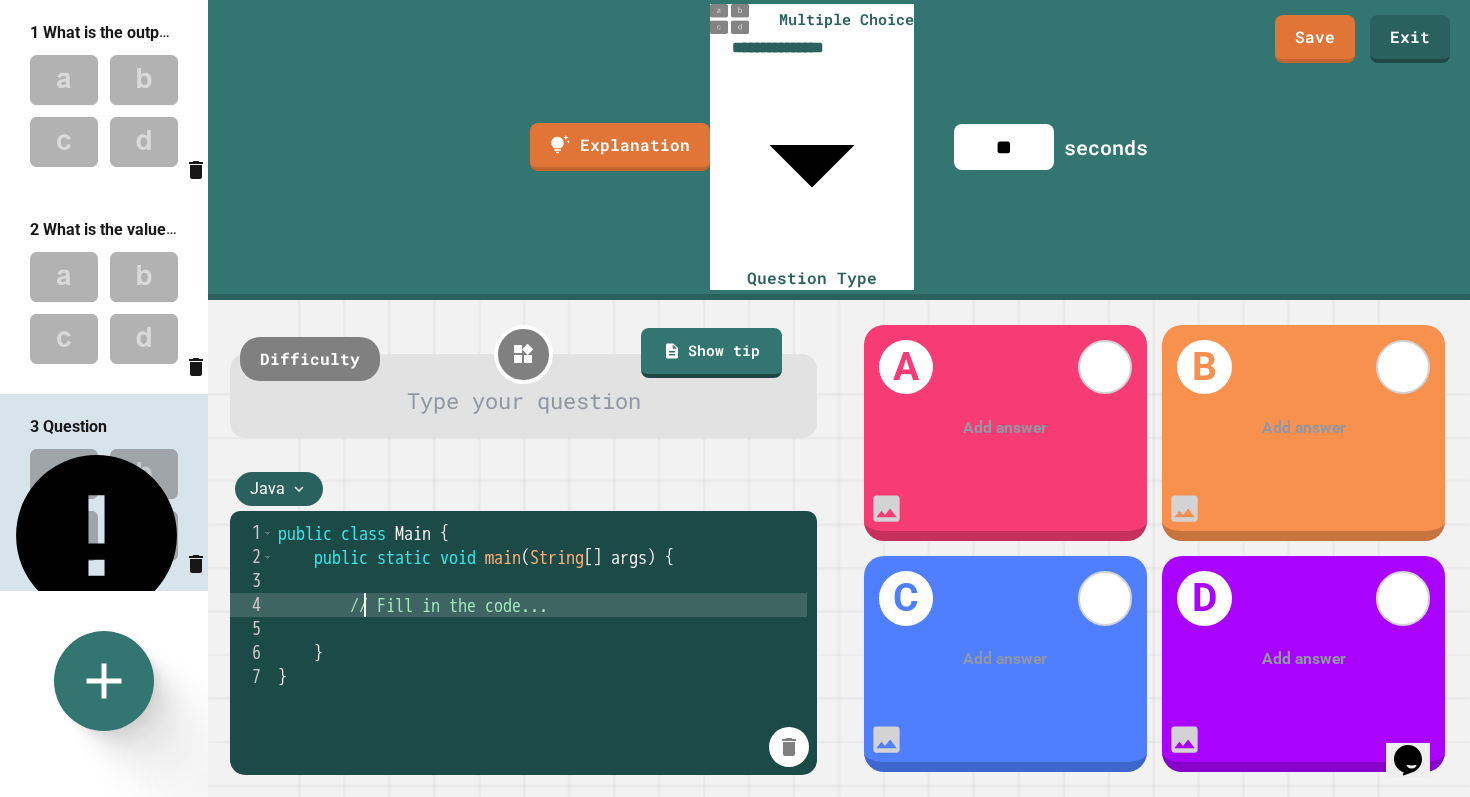 click on "public   class   Main   {      public   static   void   main ( String [ ]   args )   {           // Fill in the code...      } }" at bounding box center (540, 761) 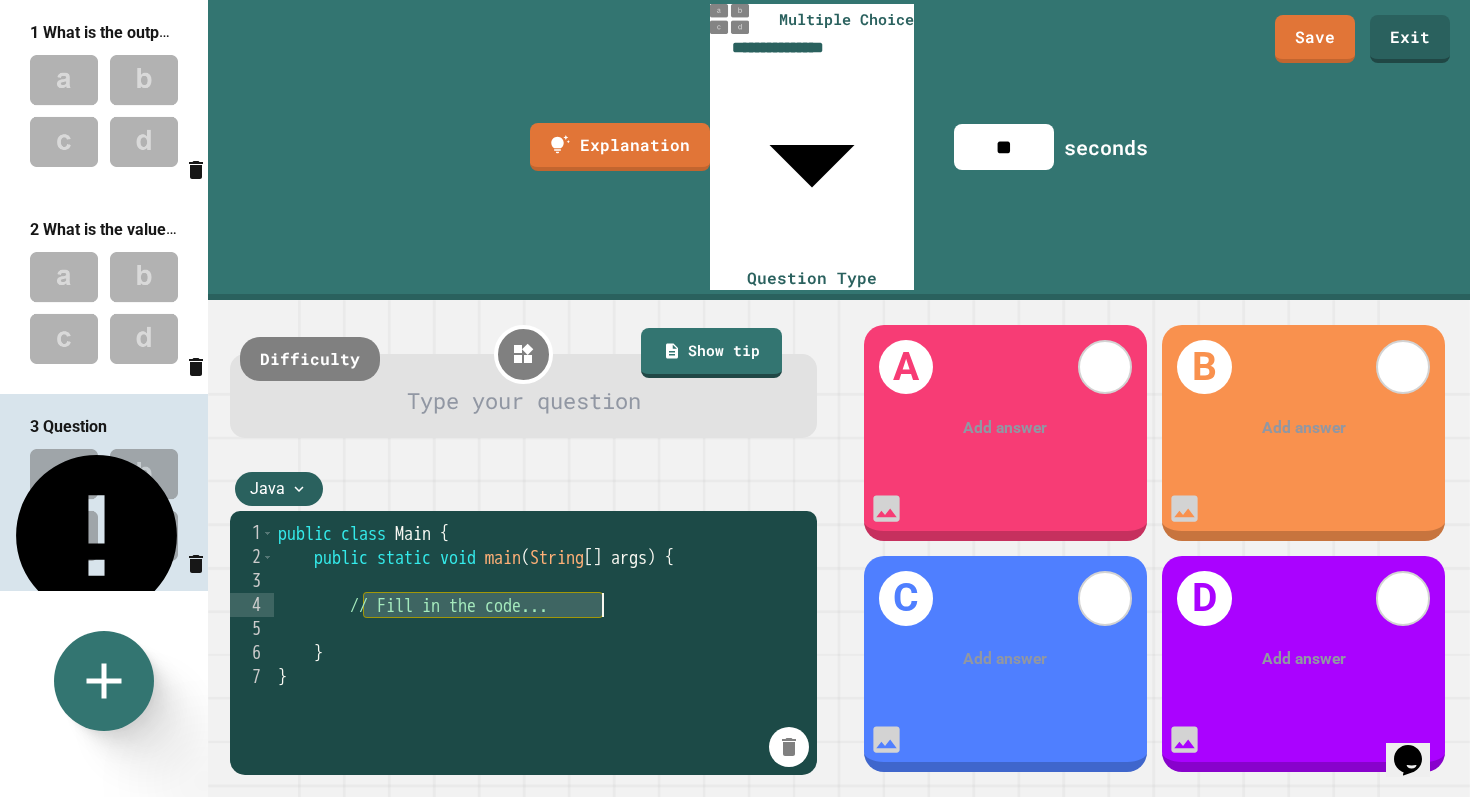 paste on "**********" 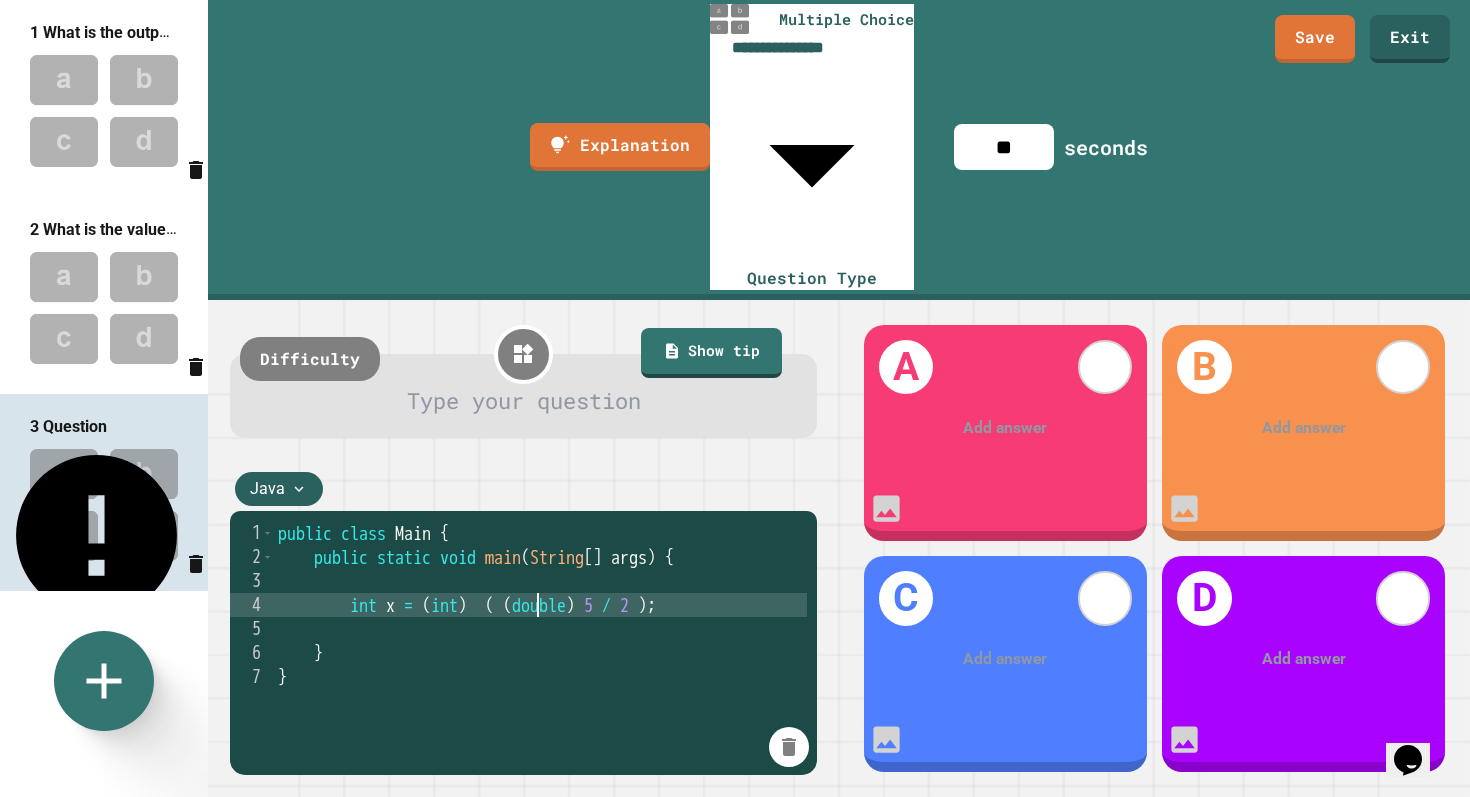 click on "public   class   Main   {      public   static   void   main ( String [ ]   args )   {           int   x   =   ( int )    (   ( double )   5   /   2   ) ;      } }" at bounding box center (540, 761) 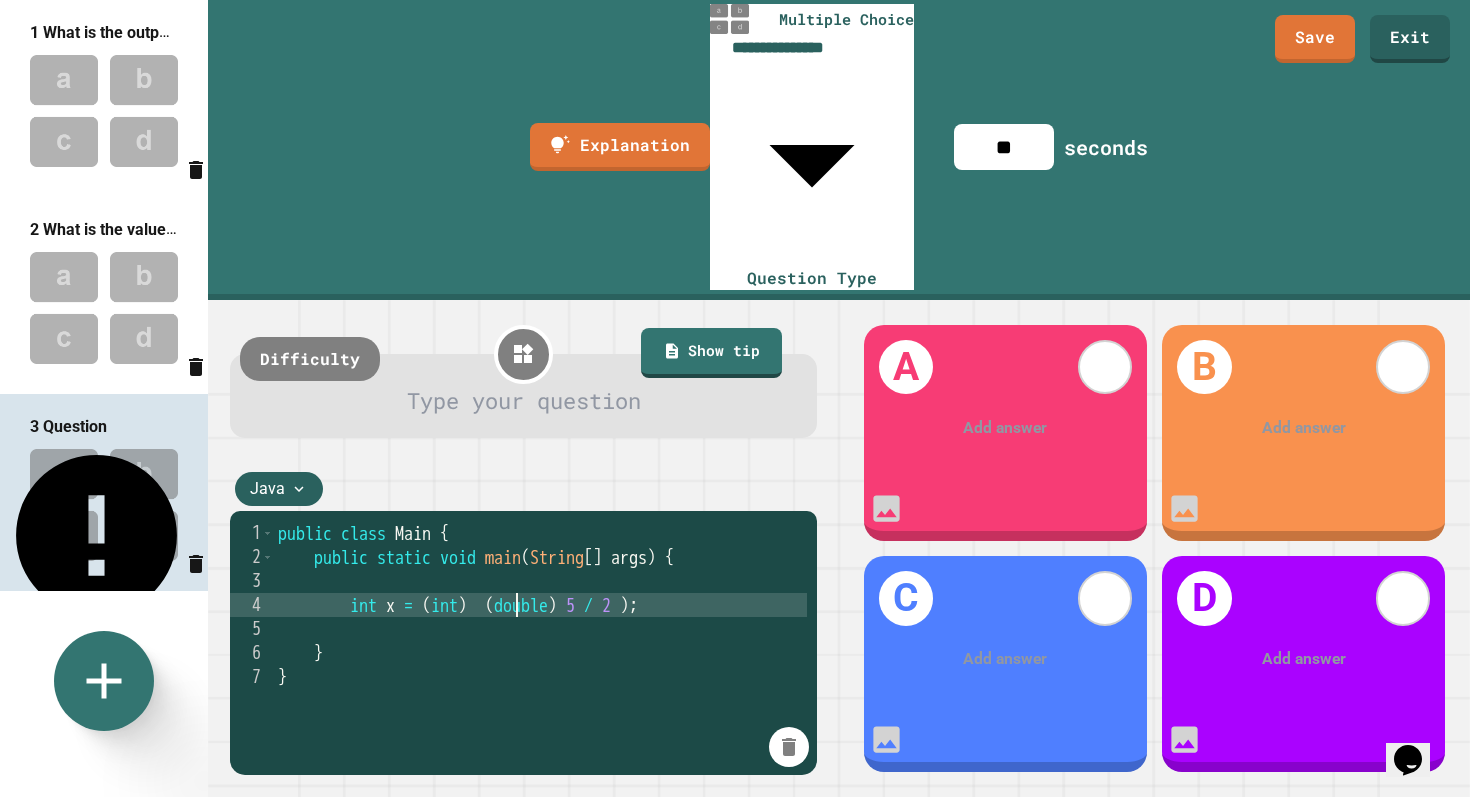 click on "public   class   Main   {      public   static   void   main ( String [ ]   args )   {           int   x   =   ( int )    ( double )   5   /   2   ) ;      } }" at bounding box center (540, 761) 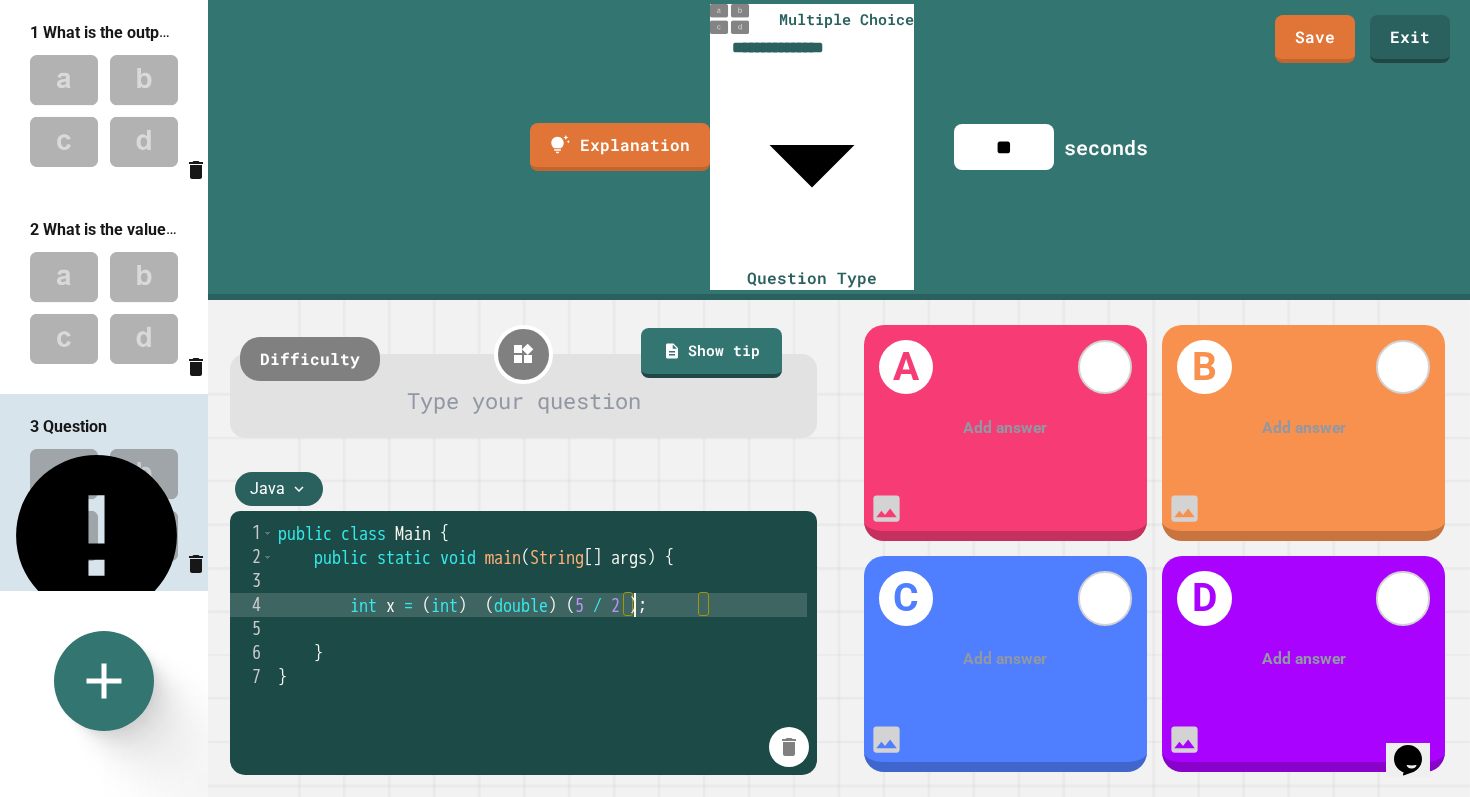 scroll, scrollTop: 0, scrollLeft: 20, axis: horizontal 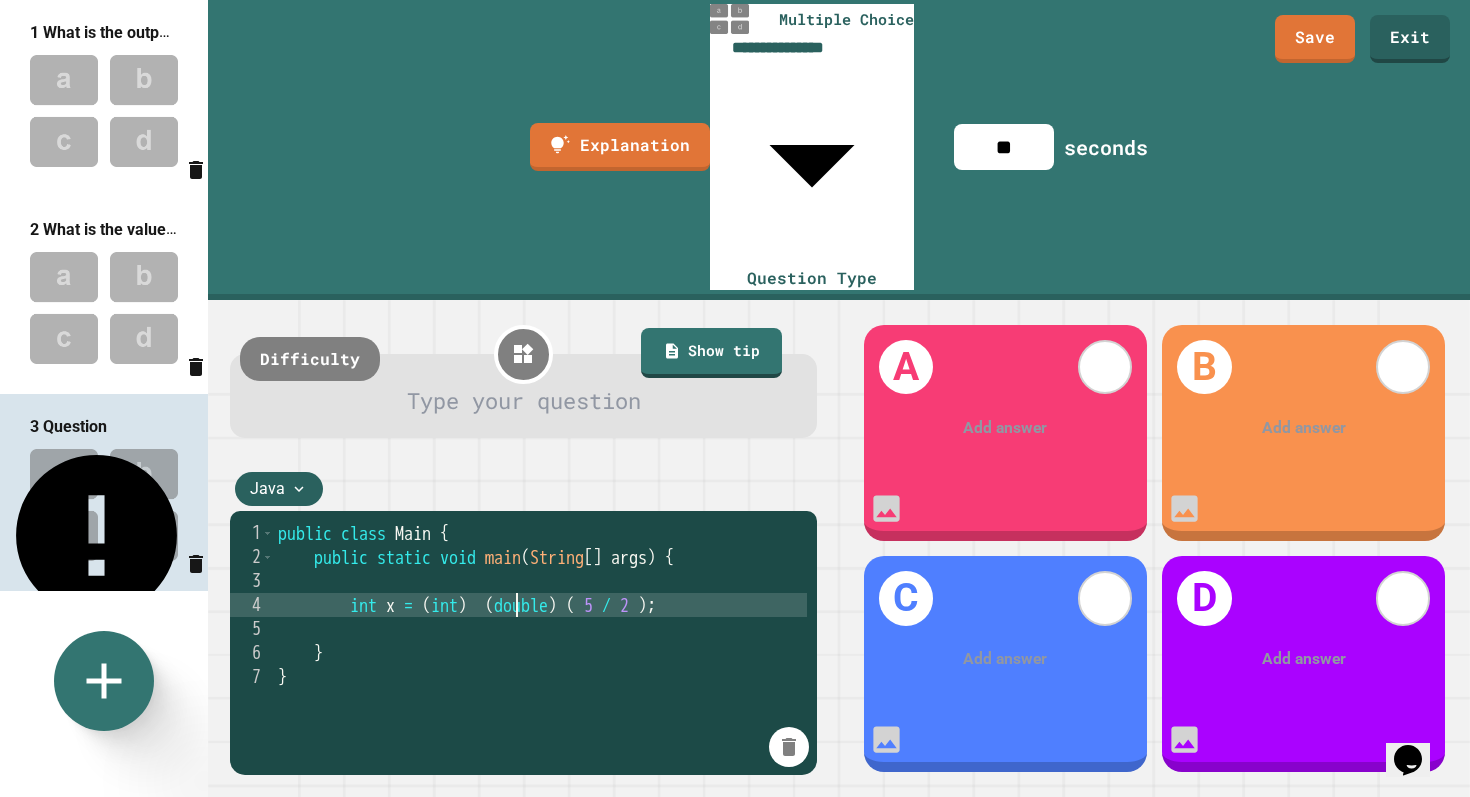 click on "public   class   Main   {      public   static   void   main ( String [ ]   args )   {           int   x   =   ( int )    ( double )   (   5   /   2   ) ;      } }" at bounding box center [540, 761] 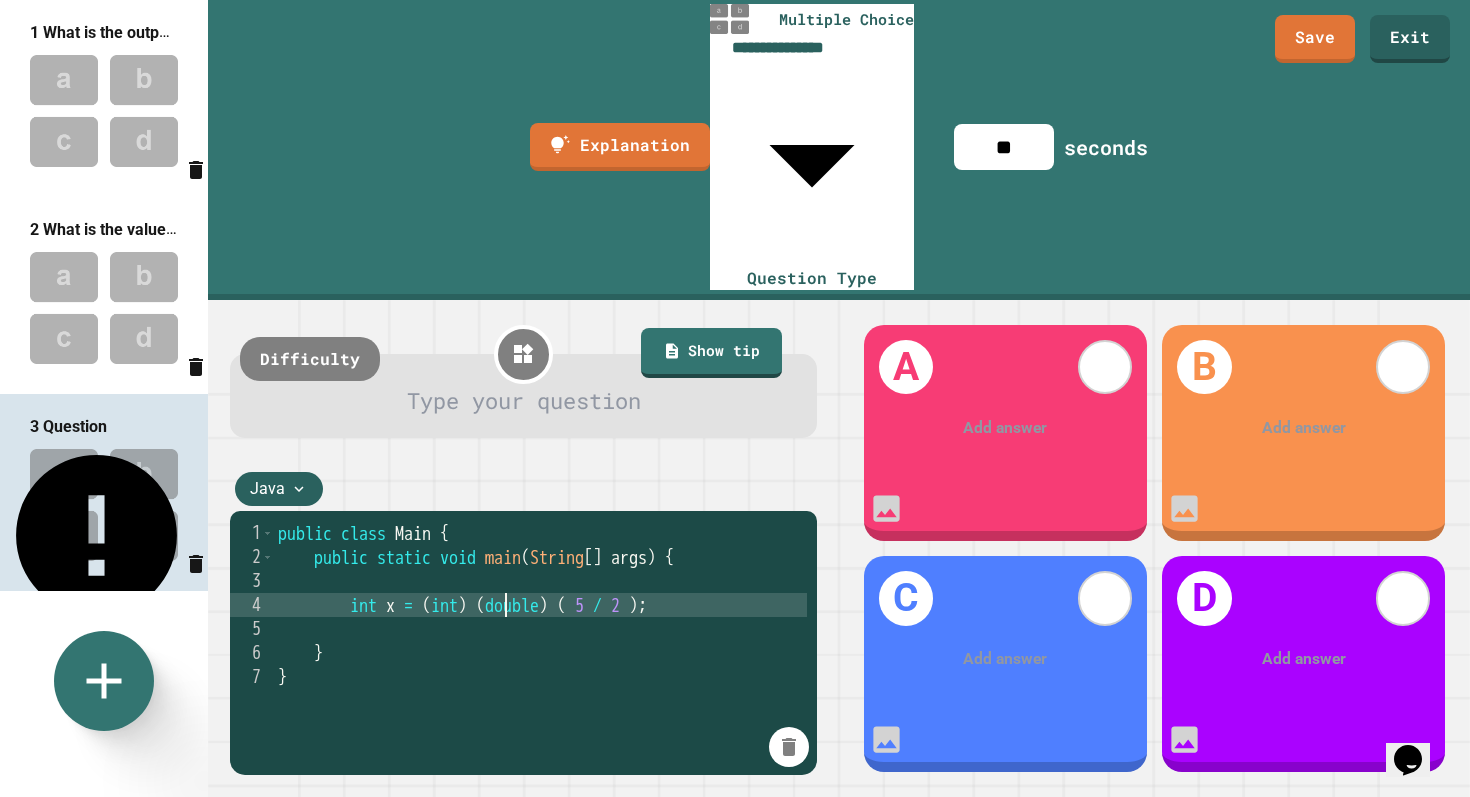 type on "**********" 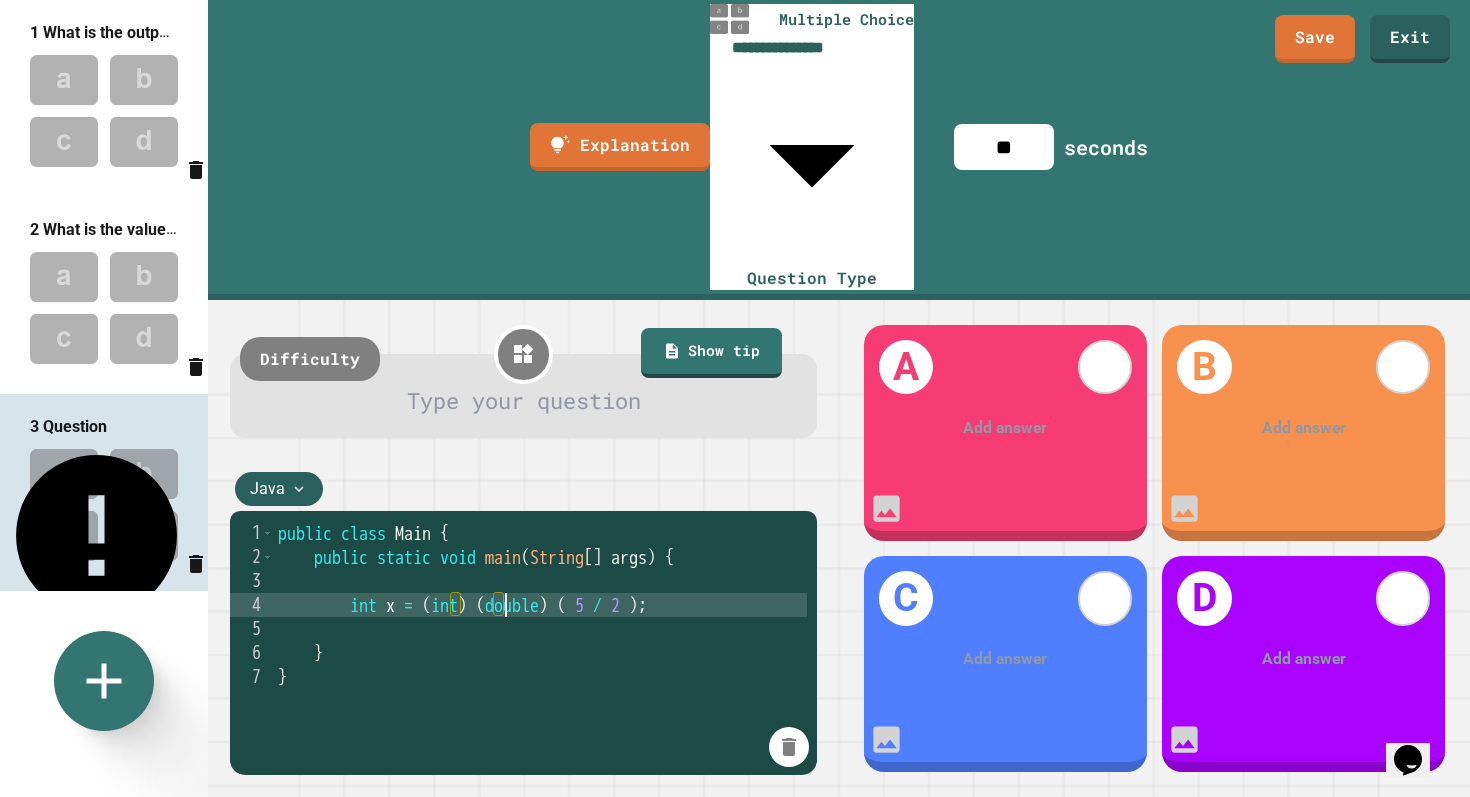 click on "public   class   Main   {      public   static   void   main ( String [ ]   args )   {           int   x   =   ( int )   ( double )   (   5   /   2   ) ;      } }" at bounding box center [540, 761] 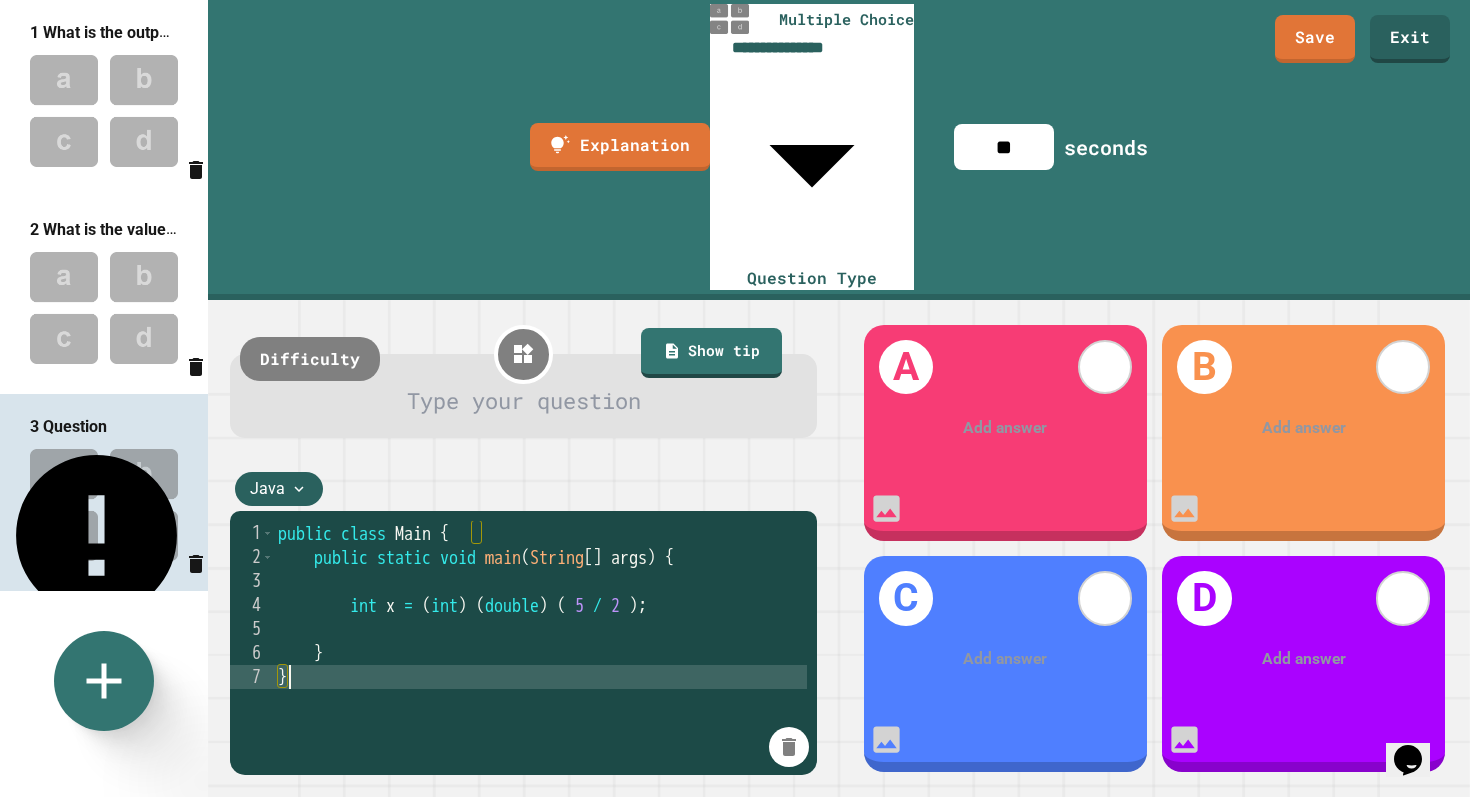 scroll, scrollTop: 0, scrollLeft: 0, axis: both 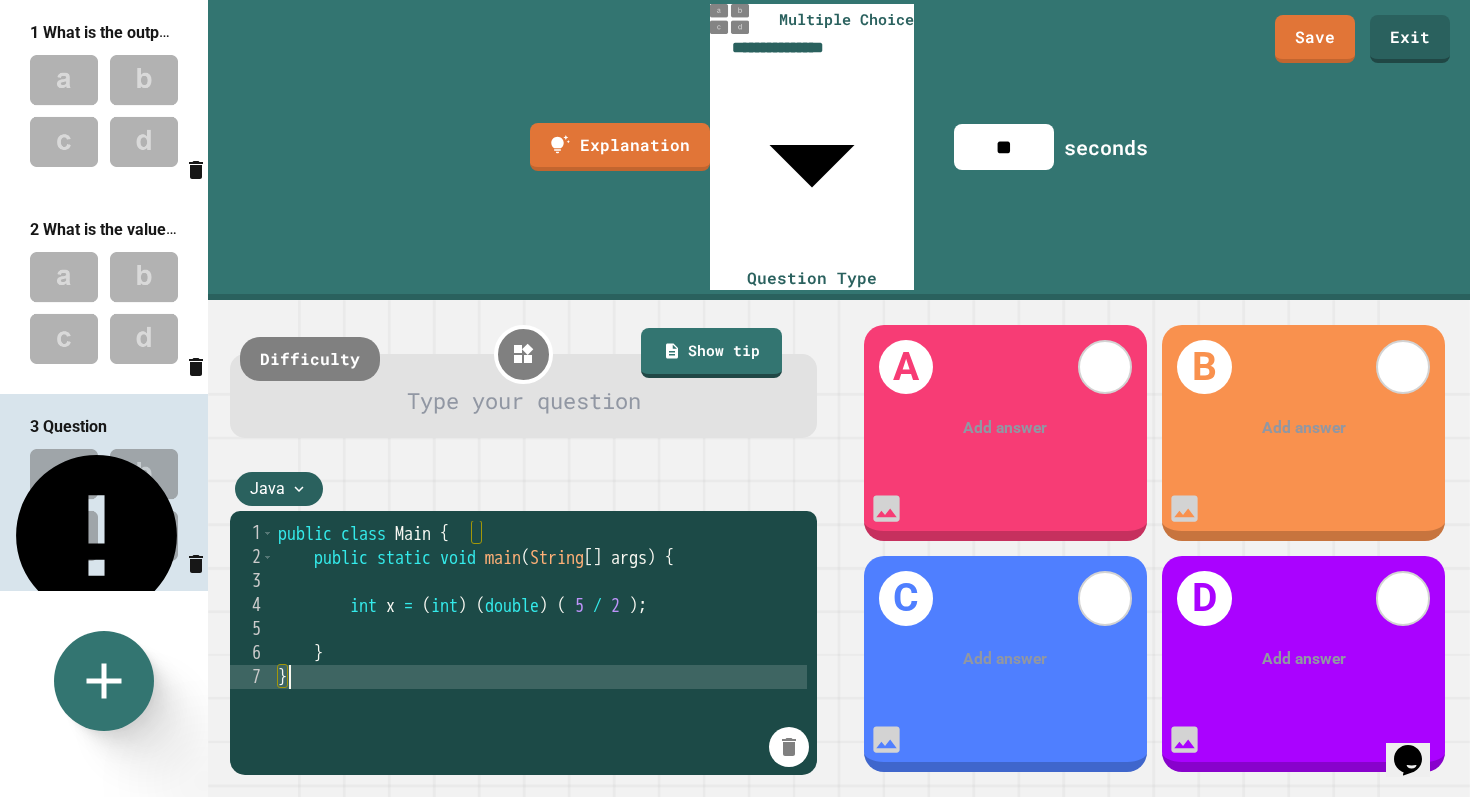 click at bounding box center [104, 308] 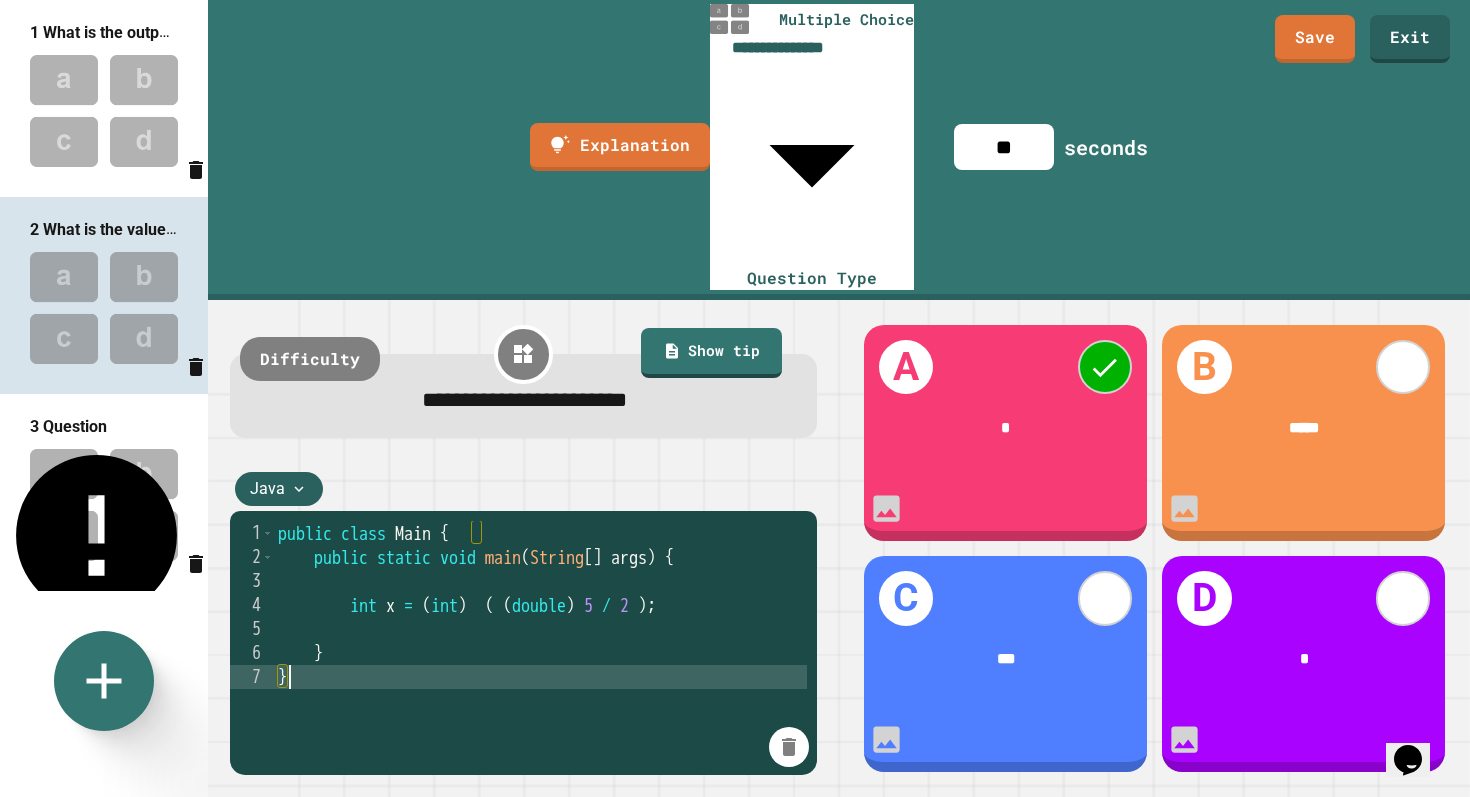 click on "3   Question" at bounding box center [68, 426] 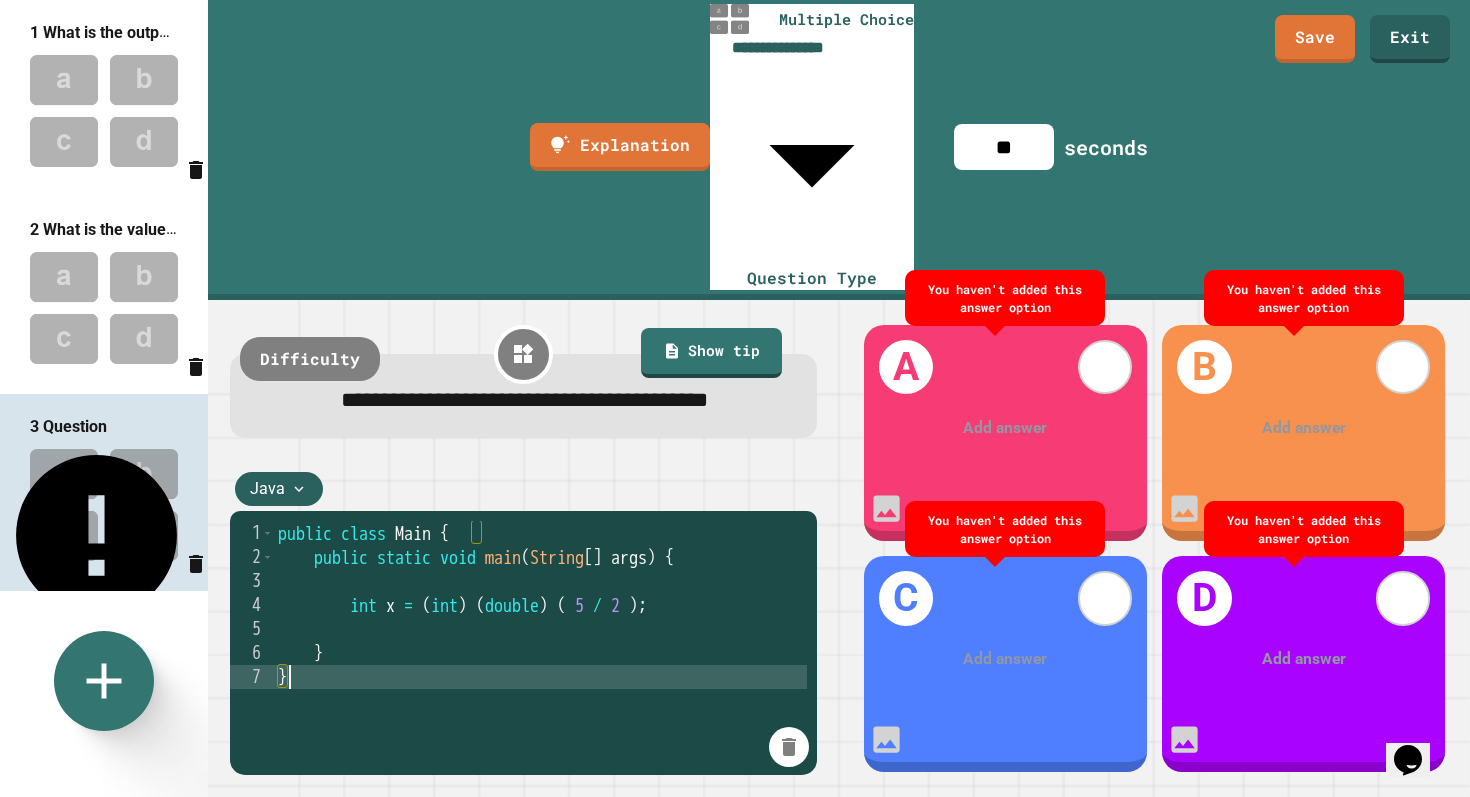 type on "*" 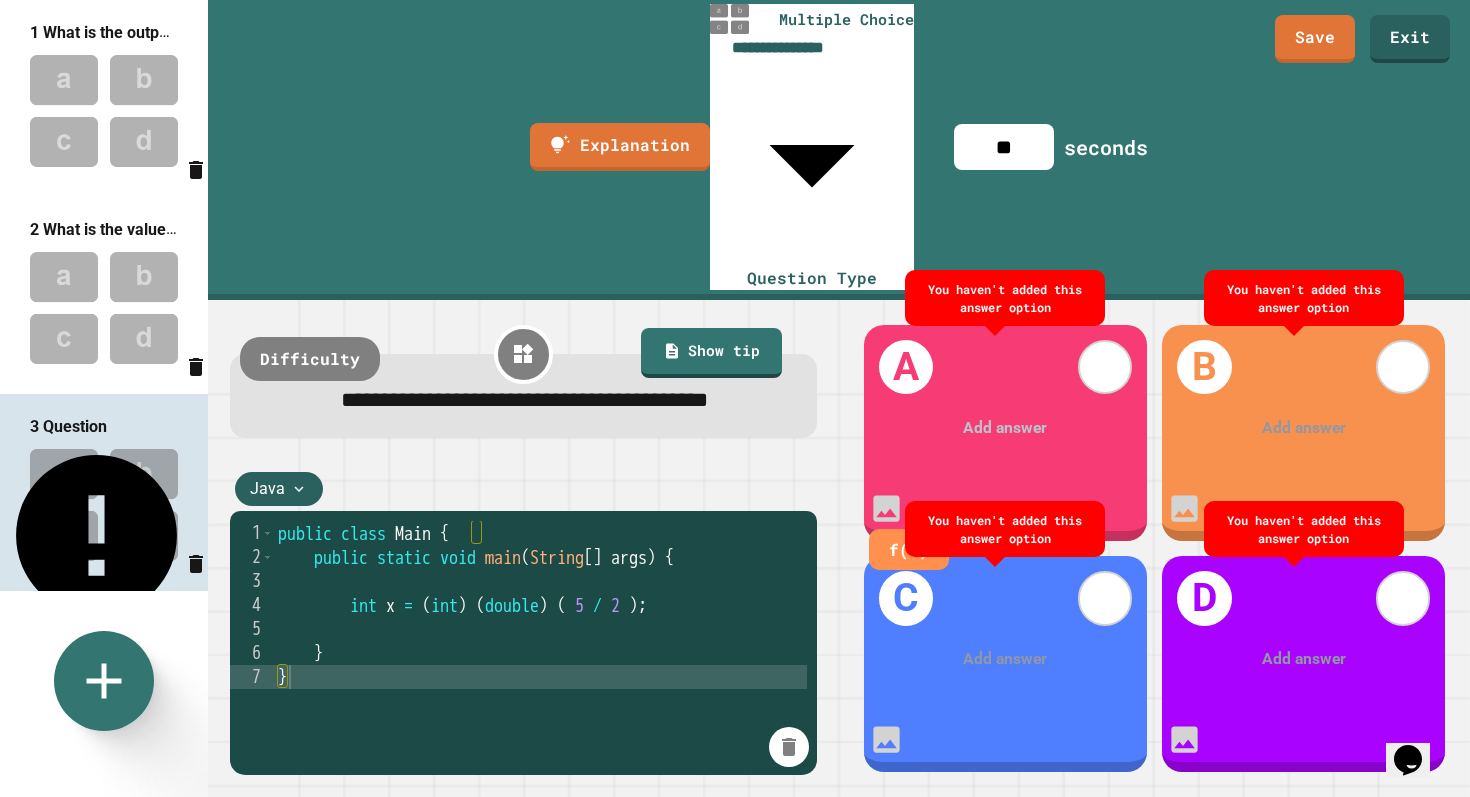 click at bounding box center (1006, 428) 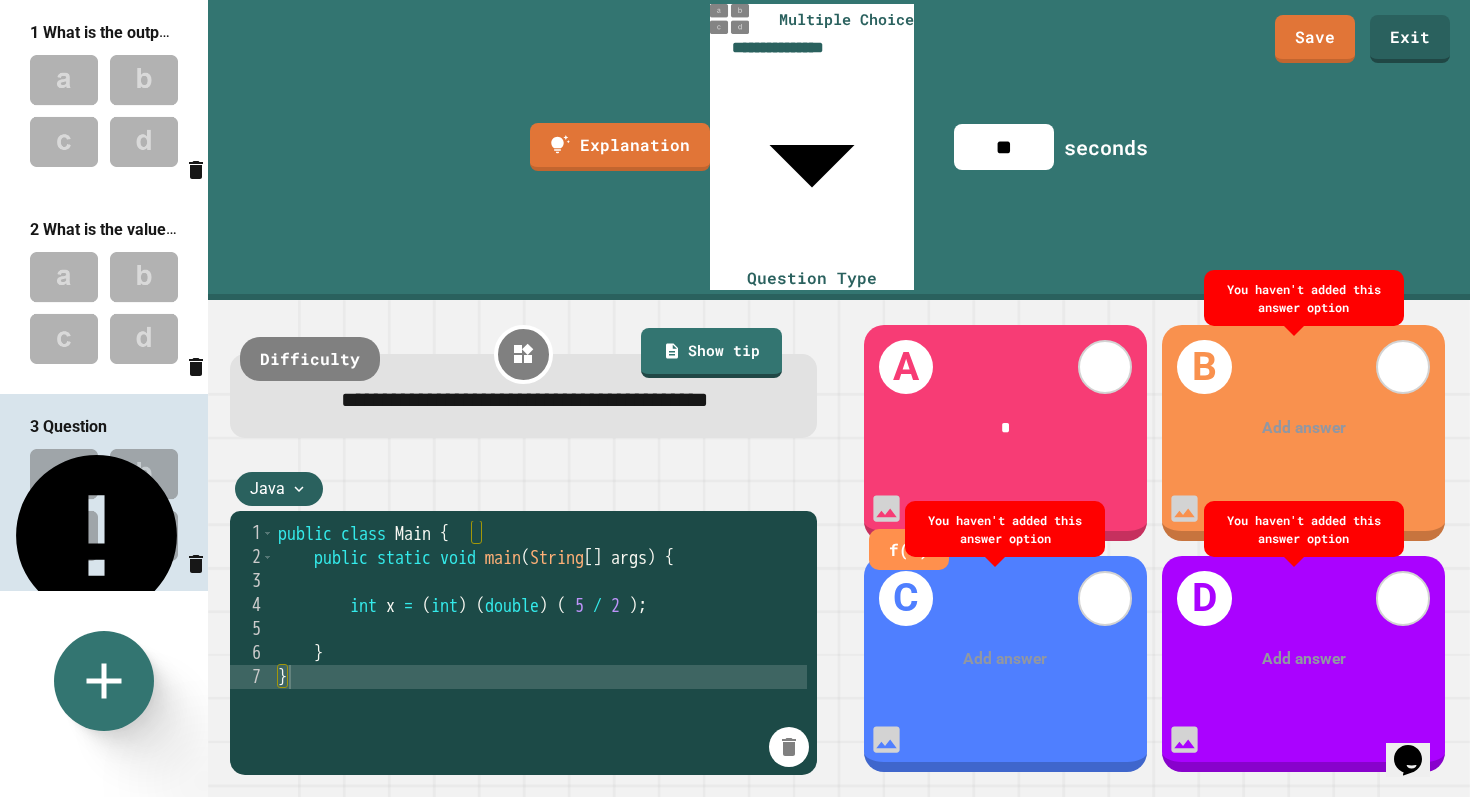 click at bounding box center [1304, 428] 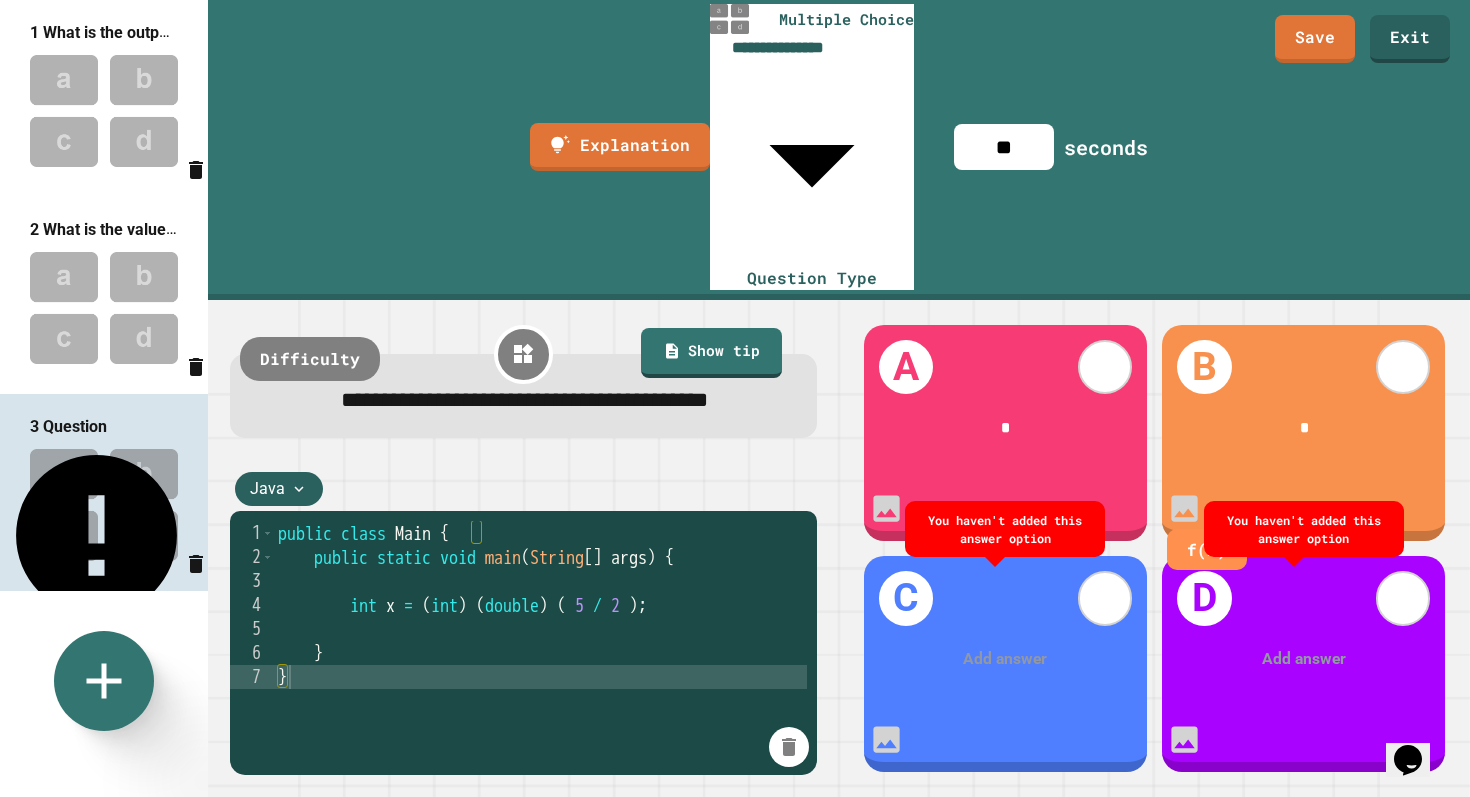 type 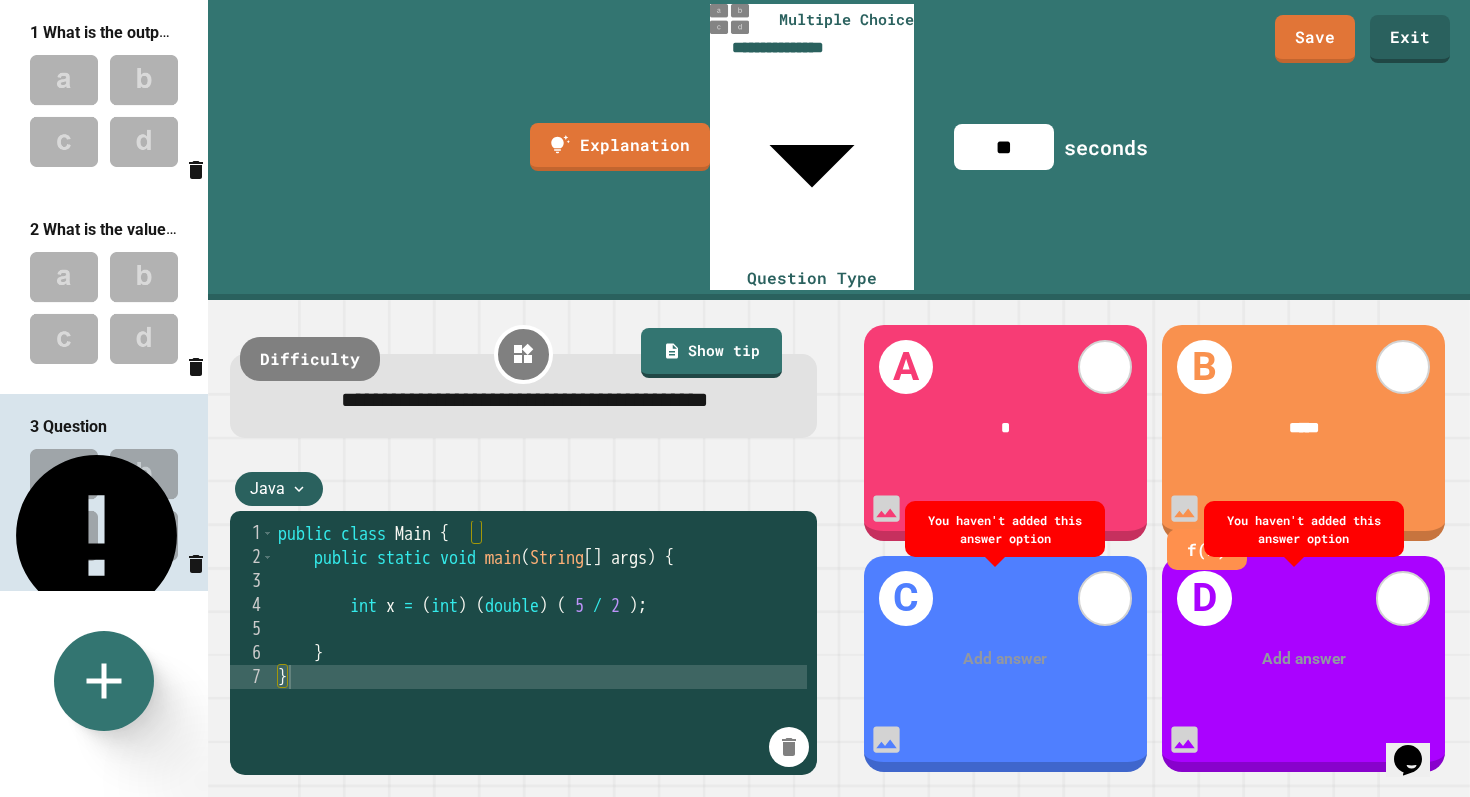 click on "public   class   Main   {      public   static   void   main ( String [ ]   args )   {           int   x   =   ( int )   ( double )   (   5   /   2   ) ;      } }" at bounding box center (540, 749) 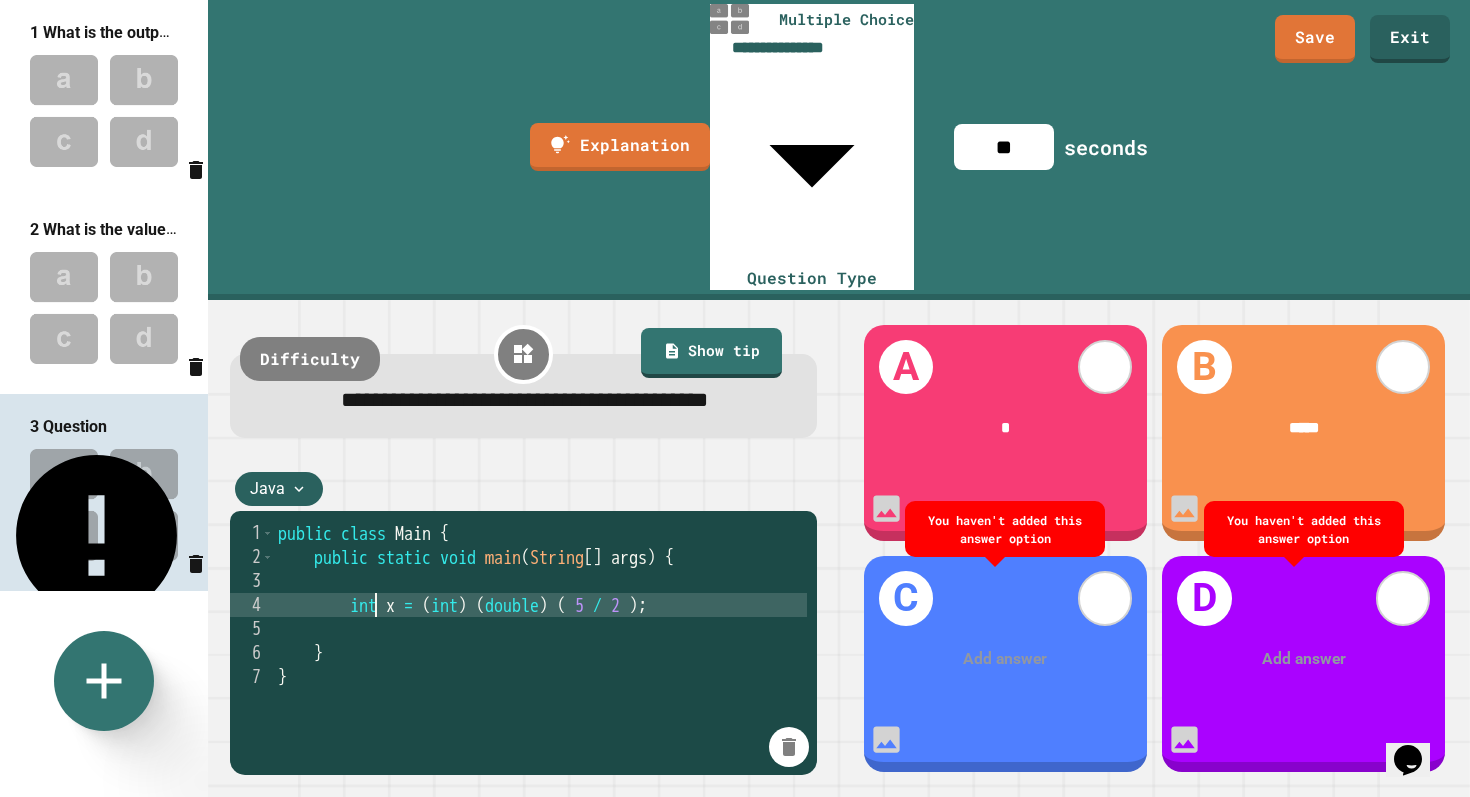 click on "public   class   Main   {      public   static   void   main ( String [ ]   args )   {           int   x   =   ( int )   ( double )   (   5   /   2   ) ;      } }" at bounding box center (540, 749) 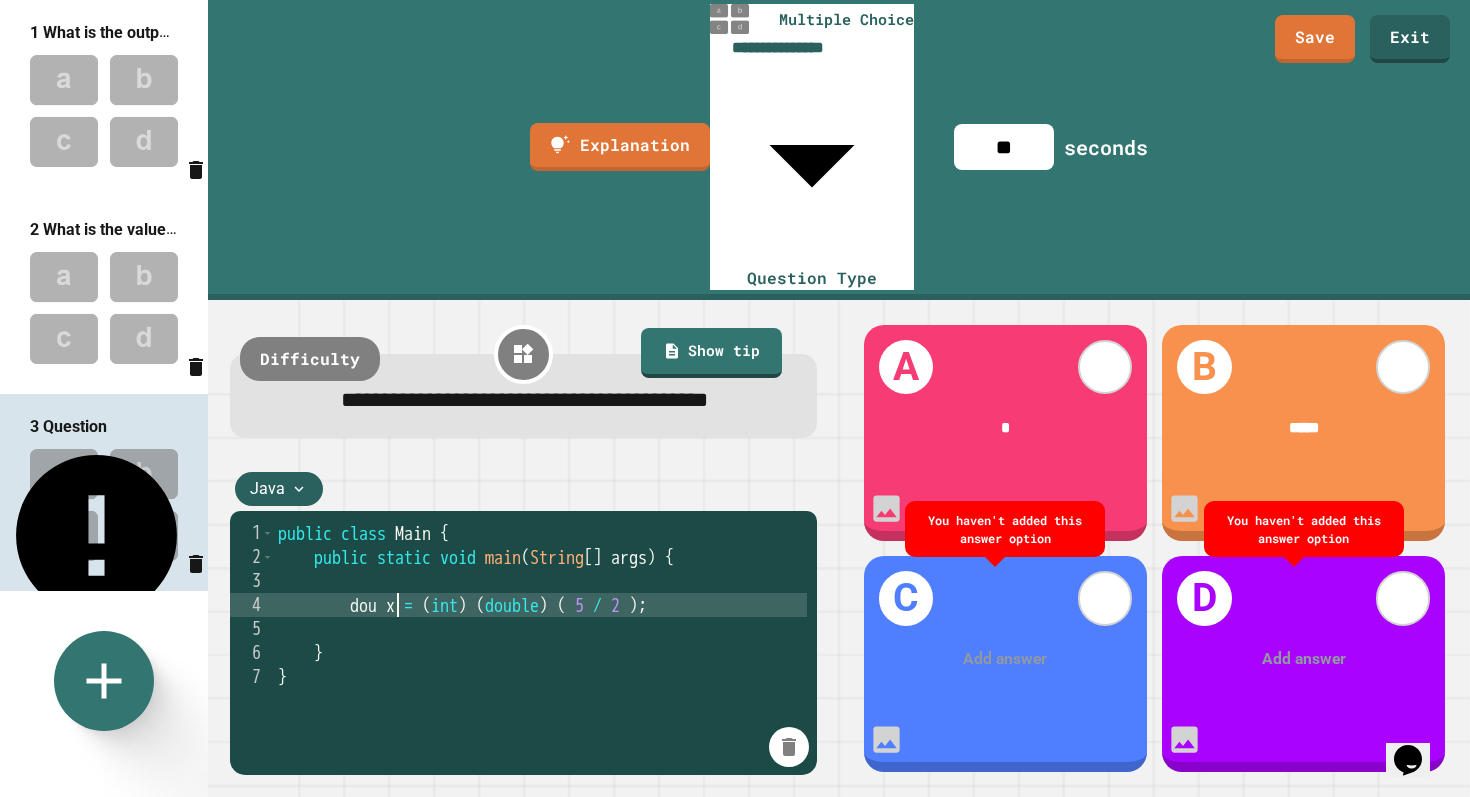 scroll, scrollTop: 0, scrollLeft: 8, axis: horizontal 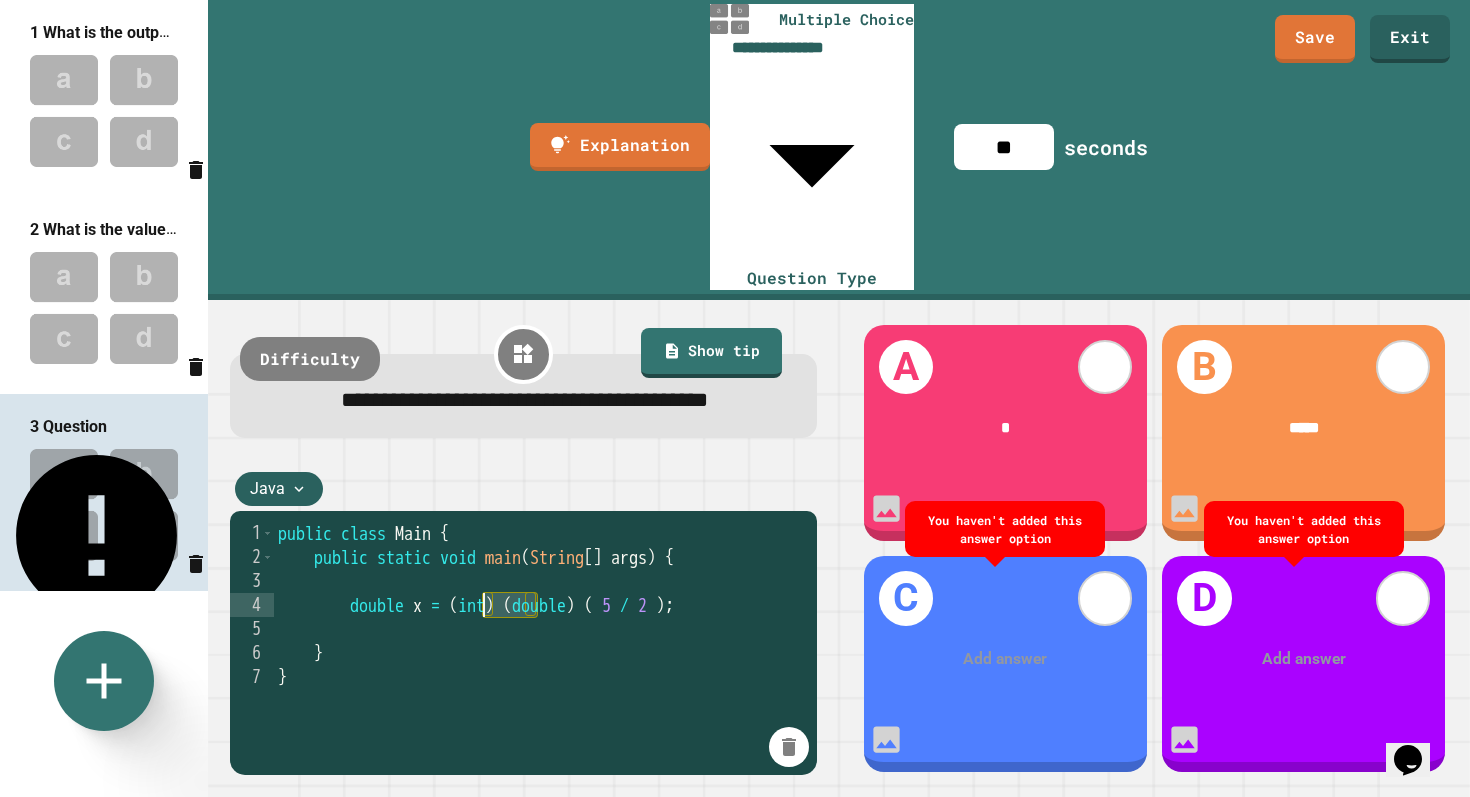 drag, startPoint x: 539, startPoint y: 426, endPoint x: 485, endPoint y: 424, distance: 54.037025 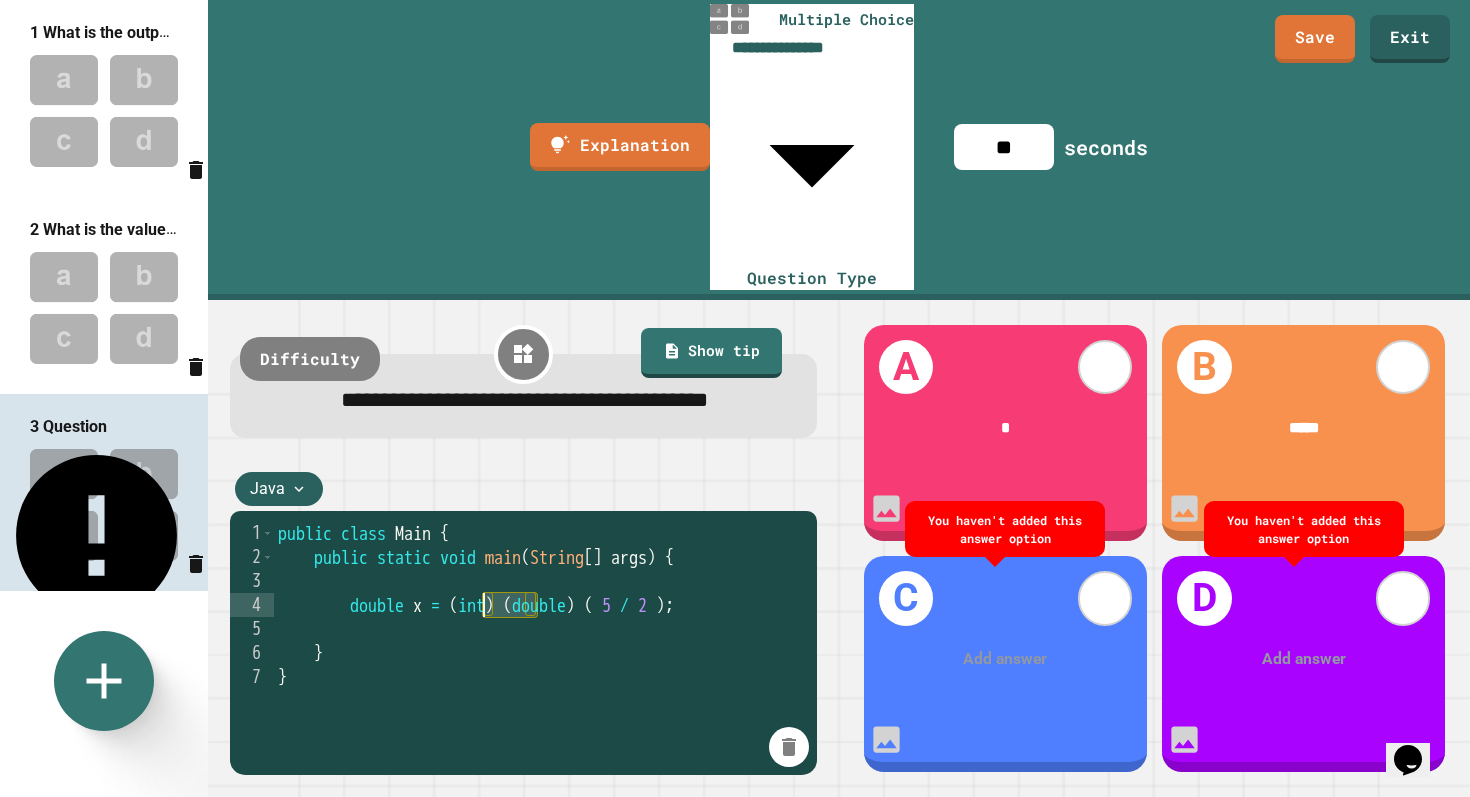 click on "public   class   Main   {      public   static   void   main ( String [ ]   args )   {           double   x   =   ( int )   ( double )   (   5   /   2   ) ;      } }" at bounding box center [540, 749] 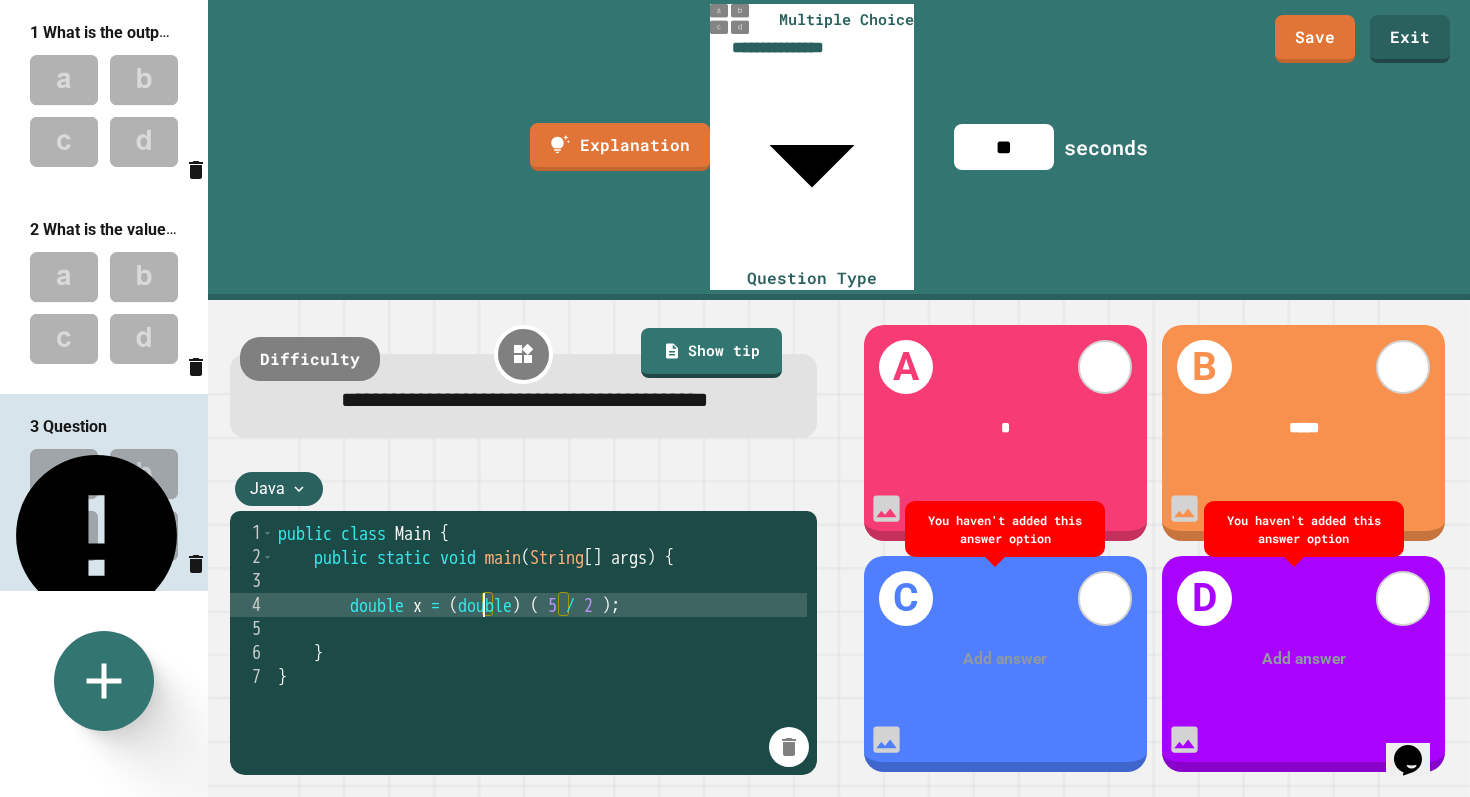 type on "**********" 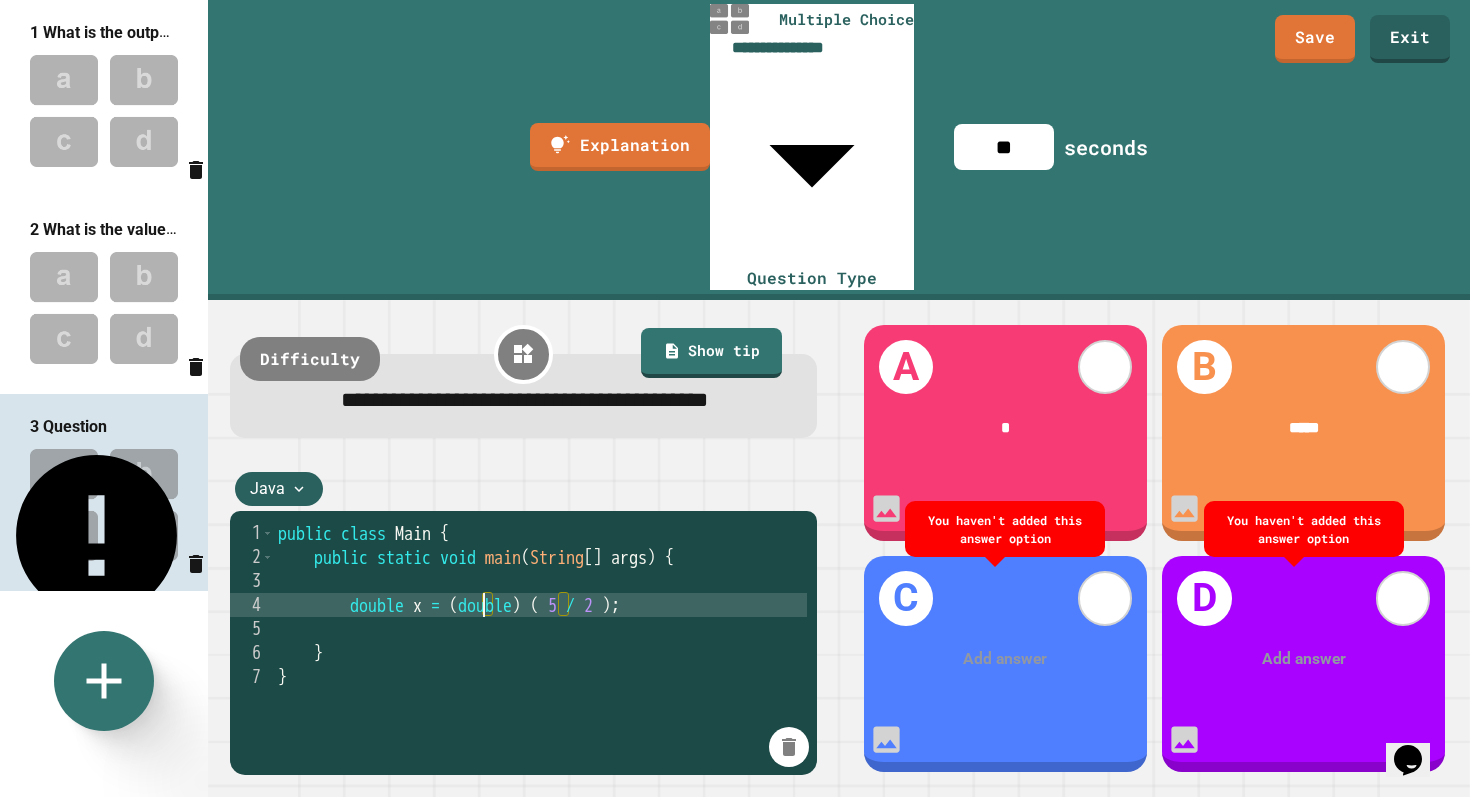 click on "*****" at bounding box center (1303, 428) 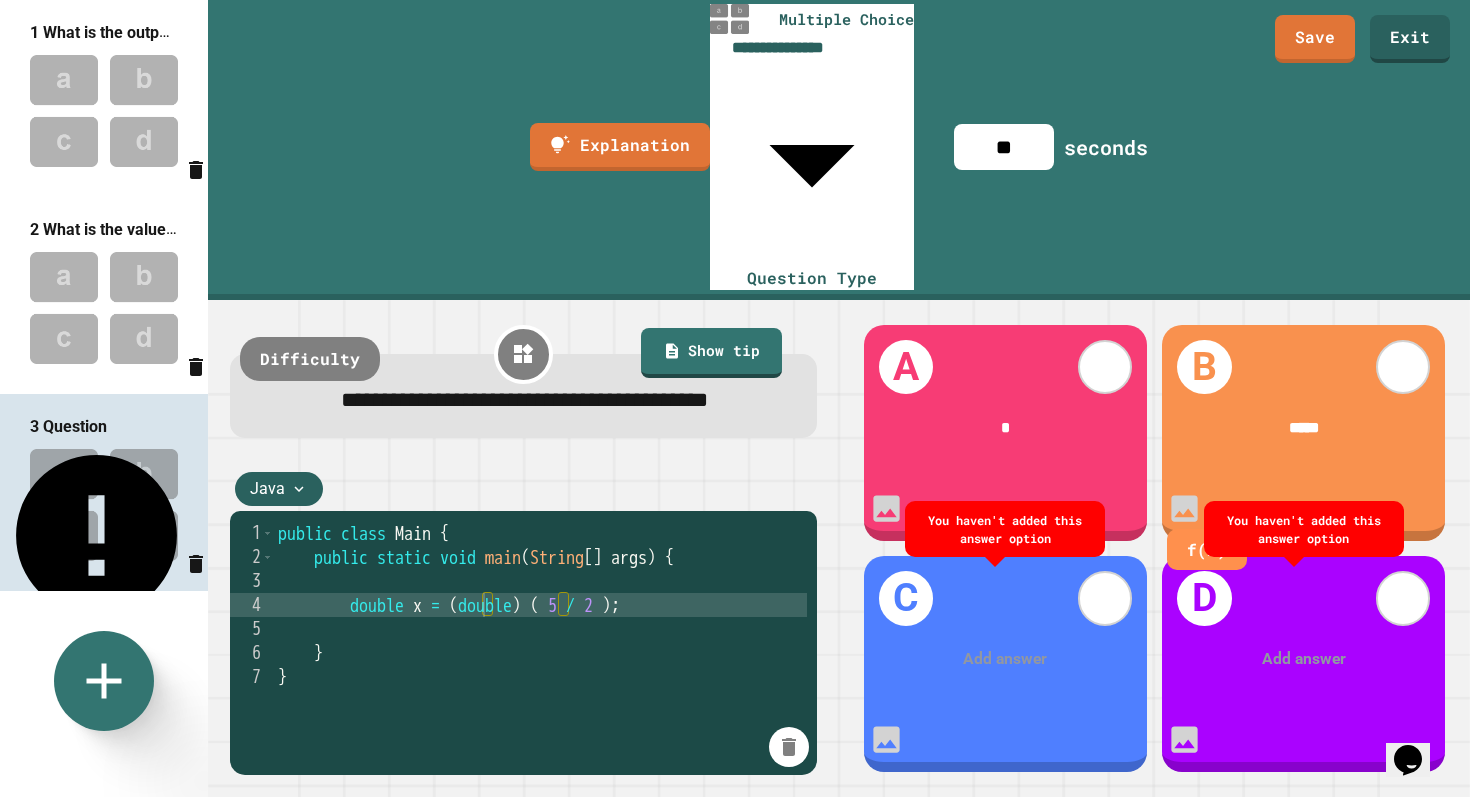 click on "*****" at bounding box center (1304, 428) 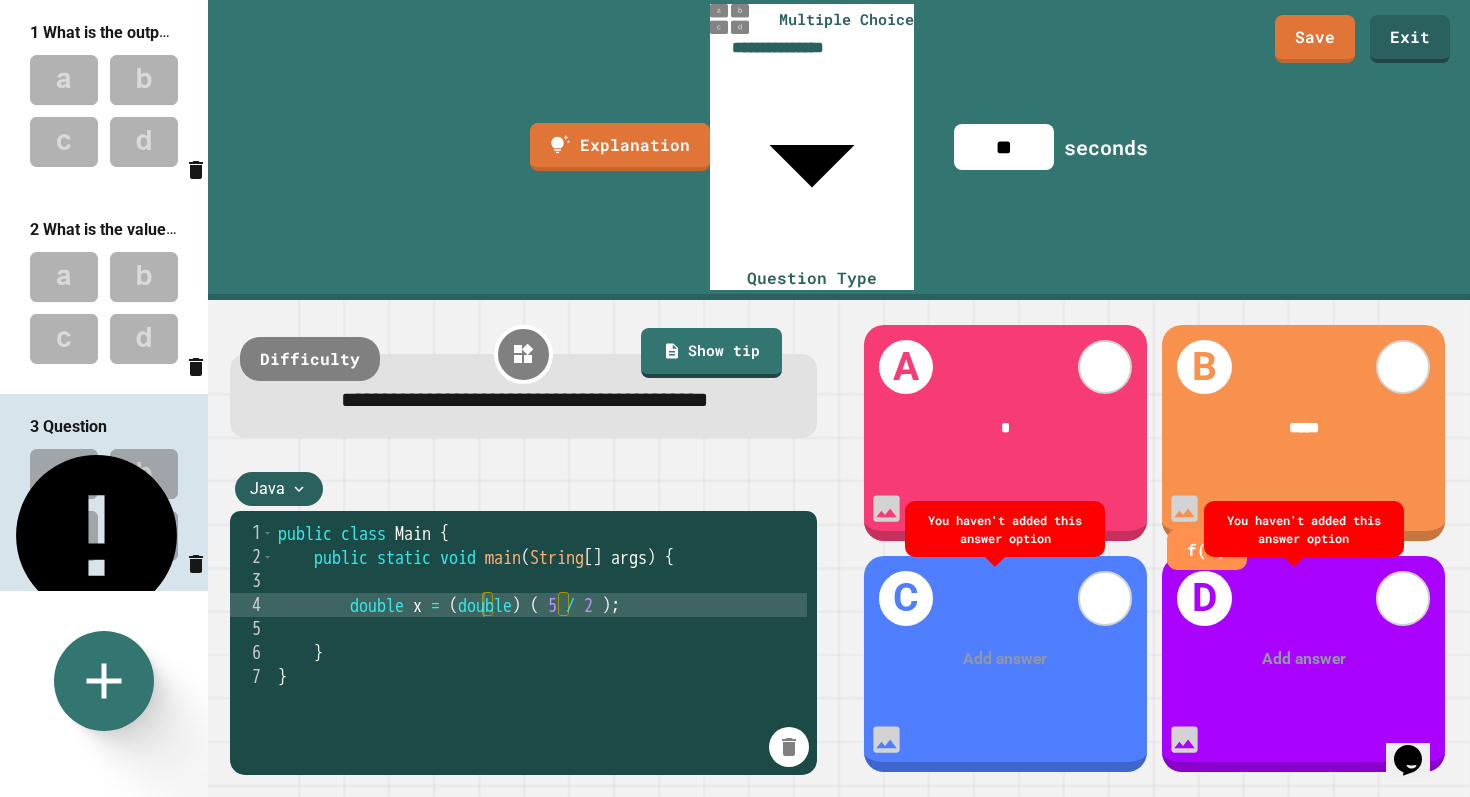 click at bounding box center (104, 308) 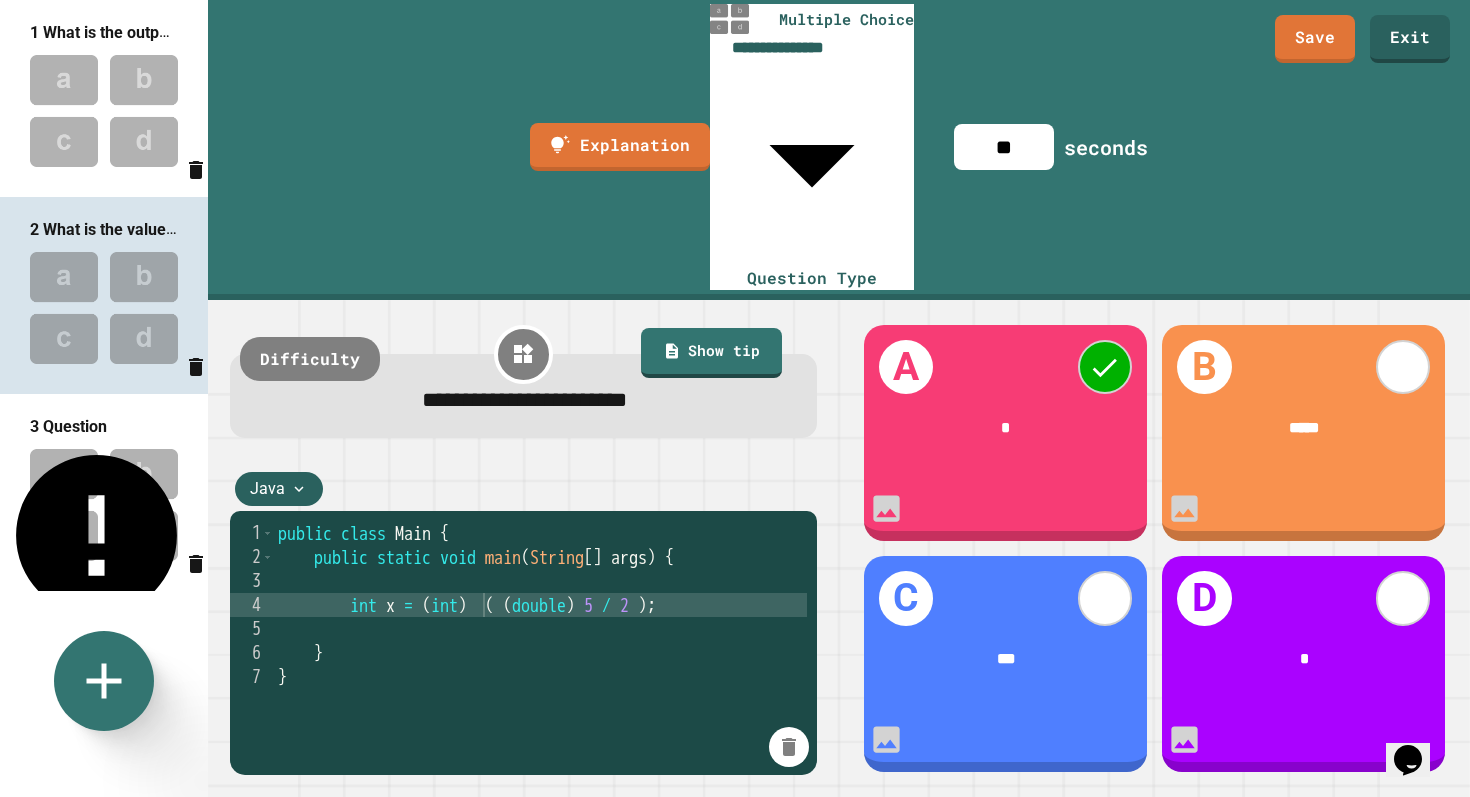 click at bounding box center (104, 505) 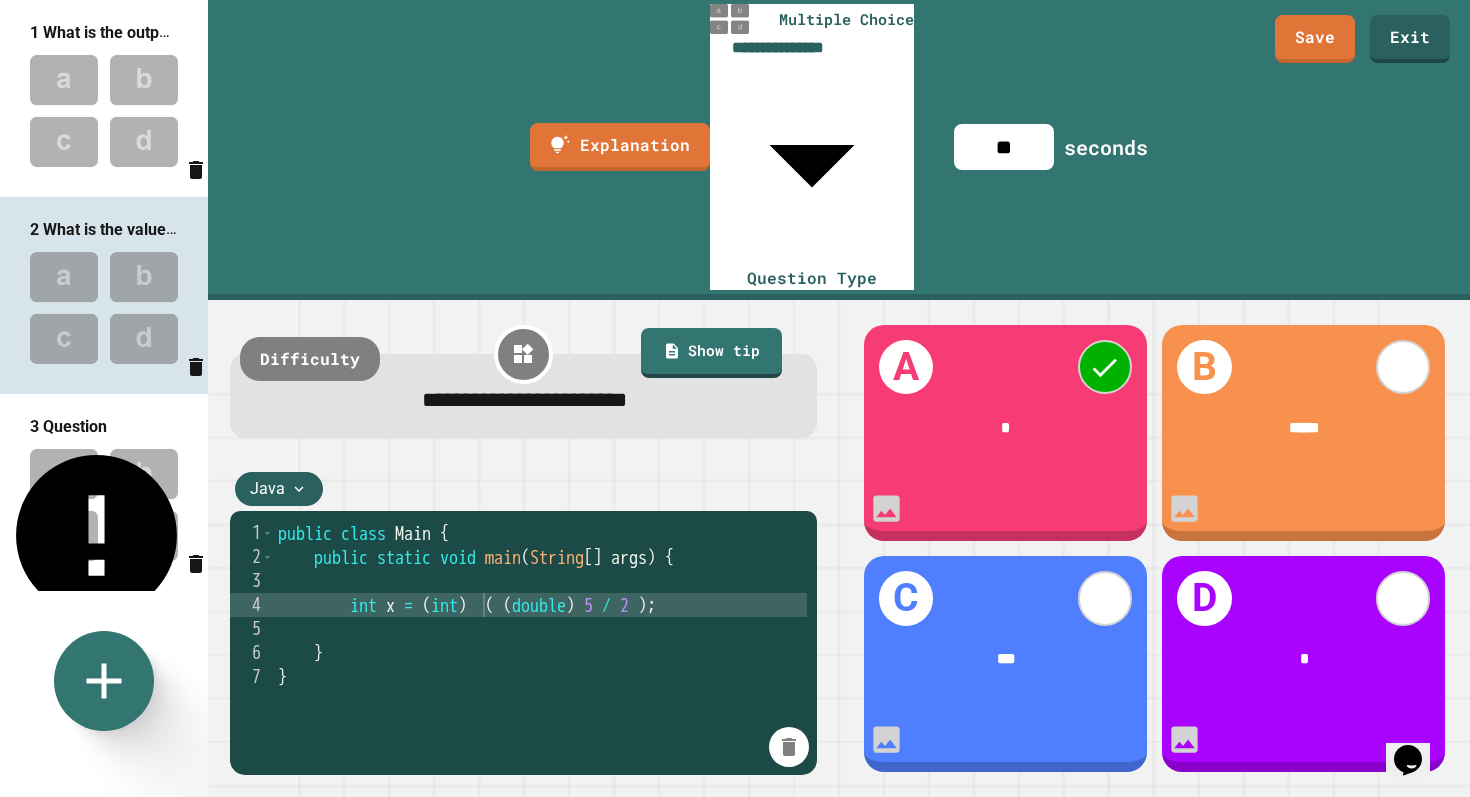 type on "**" 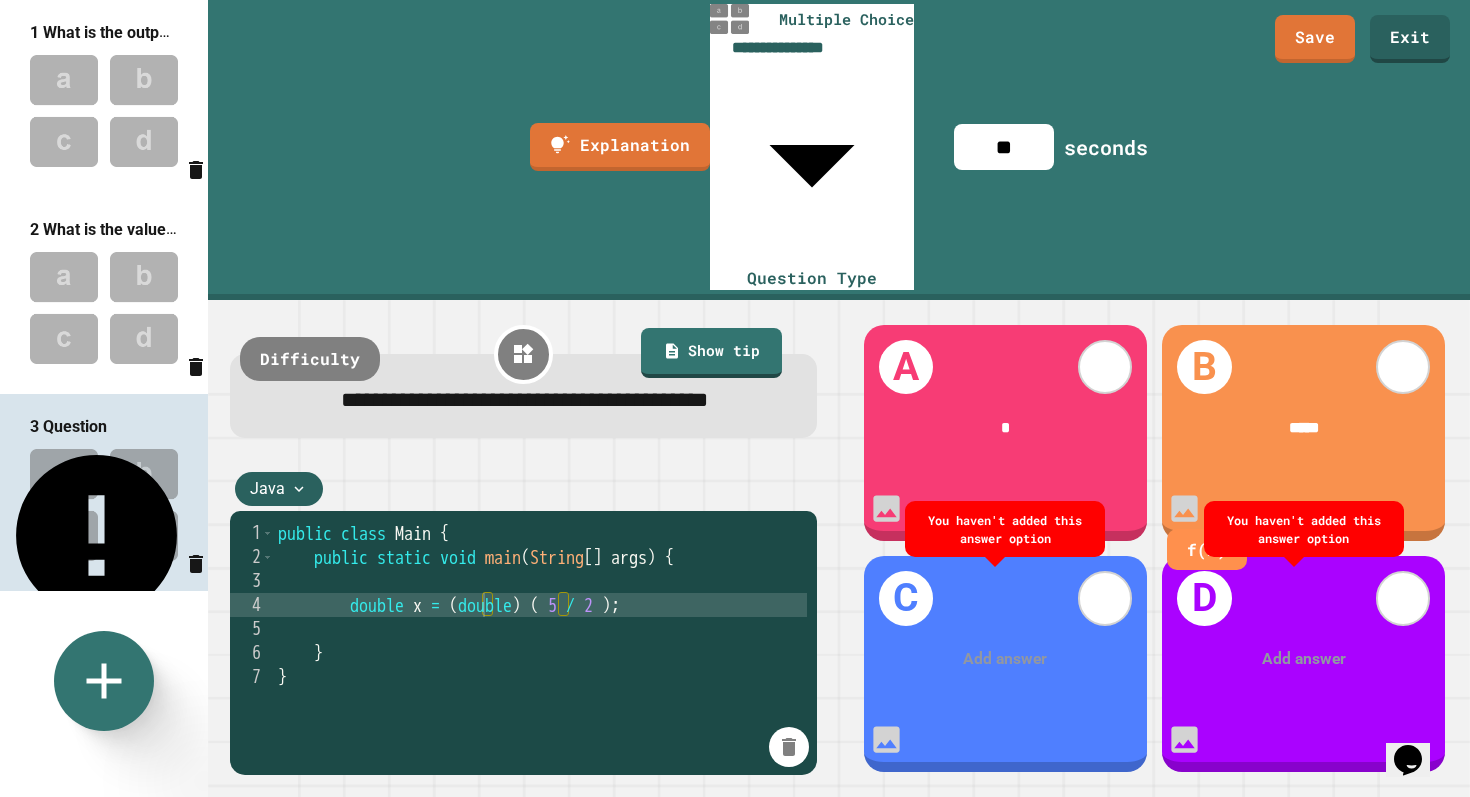 click on "*****" at bounding box center (1304, 428) 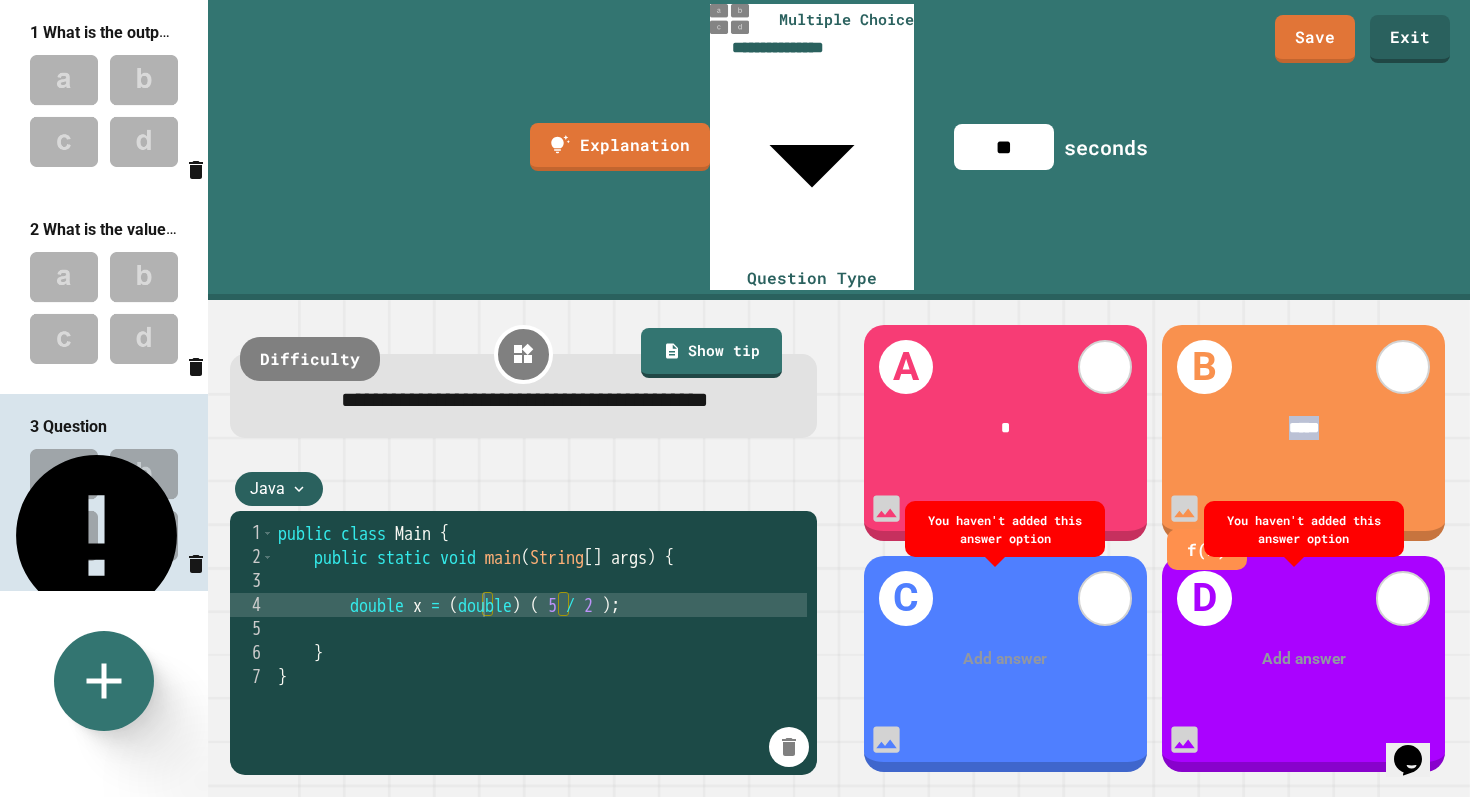 drag, startPoint x: 1268, startPoint y: 251, endPoint x: 1449, endPoint y: 254, distance: 181.02486 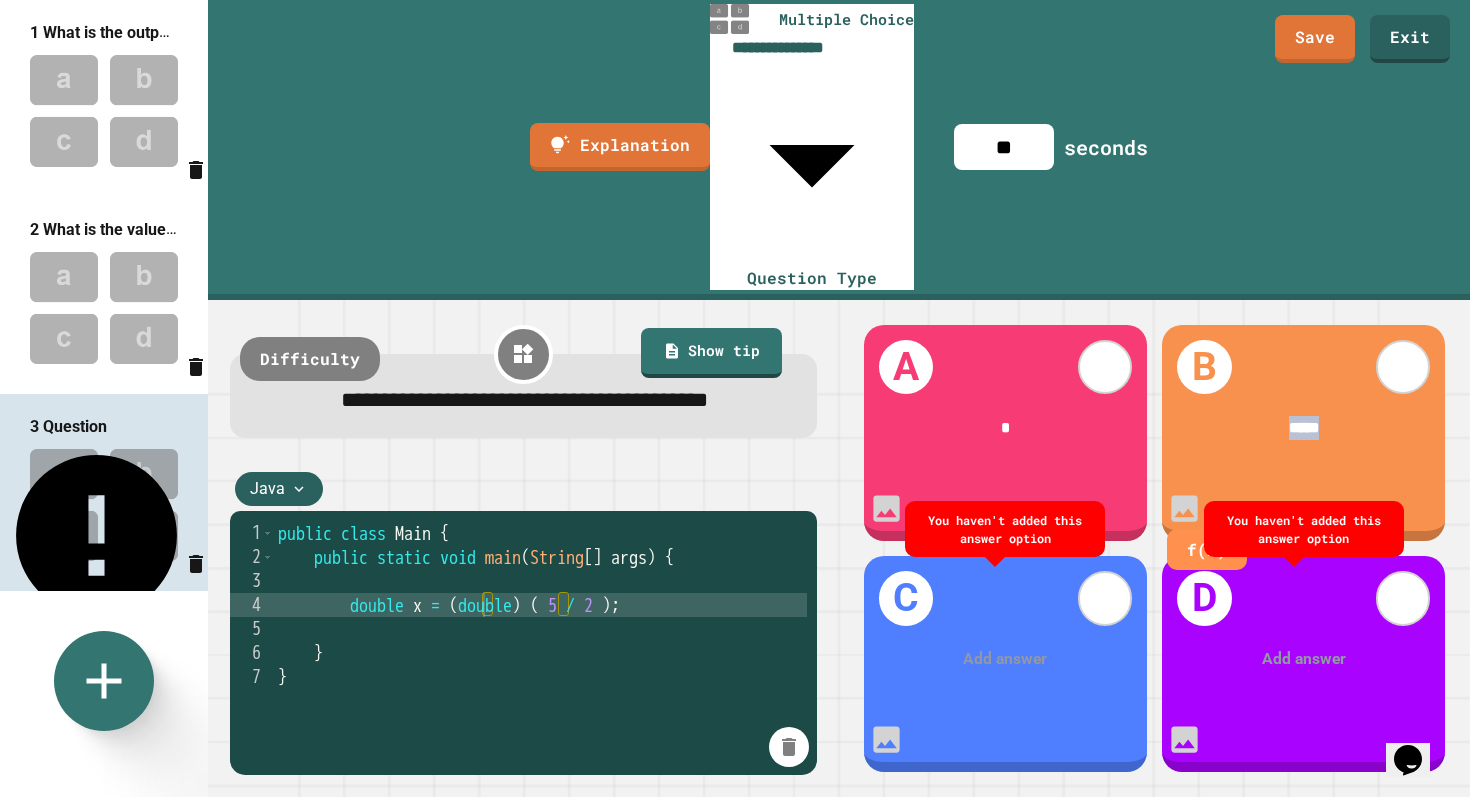 click on "B ***** f(x)" at bounding box center (1304, 432) 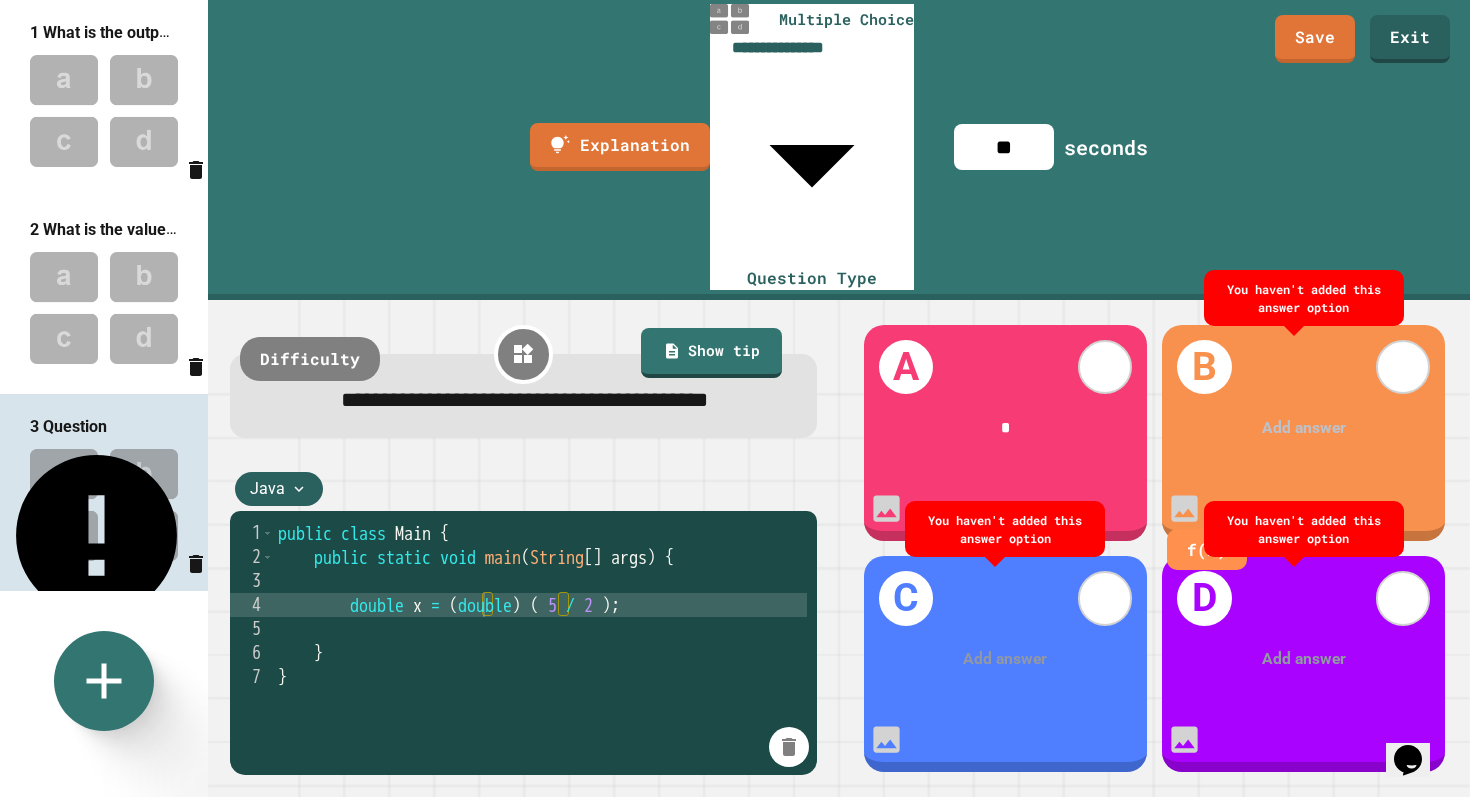 type 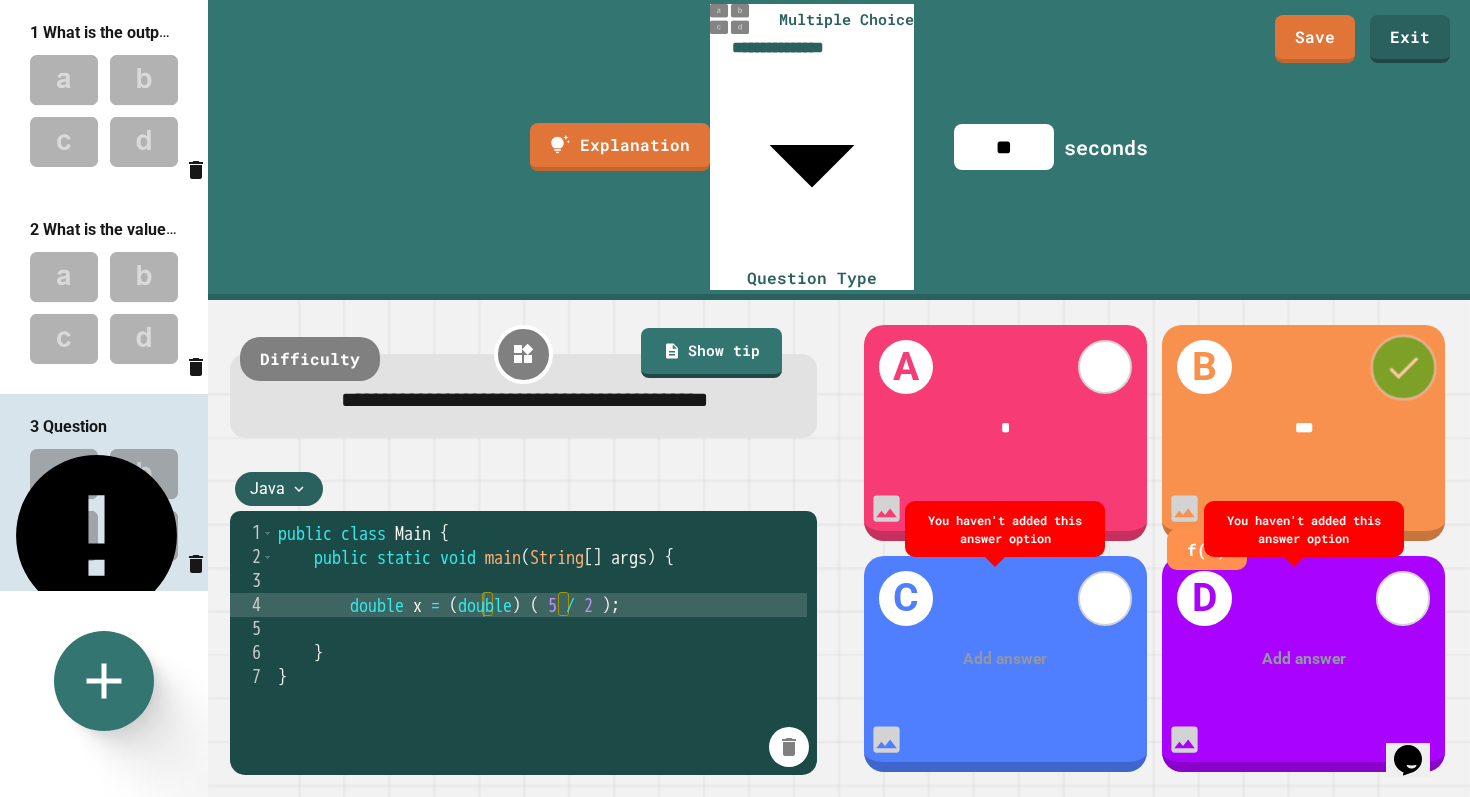 click 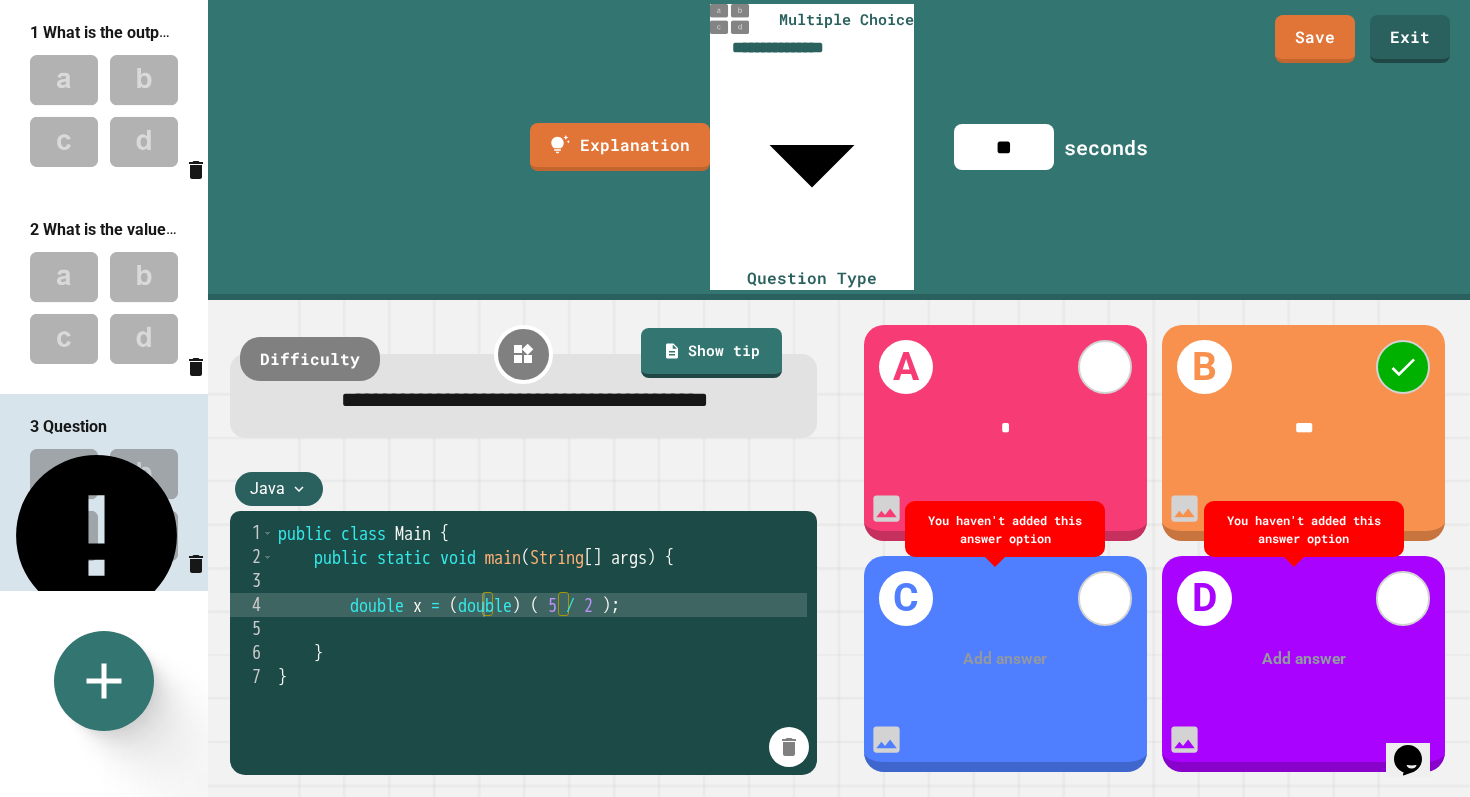 click on "Add answer" at bounding box center (1005, 659) 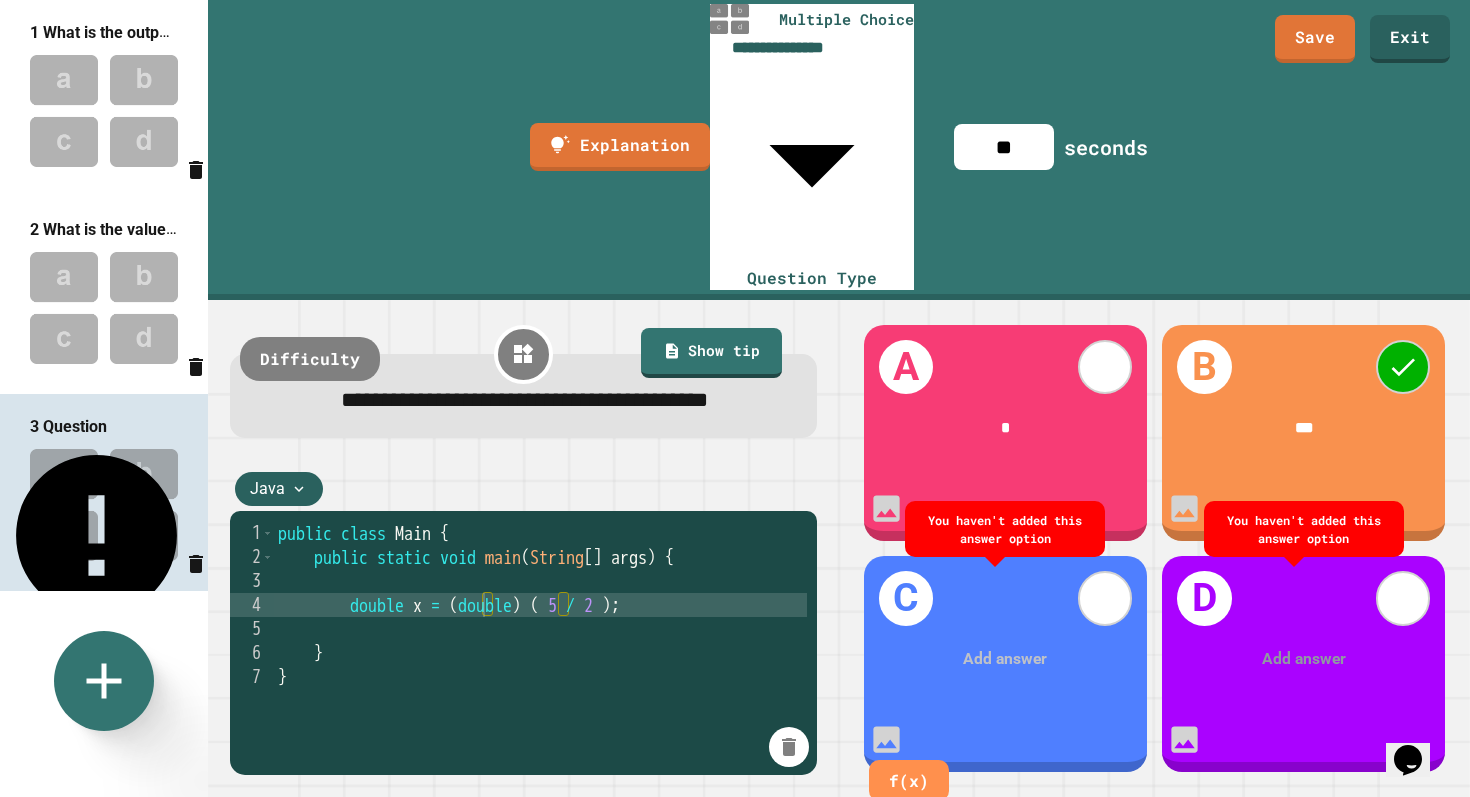 click at bounding box center [1006, 659] 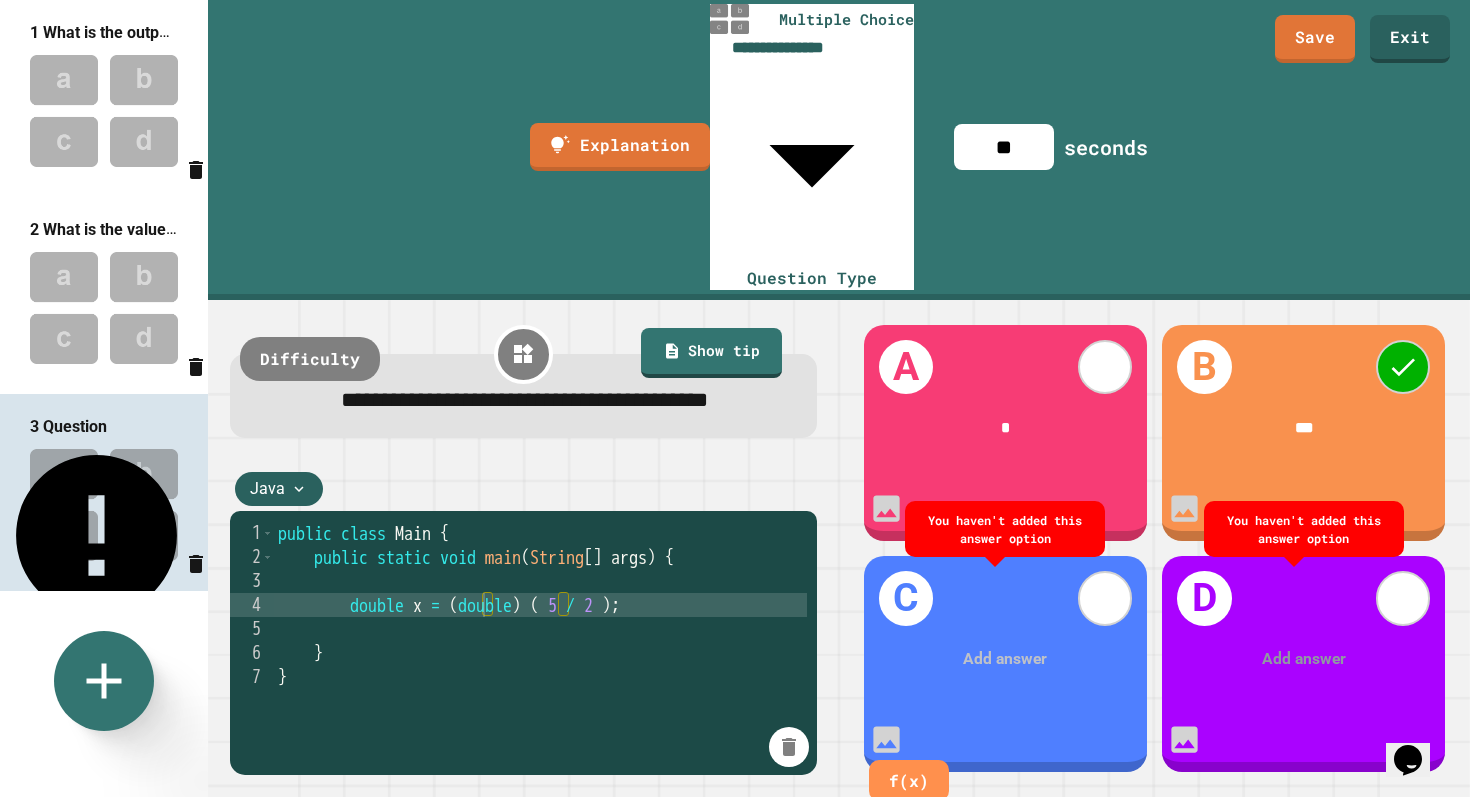 type 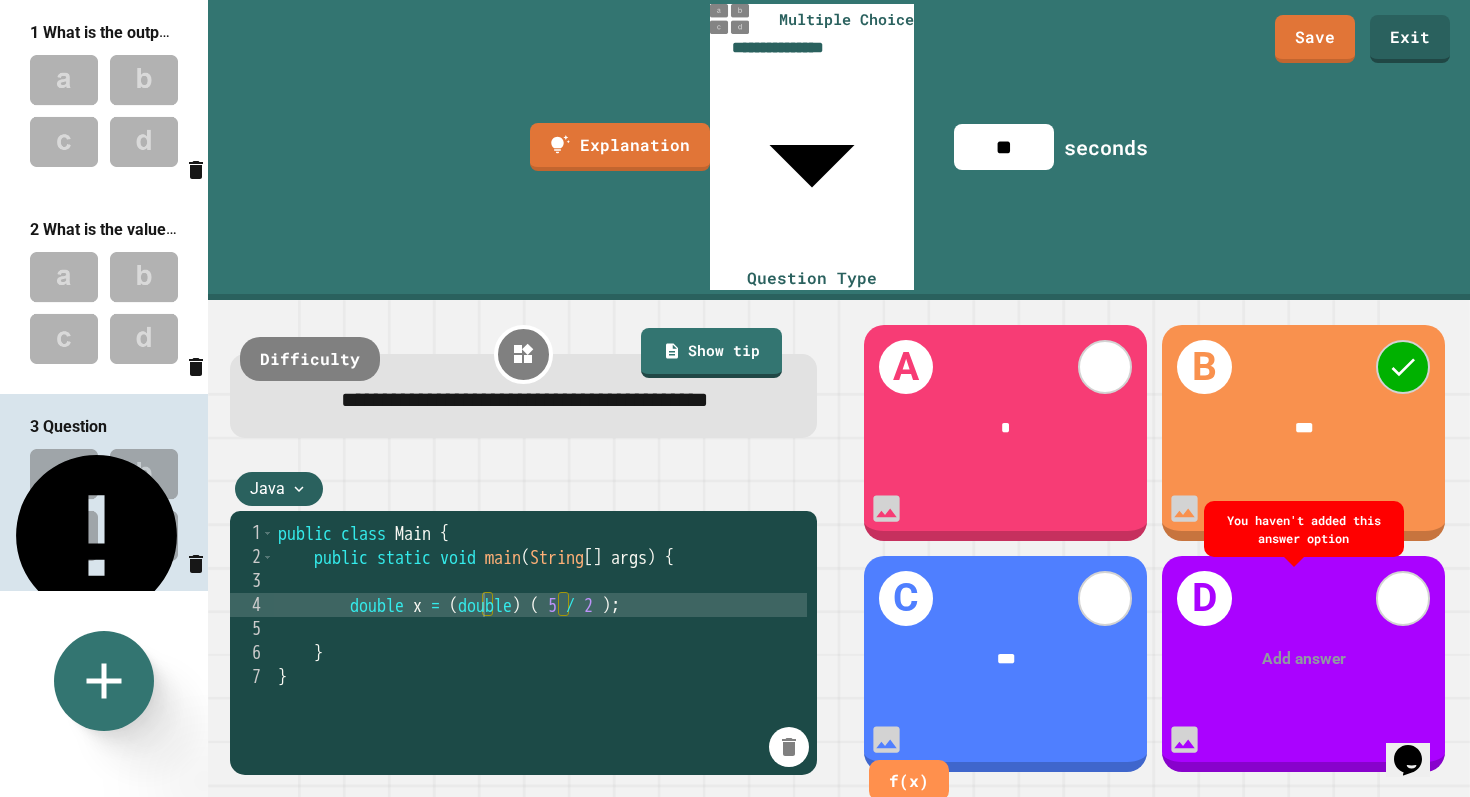 click on "Add answer" at bounding box center (1303, 659) 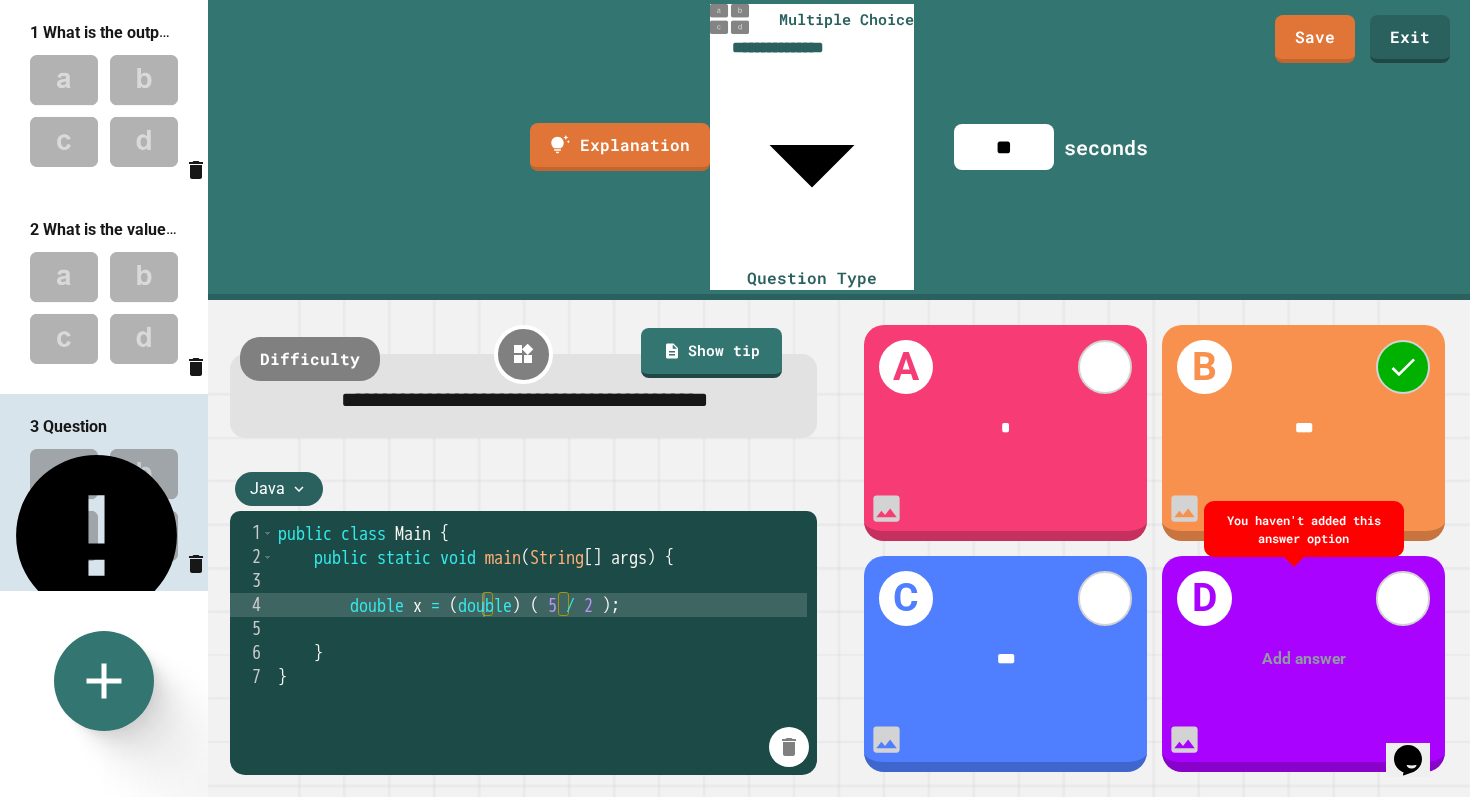 click on "Add answer" at bounding box center (1303, 659) 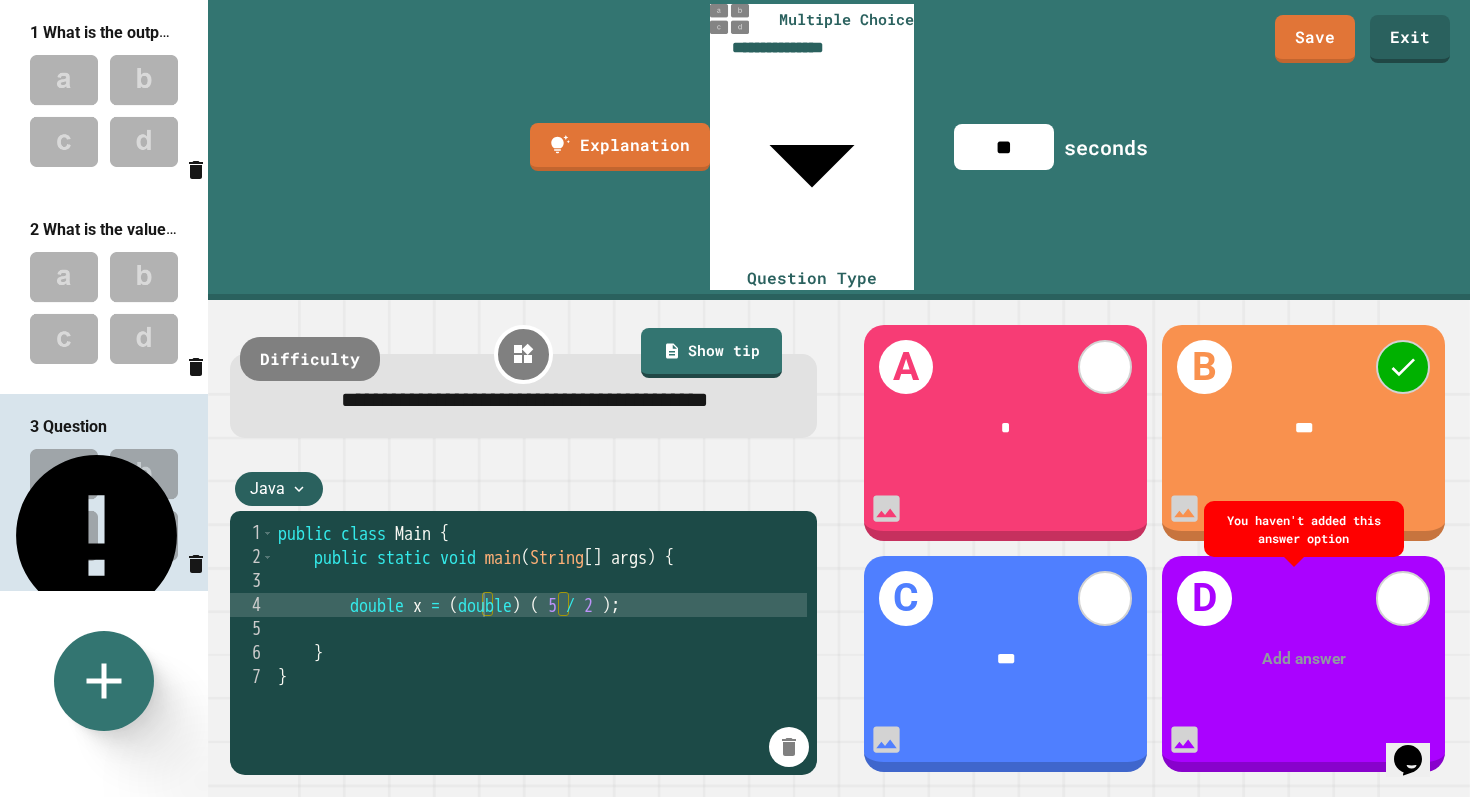 click on "Add answer" at bounding box center [1303, 659] 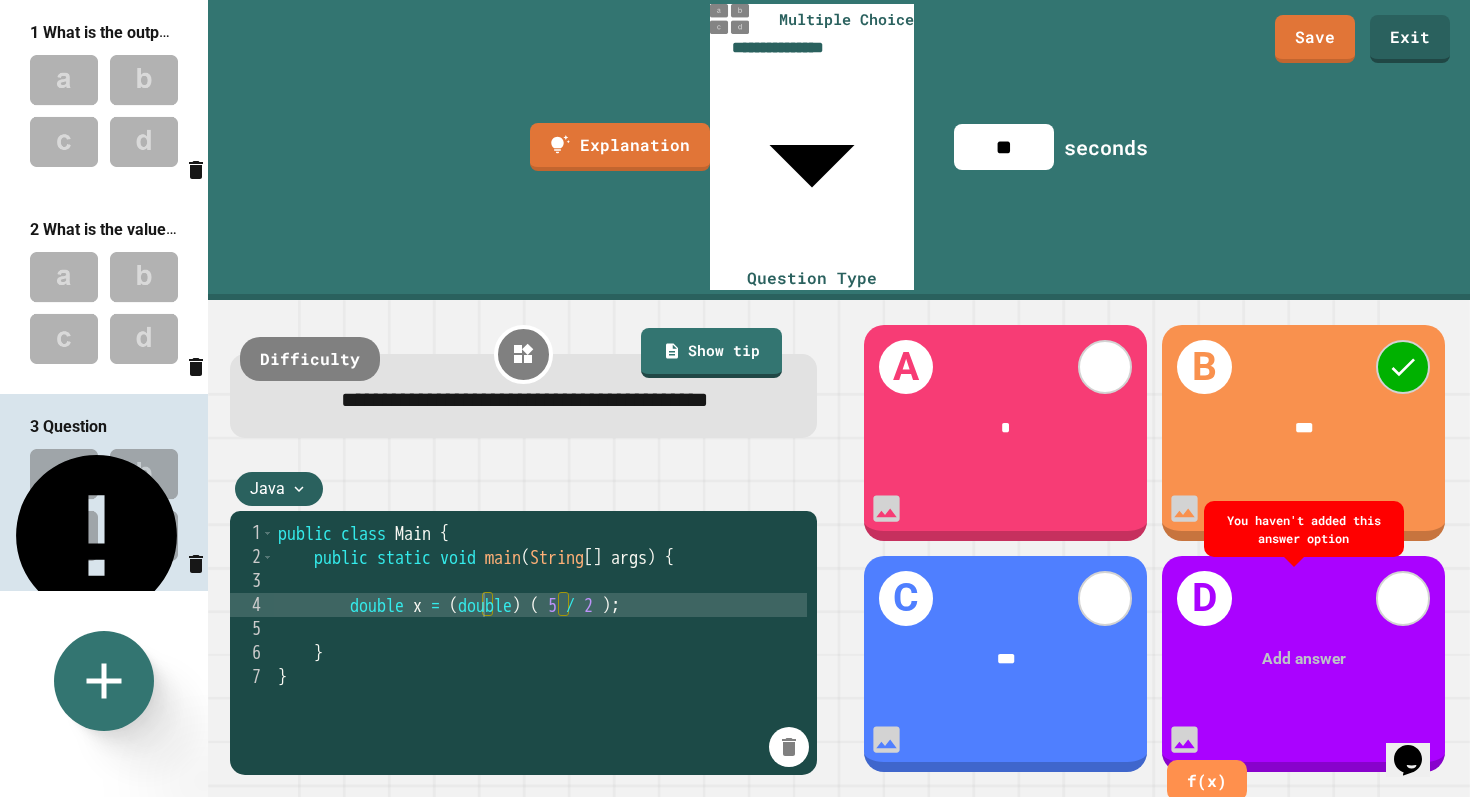 click at bounding box center [1304, 659] 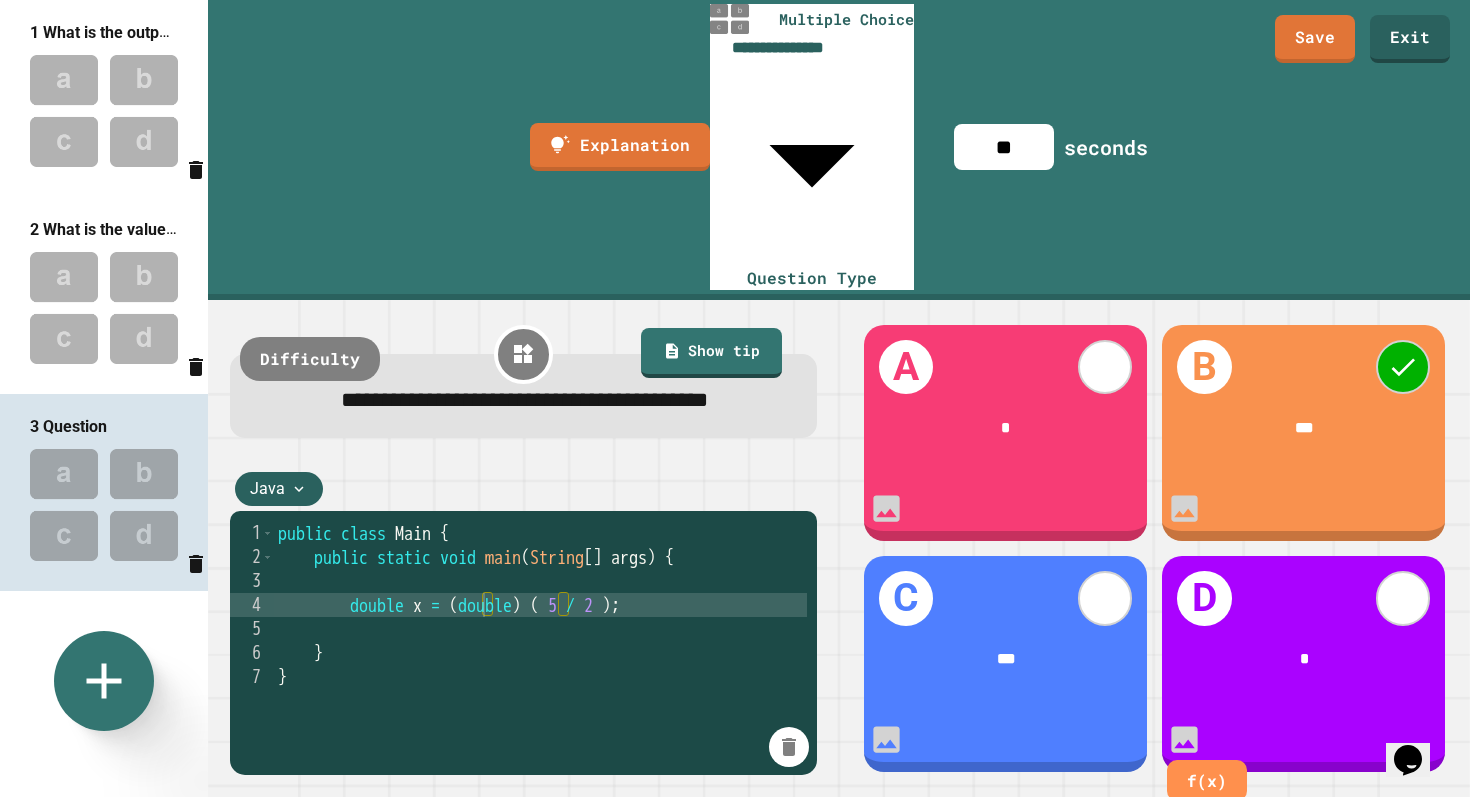 type 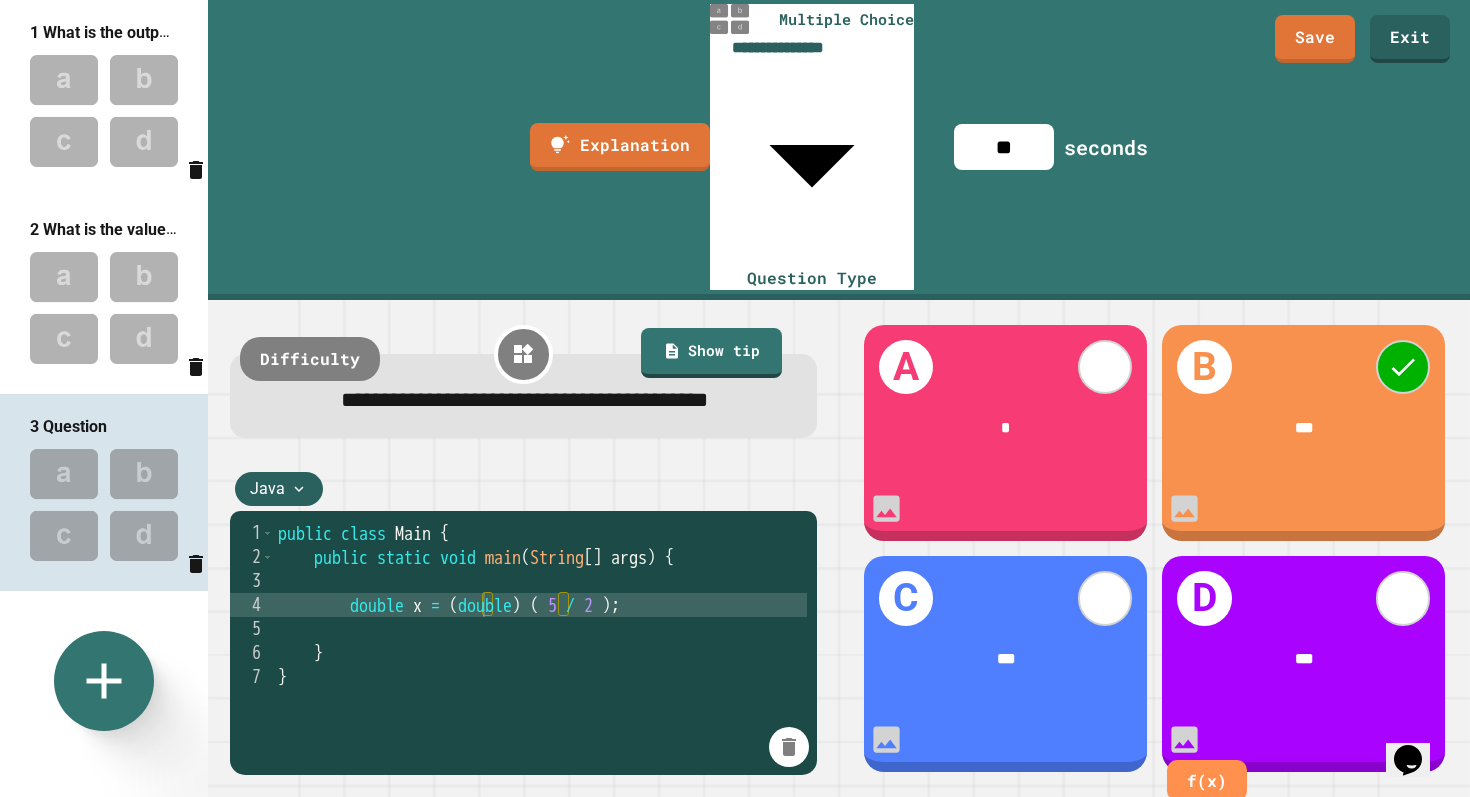 click on "*" at bounding box center (1006, 428) 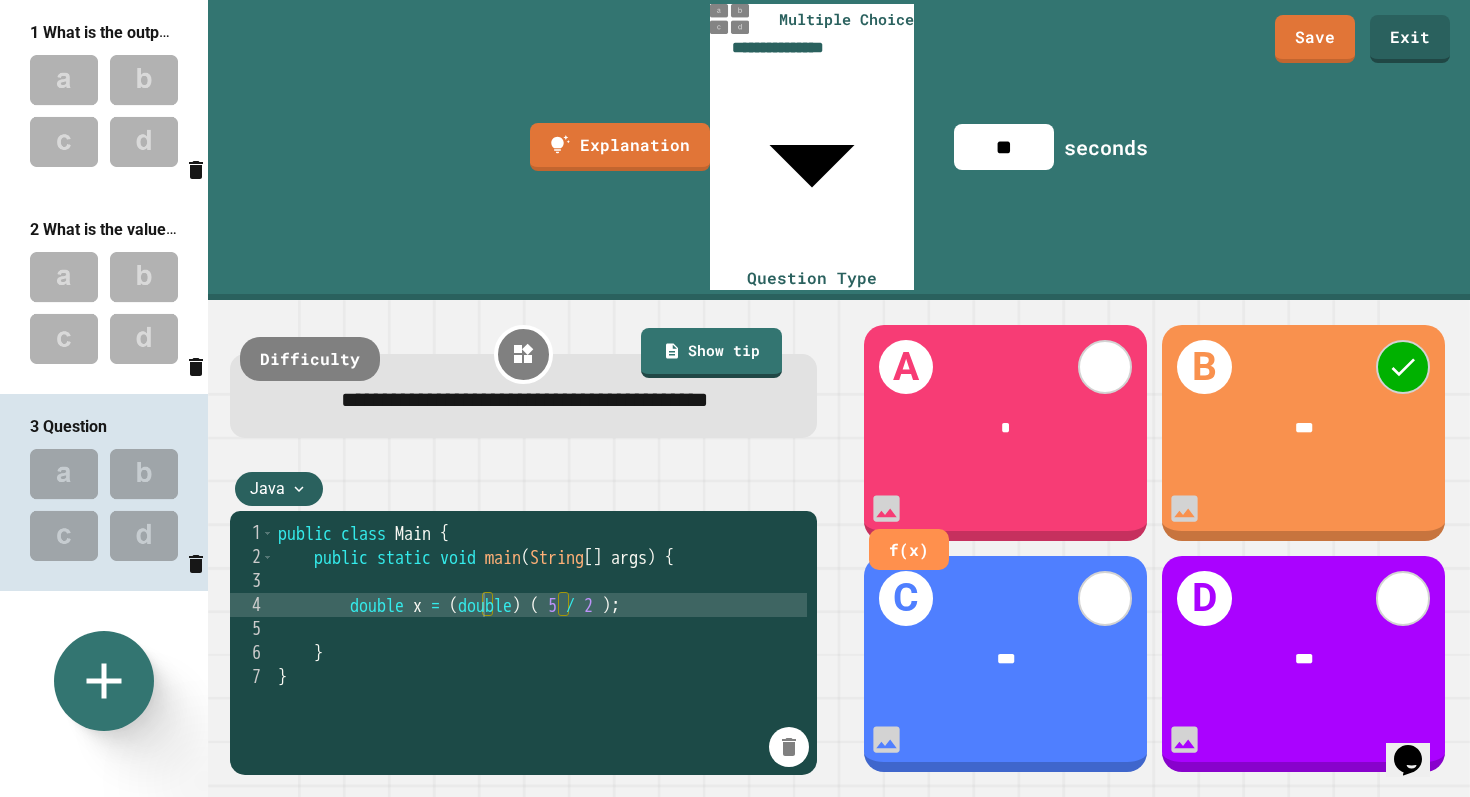 type 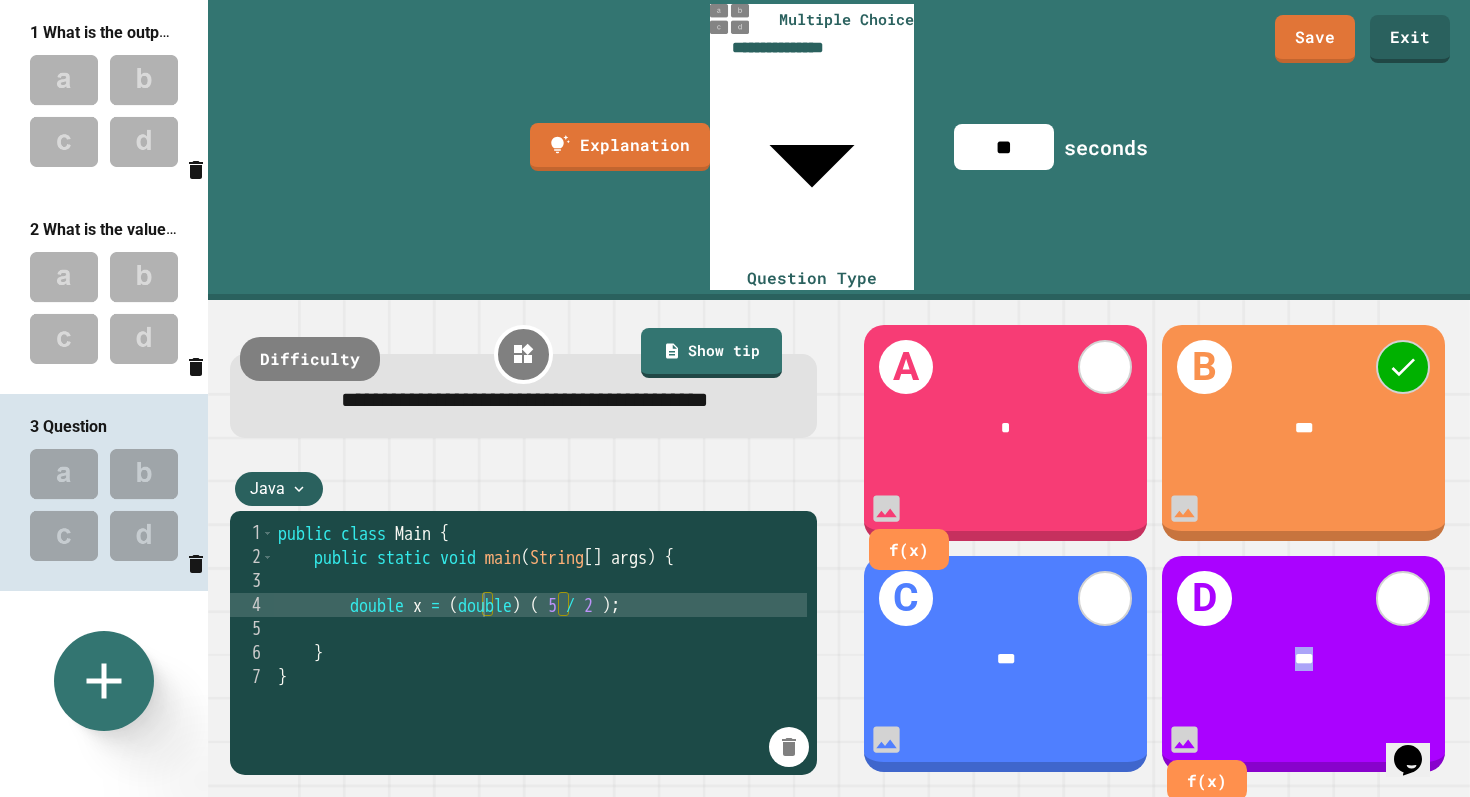 drag, startPoint x: 1330, startPoint y: 598, endPoint x: 1264, endPoint y: 598, distance: 66 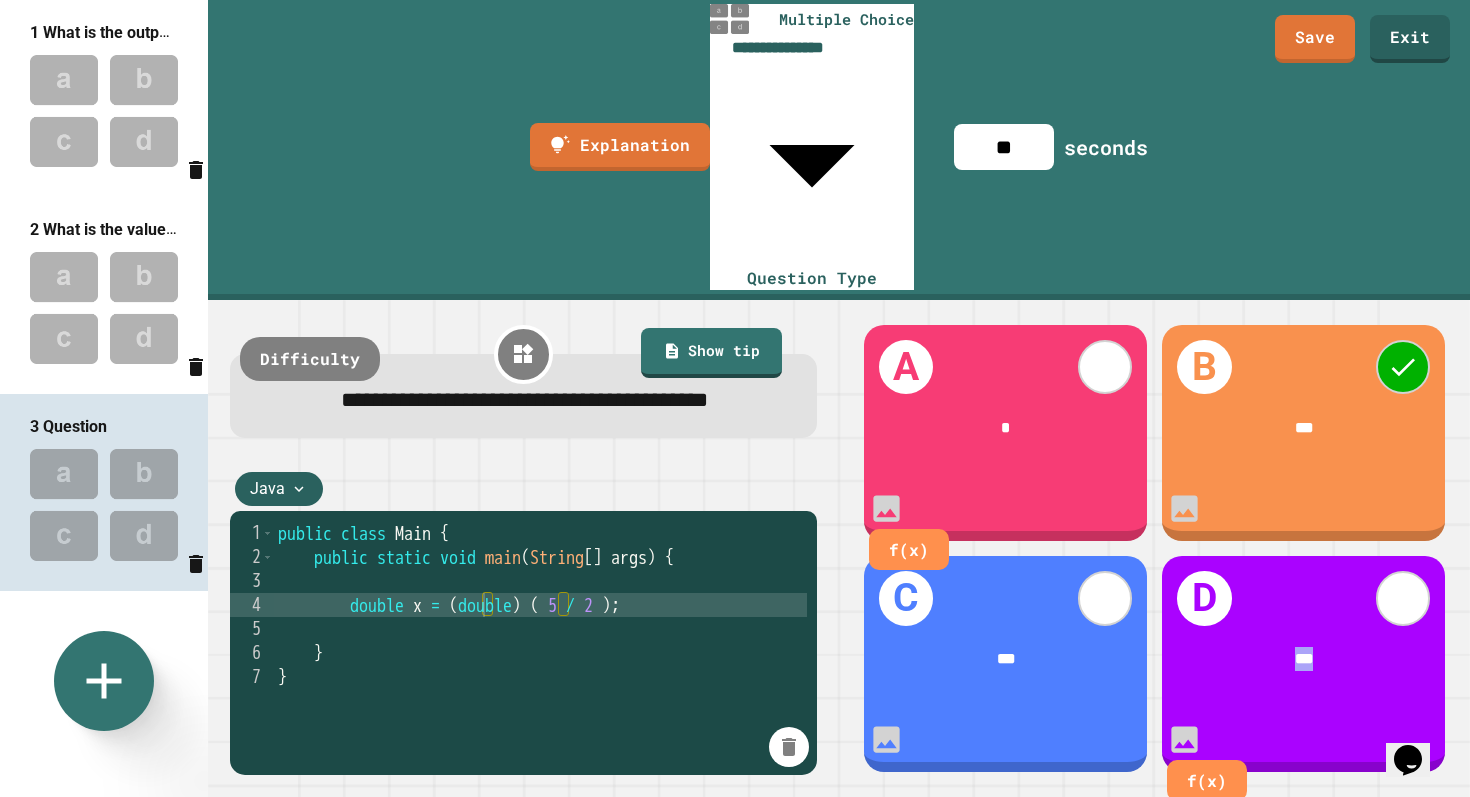 click on "***" at bounding box center (1304, 659) 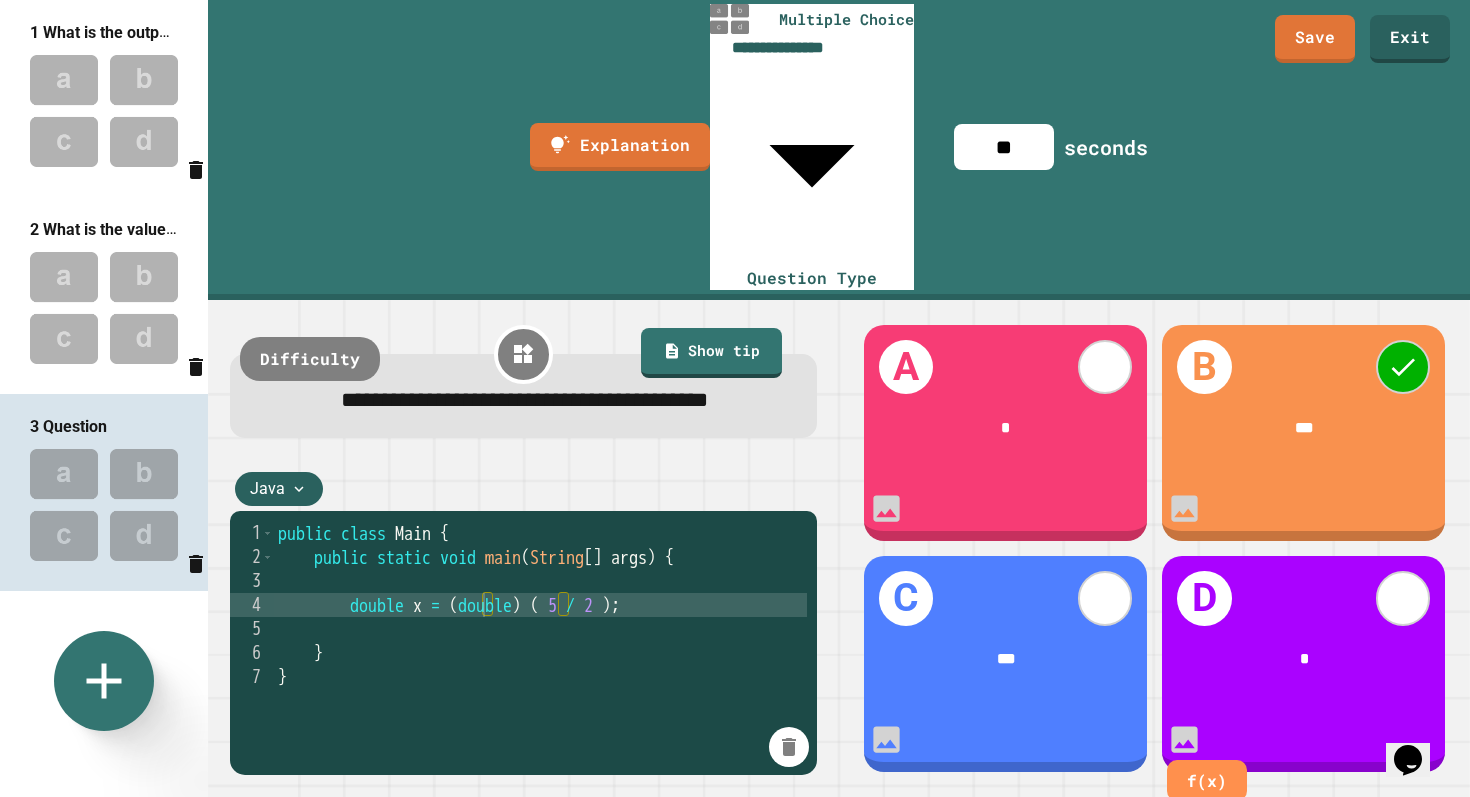 click on "***" at bounding box center (1005, 659) 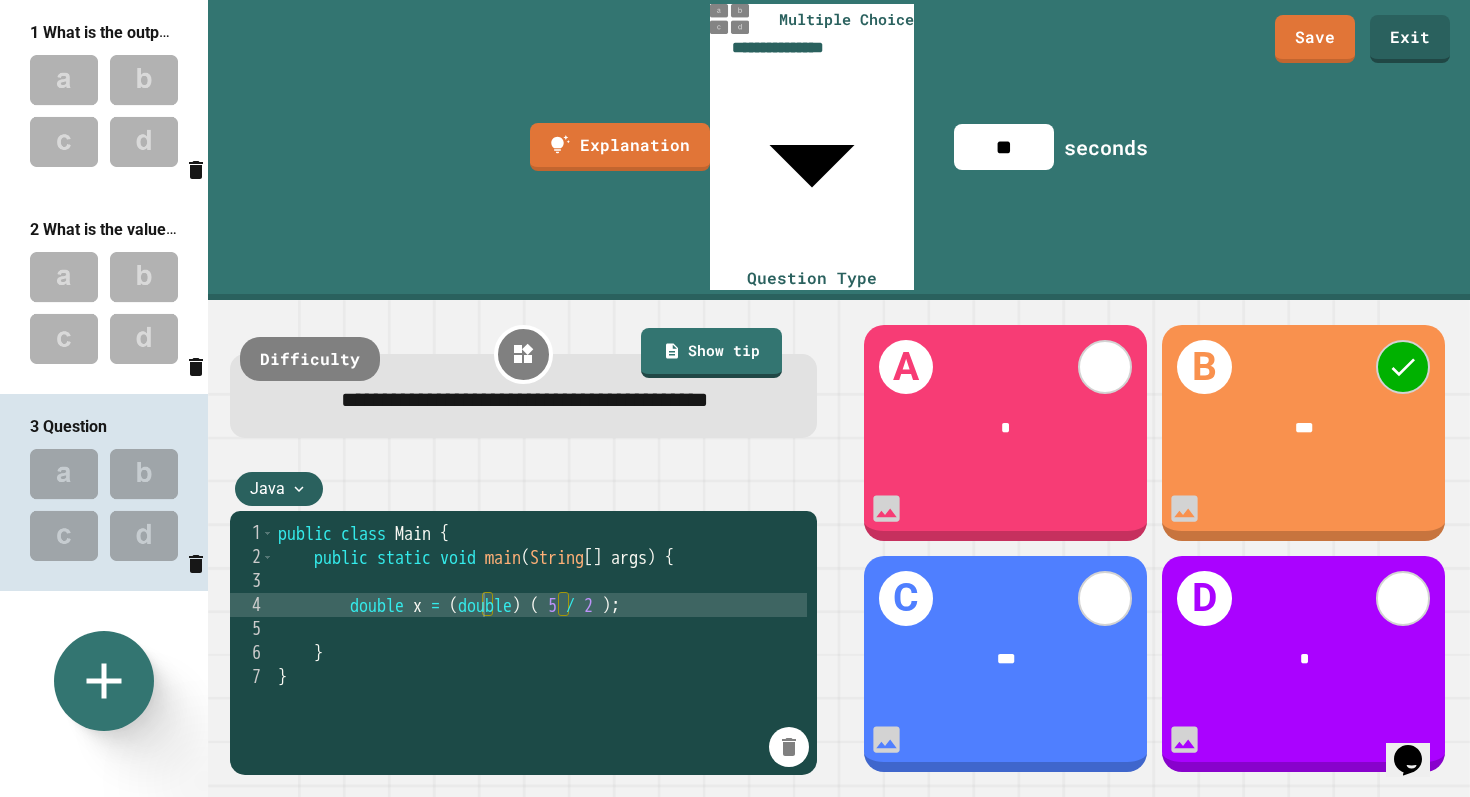 click at bounding box center [104, 308] 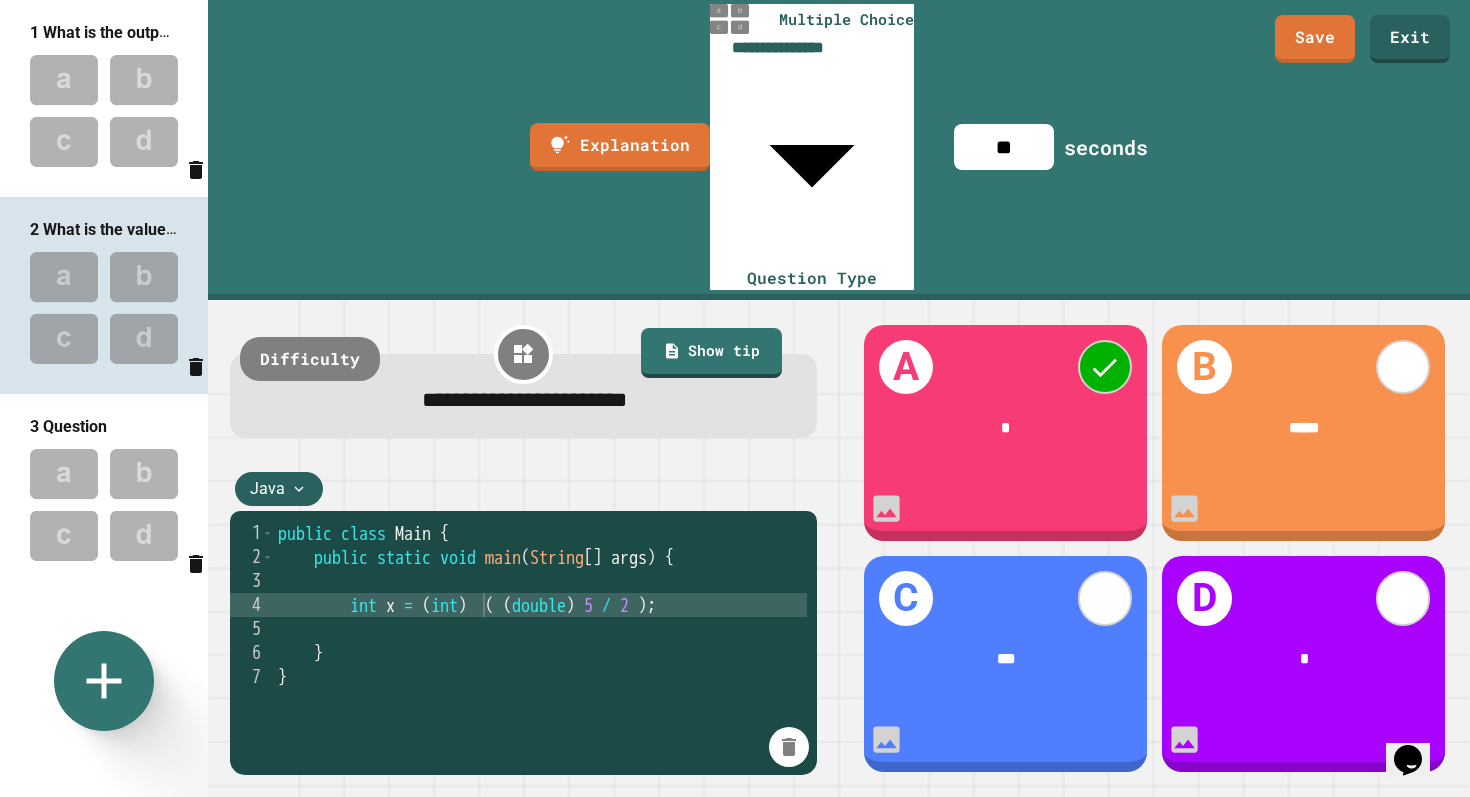 click at bounding box center [104, 505] 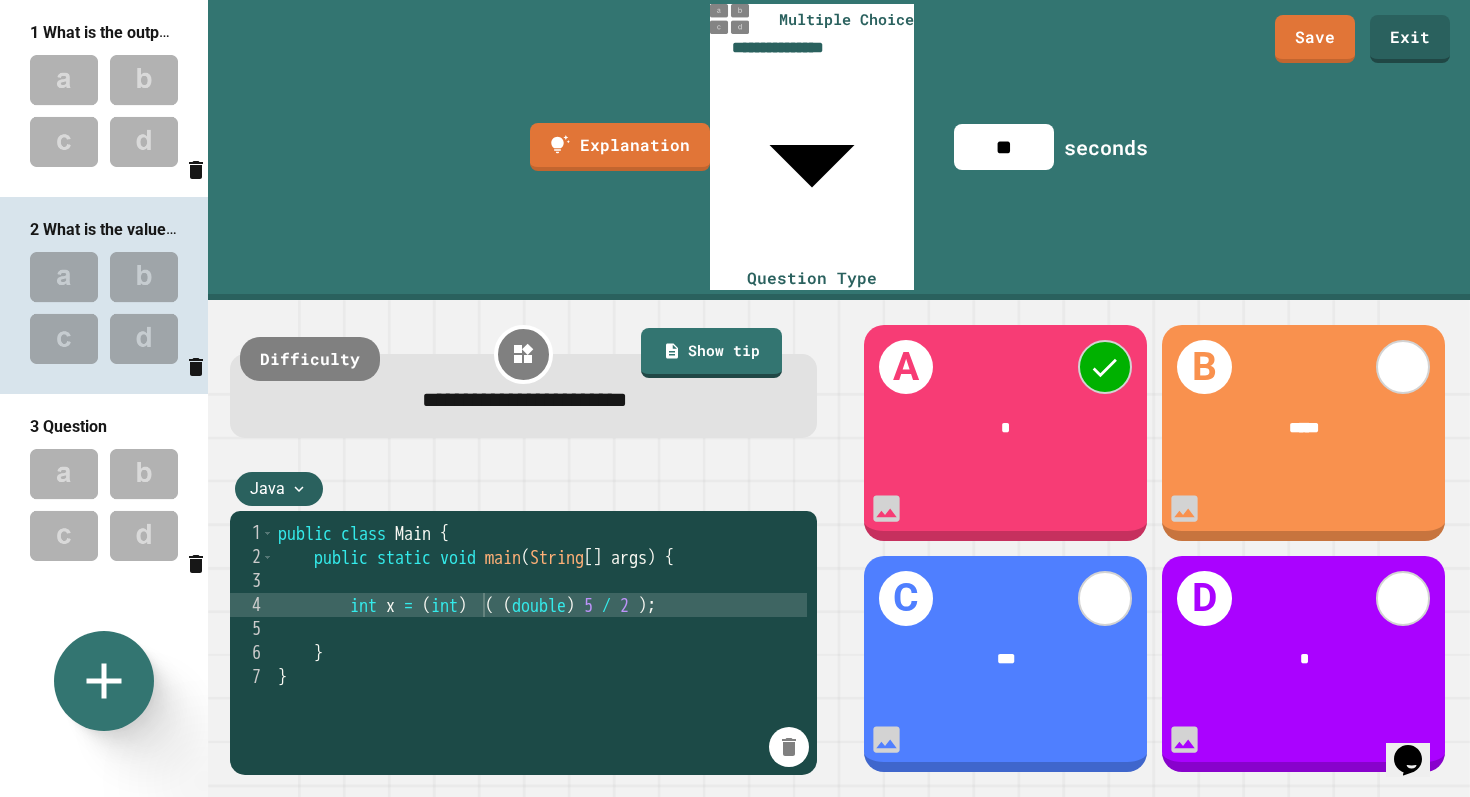 type on "**" 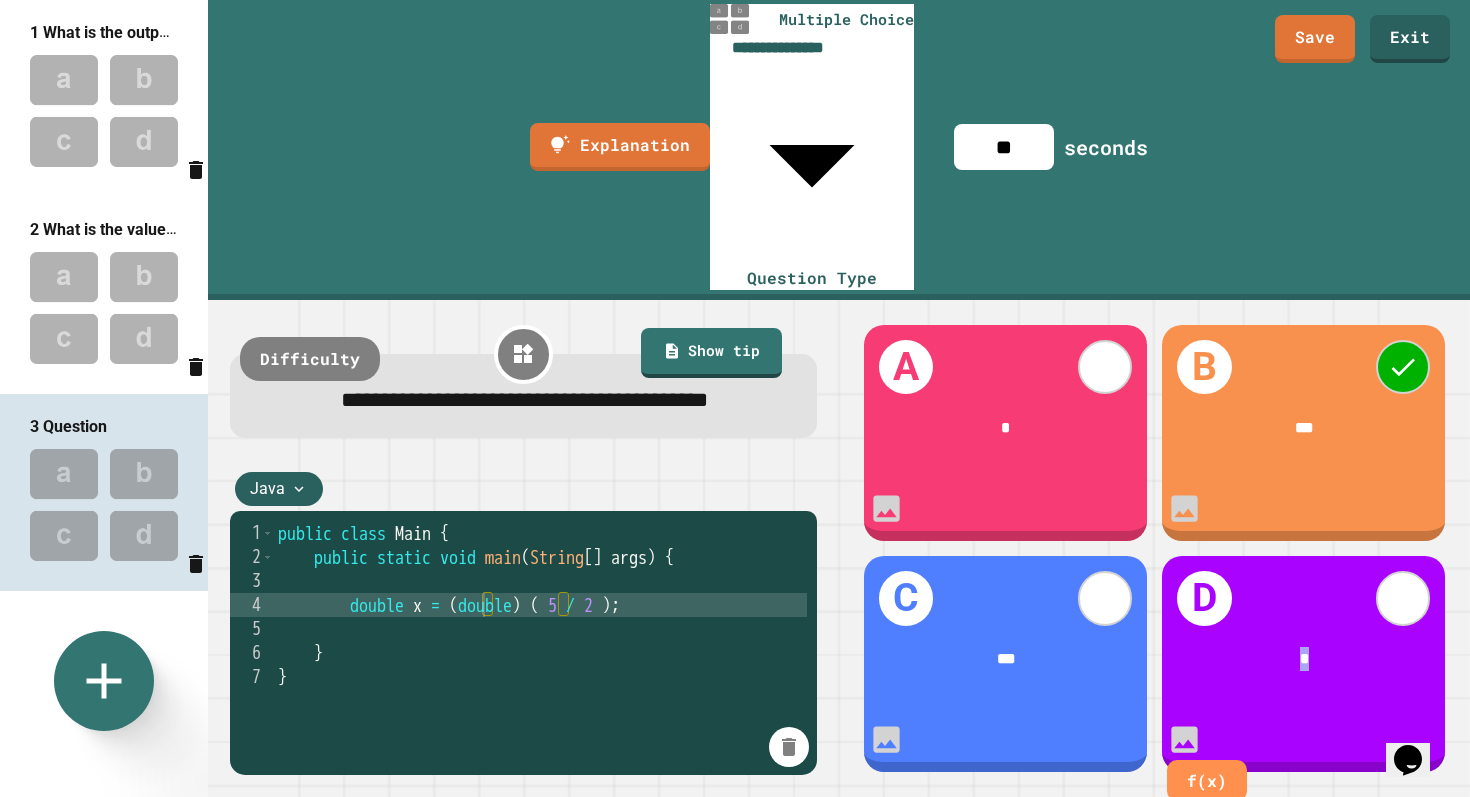 drag, startPoint x: 1324, startPoint y: 599, endPoint x: 1214, endPoint y: 595, distance: 110.0727 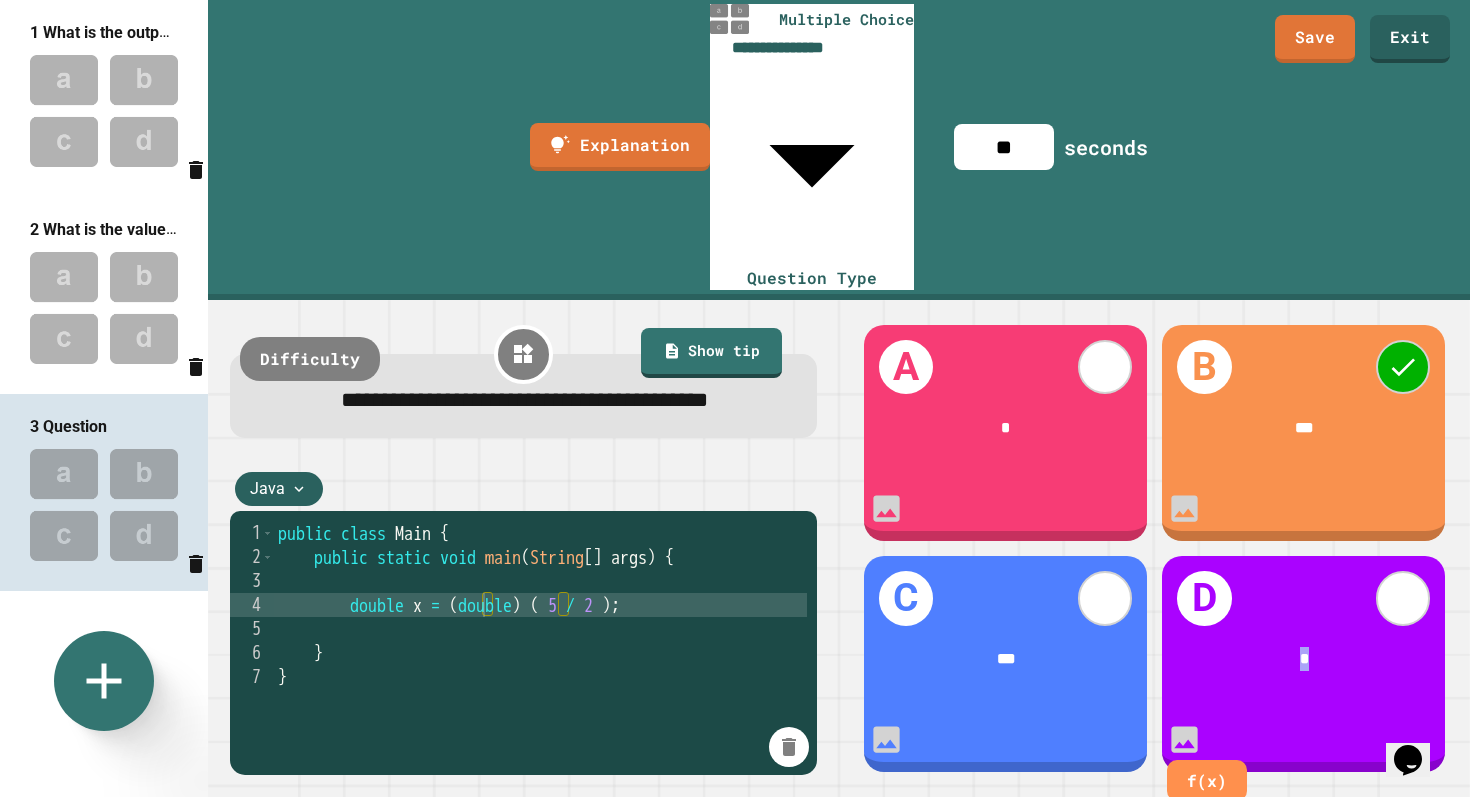 click on "*" at bounding box center [1304, 659] 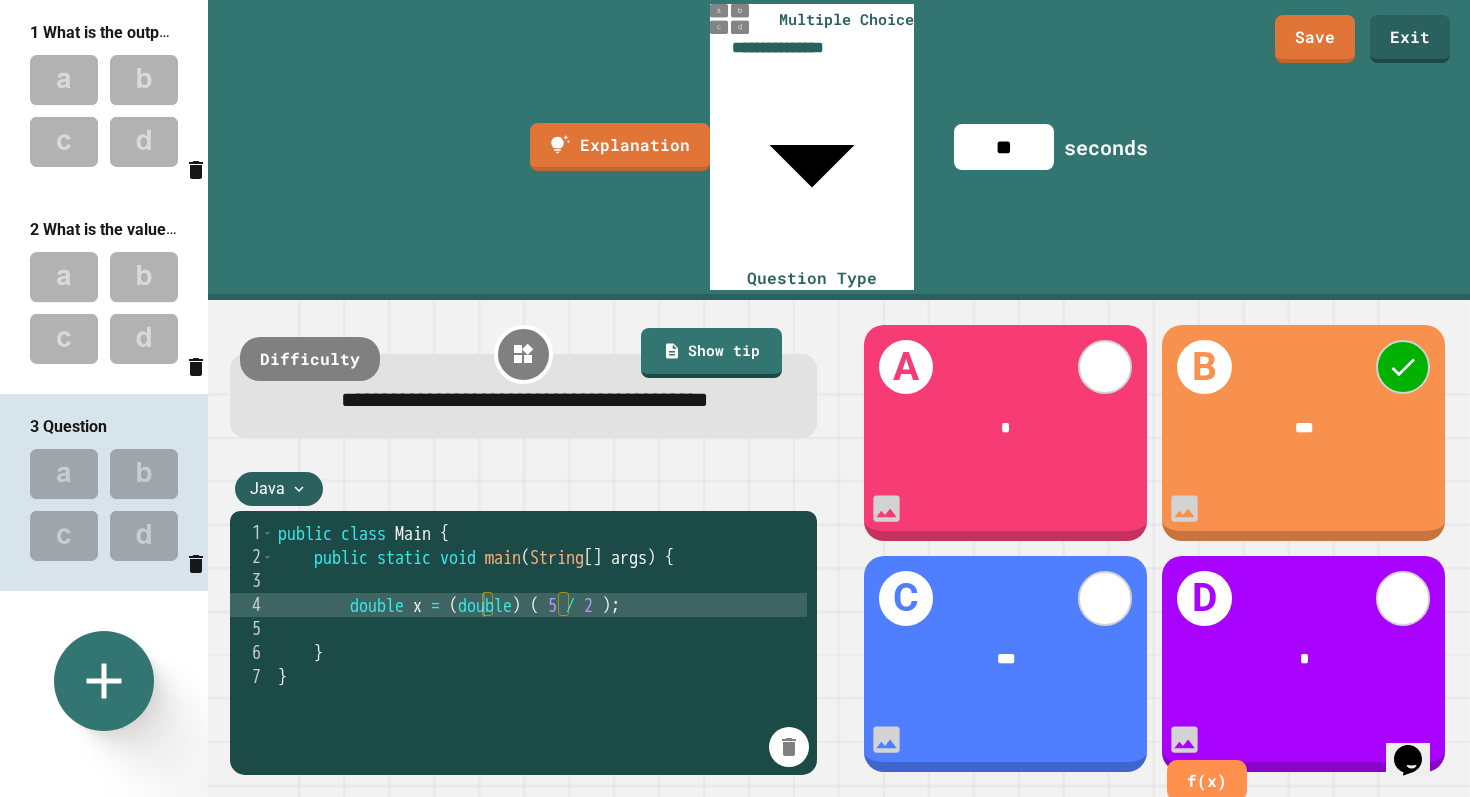 type 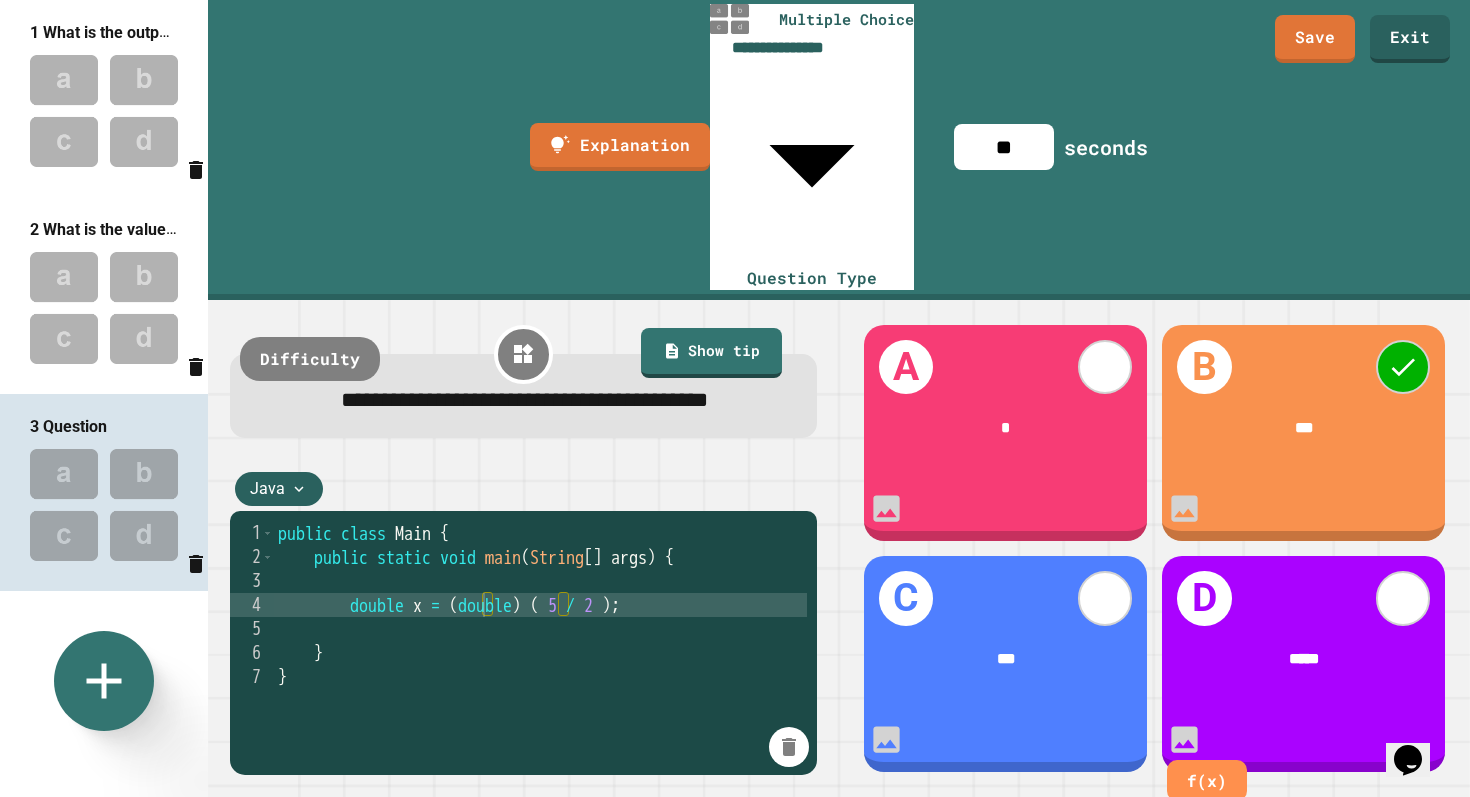 click on "C ***" at bounding box center [1005, 664] 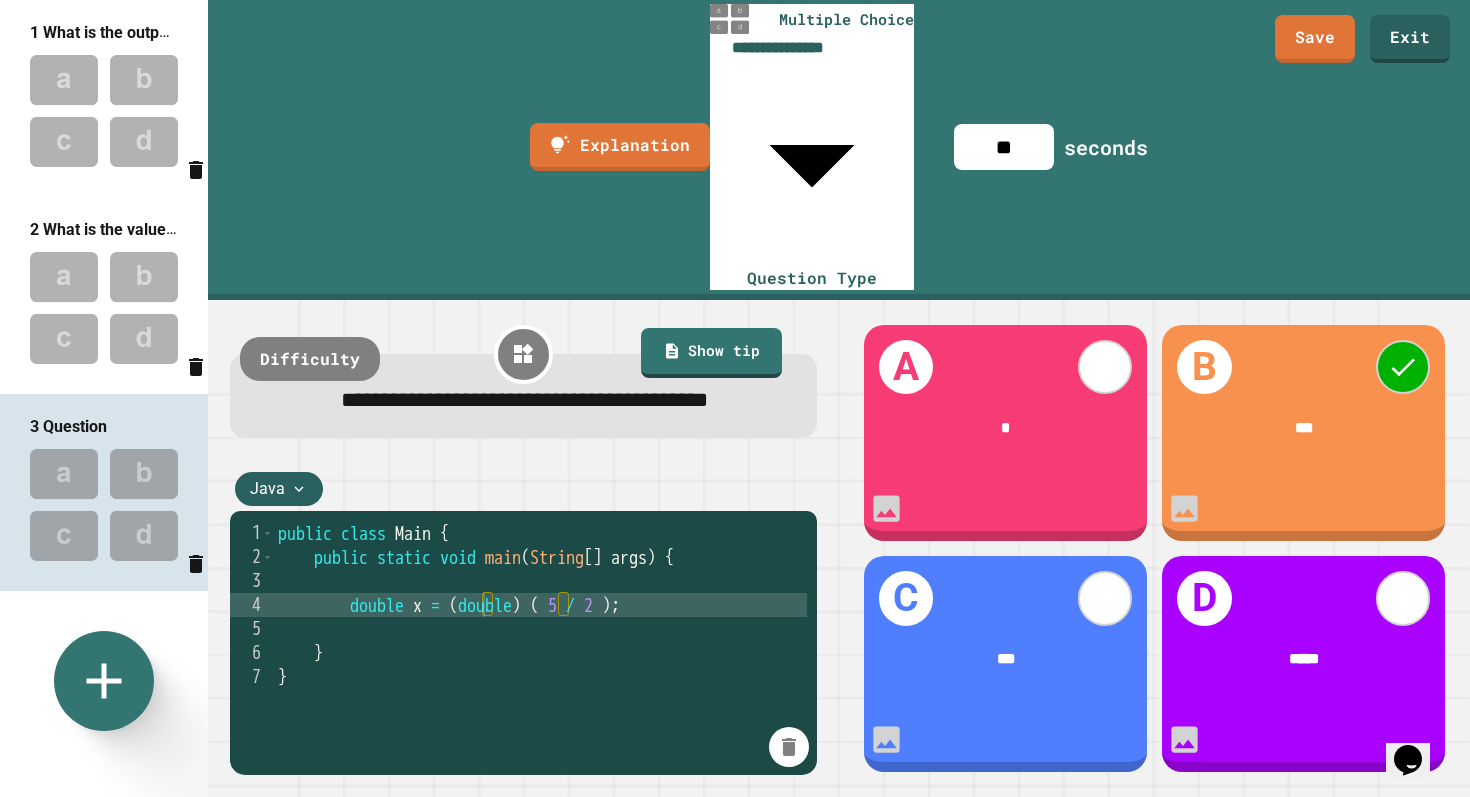 drag, startPoint x: 1055, startPoint y: 33, endPoint x: 966, endPoint y: 34, distance: 89.005615 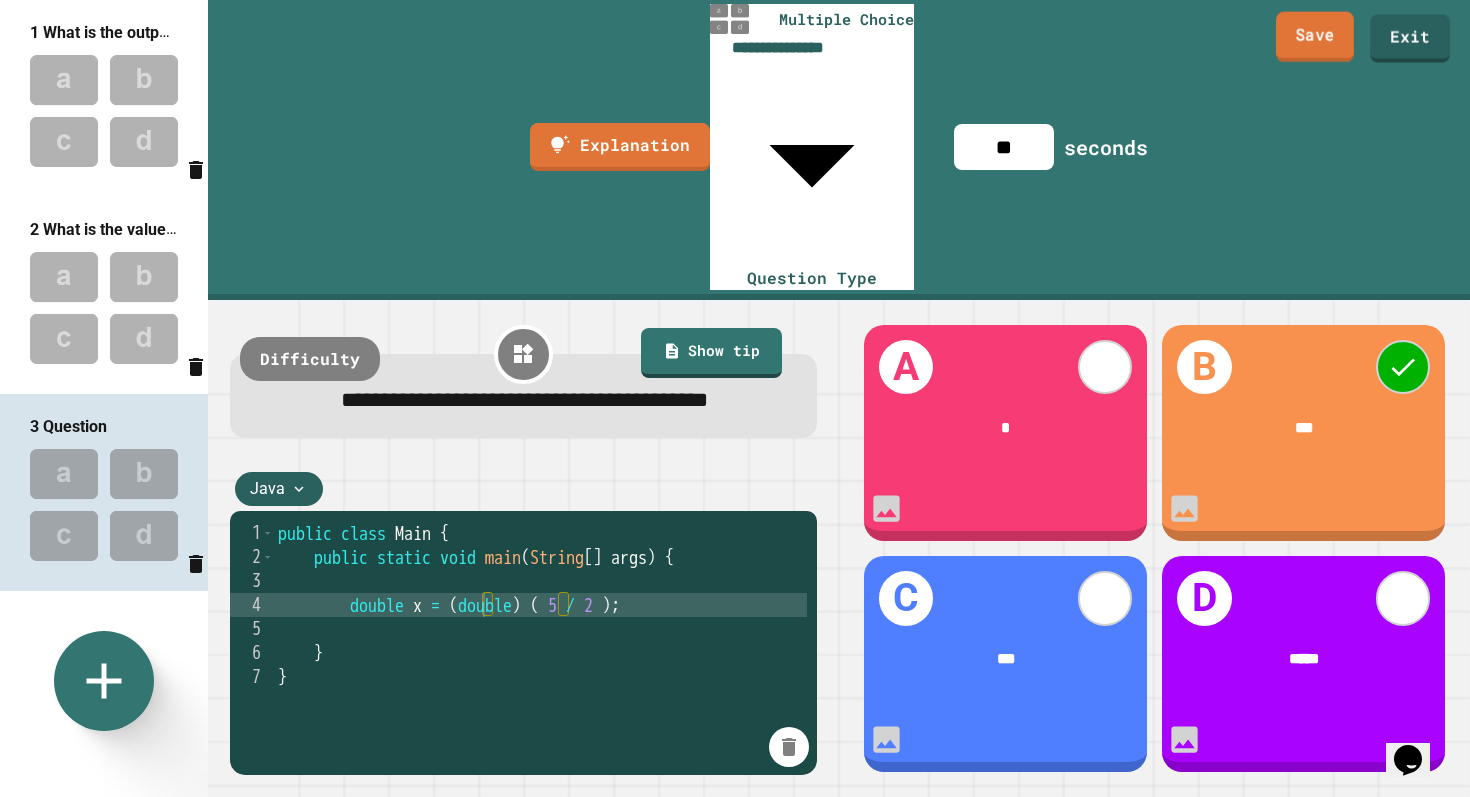 type on "**" 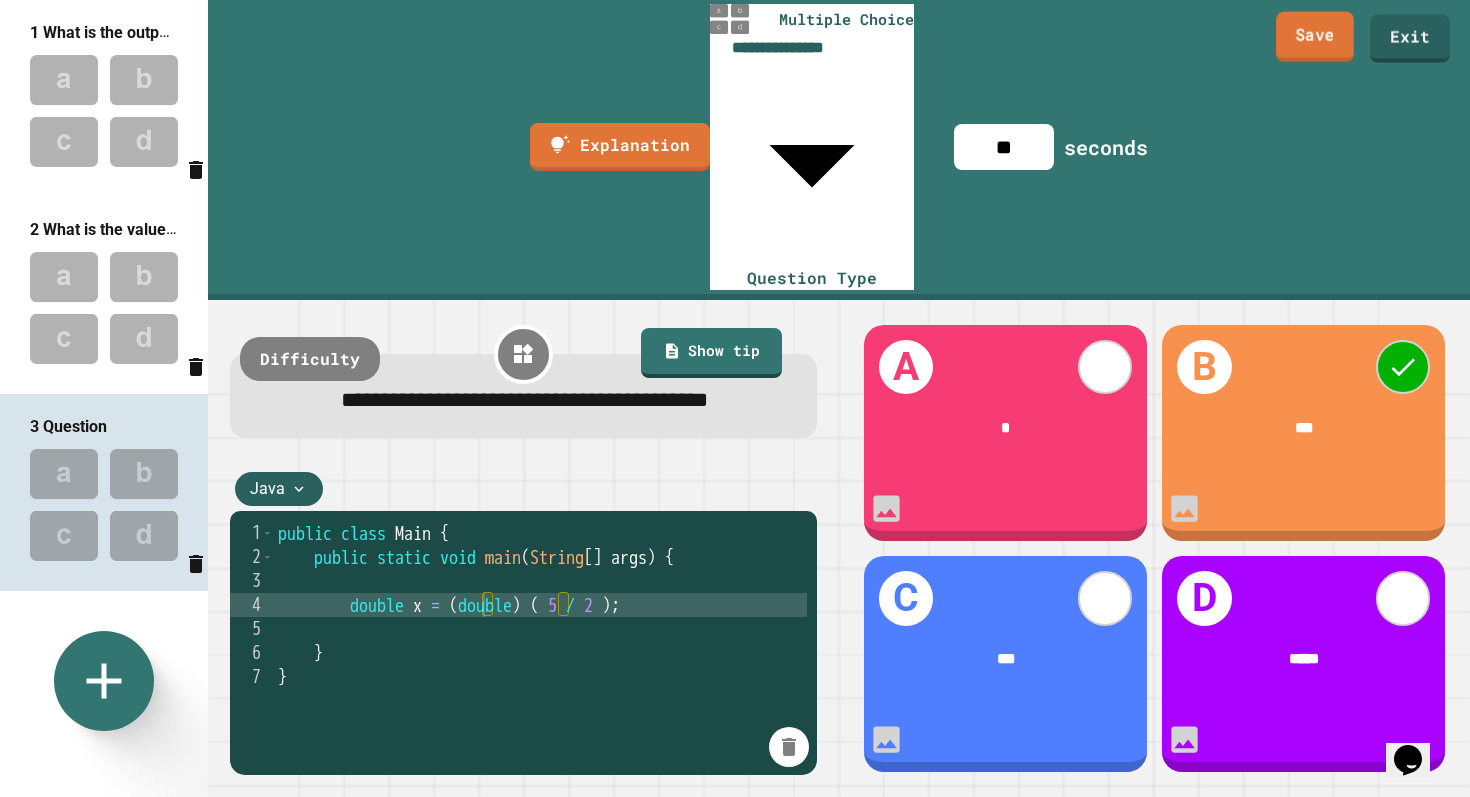 click on "Save" at bounding box center (1315, 37) 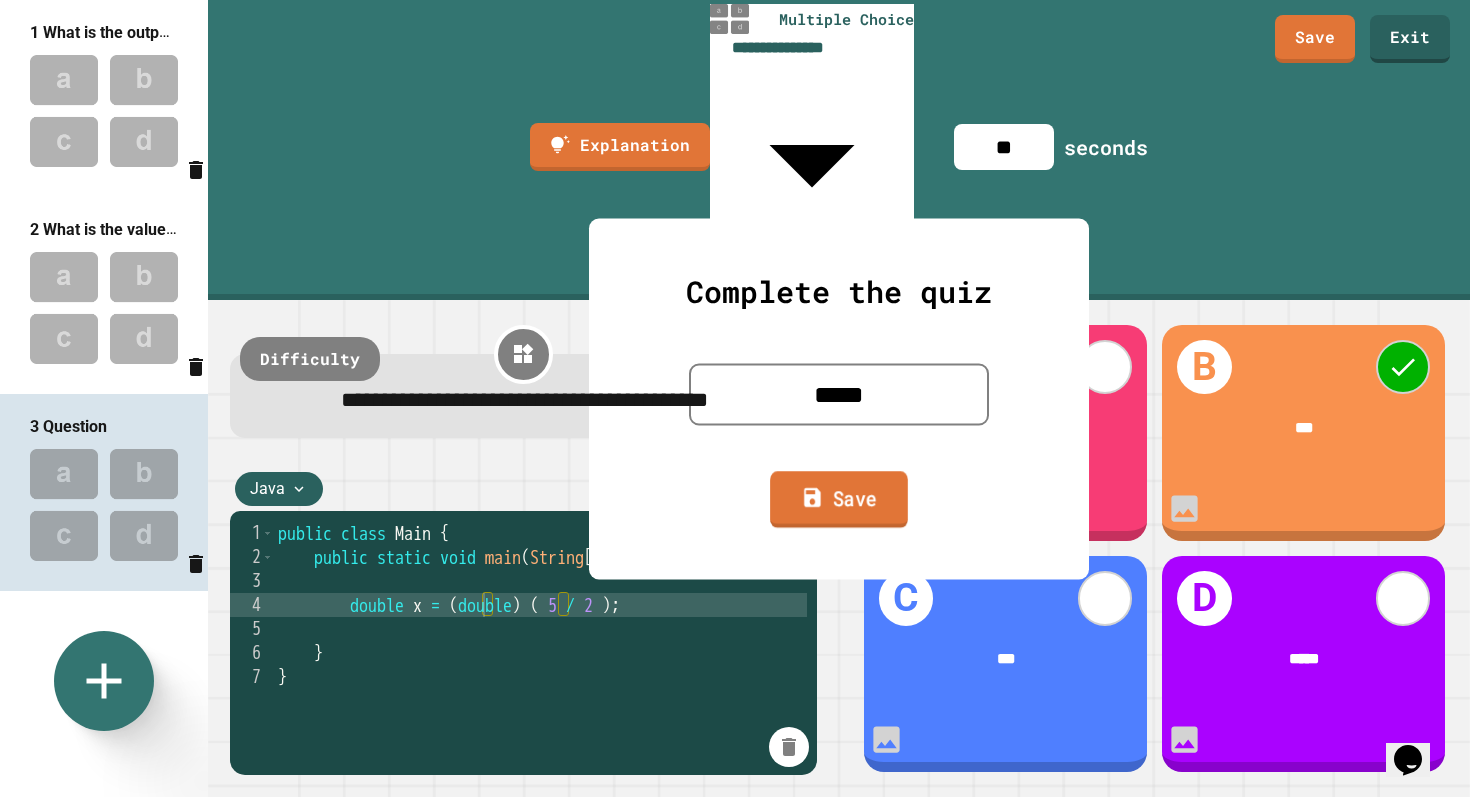 click 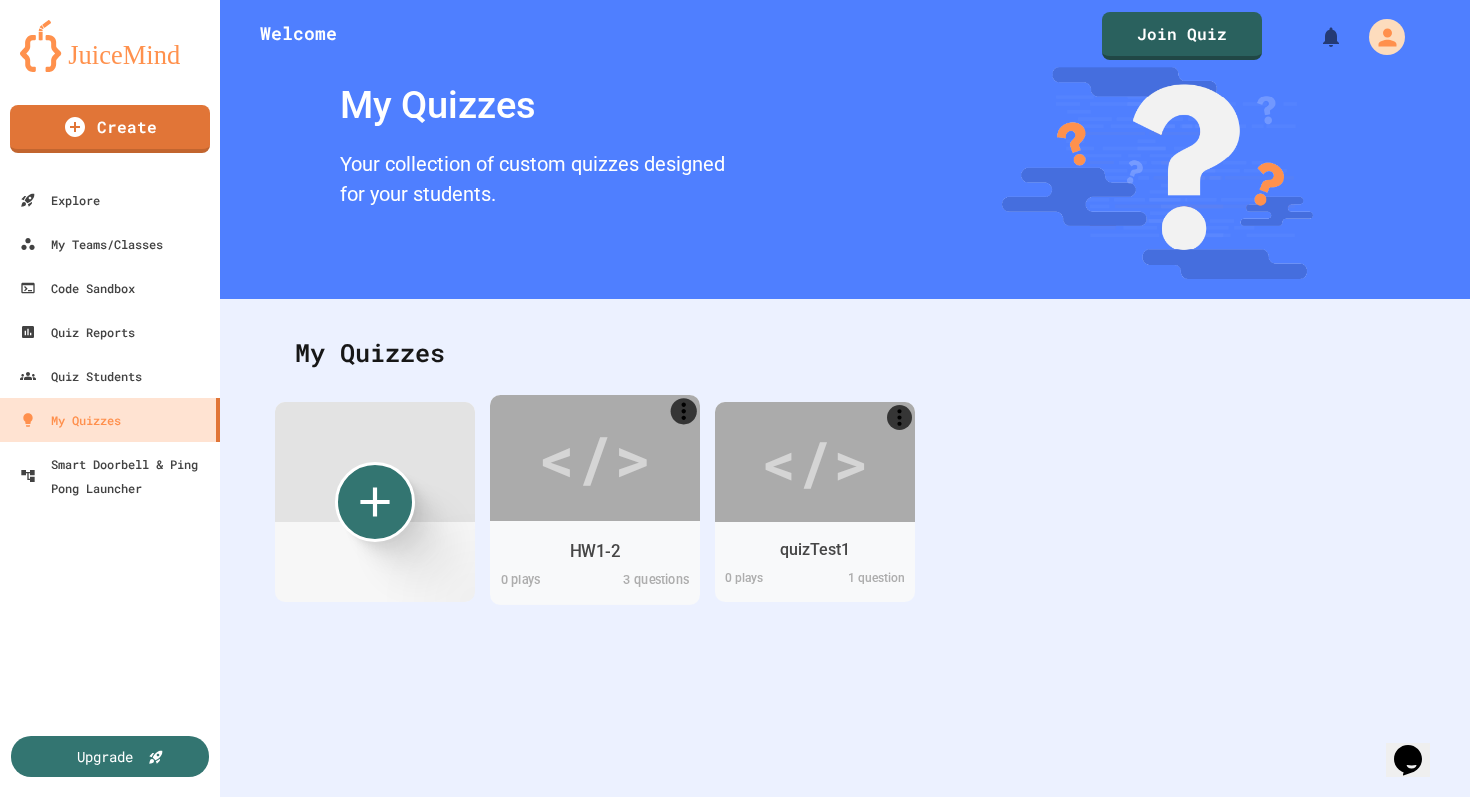 click on "</>" at bounding box center (594, 457) 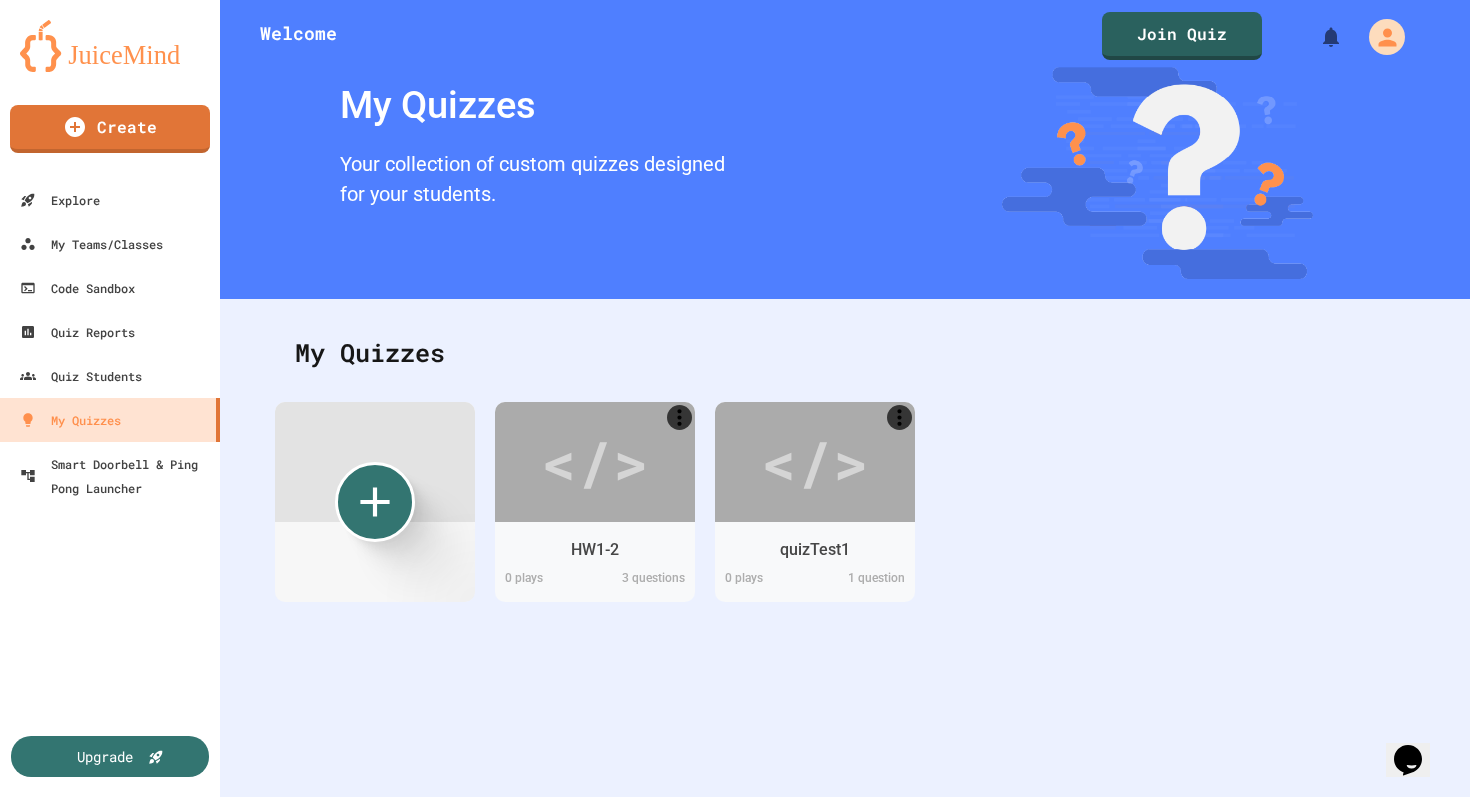 click at bounding box center [1257, 827] 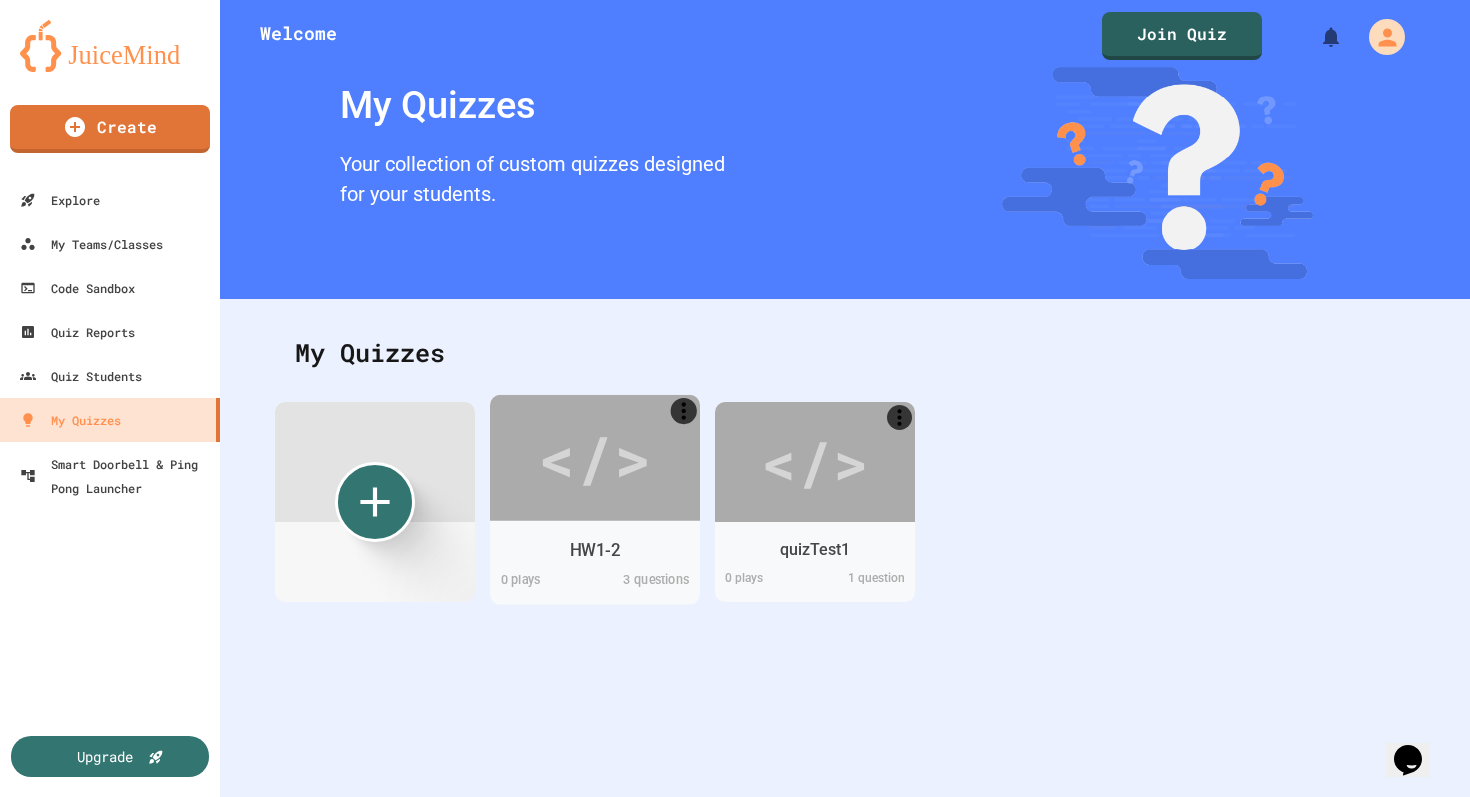 click on "</>" at bounding box center [594, 457] 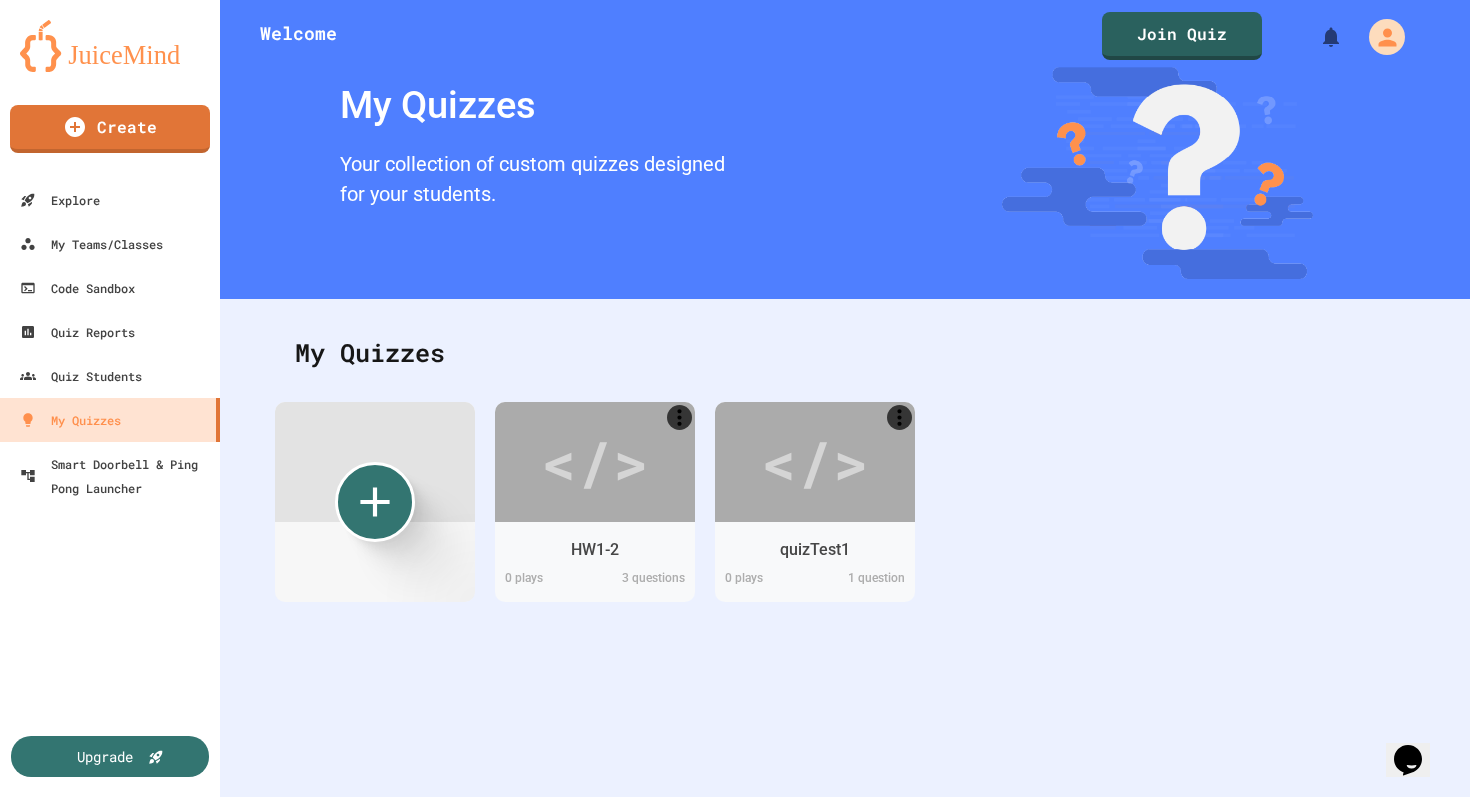 click on "Edit" at bounding box center [688, 927] 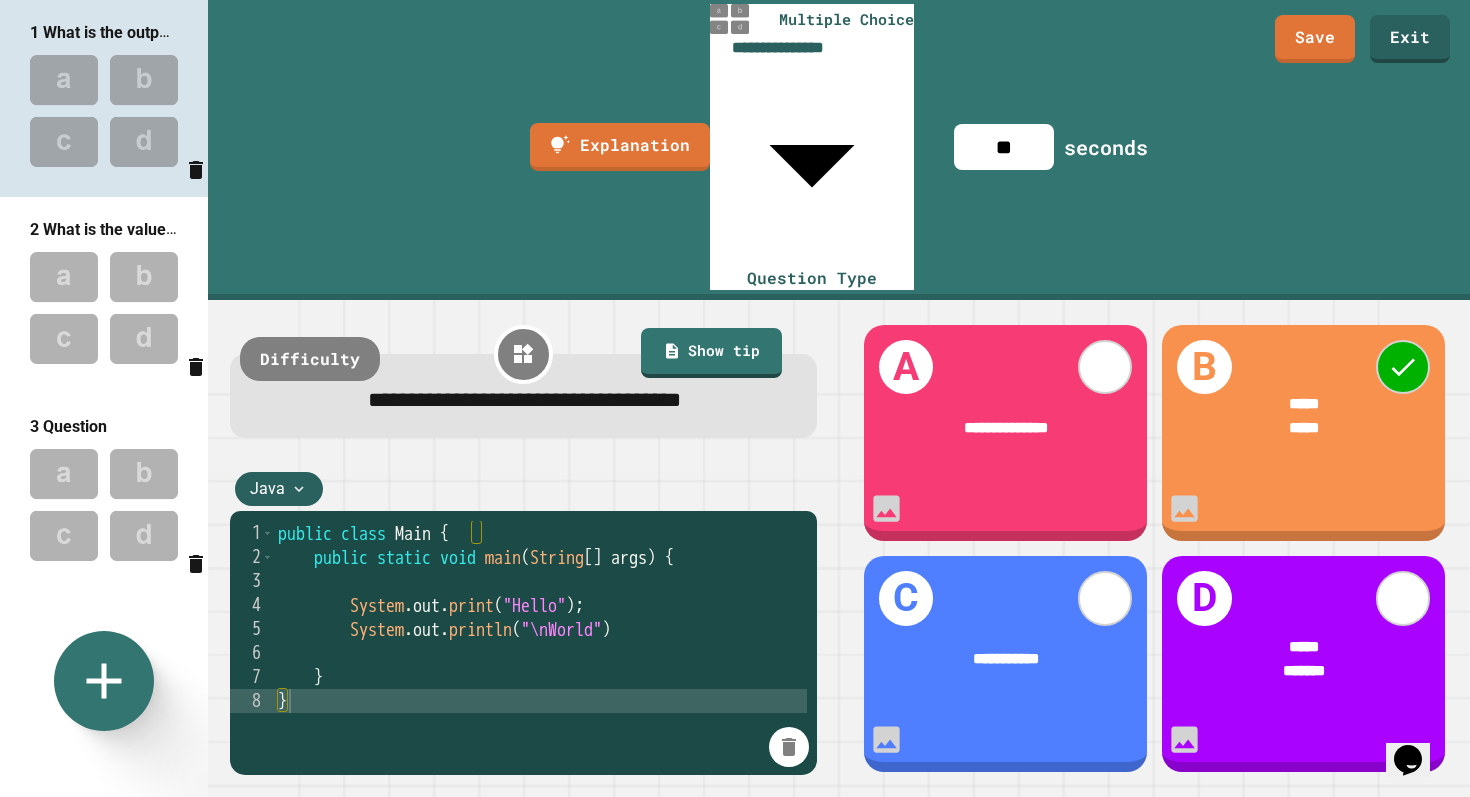 click at bounding box center [104, 308] 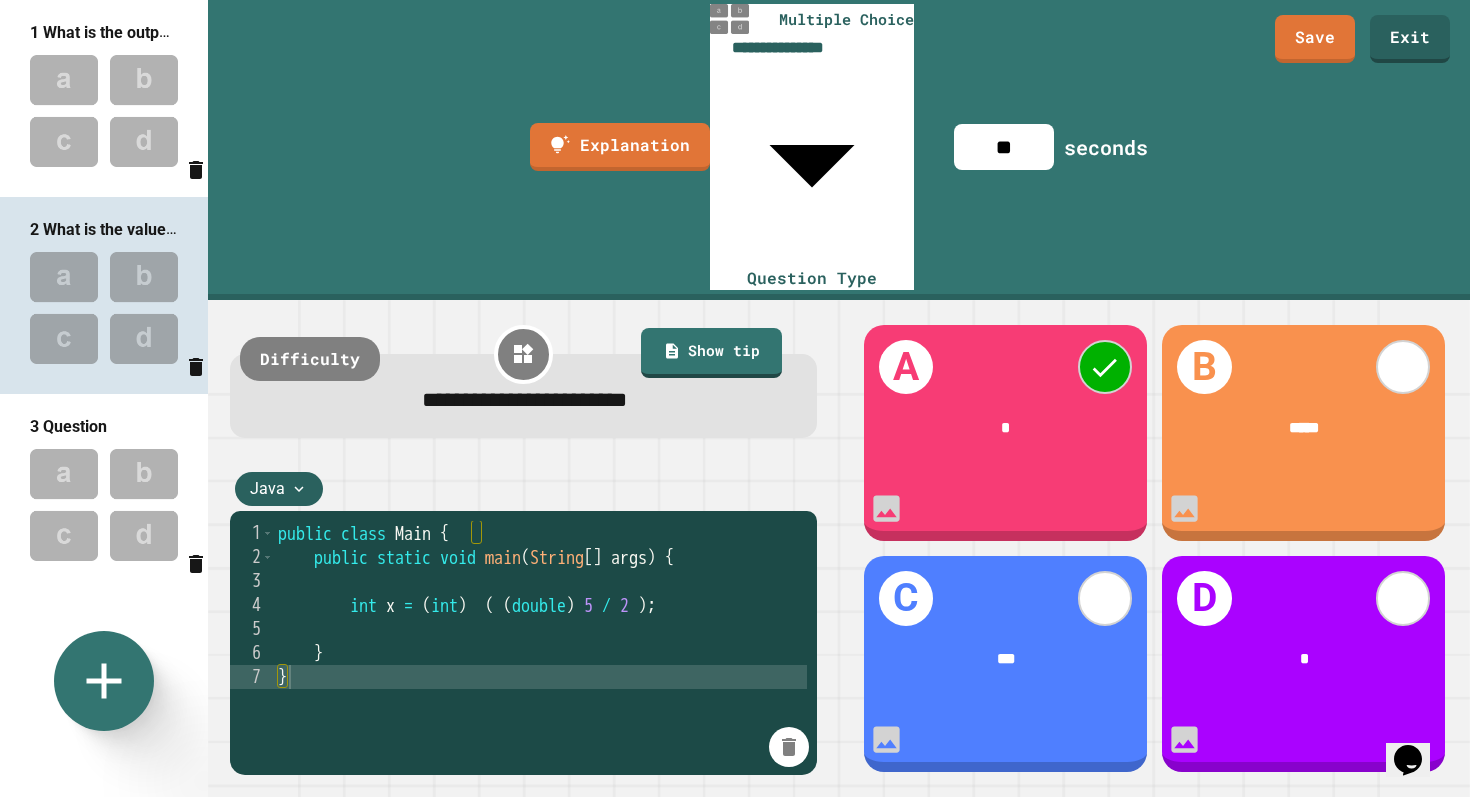 click at bounding box center (104, 505) 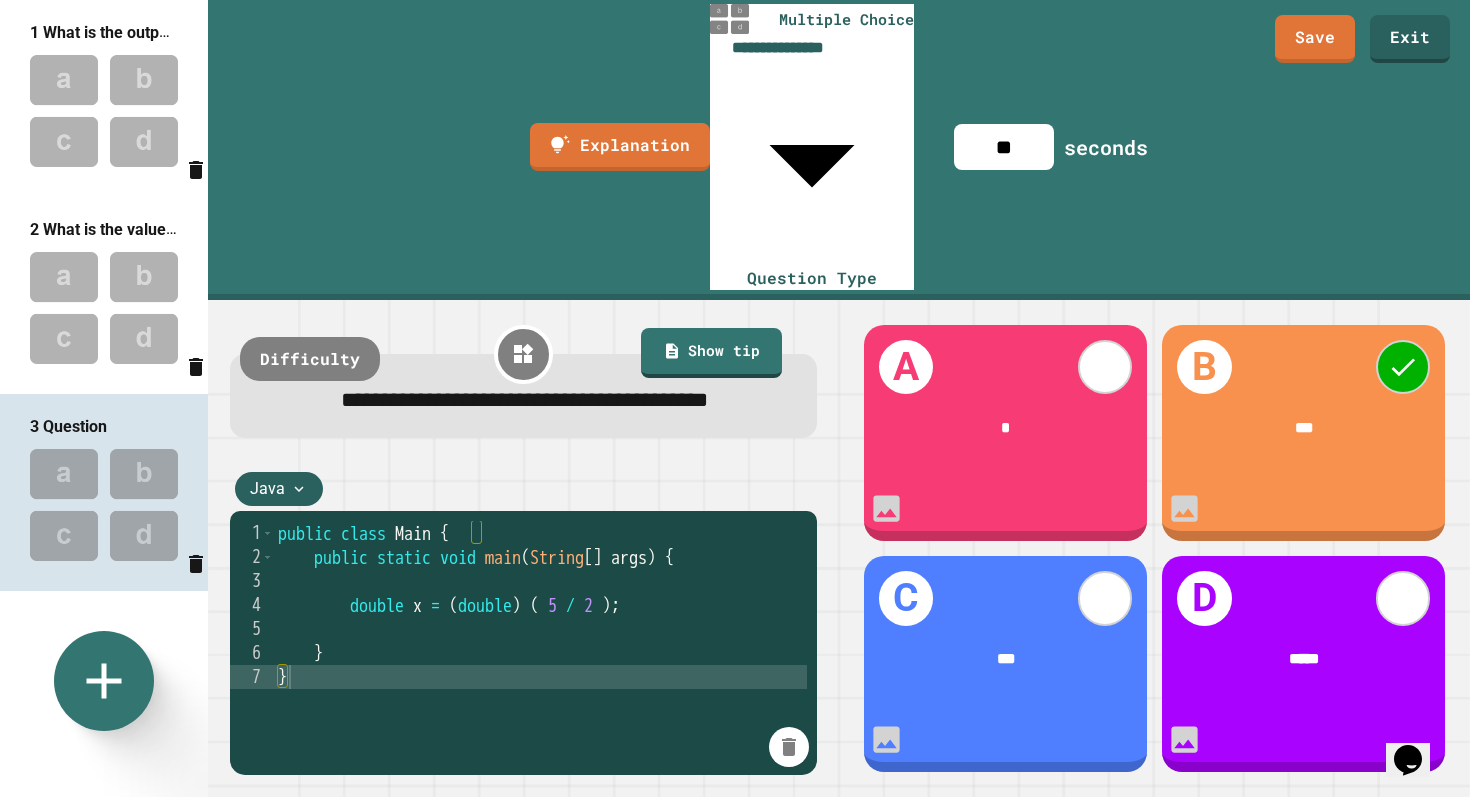 click 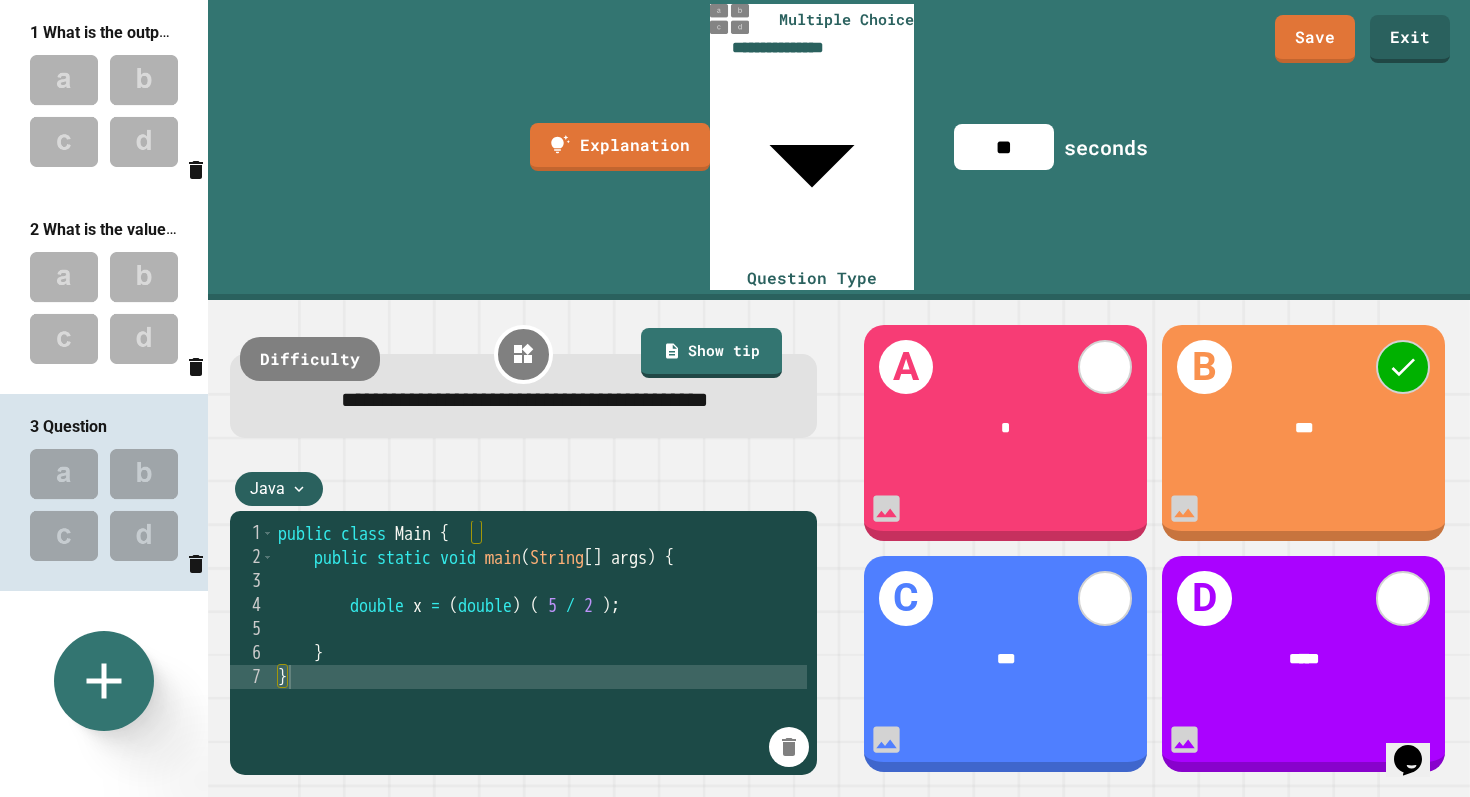click on "Multiple Choice" at bounding box center (422, 1031) 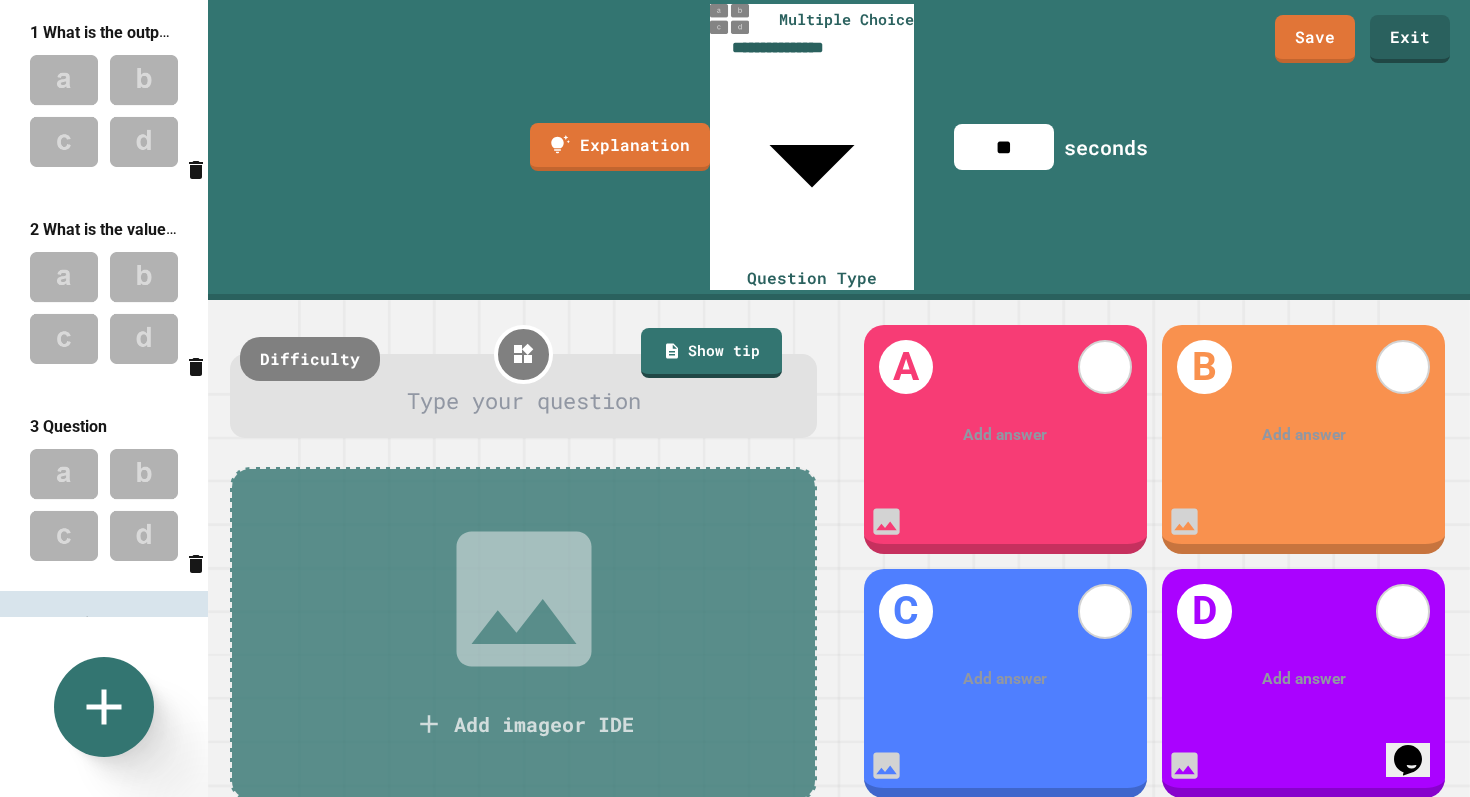scroll, scrollTop: 175, scrollLeft: 0, axis: vertical 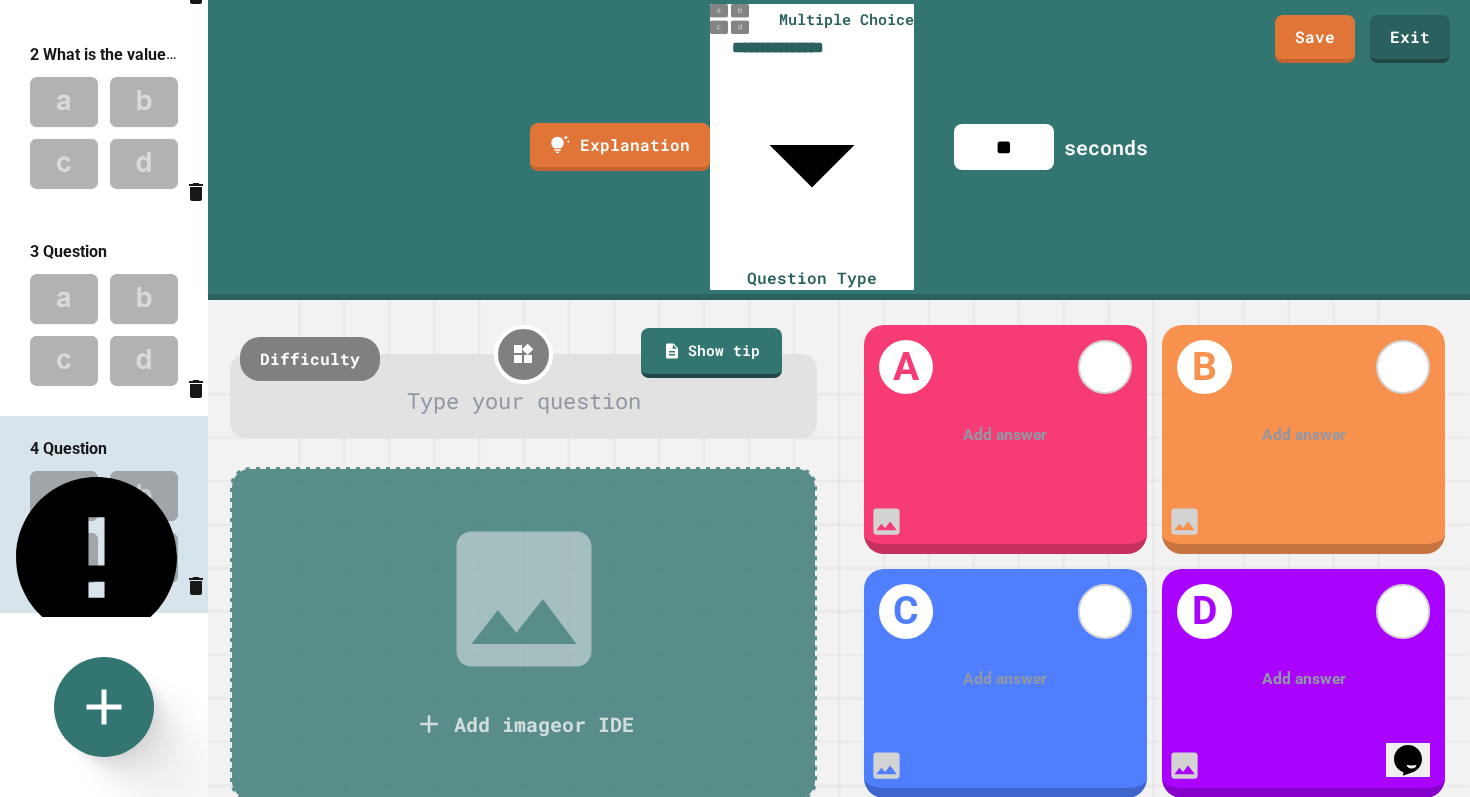 click 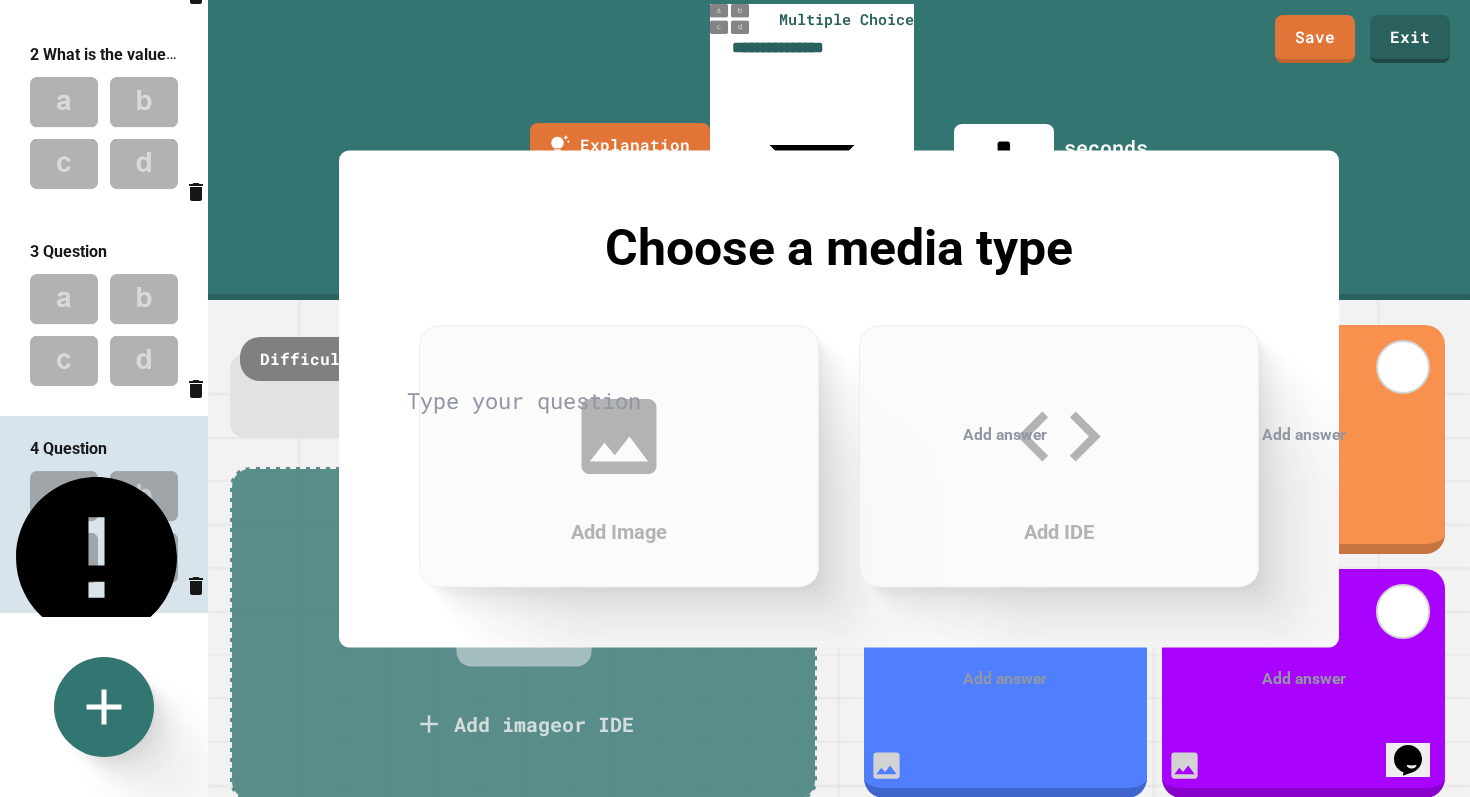 click 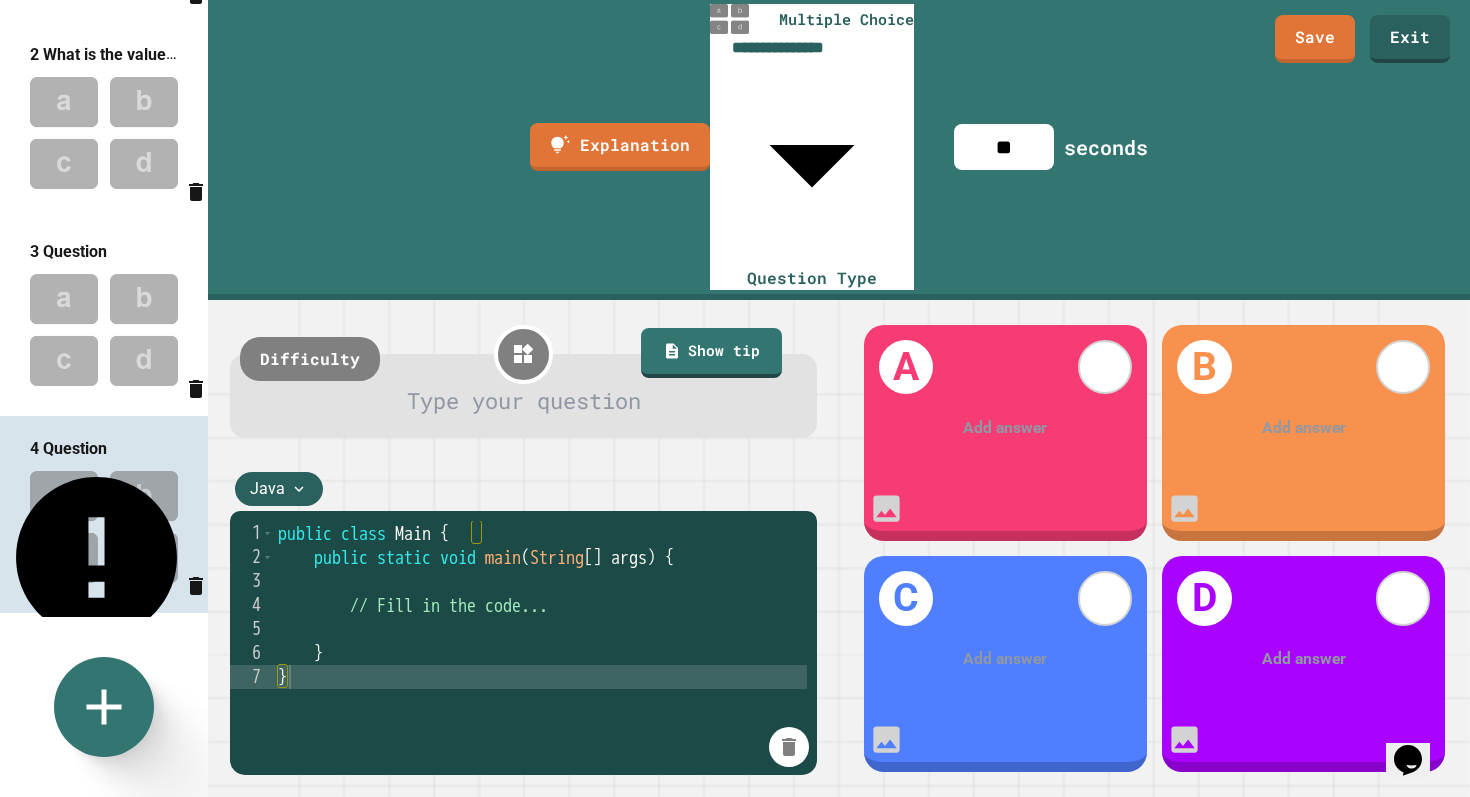 click on "public   class   Main   {      public   static   void   main ( String [ ]   args )   {           // Fill in the code...      } }" at bounding box center (540, 761) 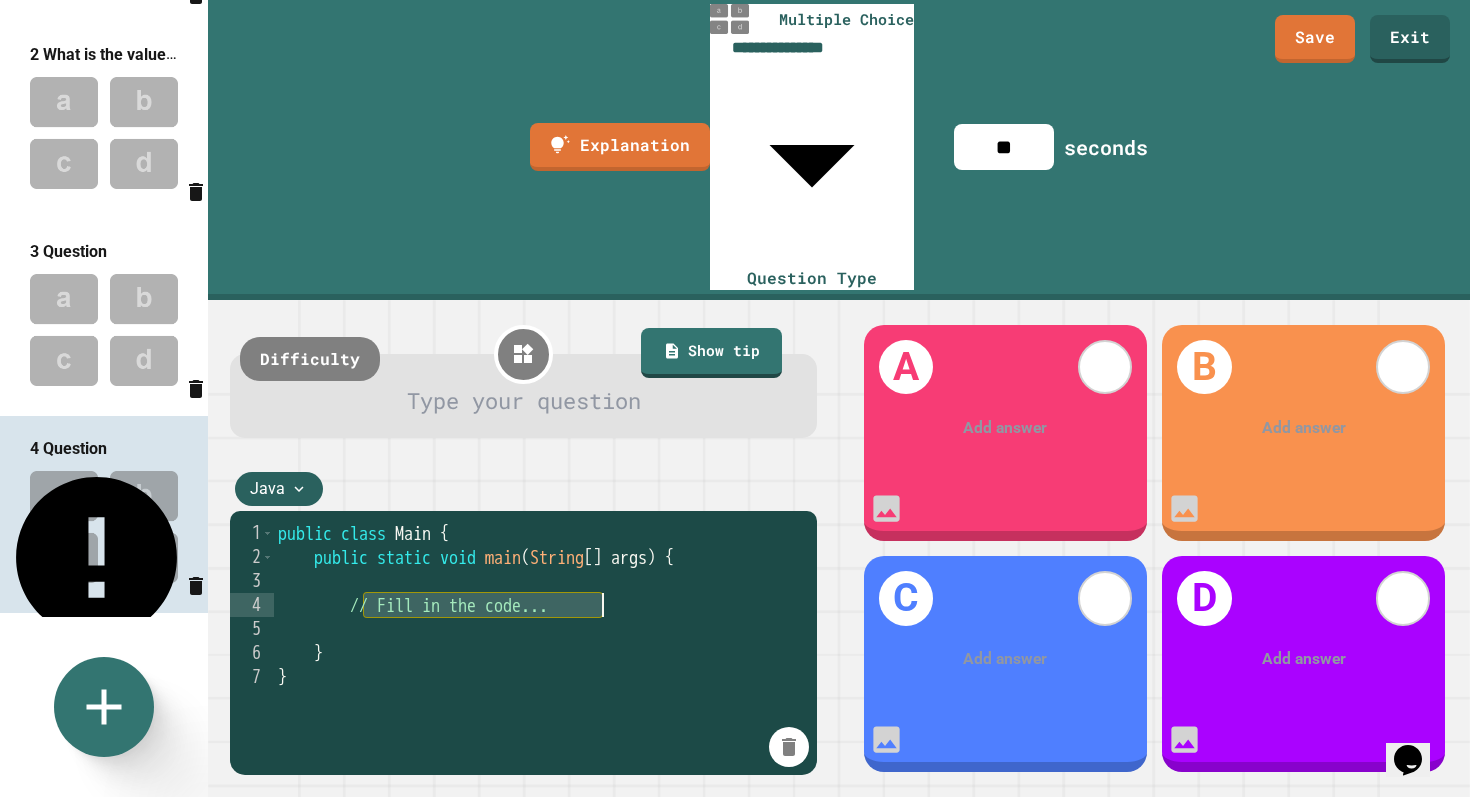drag, startPoint x: 360, startPoint y: 385, endPoint x: 611, endPoint y: 378, distance: 251.0976 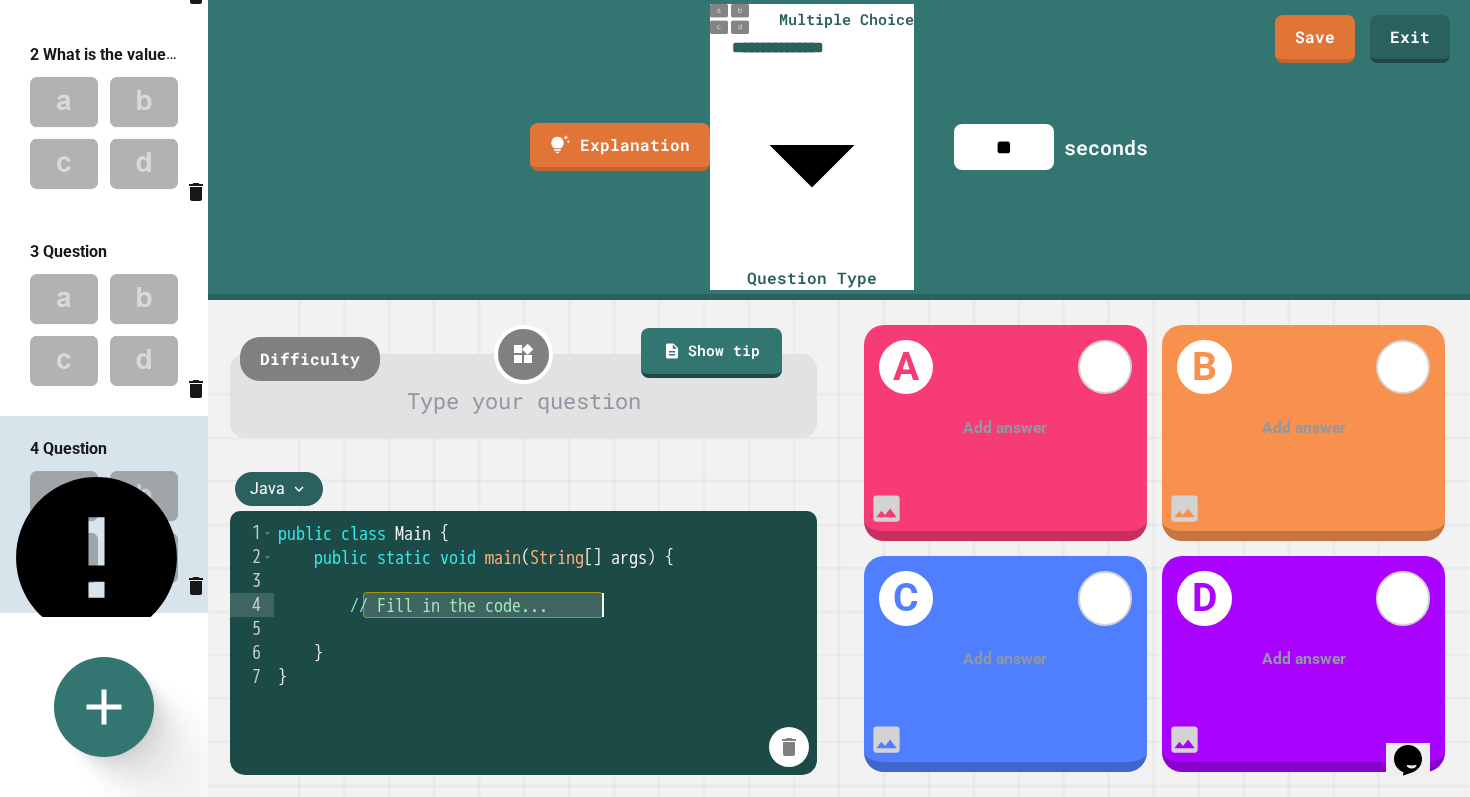 click on "public   class   Main   {      public   static   void   main ( String [ ]   args )   {           // Fill in the code...      } }" at bounding box center (540, 761) 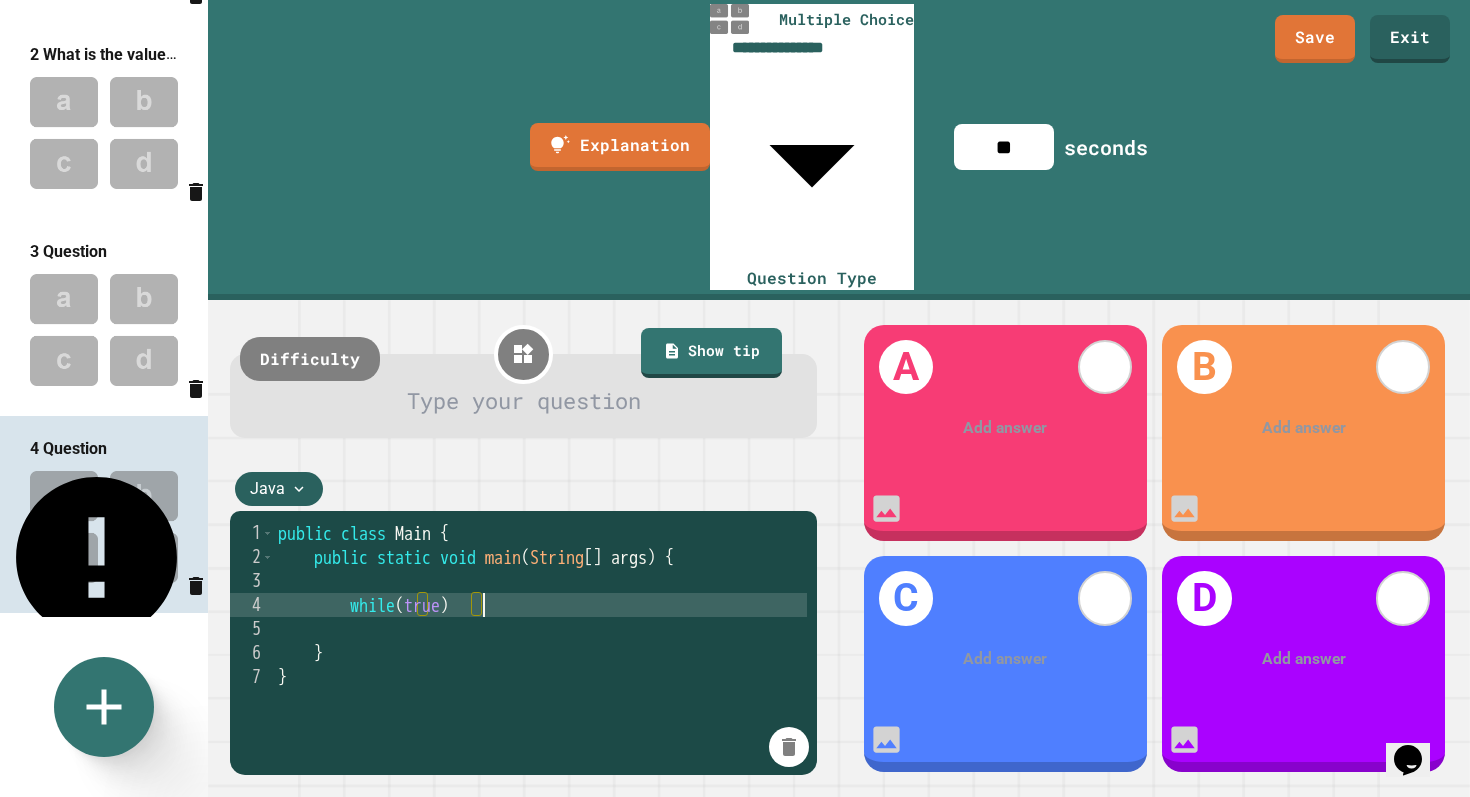 type on "**********" 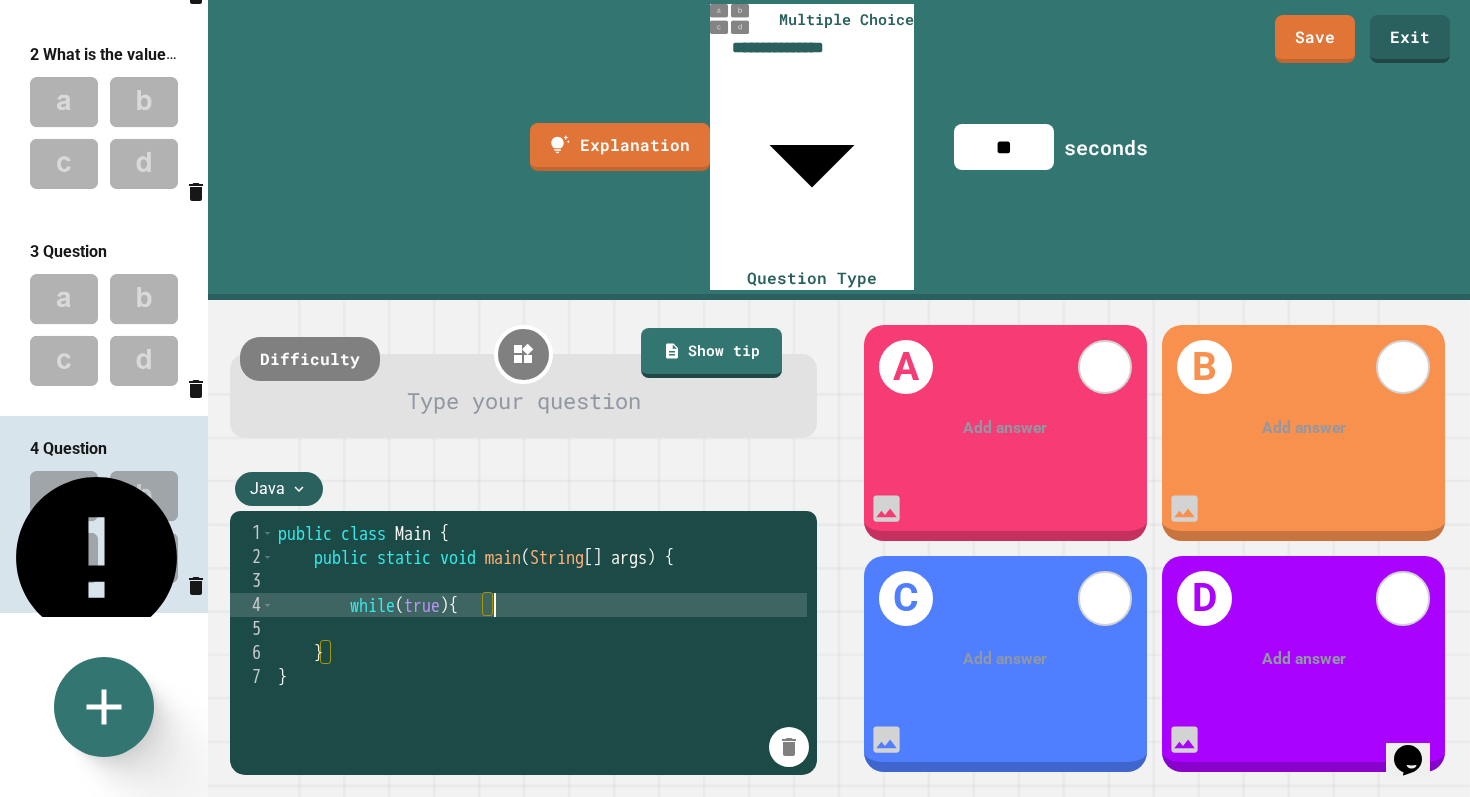 scroll, scrollTop: 0, scrollLeft: 6, axis: horizontal 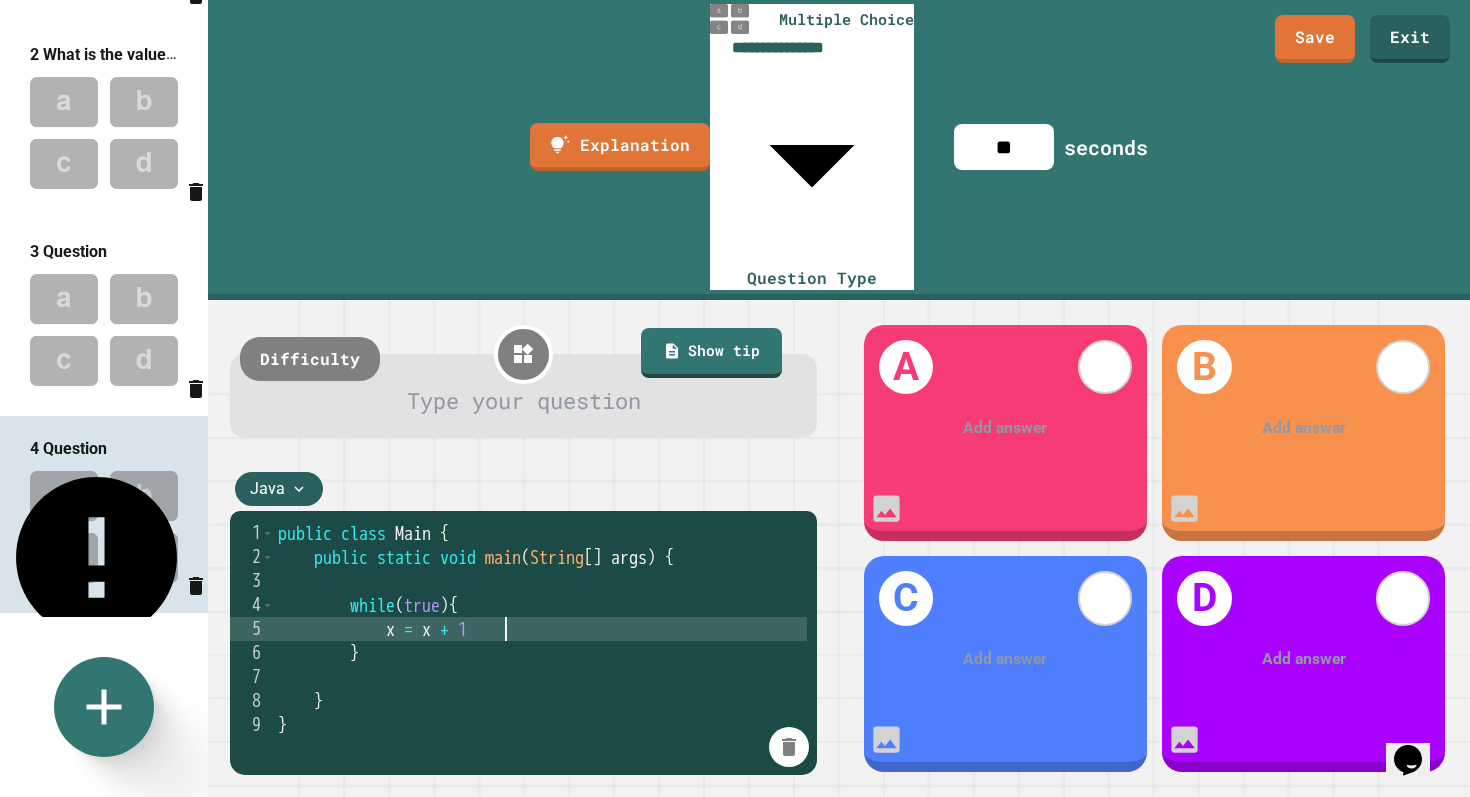 type on "**********" 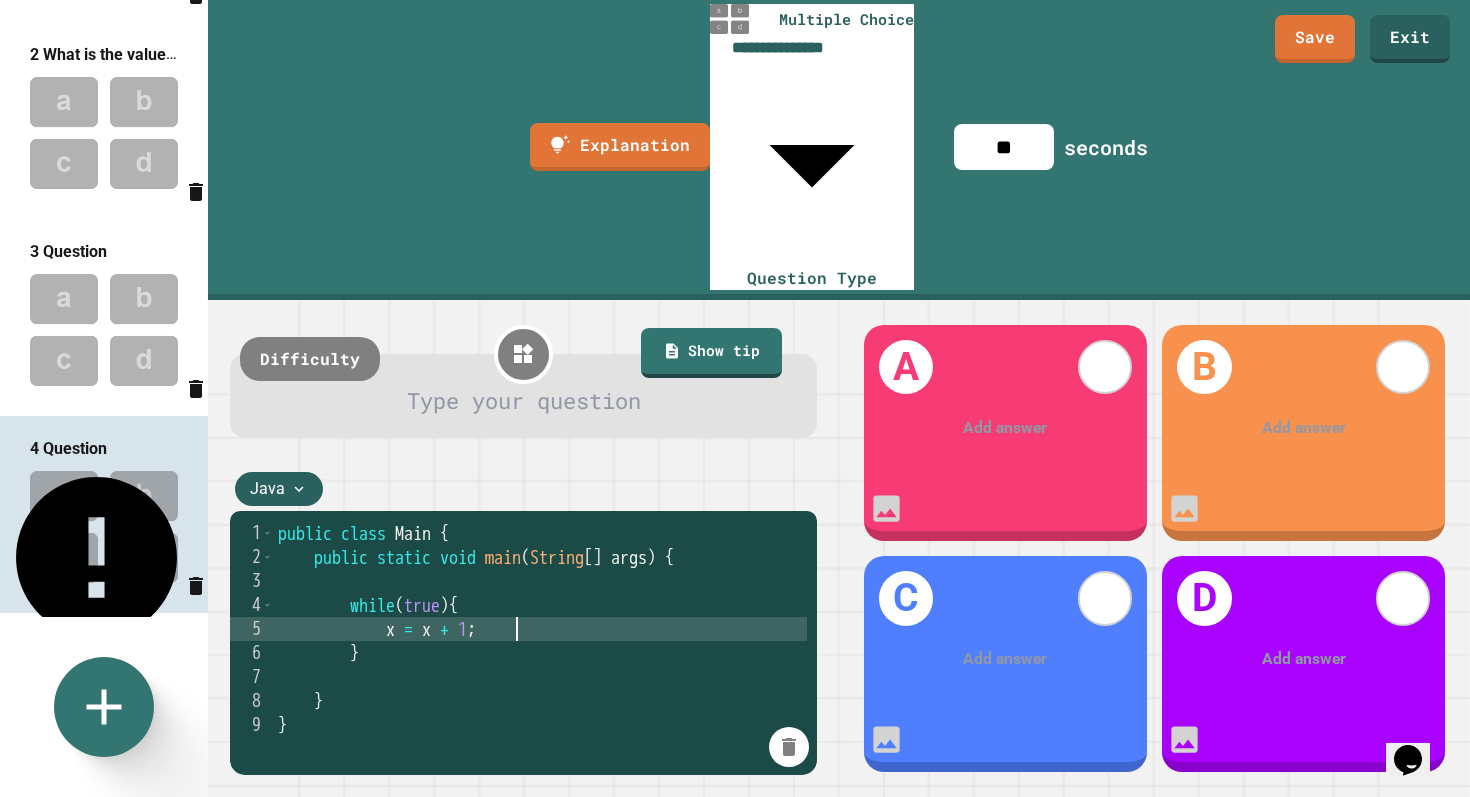 scroll, scrollTop: 0, scrollLeft: 12, axis: horizontal 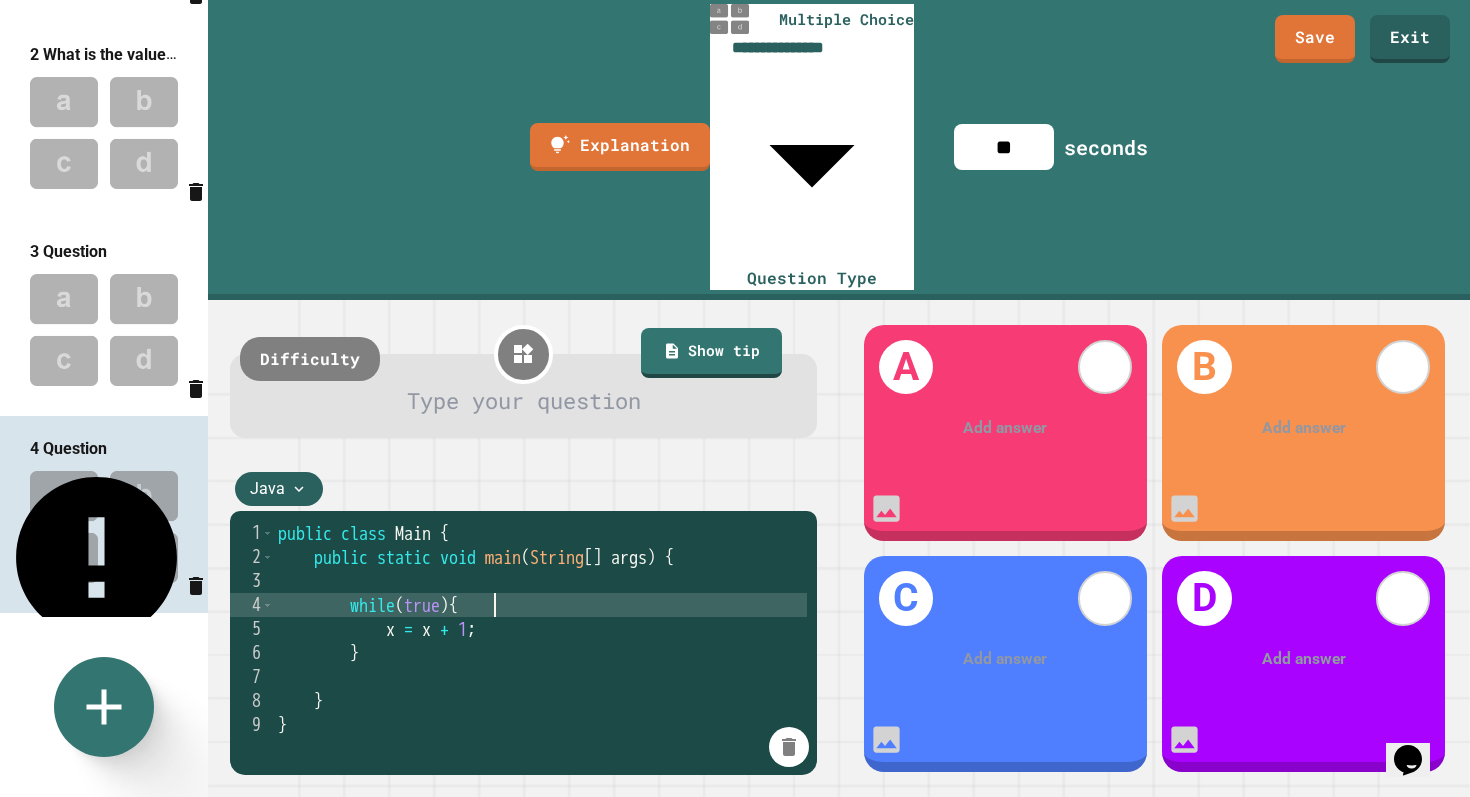 click on "public   class   Main   {      public   static   void   main ( String [ ]   args )   {           while ( true ) {                x   =   x   +   1 ;           }      } }" at bounding box center [540, 761] 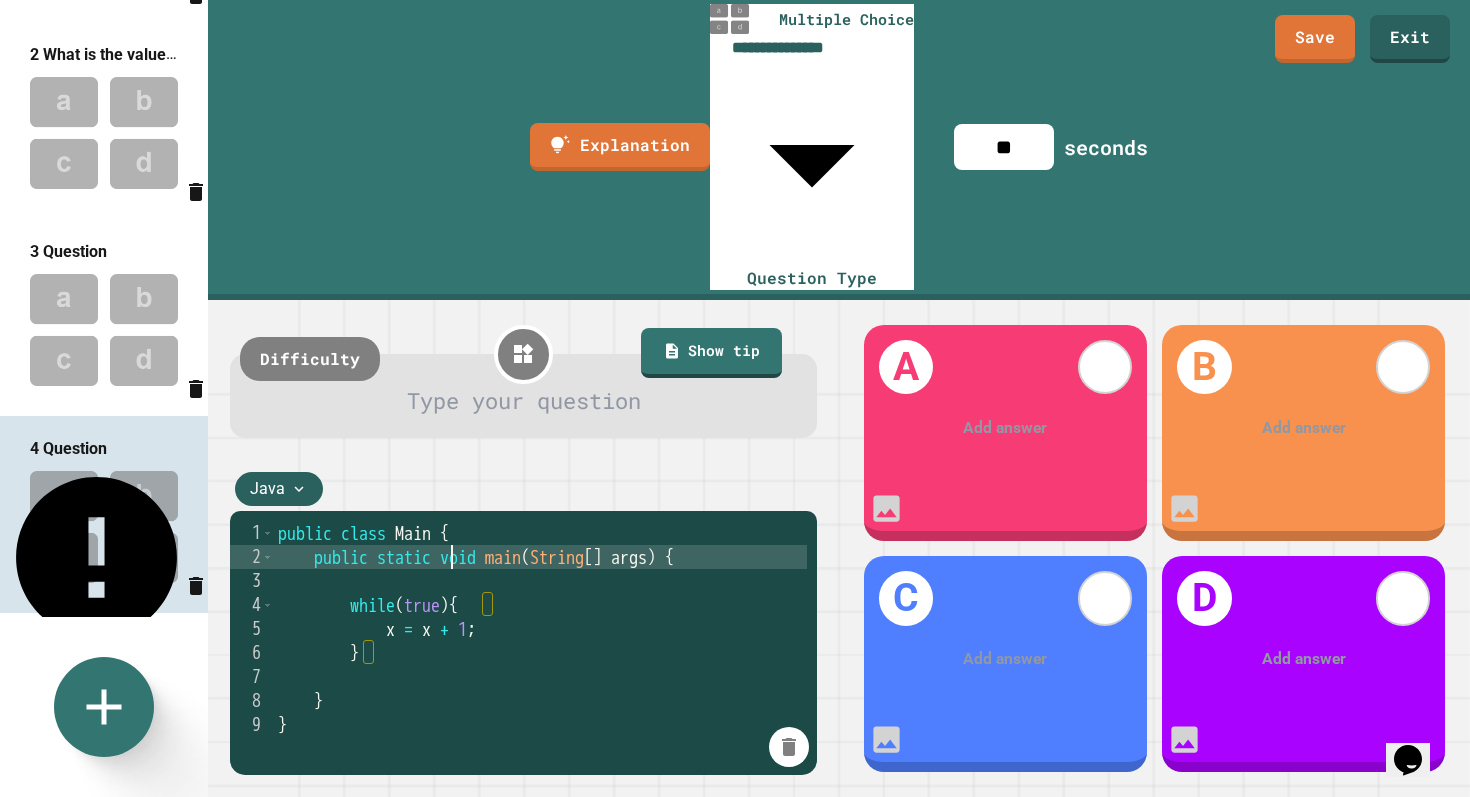 click on "public   class   Main   {      public   static   void   main ( String [ ]   args )   {           while ( true ) {                x   =   x   +   1 ;           }      } }" at bounding box center (540, 761) 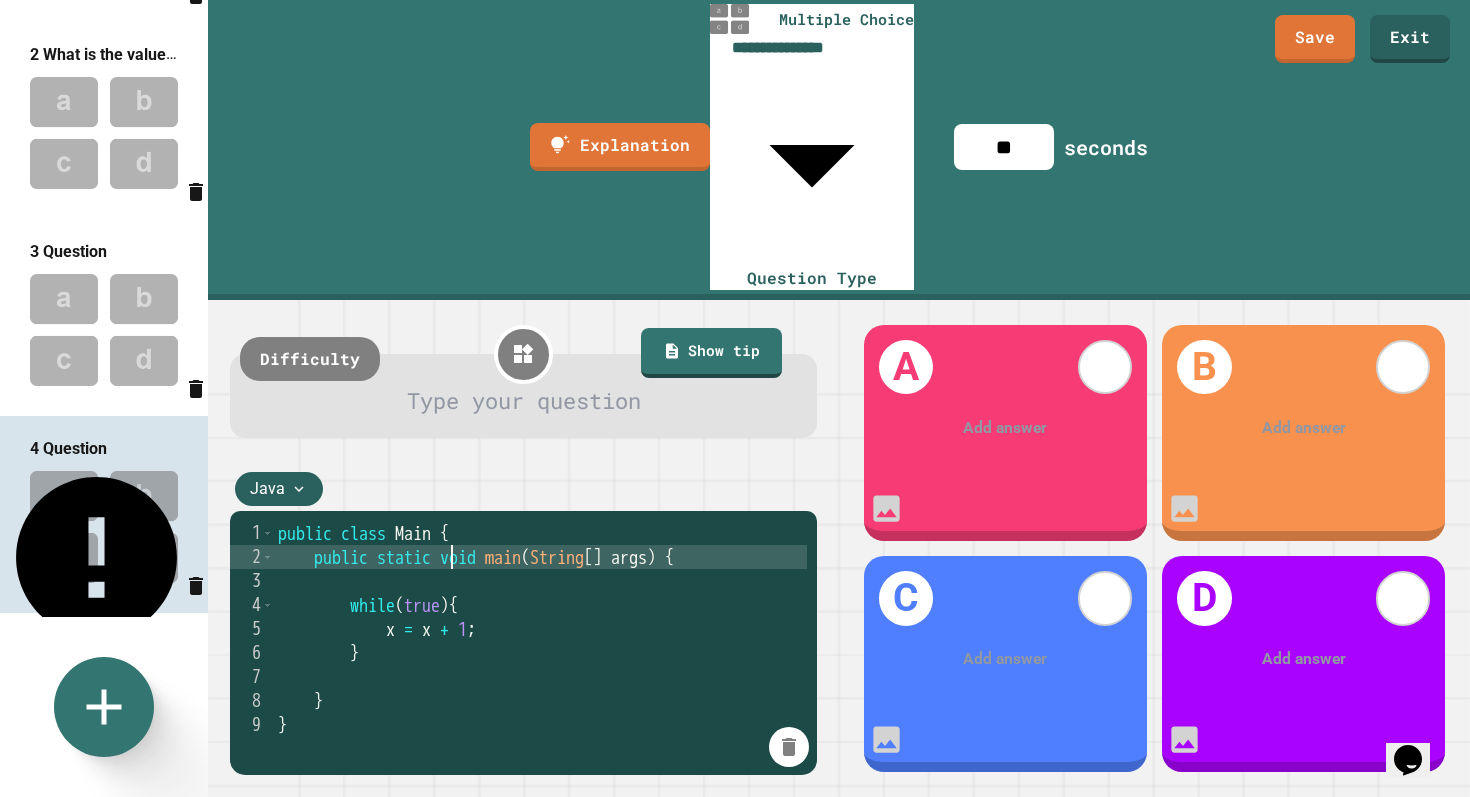 click on "public   class   Main   {      public   static   void   main ( String [ ]   args )   {           while ( true ) {                x   =   x   +   1 ;           }      } }" at bounding box center (540, 761) 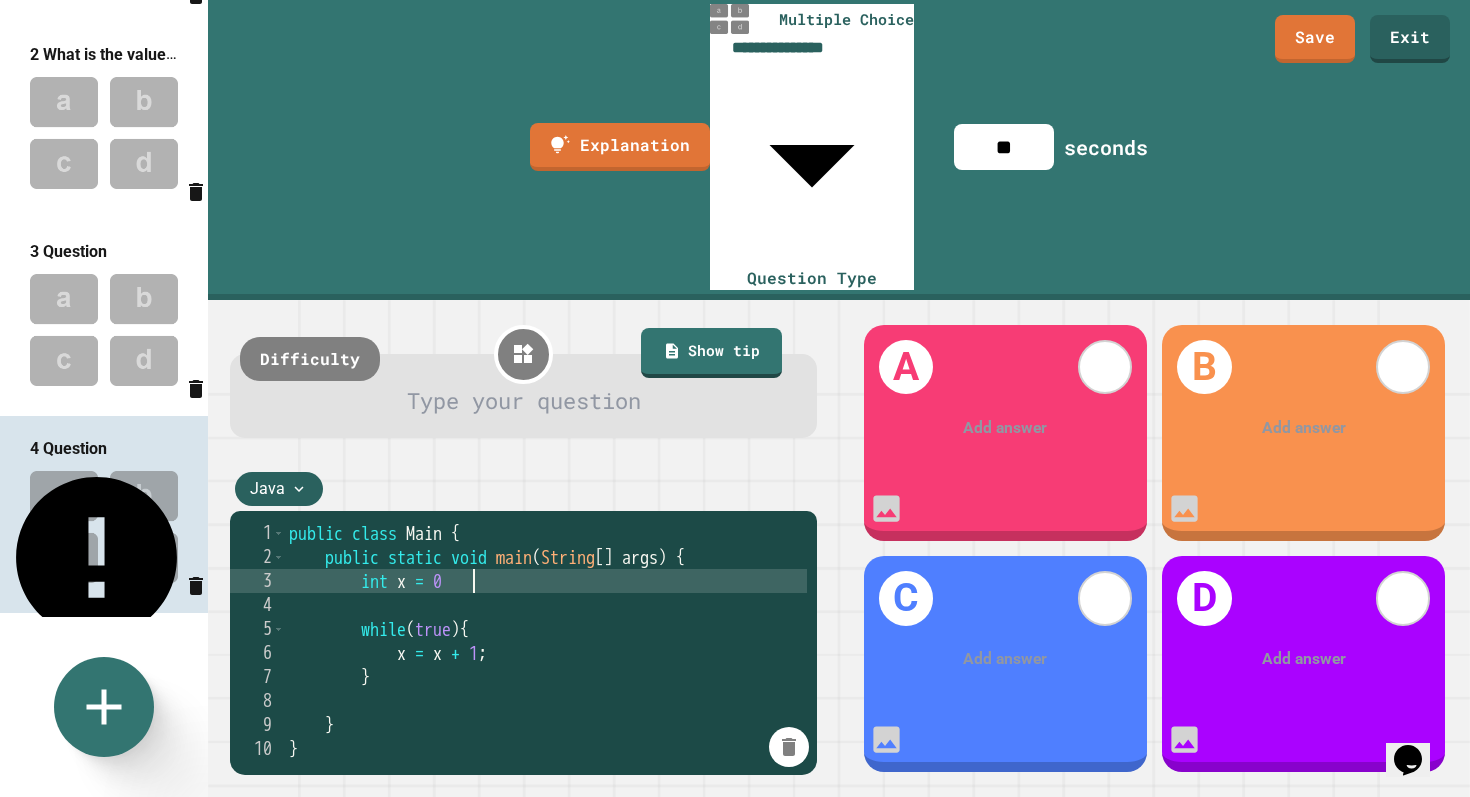scroll, scrollTop: 0, scrollLeft: 10, axis: horizontal 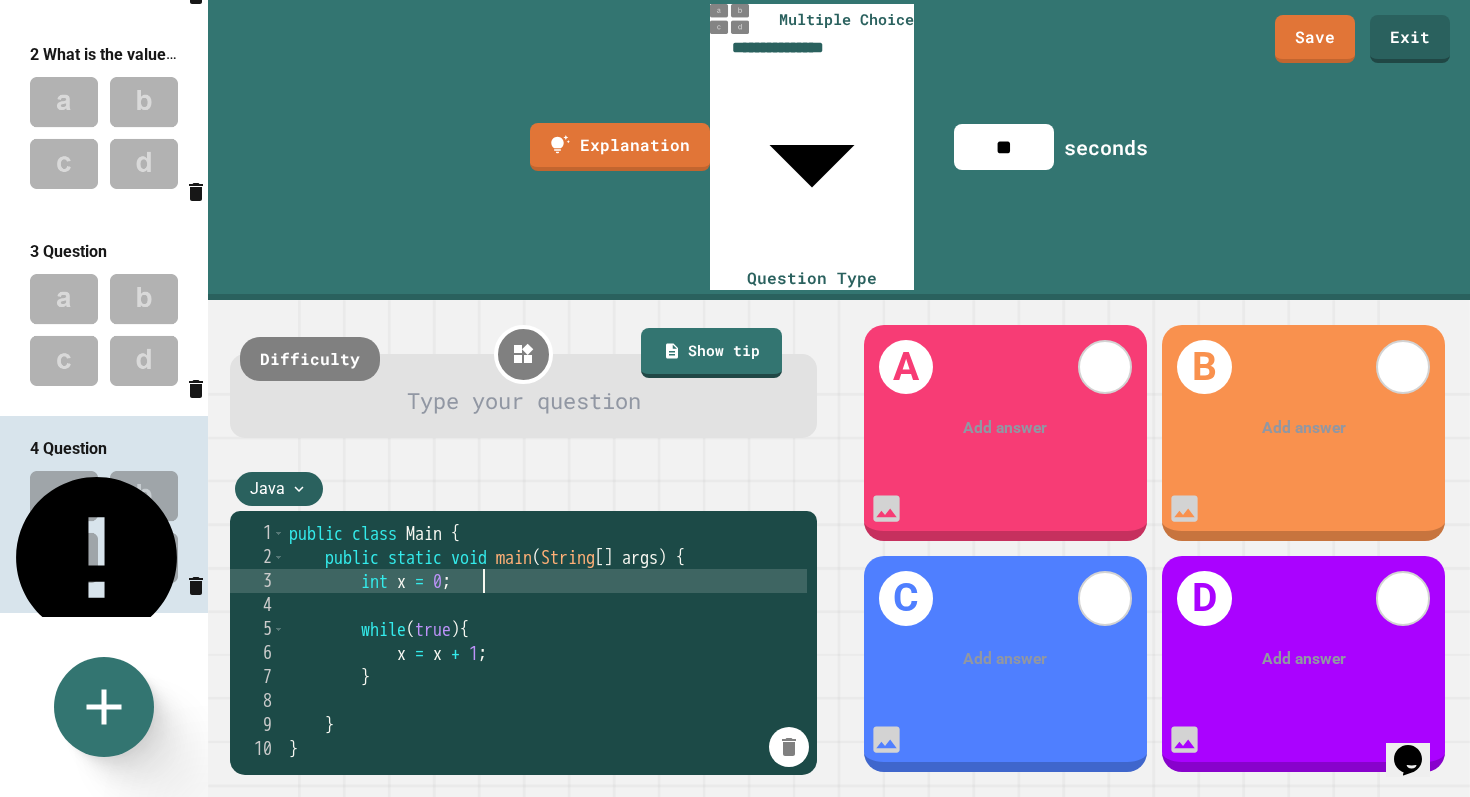 type on "**********" 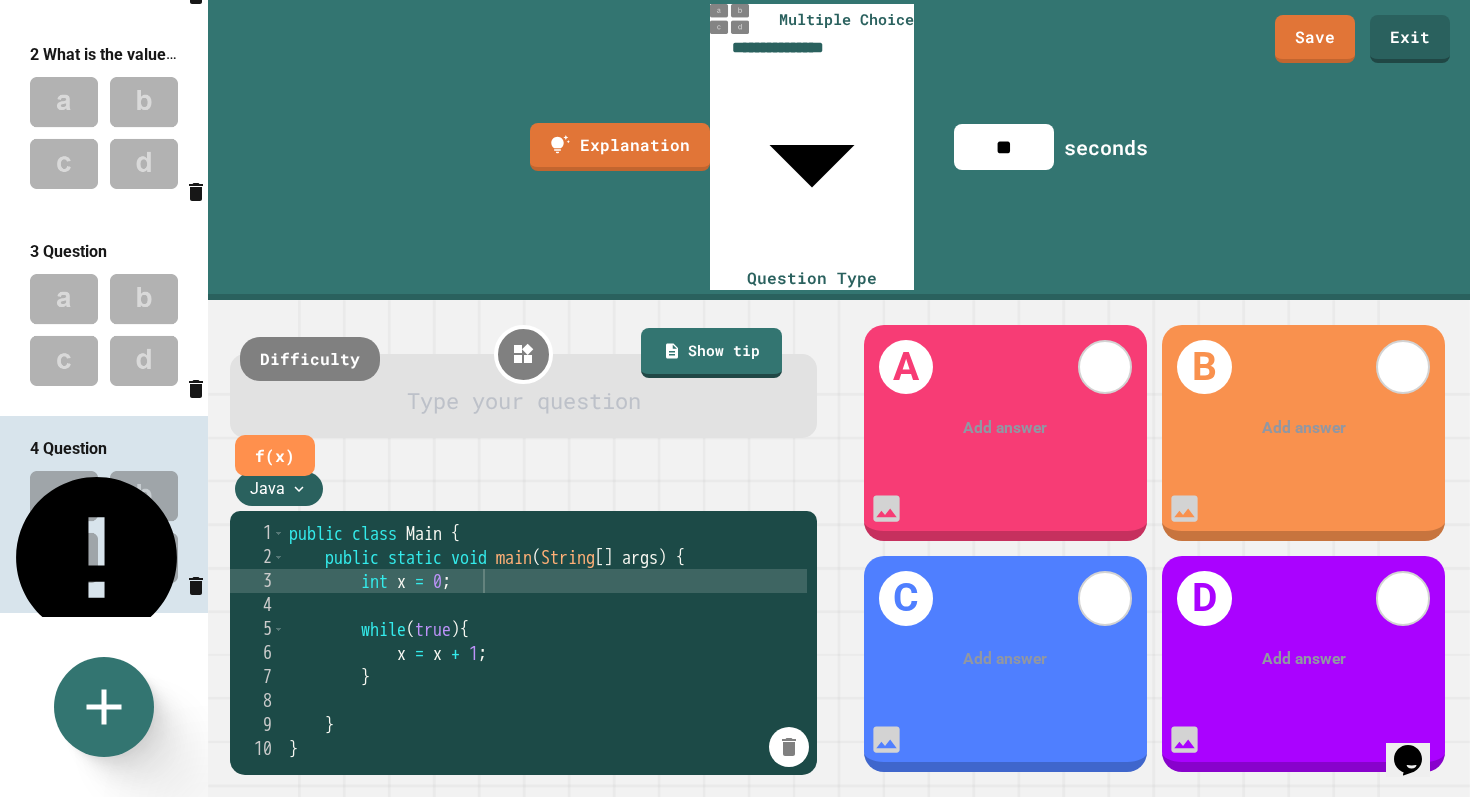 click at bounding box center [523, 401] 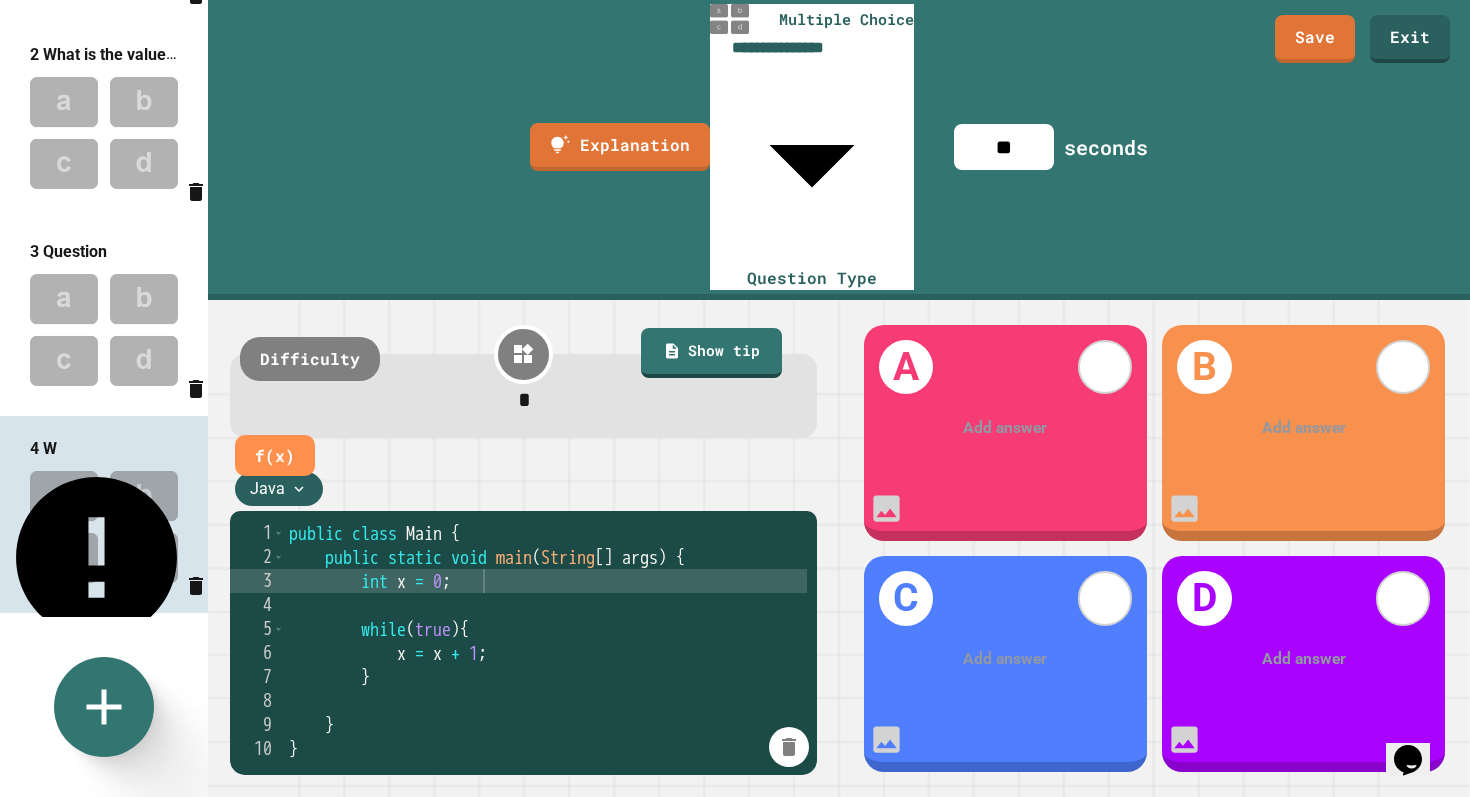 type 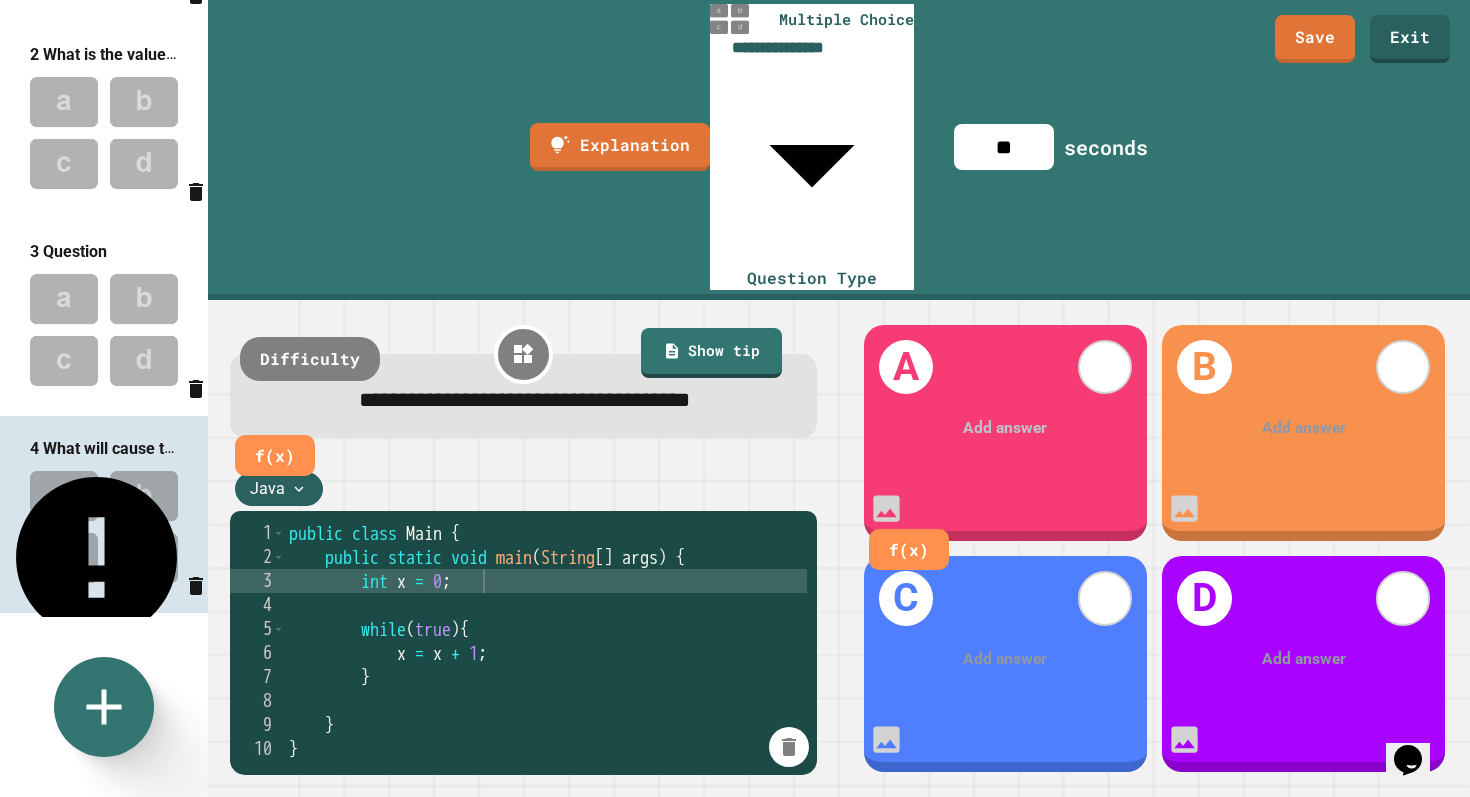 click at bounding box center [1006, 428] 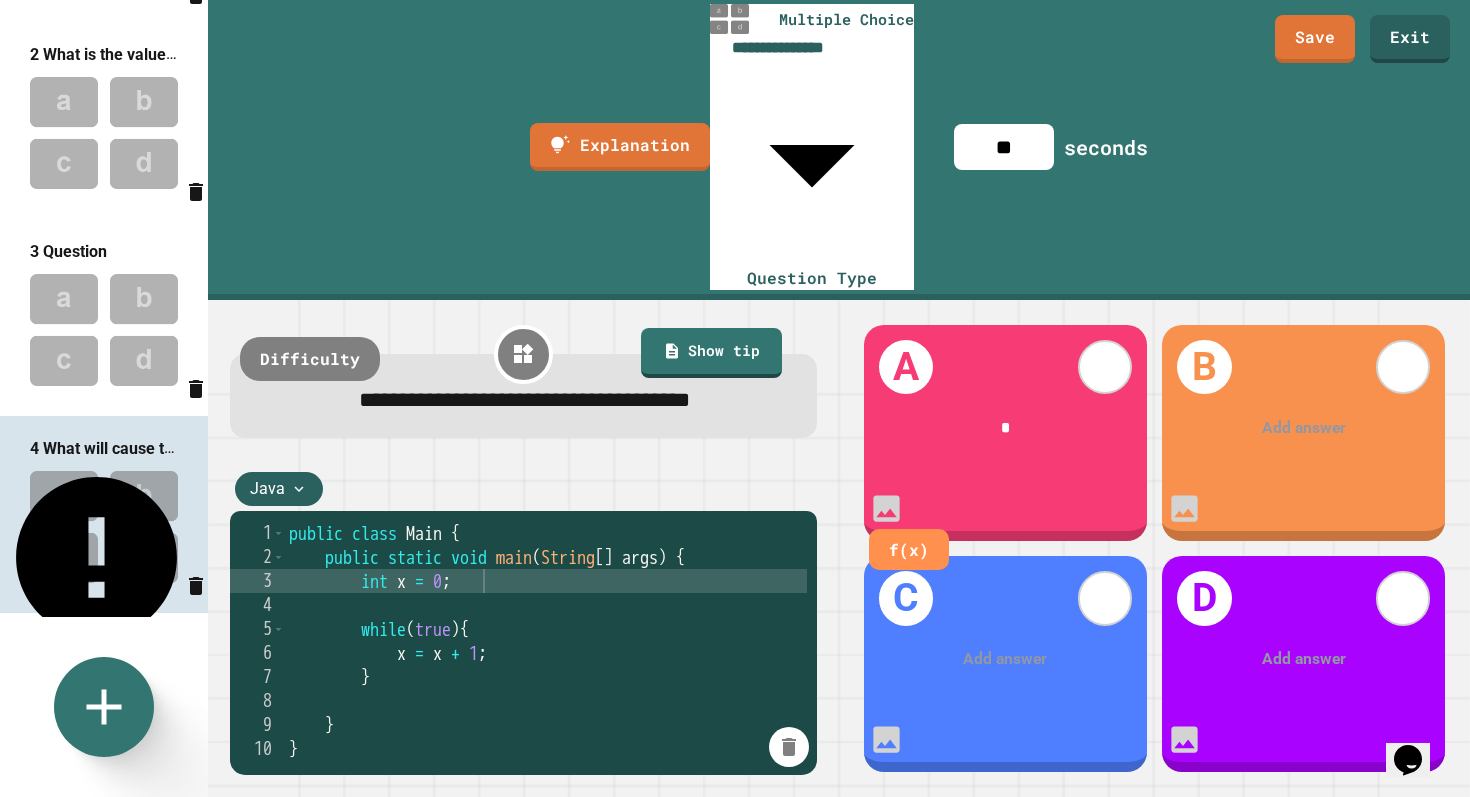 type 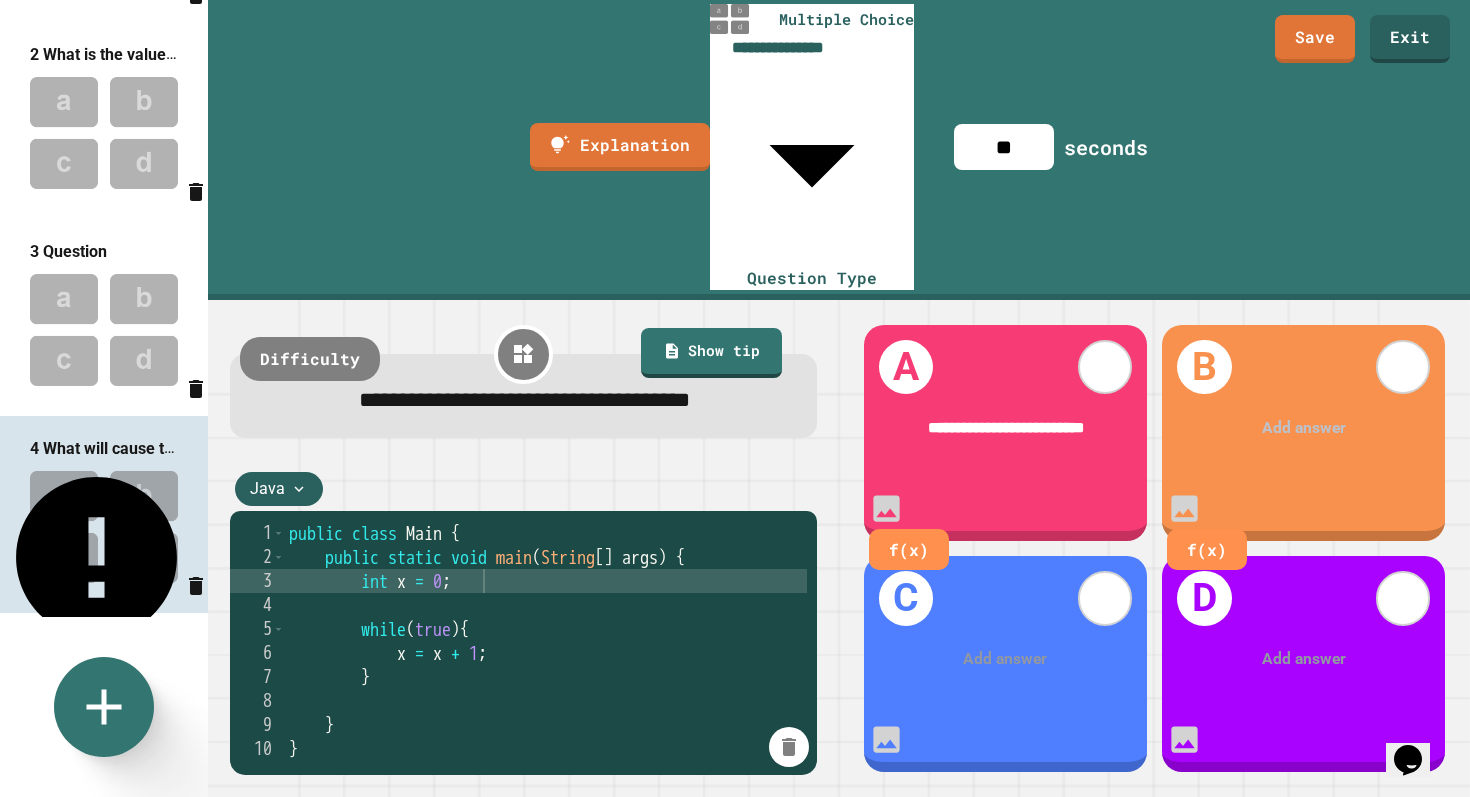 click at bounding box center [1304, 428] 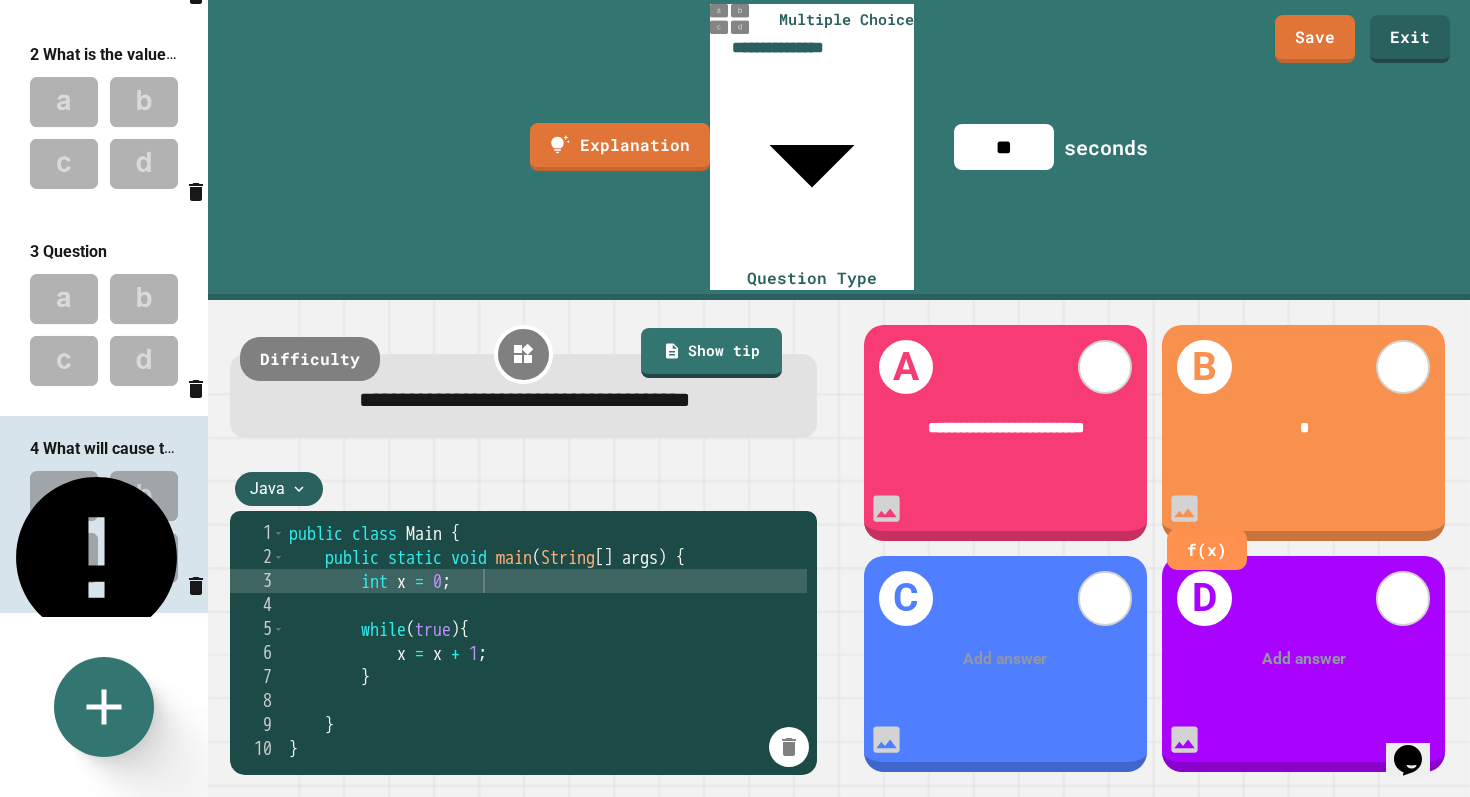 type 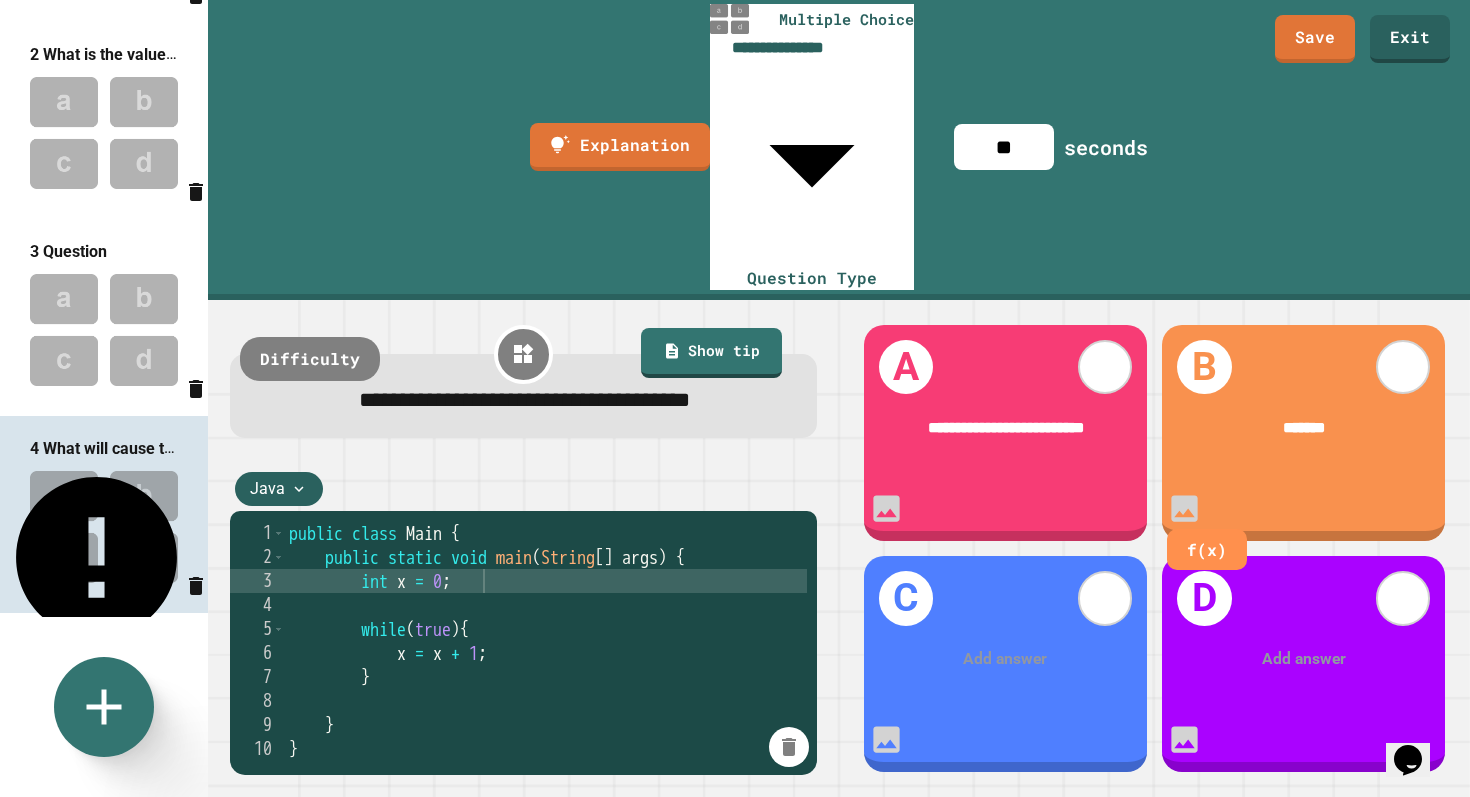 click on "Add answer" at bounding box center (1005, 659) 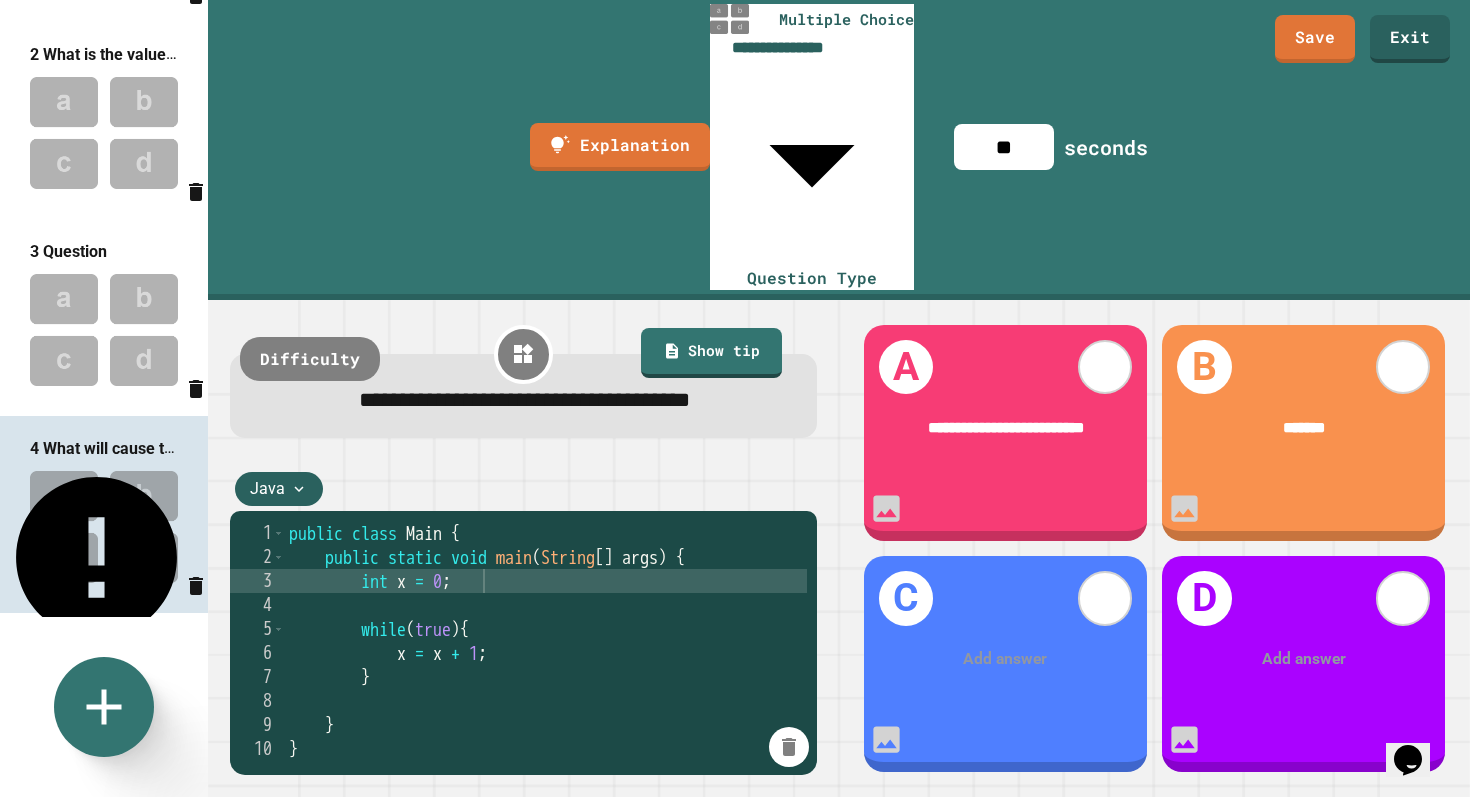 click at bounding box center [1006, 659] 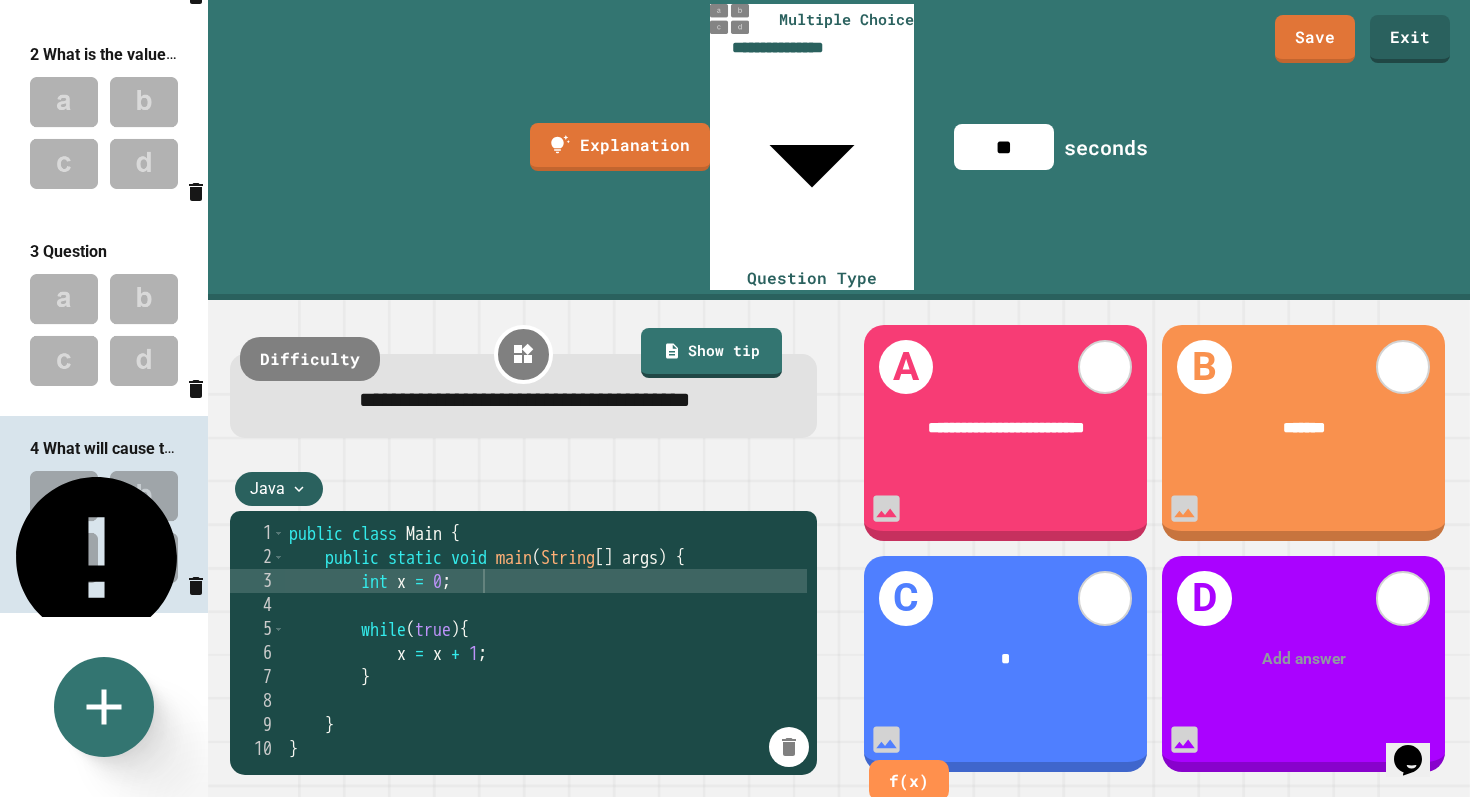 scroll, scrollTop: 0, scrollLeft: 4, axis: horizontal 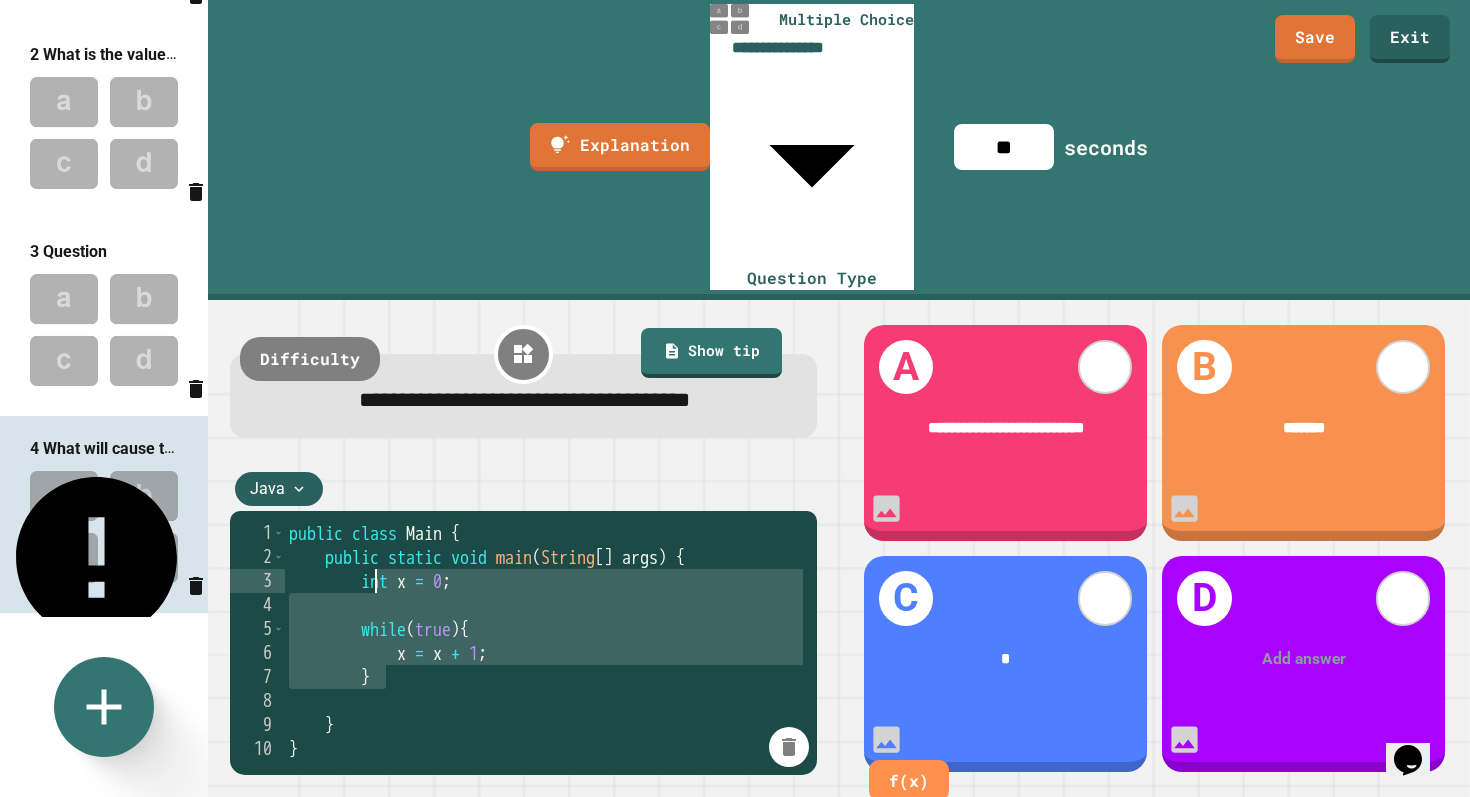 drag, startPoint x: 394, startPoint y: 452, endPoint x: 379, endPoint y: 359, distance: 94.20191 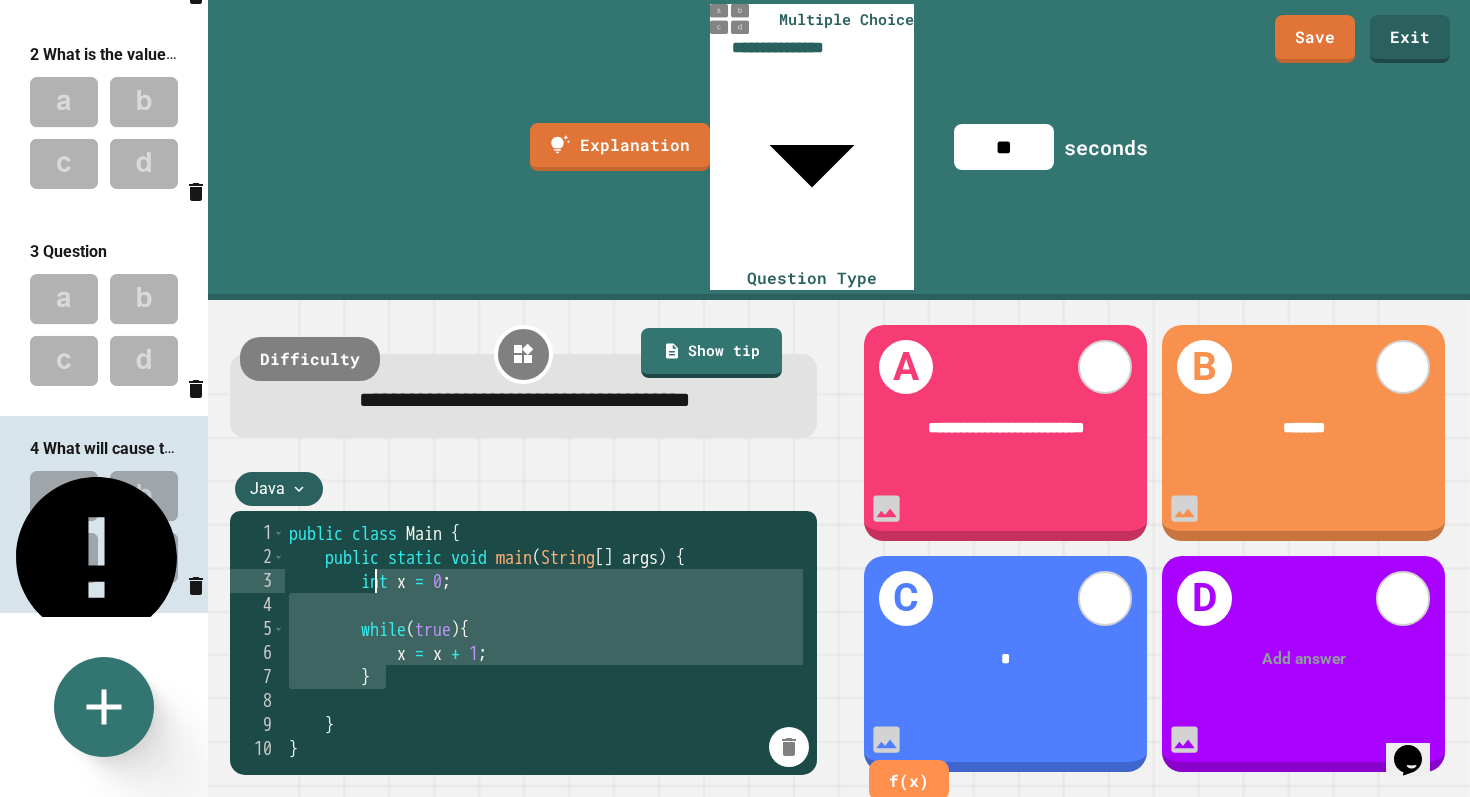 click on "public   class   Main   {      public   static   void   main ( String [ ]   args )   {           int   x   =   0 ;                     while ( true ) {                x   =   x   +   1 ;           }      } }" at bounding box center [546, 761] 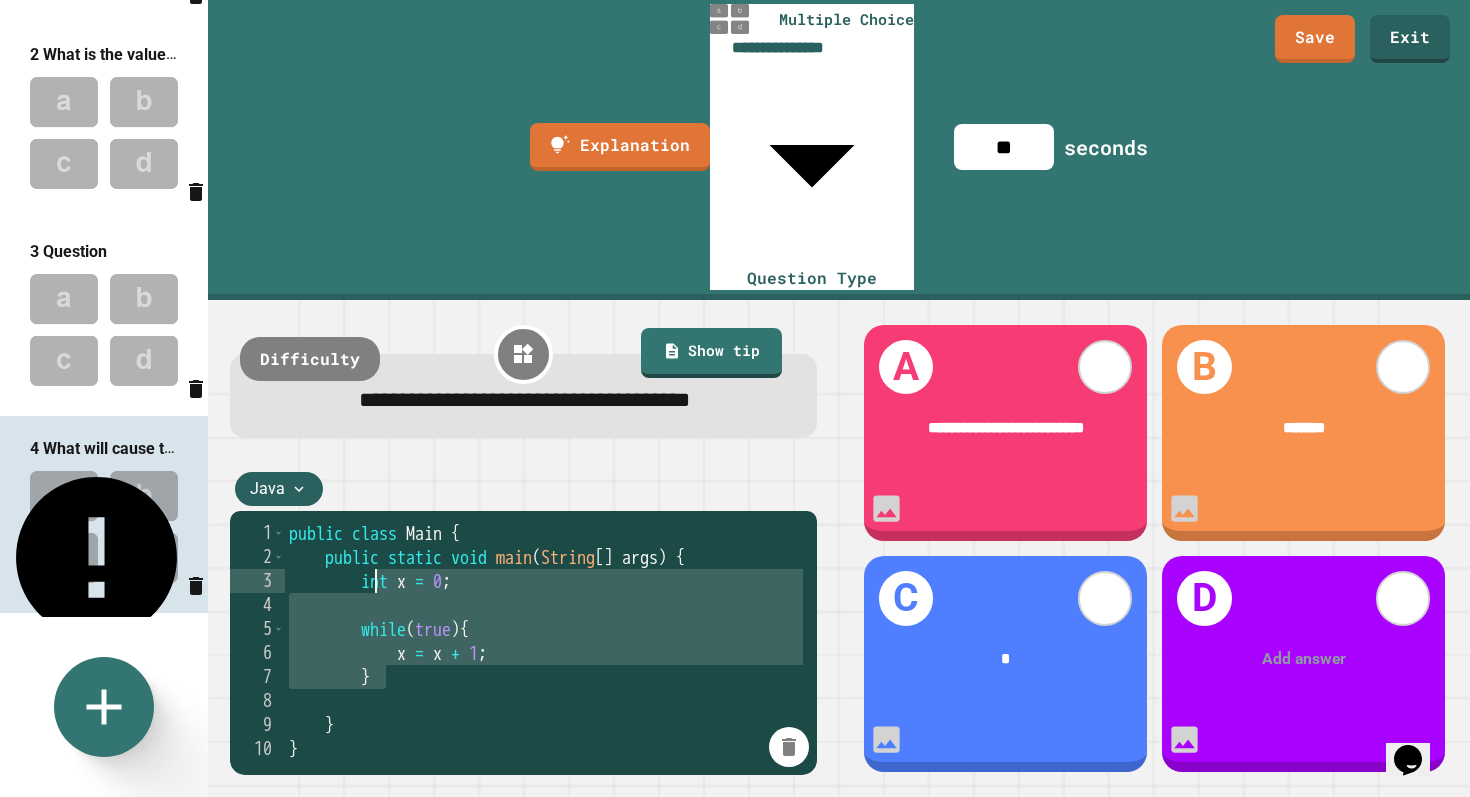 type on "**********" 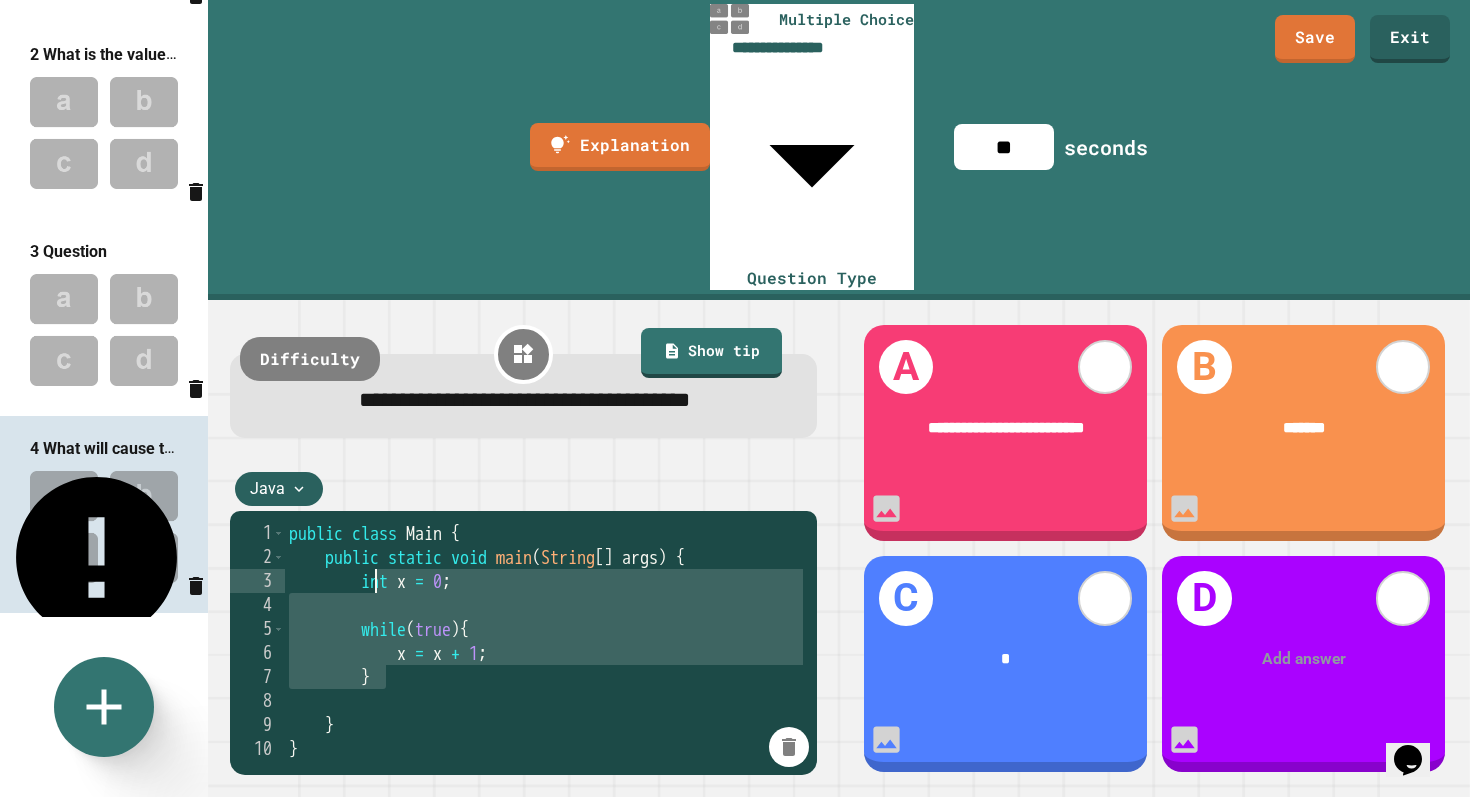 scroll, scrollTop: 0, scrollLeft: 4, axis: horizontal 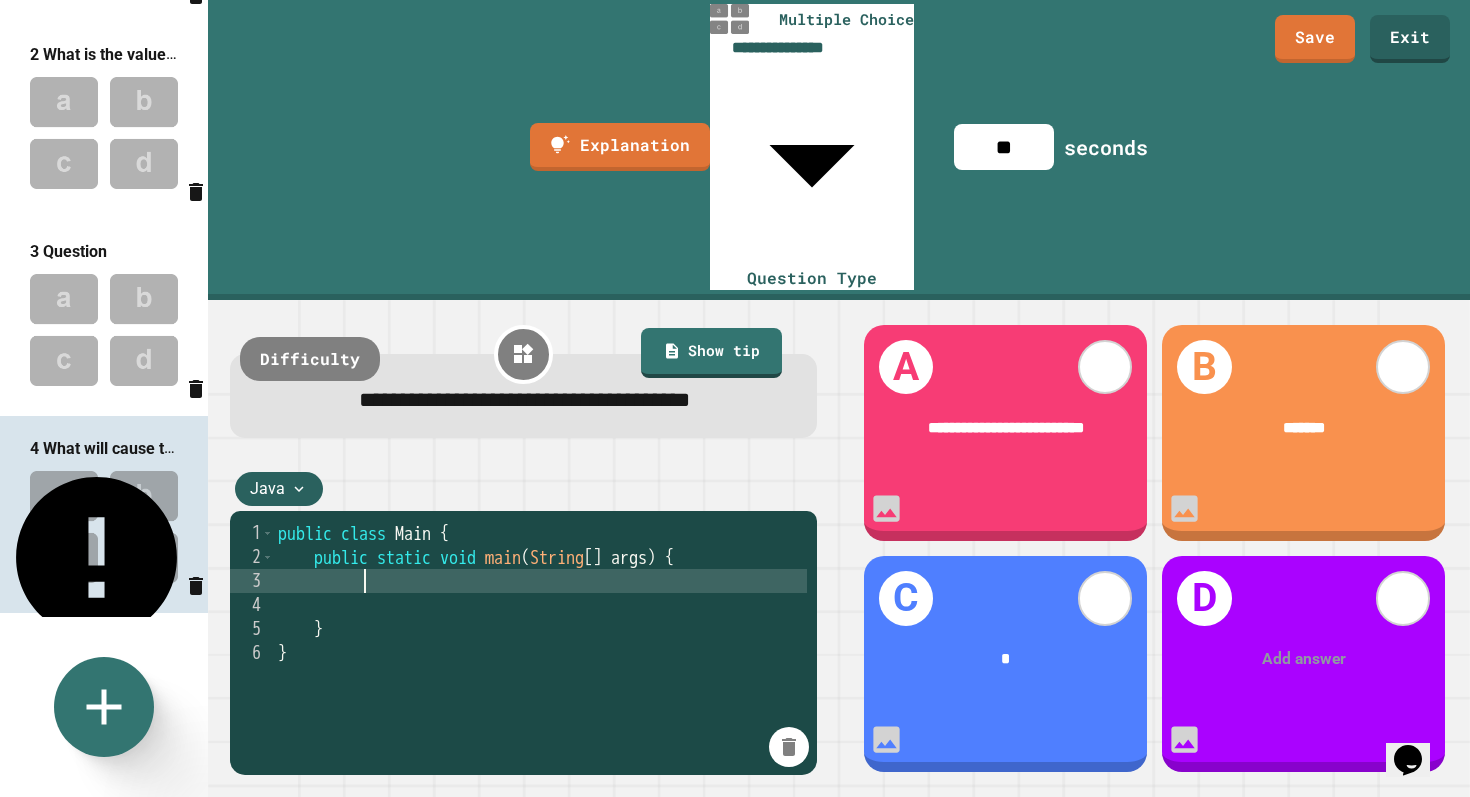 type 